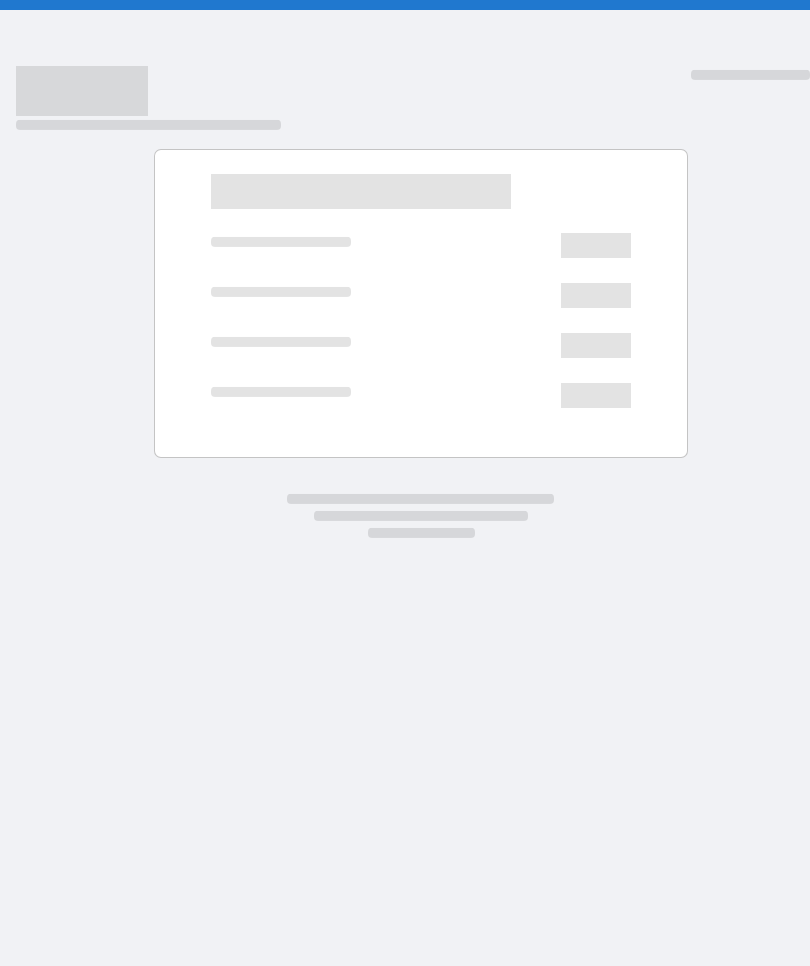scroll, scrollTop: 0, scrollLeft: 0, axis: both 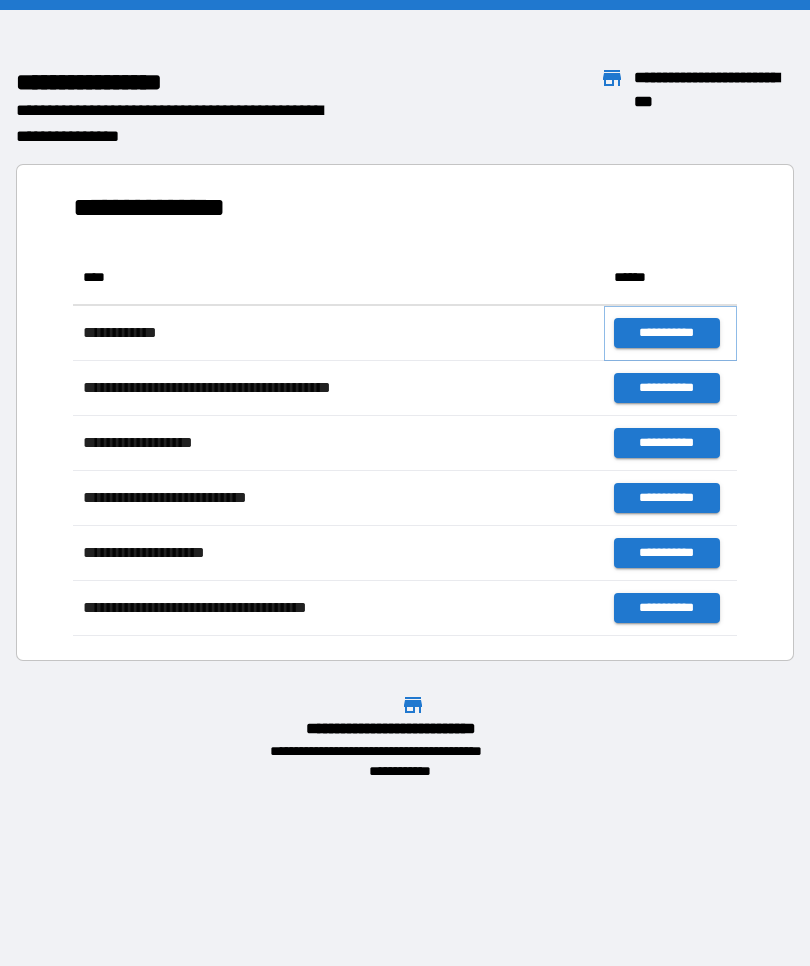 click on "**********" at bounding box center (666, 333) 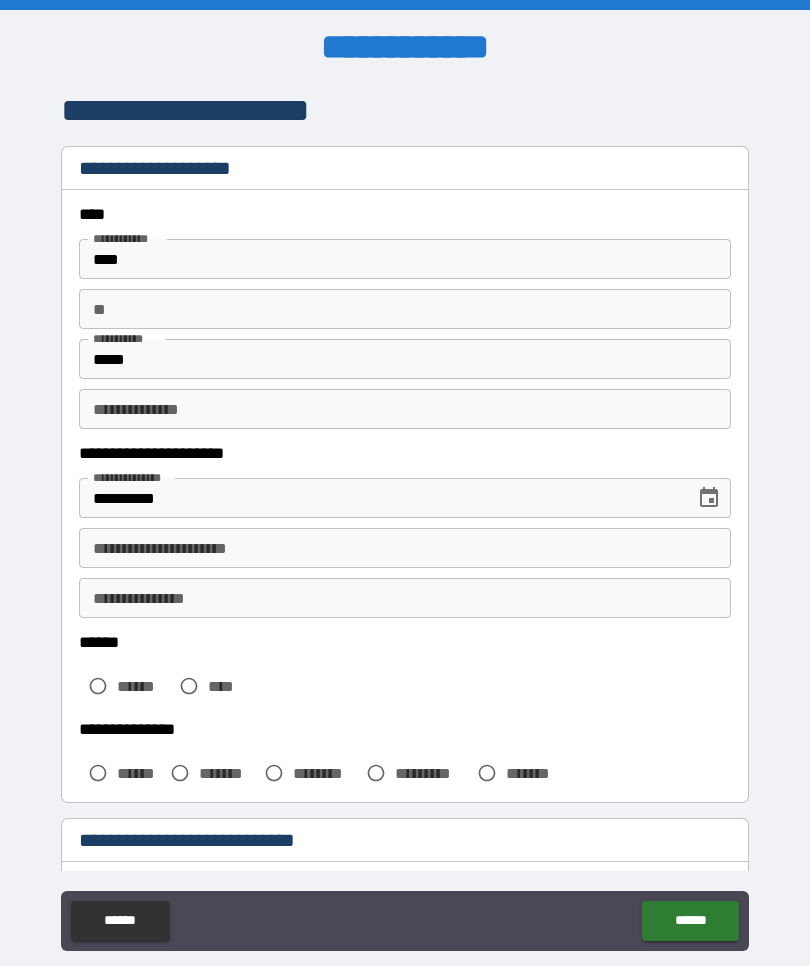 click on "**********" at bounding box center (405, 548) 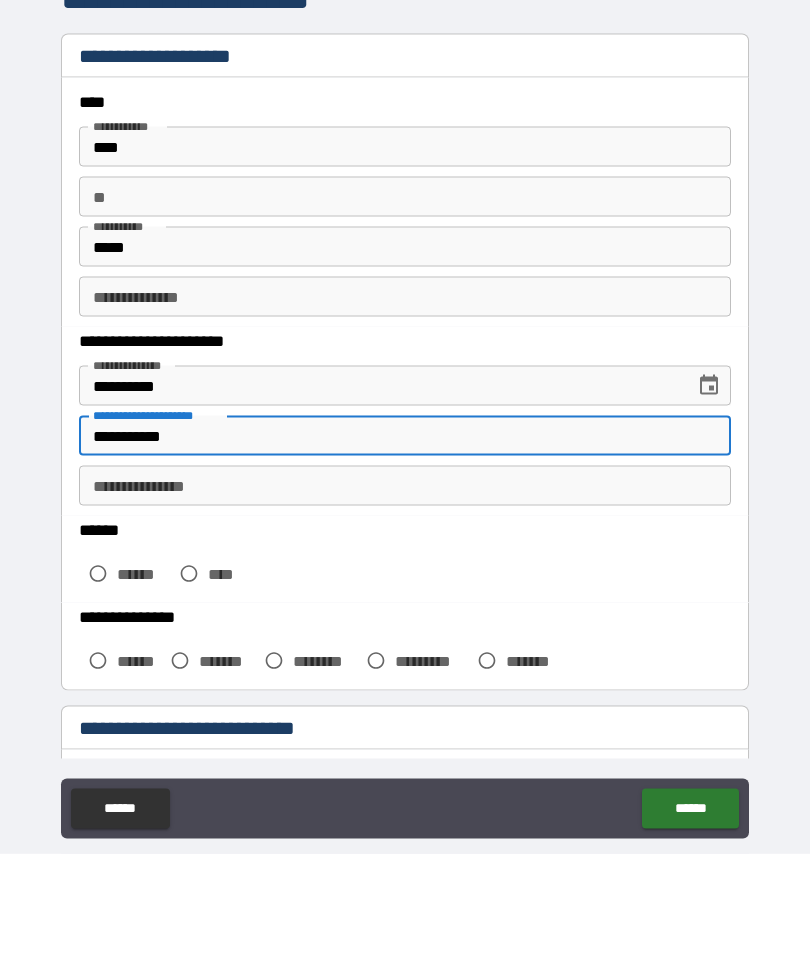 type on "**********" 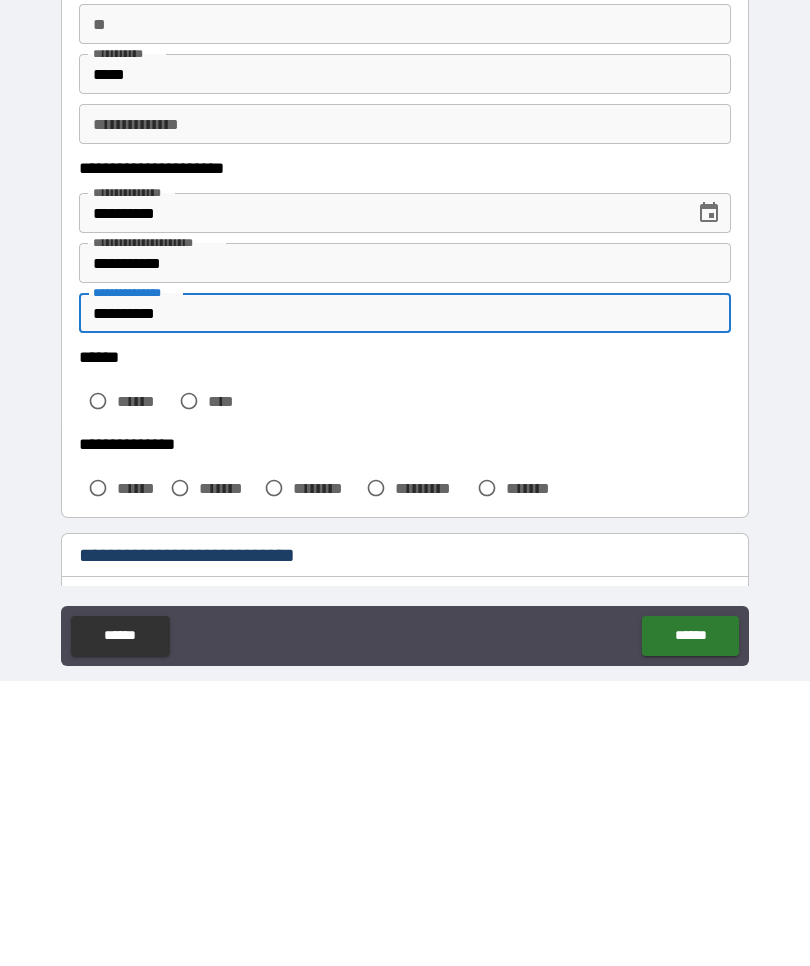 type on "**********" 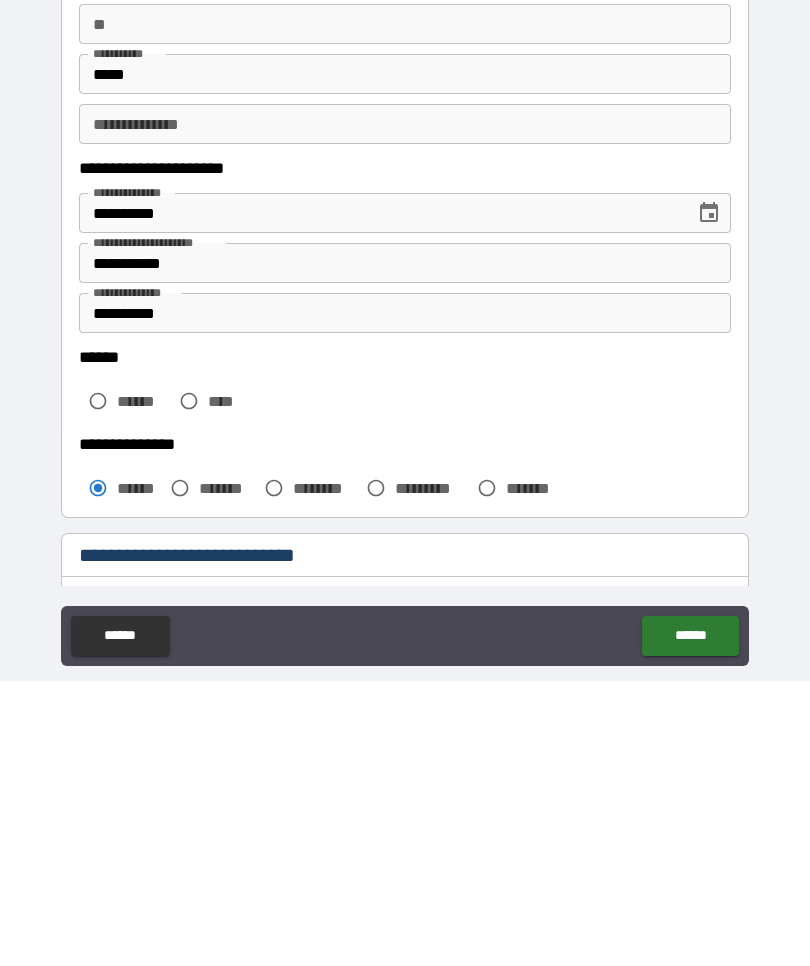 scroll, scrollTop: 69, scrollLeft: 0, axis: vertical 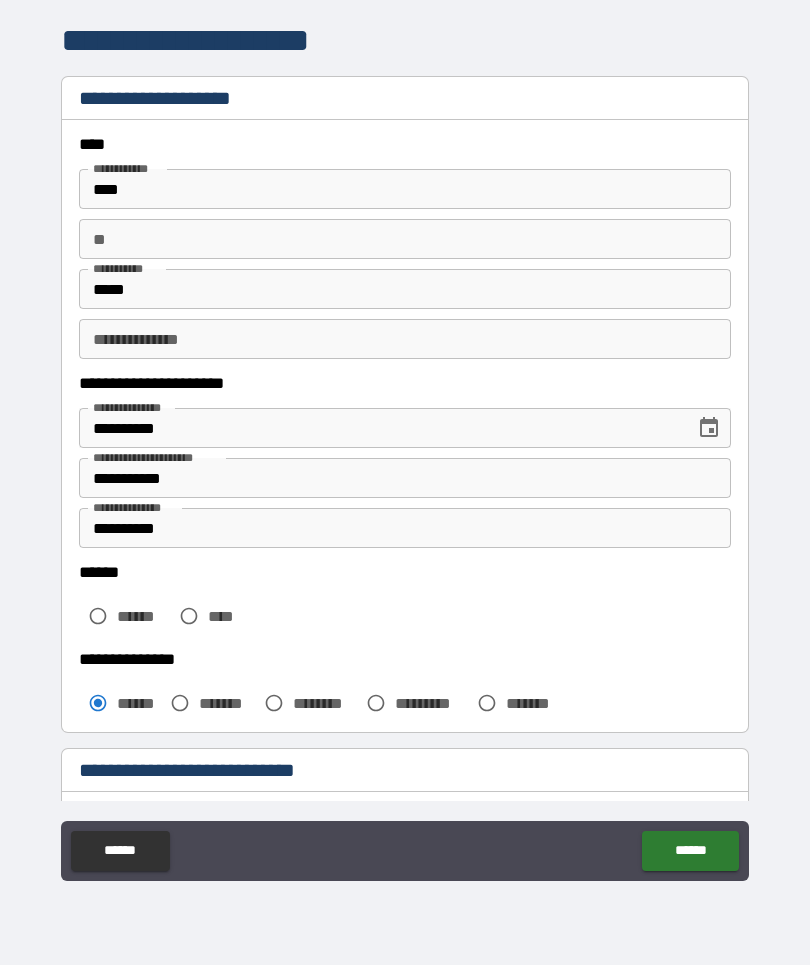 click on "******" at bounding box center (690, 852) 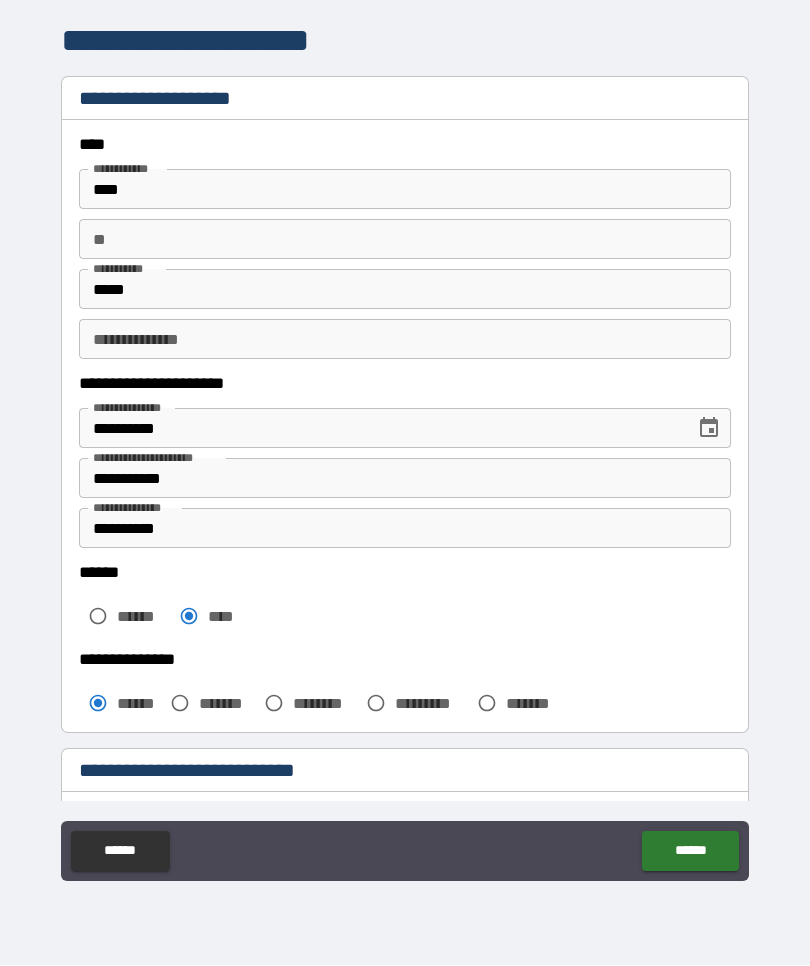 click on "******" at bounding box center [690, 852] 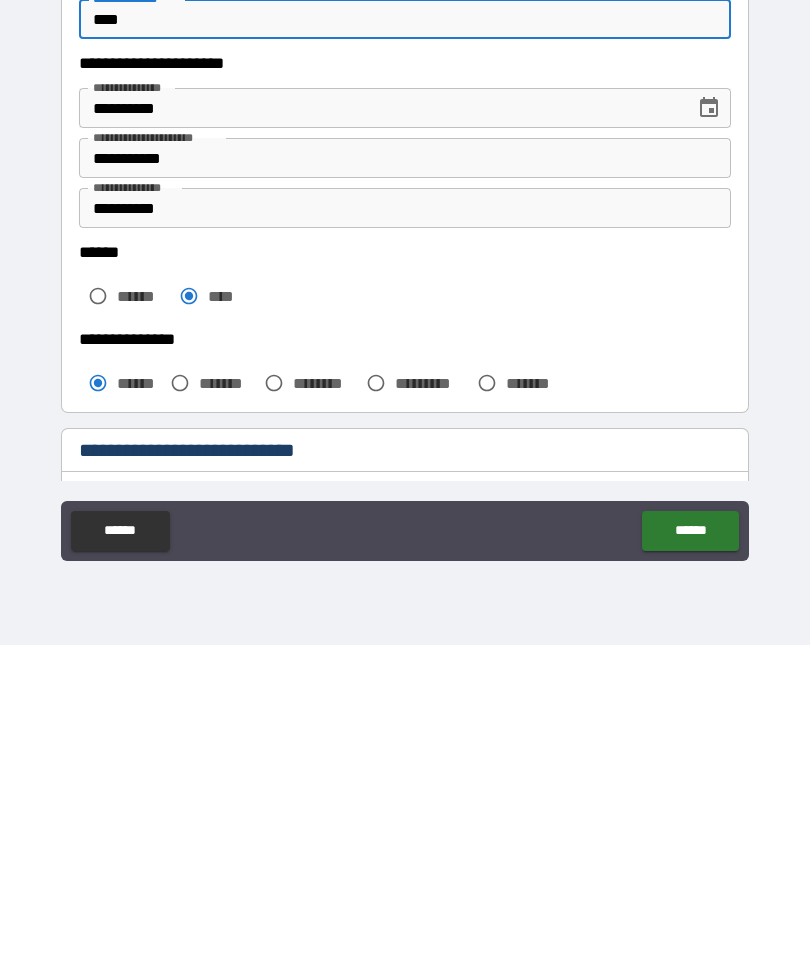 type on "****" 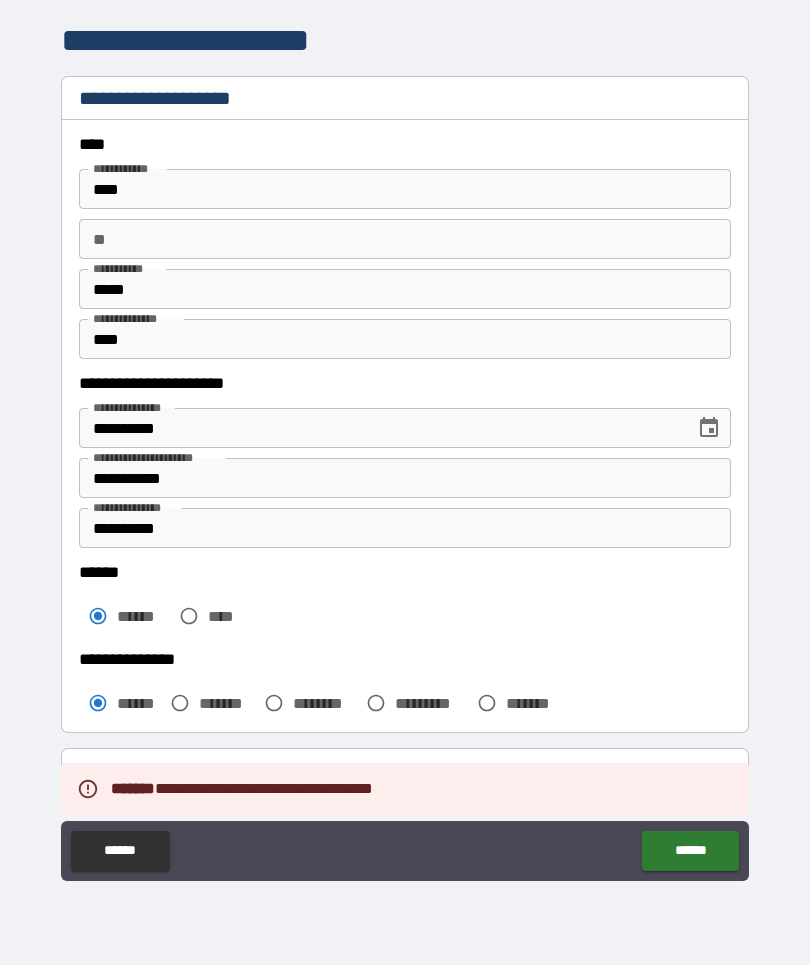 click on "******" at bounding box center (690, 852) 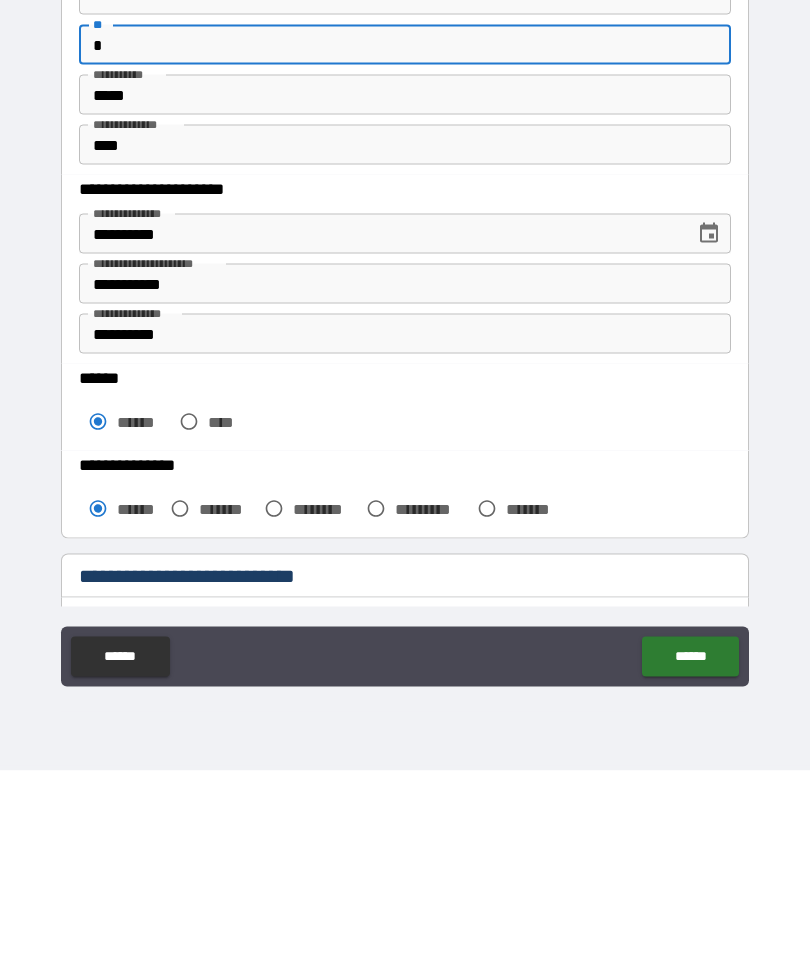 type on "*" 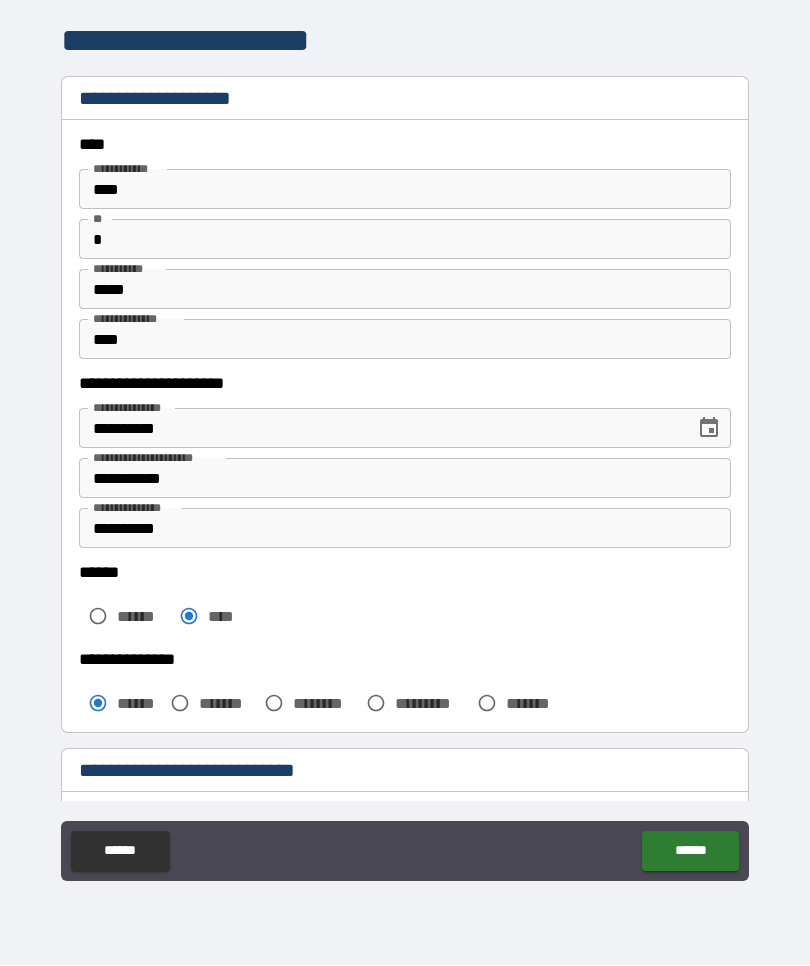 click on "******" at bounding box center [690, 852] 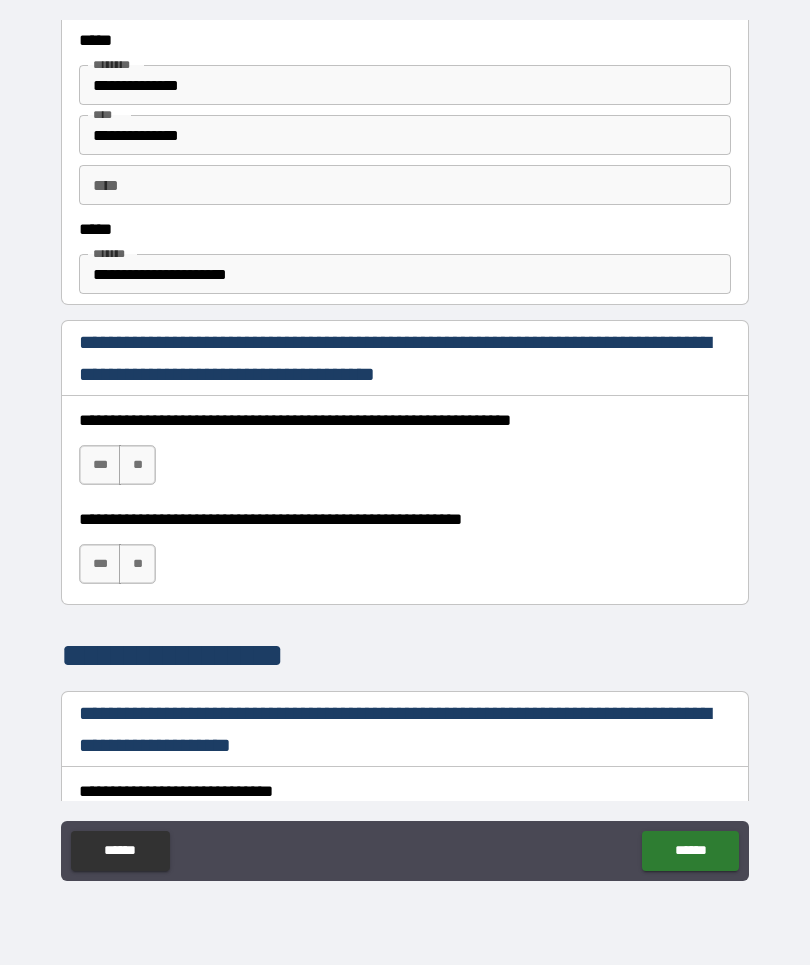 scroll, scrollTop: 1065, scrollLeft: 0, axis: vertical 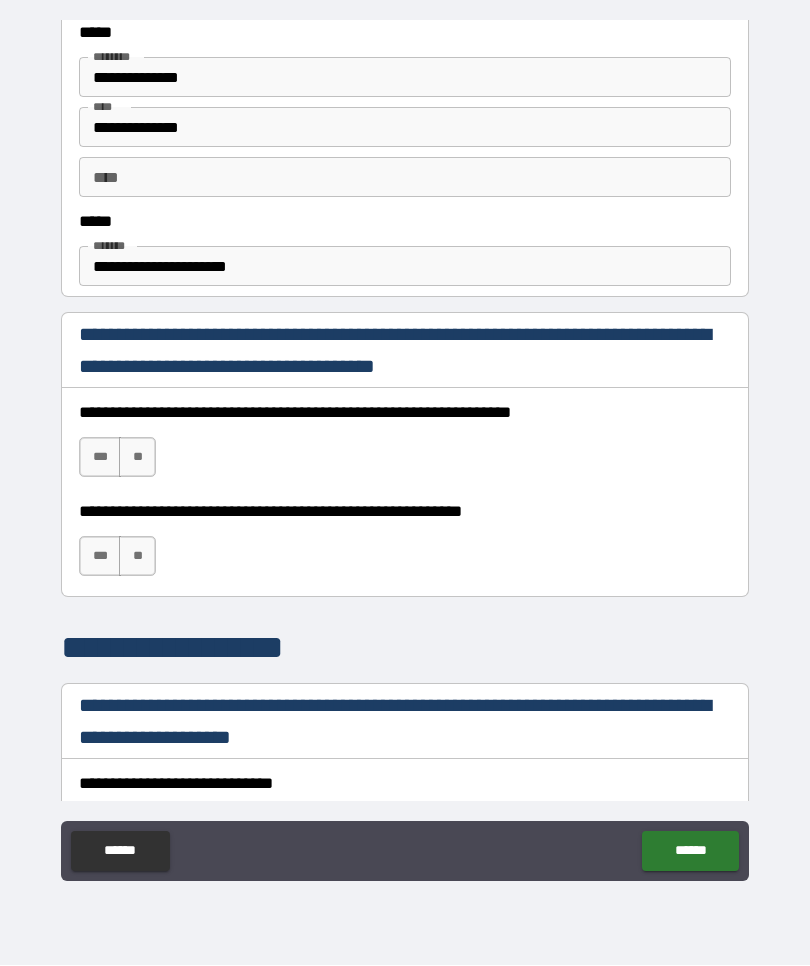 click on "***" at bounding box center [100, 458] 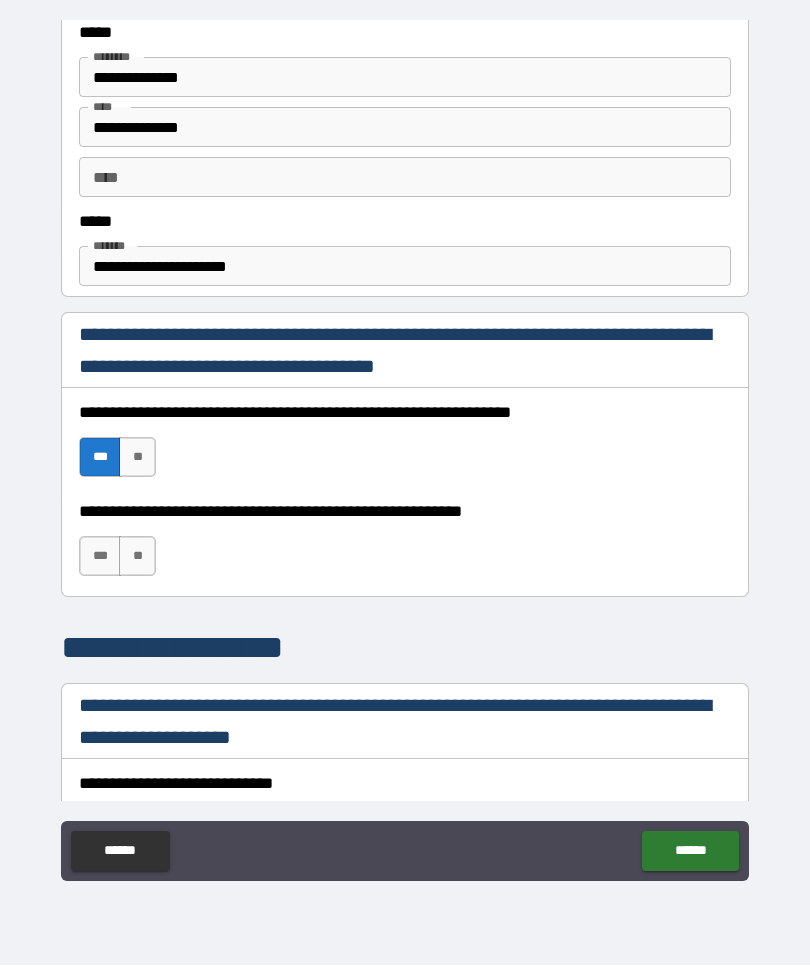 click on "***" at bounding box center [100, 557] 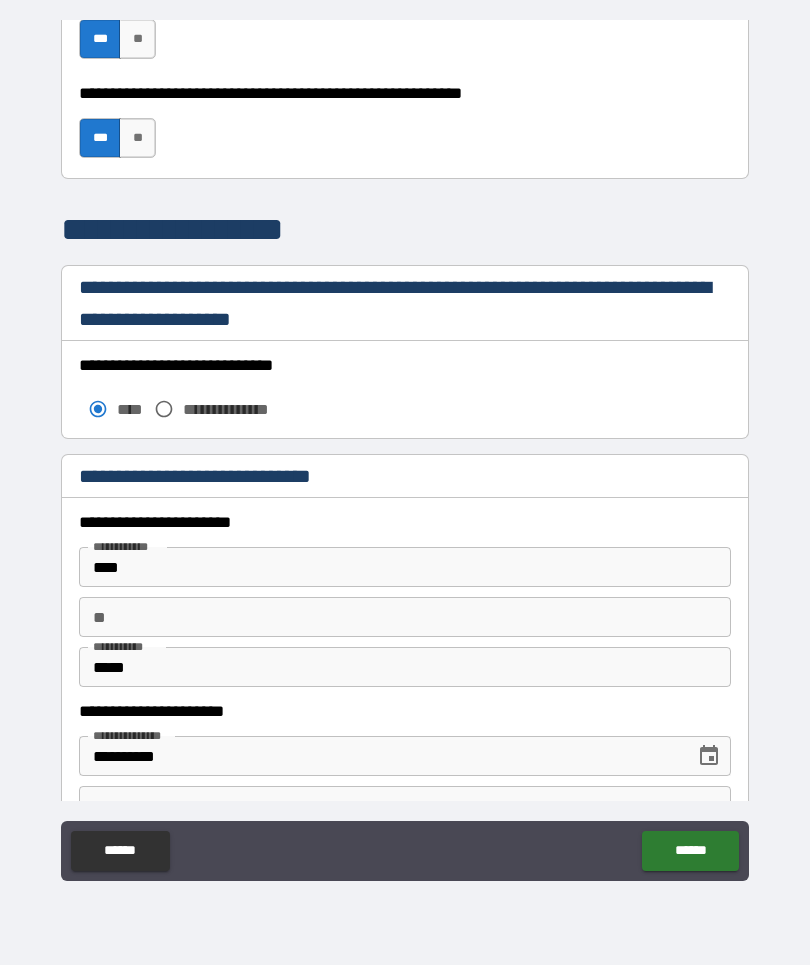 scroll, scrollTop: 1521, scrollLeft: 0, axis: vertical 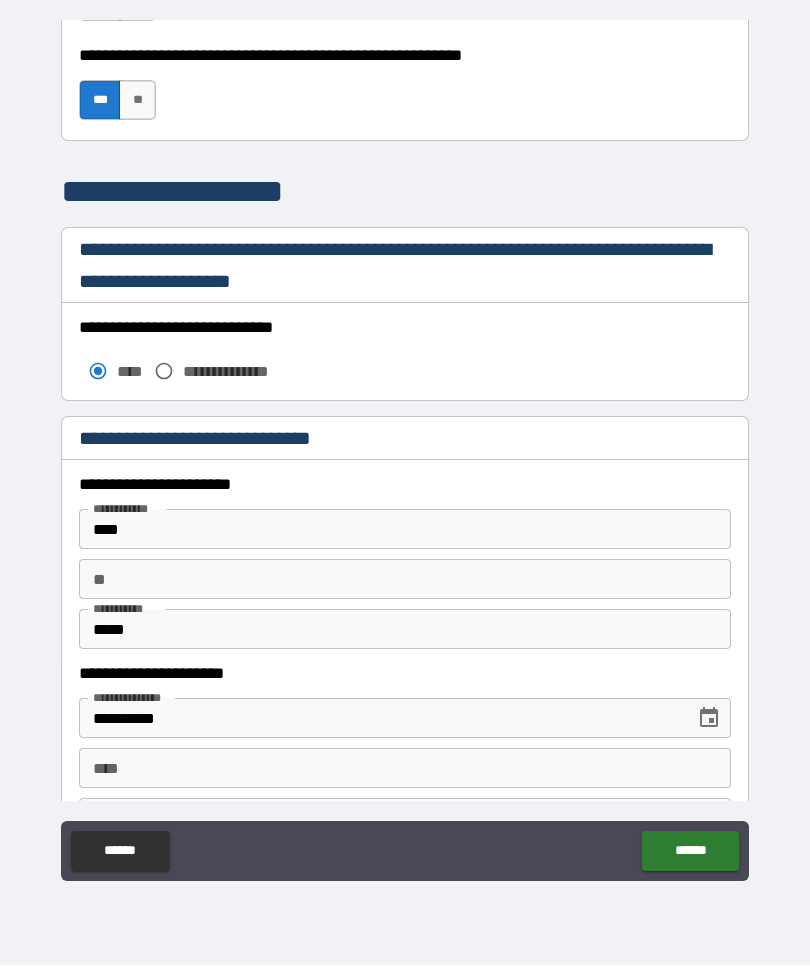 click on "**********" at bounding box center (405, 451) 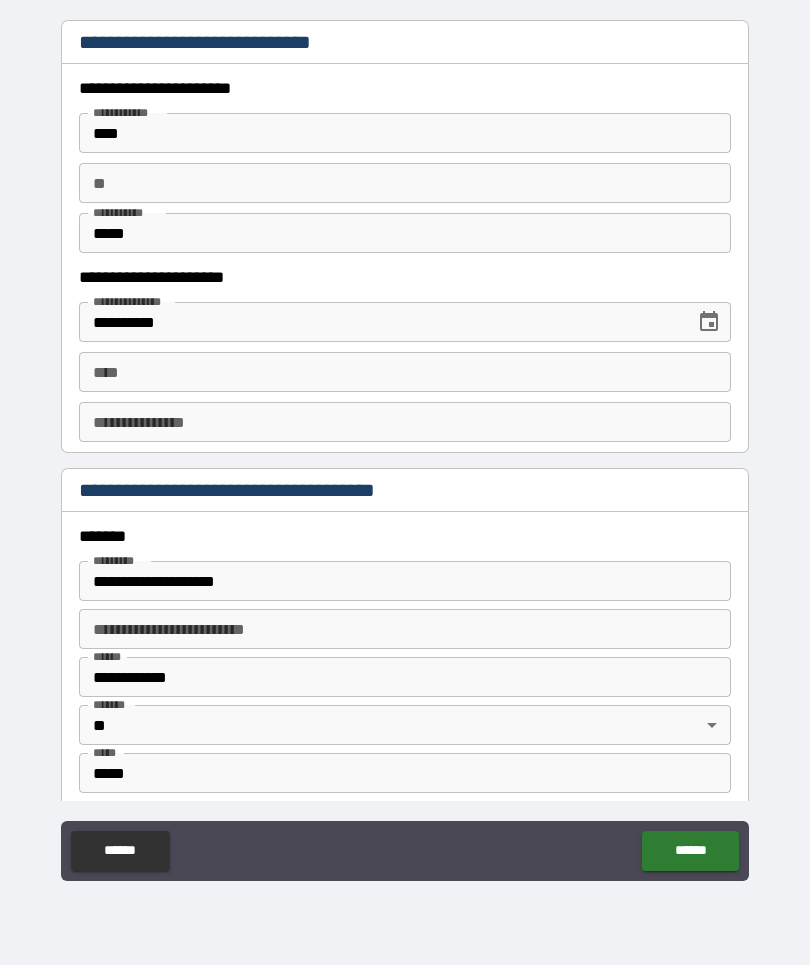 scroll, scrollTop: 1924, scrollLeft: 0, axis: vertical 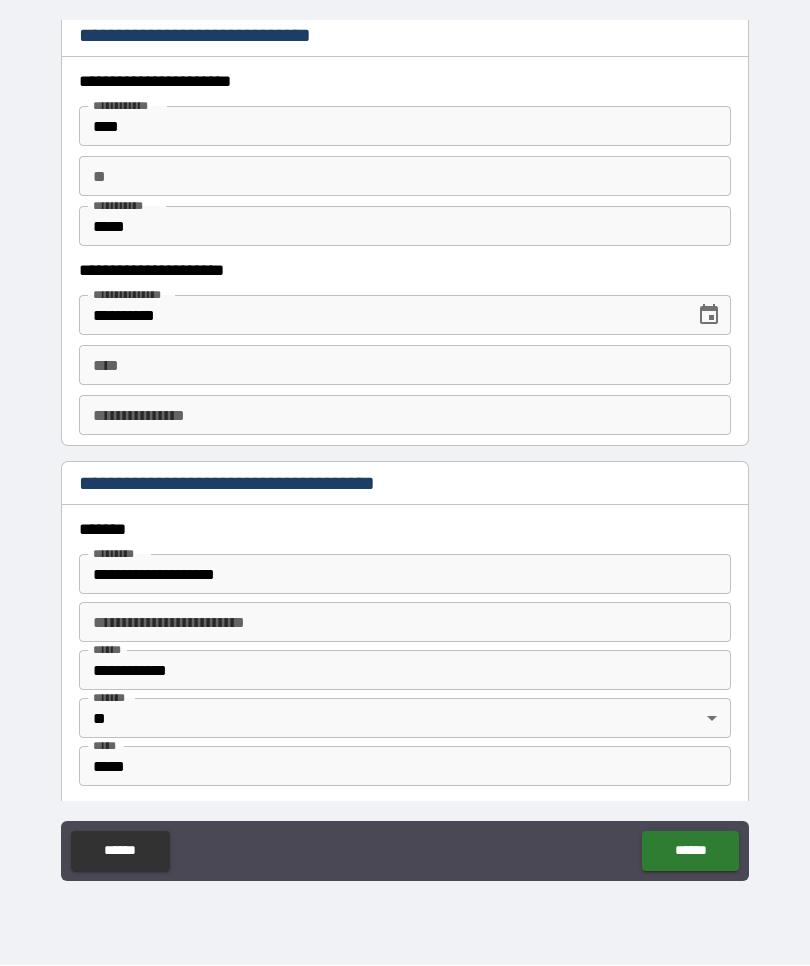 click on "****" at bounding box center [405, 366] 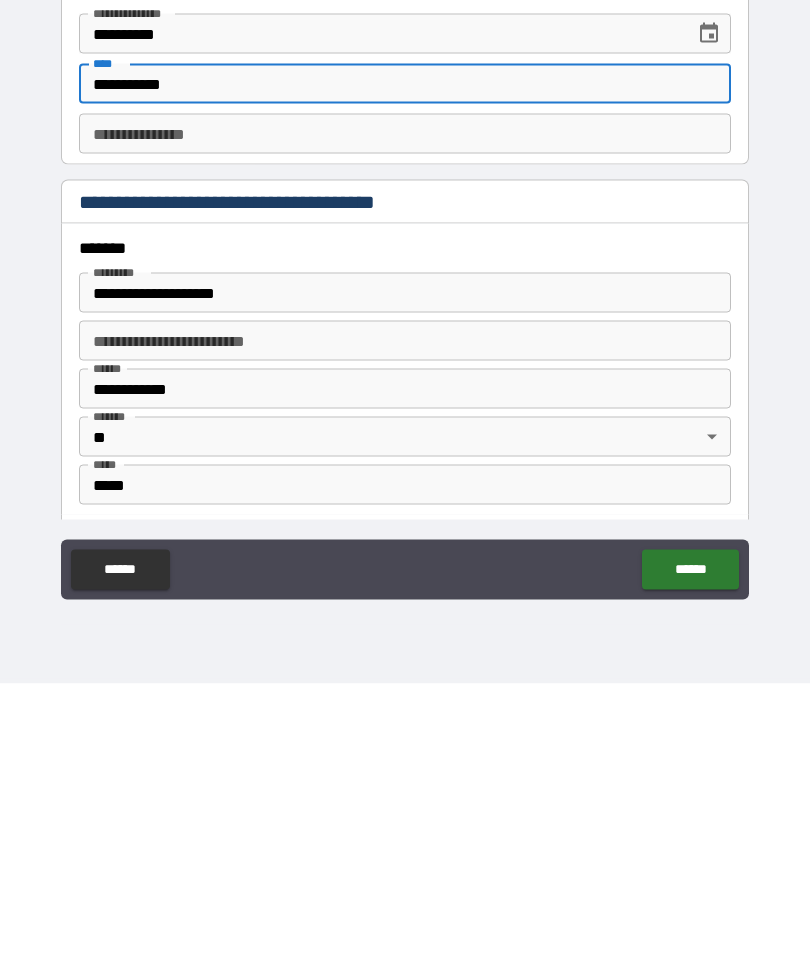 type on "**********" 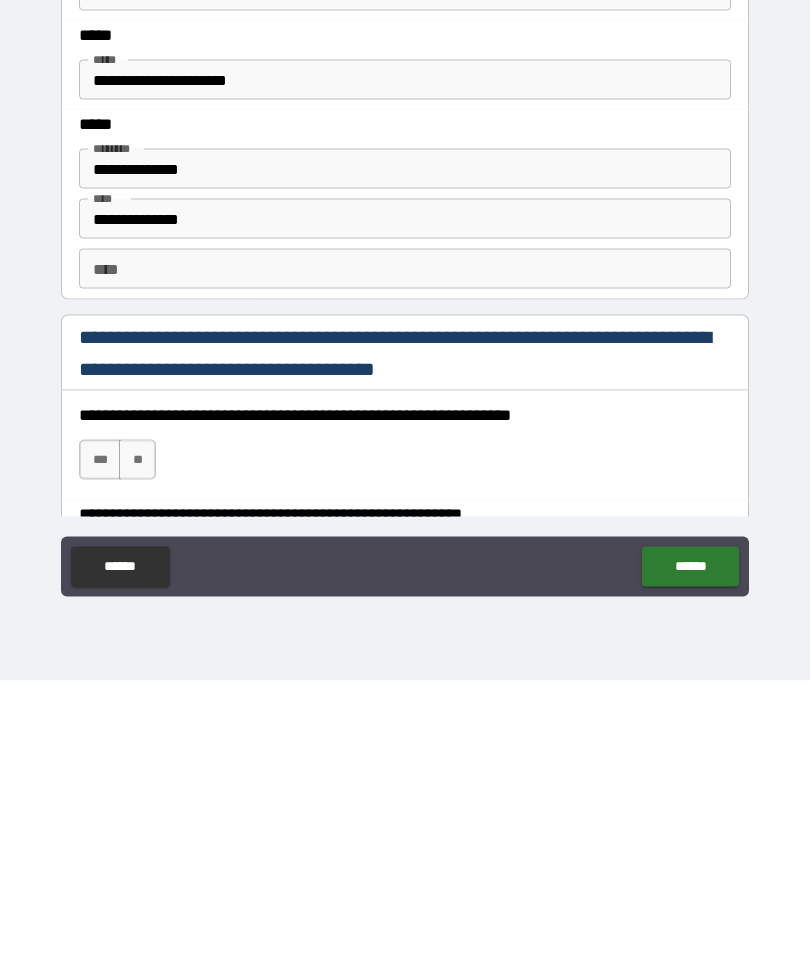 scroll, scrollTop: 2417, scrollLeft: 0, axis: vertical 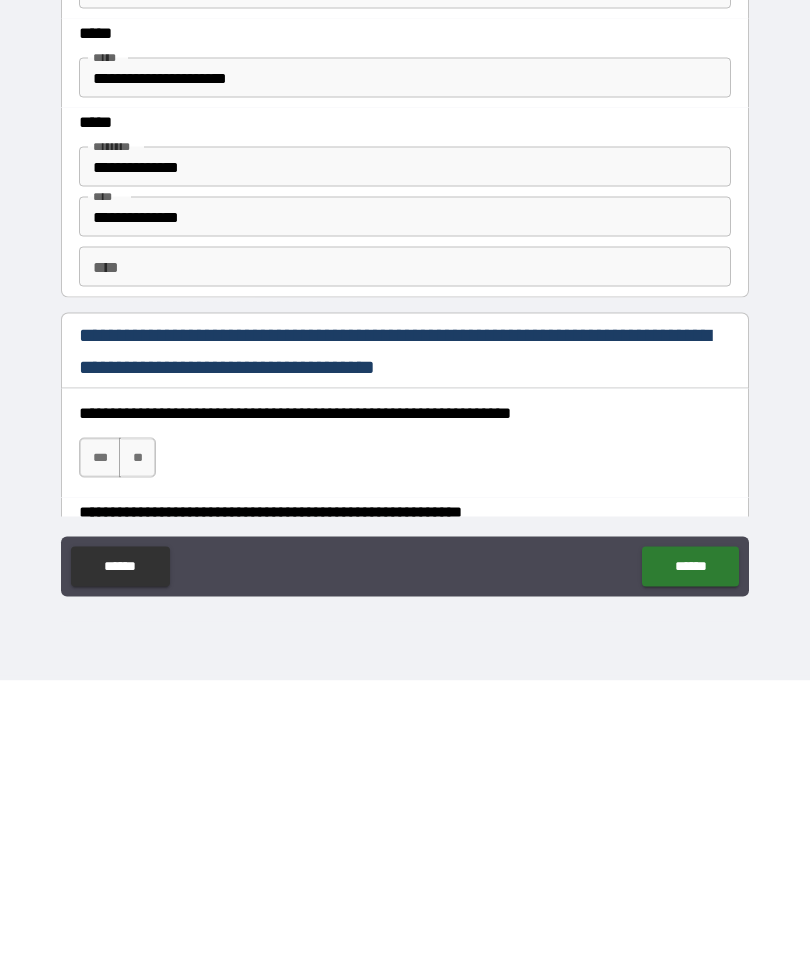 type on "**********" 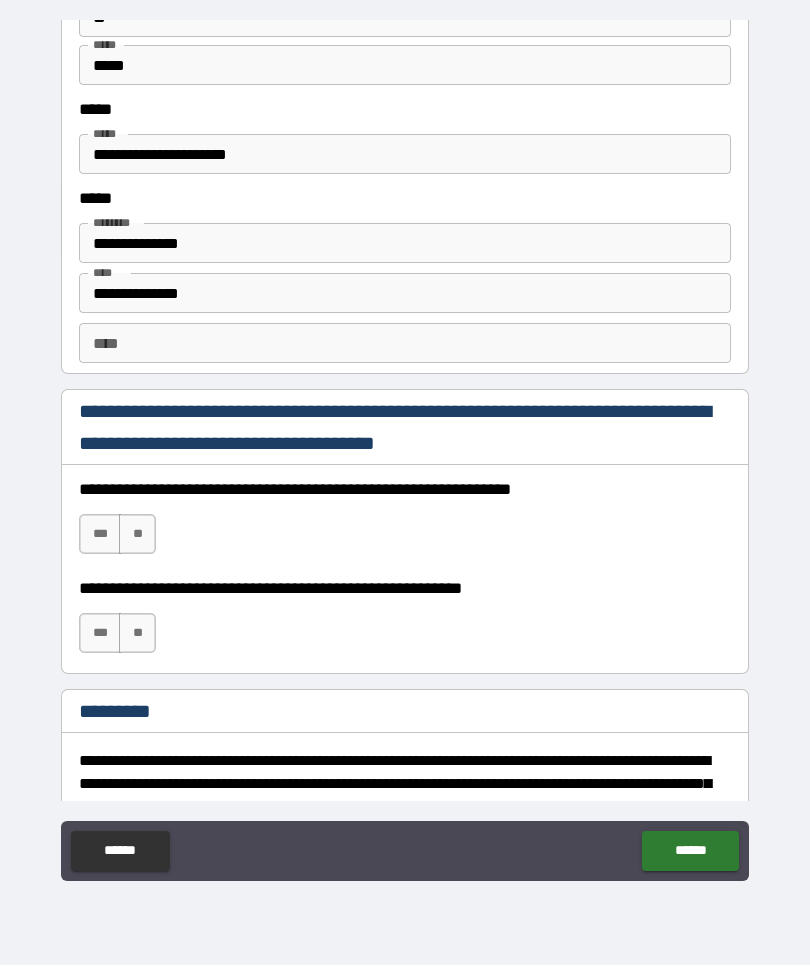 scroll, scrollTop: 2636, scrollLeft: 0, axis: vertical 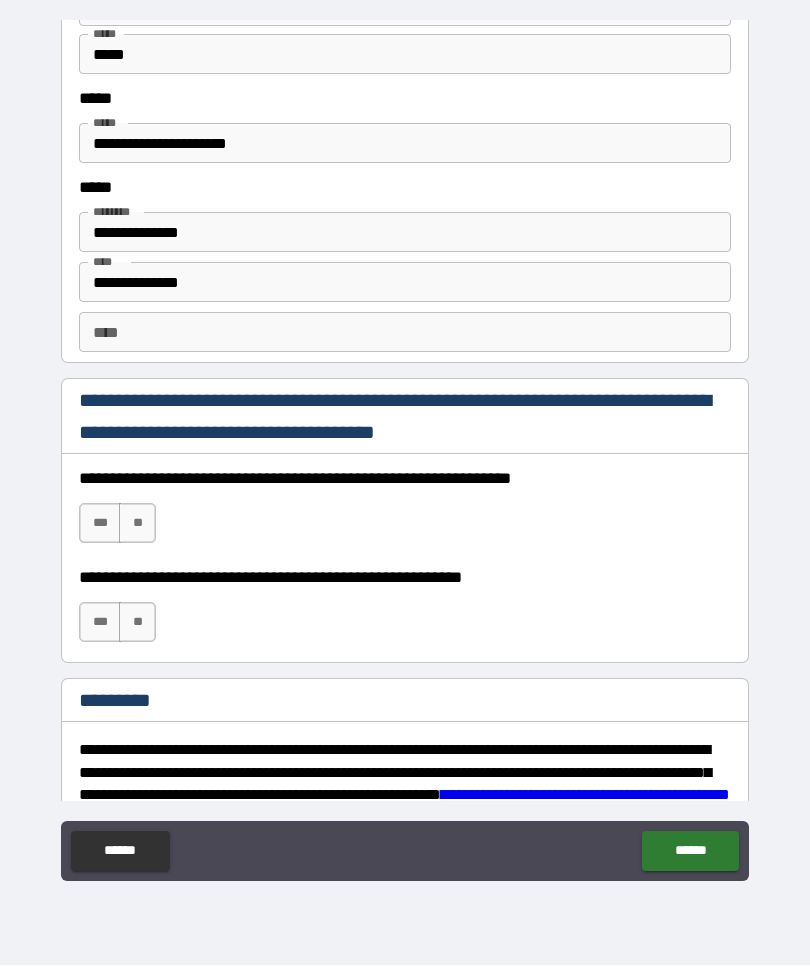 click on "***" at bounding box center [100, 524] 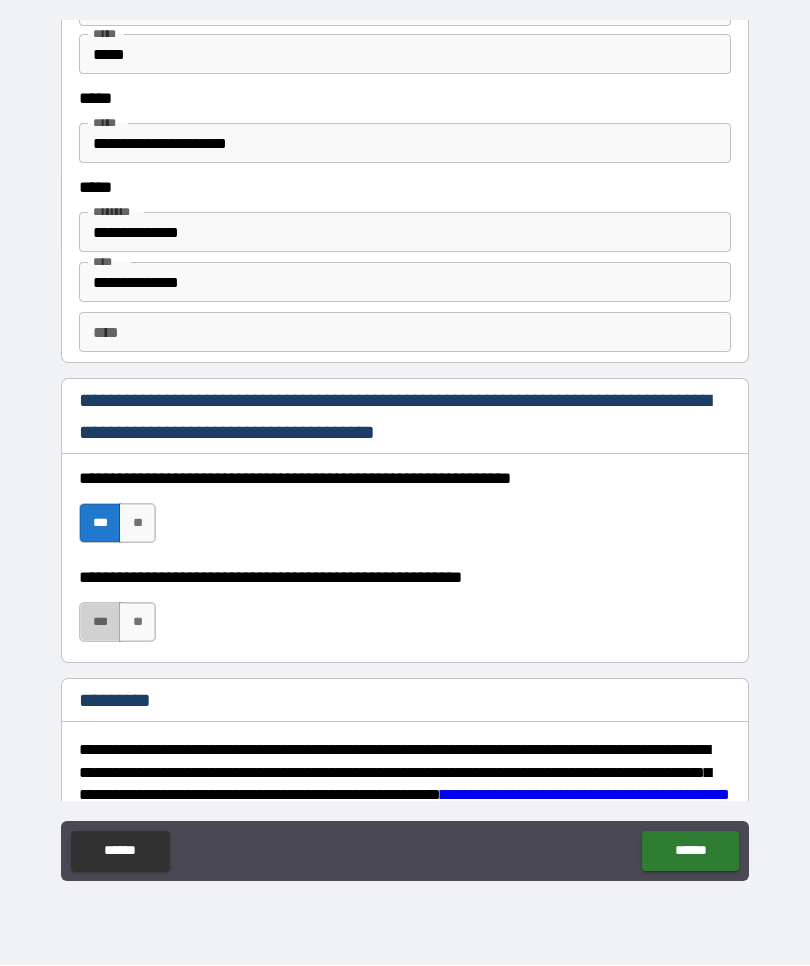click on "***" at bounding box center (100, 623) 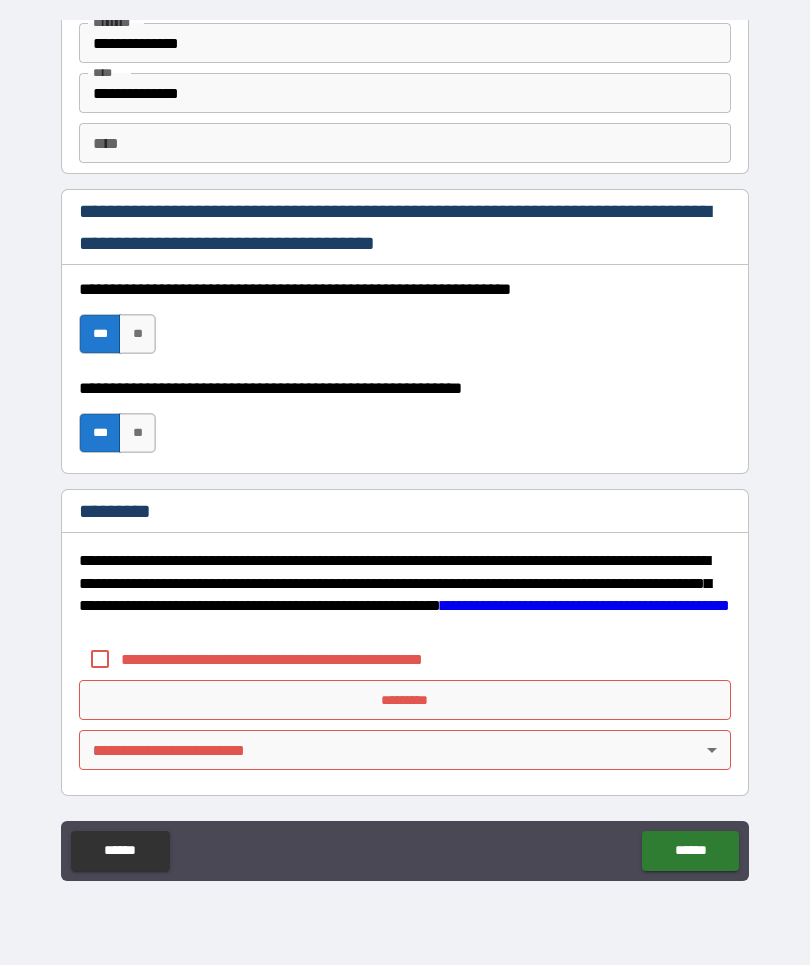 scroll, scrollTop: 2825, scrollLeft: 0, axis: vertical 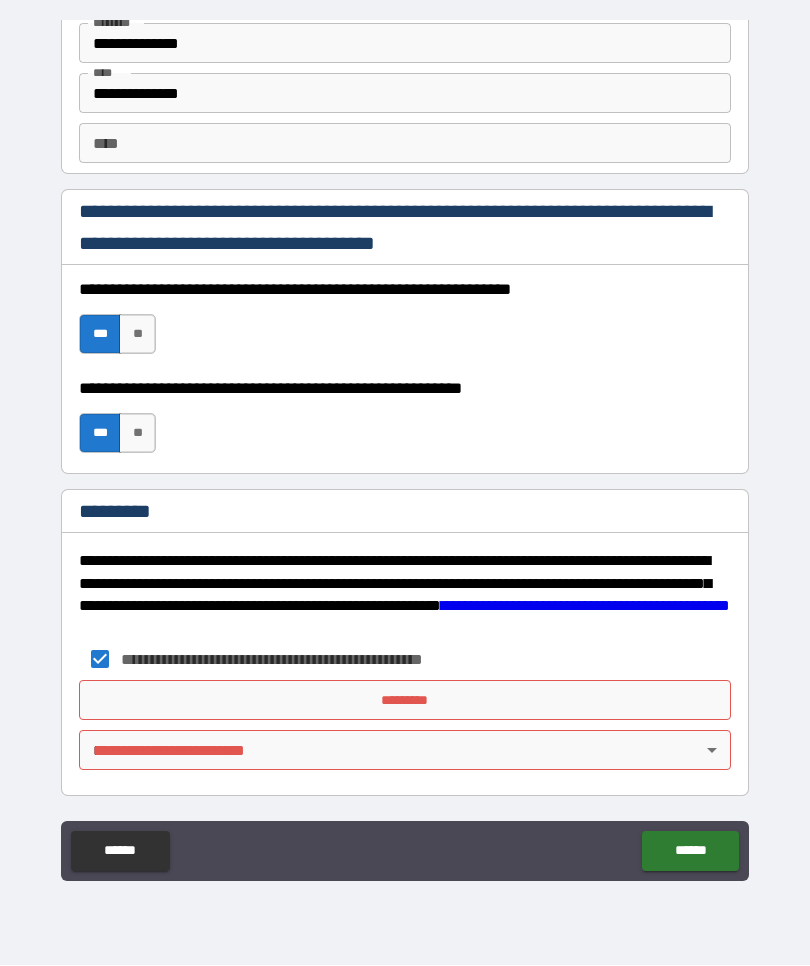 click on "*********" at bounding box center [405, 701] 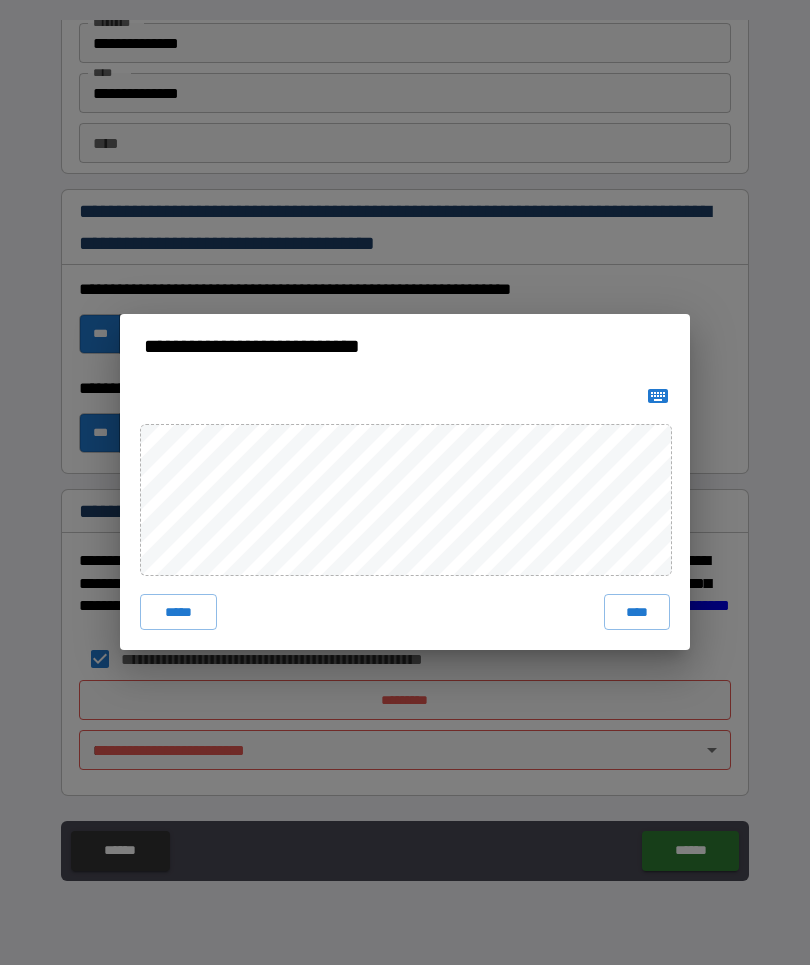 click on "****" at bounding box center (637, 613) 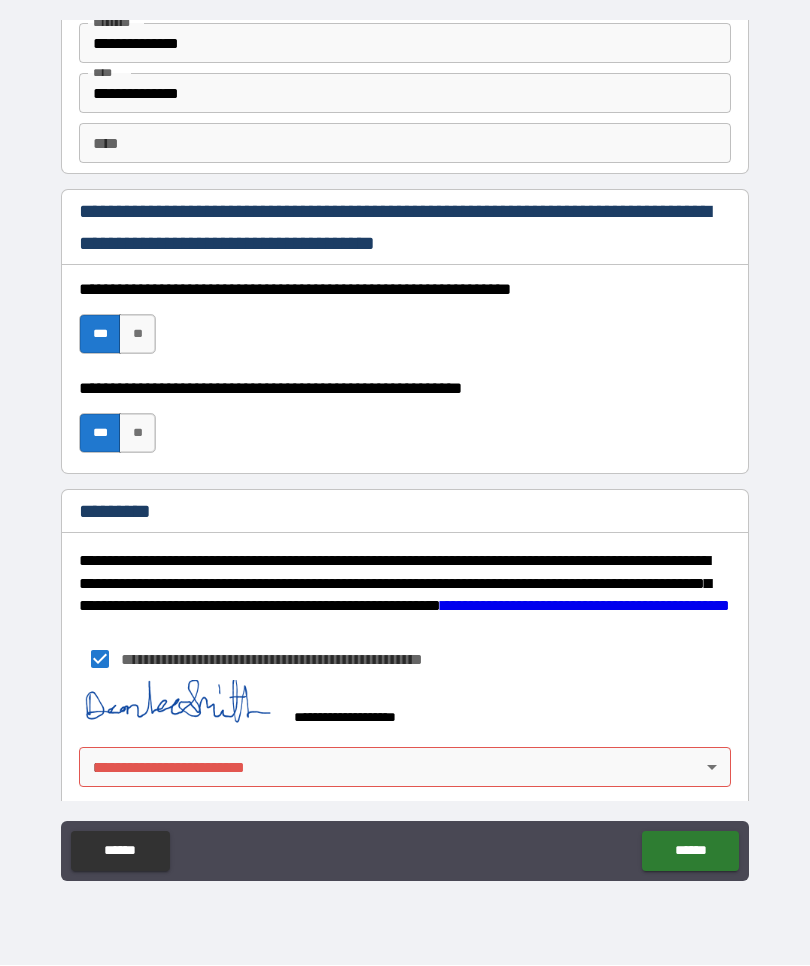 click on "**********" at bounding box center (405, 448) 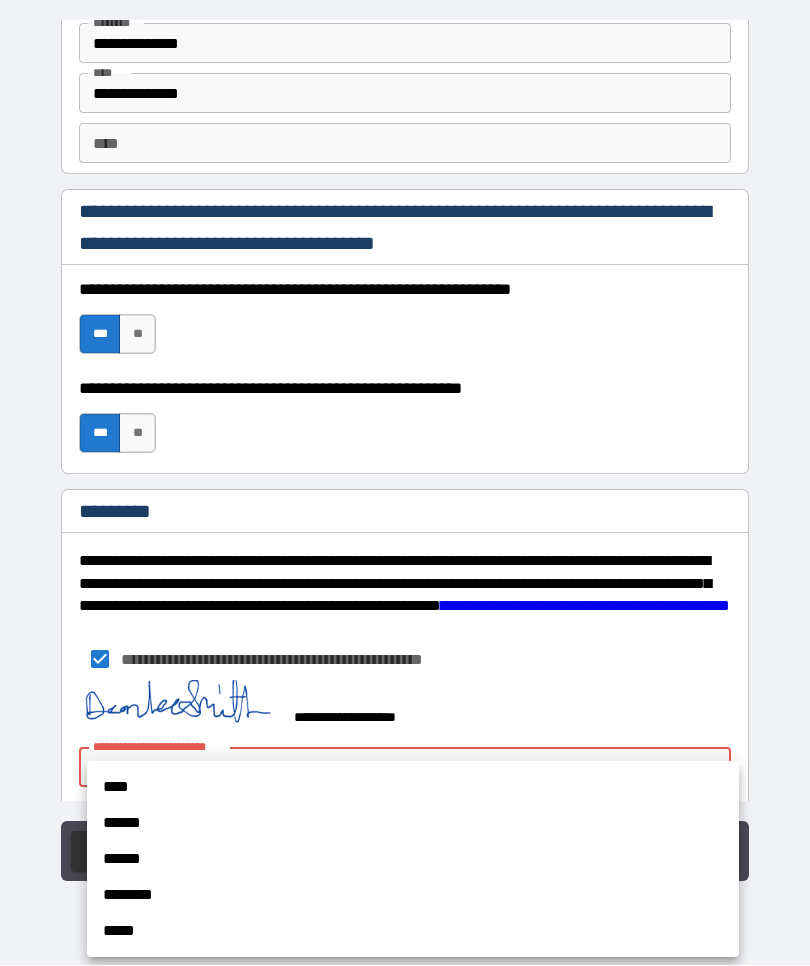click on "****" at bounding box center [413, 788] 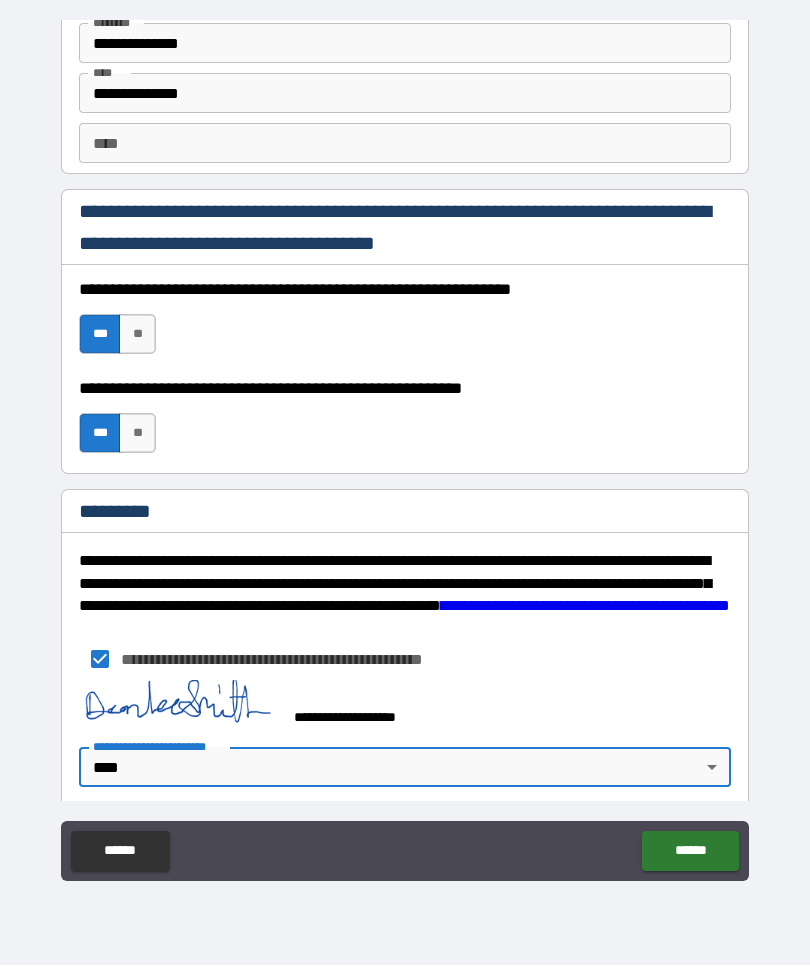 type on "*" 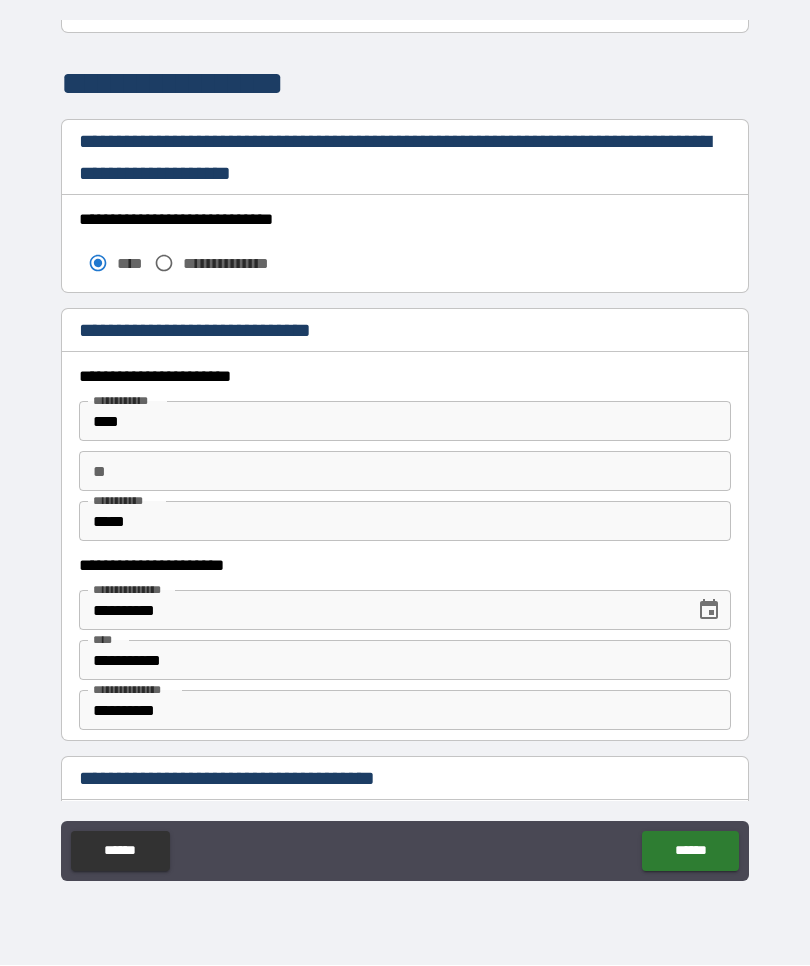 scroll, scrollTop: 1629, scrollLeft: 0, axis: vertical 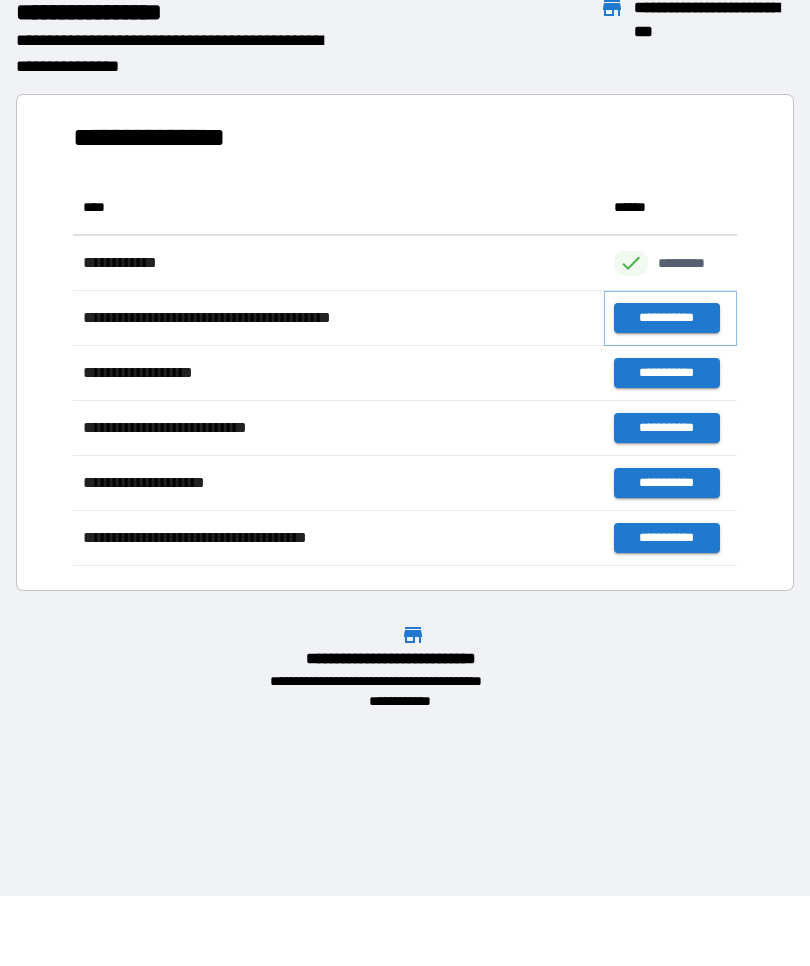 click on "**********" at bounding box center (666, 319) 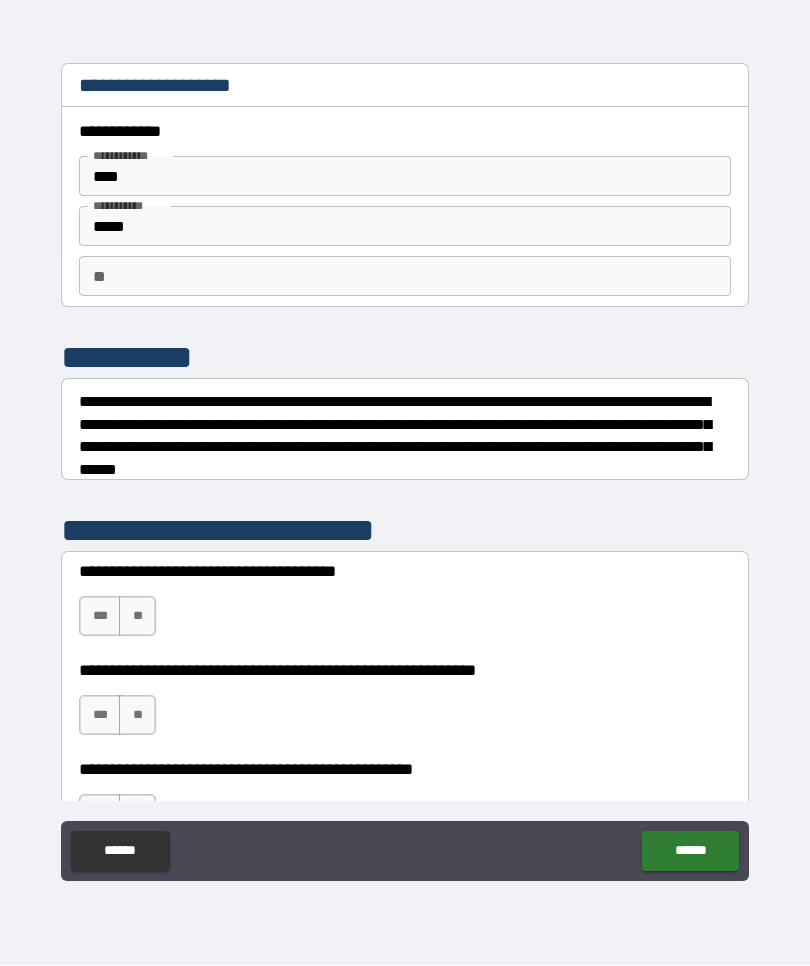 click on "***" at bounding box center [100, 617] 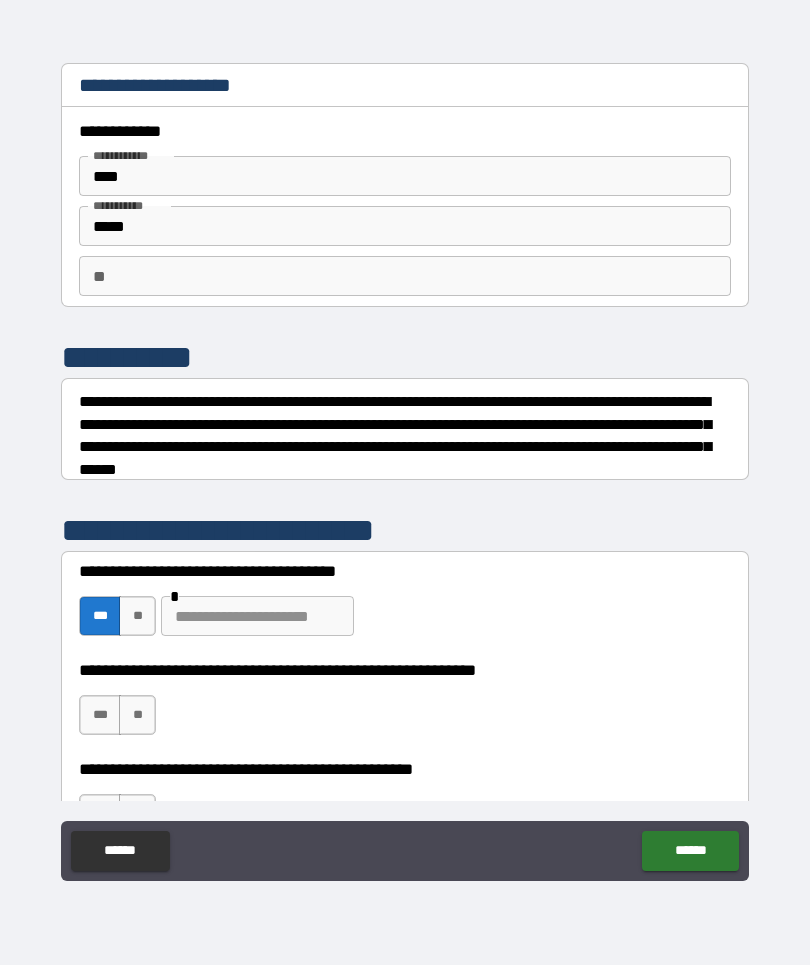 click on "***" at bounding box center [100, 716] 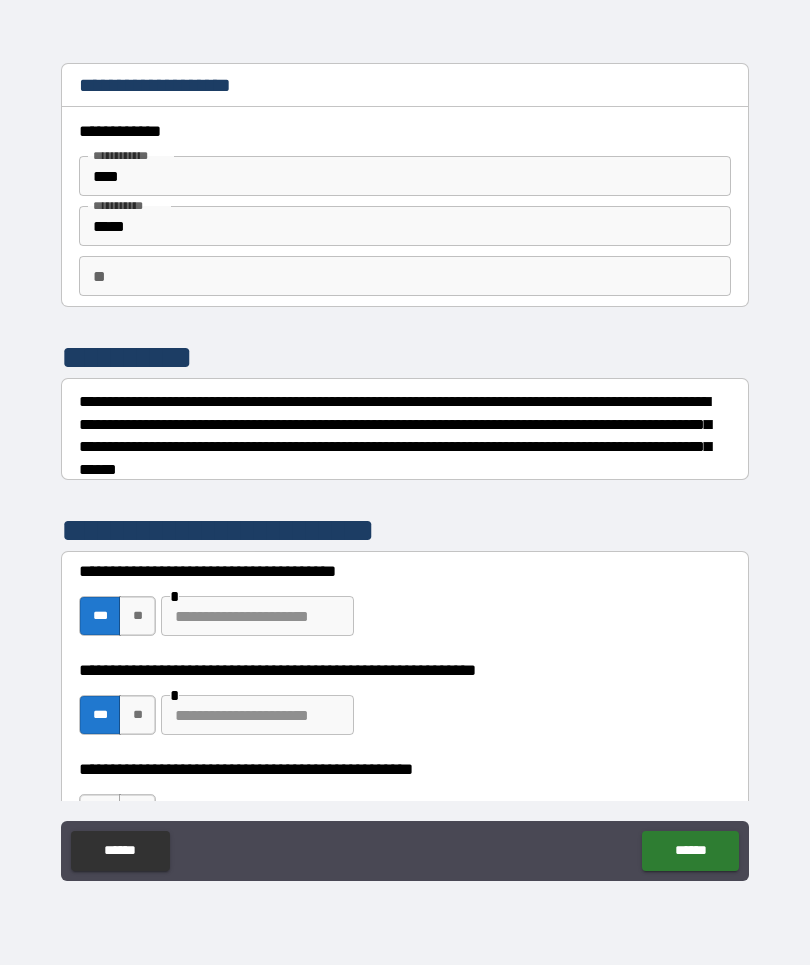 click at bounding box center (257, 716) 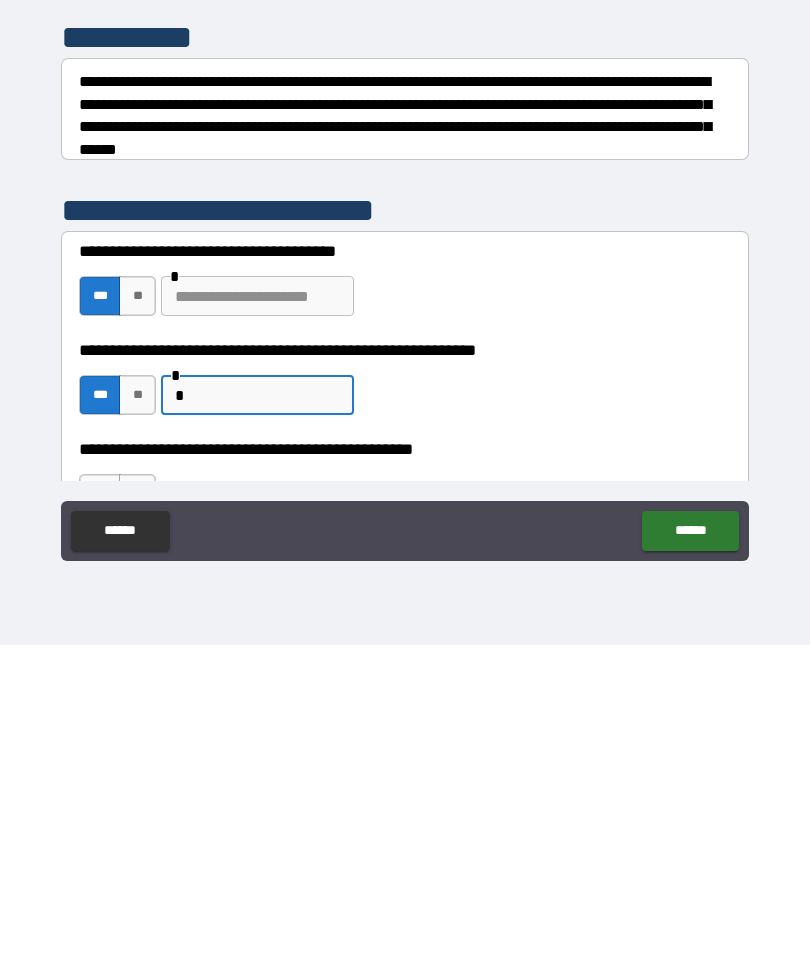 scroll, scrollTop: 69, scrollLeft: 0, axis: vertical 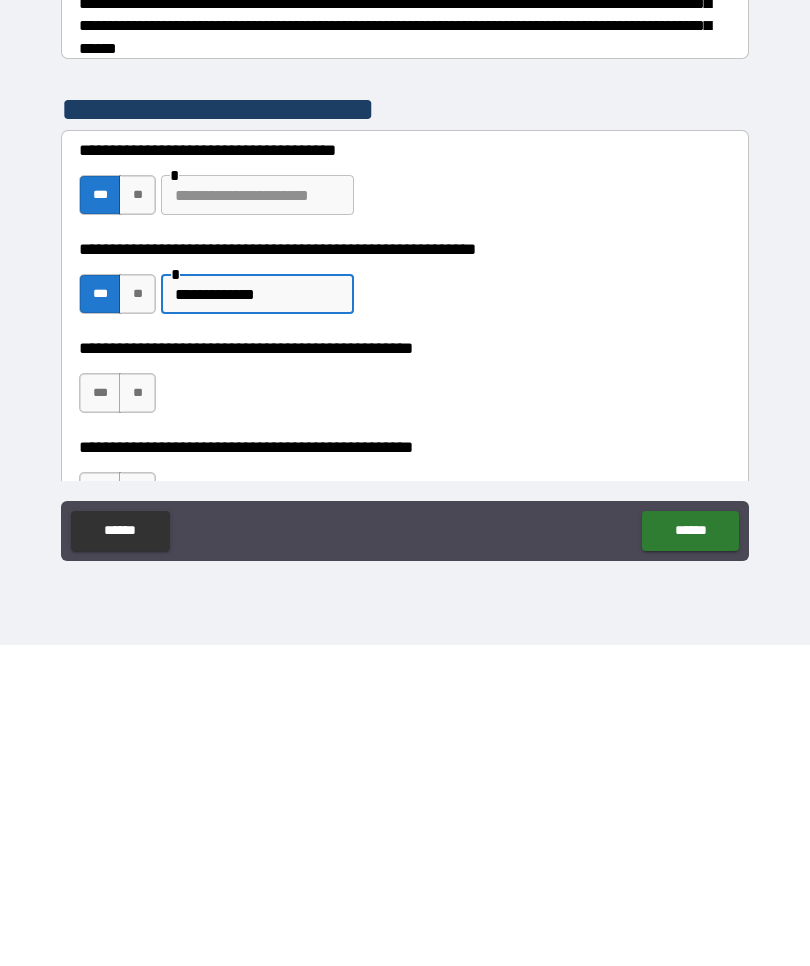 type on "**********" 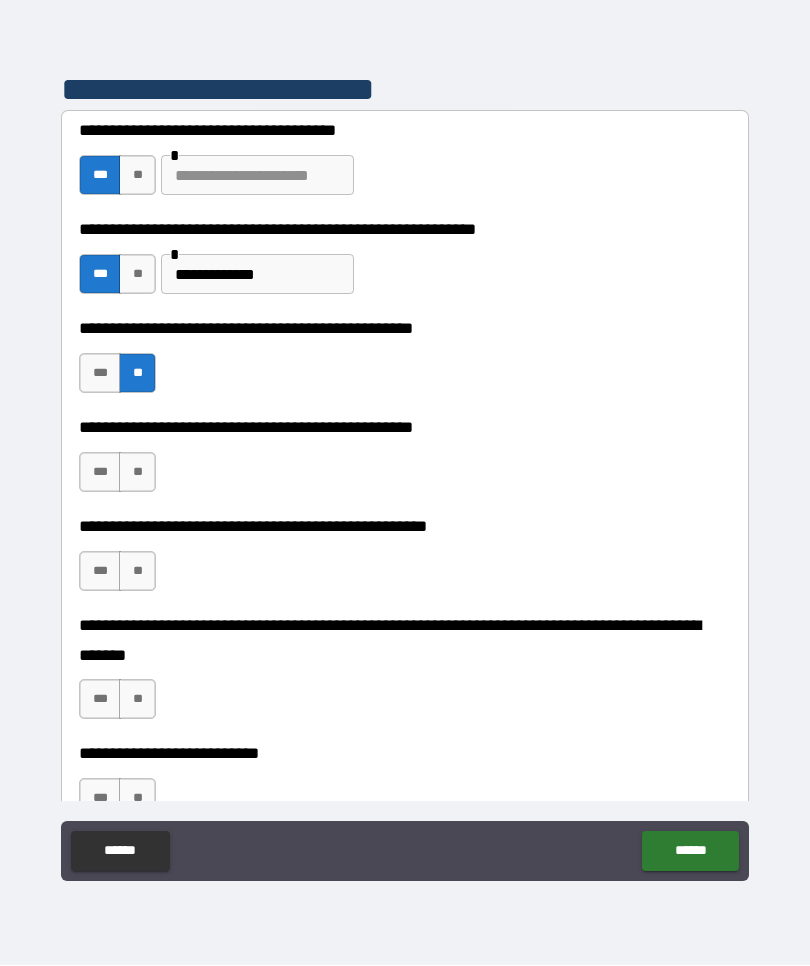 scroll, scrollTop: 467, scrollLeft: 0, axis: vertical 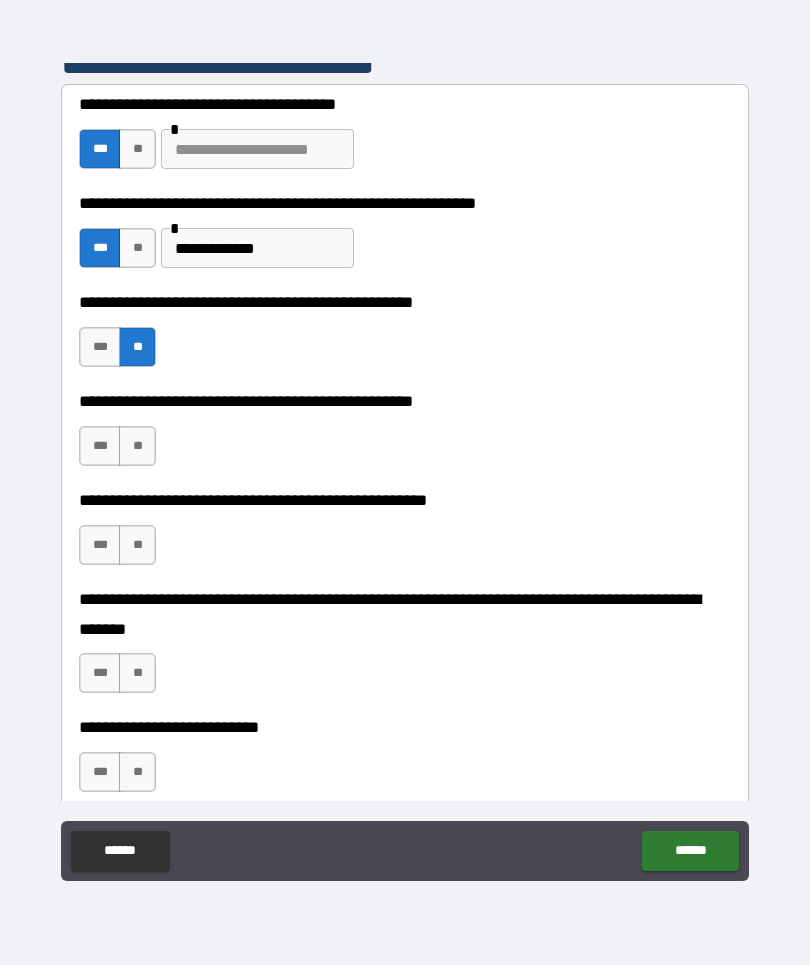 click on "***" at bounding box center (100, 447) 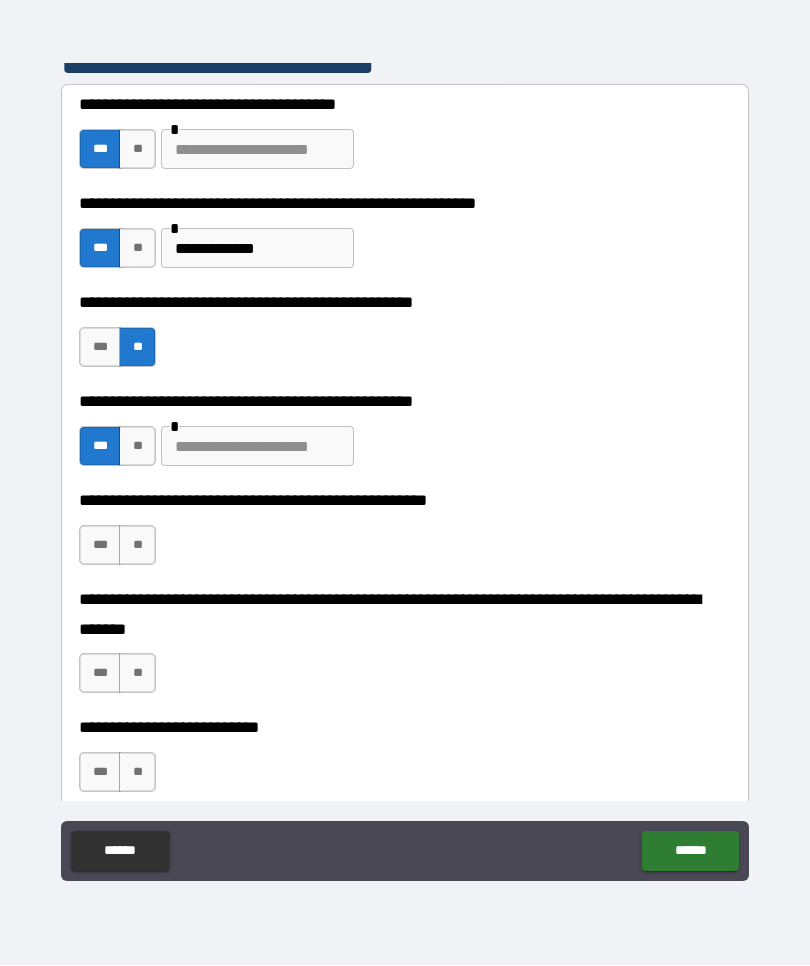 click on "**" at bounding box center (137, 546) 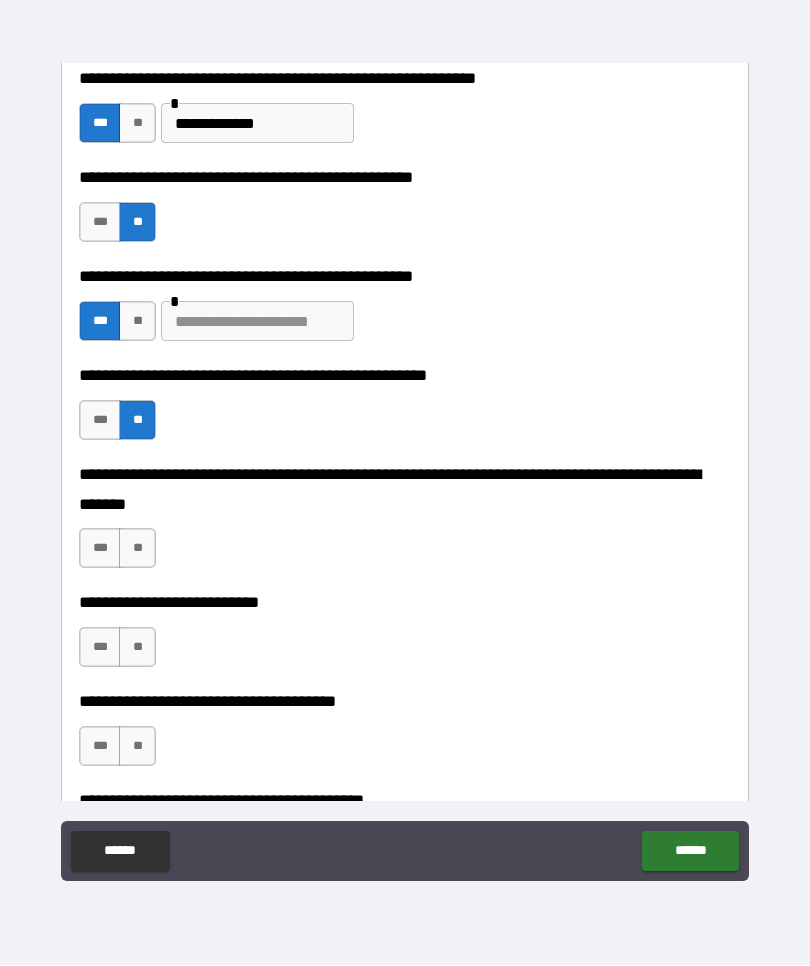scroll, scrollTop: 593, scrollLeft: 0, axis: vertical 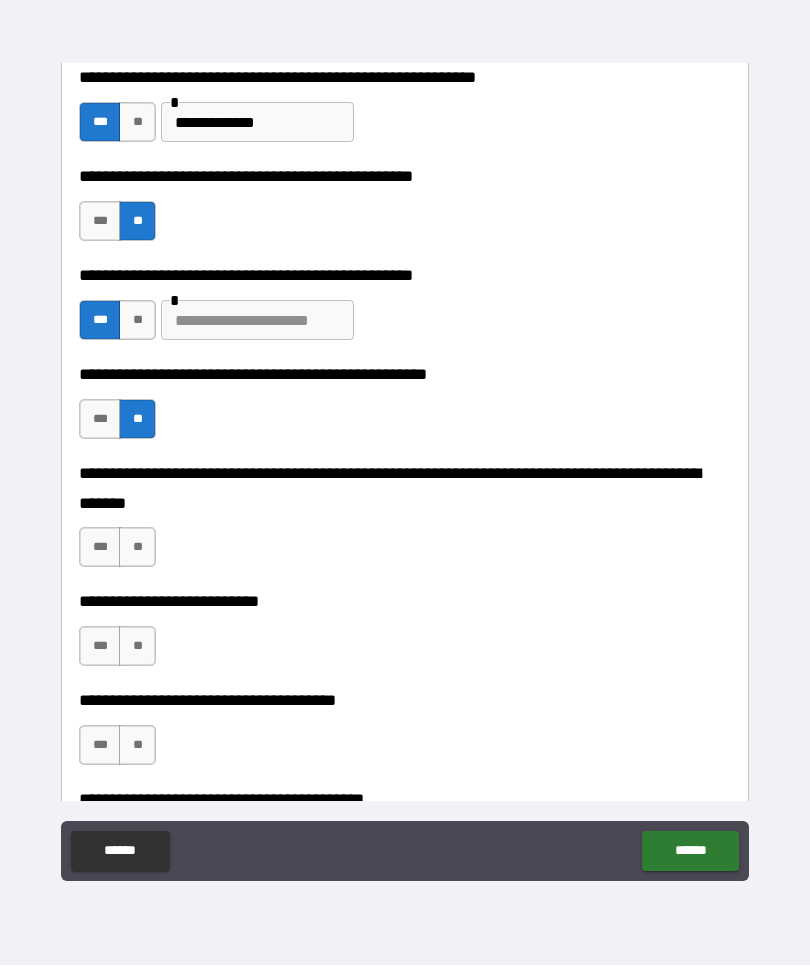 click on "**" at bounding box center [137, 548] 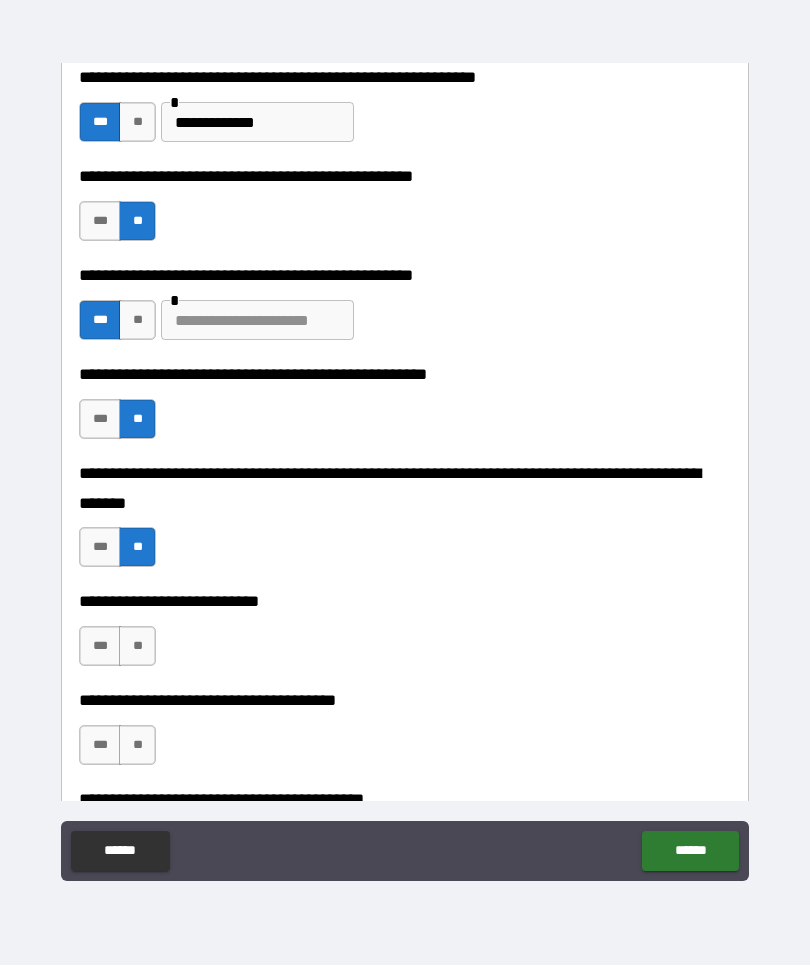 click on "**" at bounding box center [137, 647] 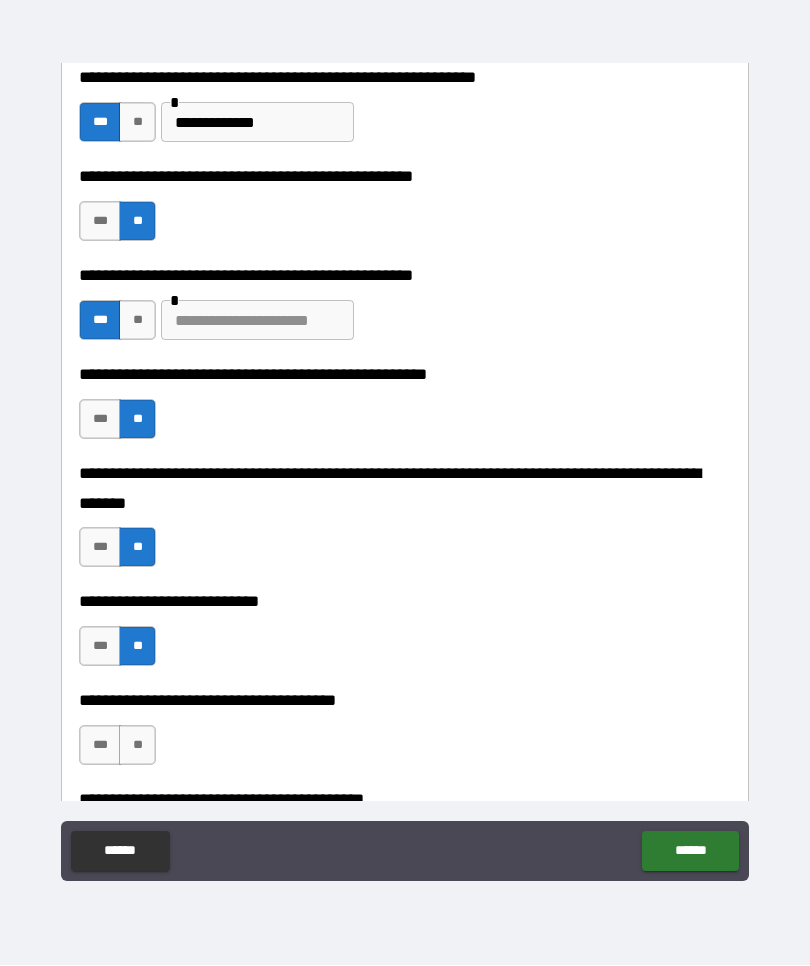 click on "**" at bounding box center [137, 746] 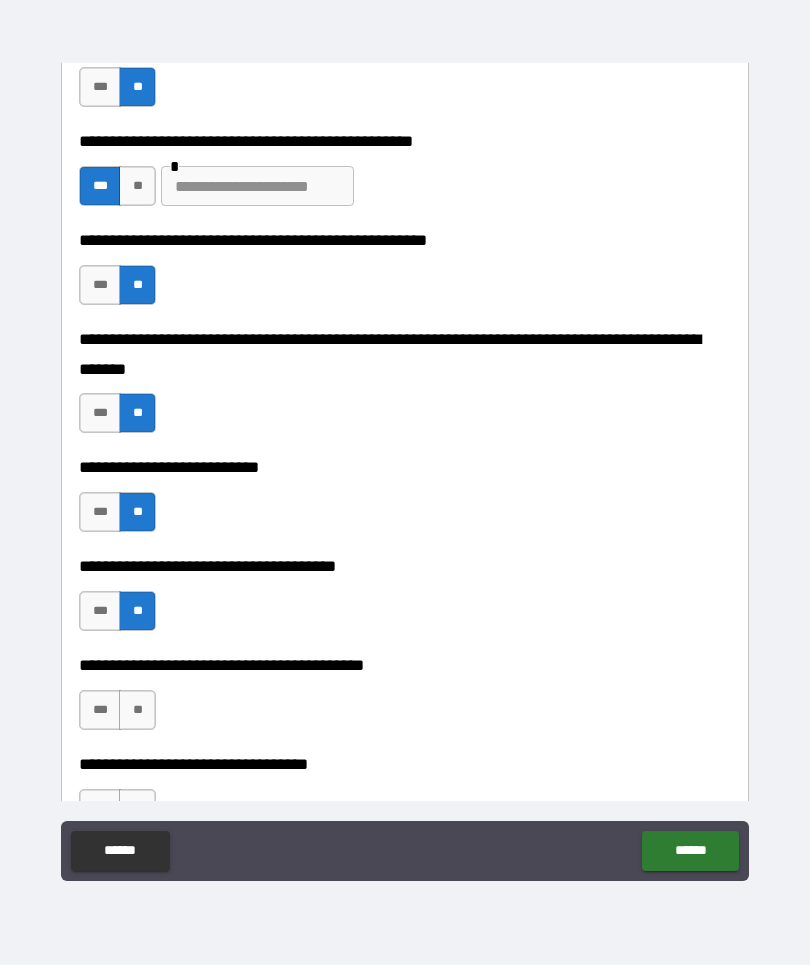 scroll, scrollTop: 781, scrollLeft: 0, axis: vertical 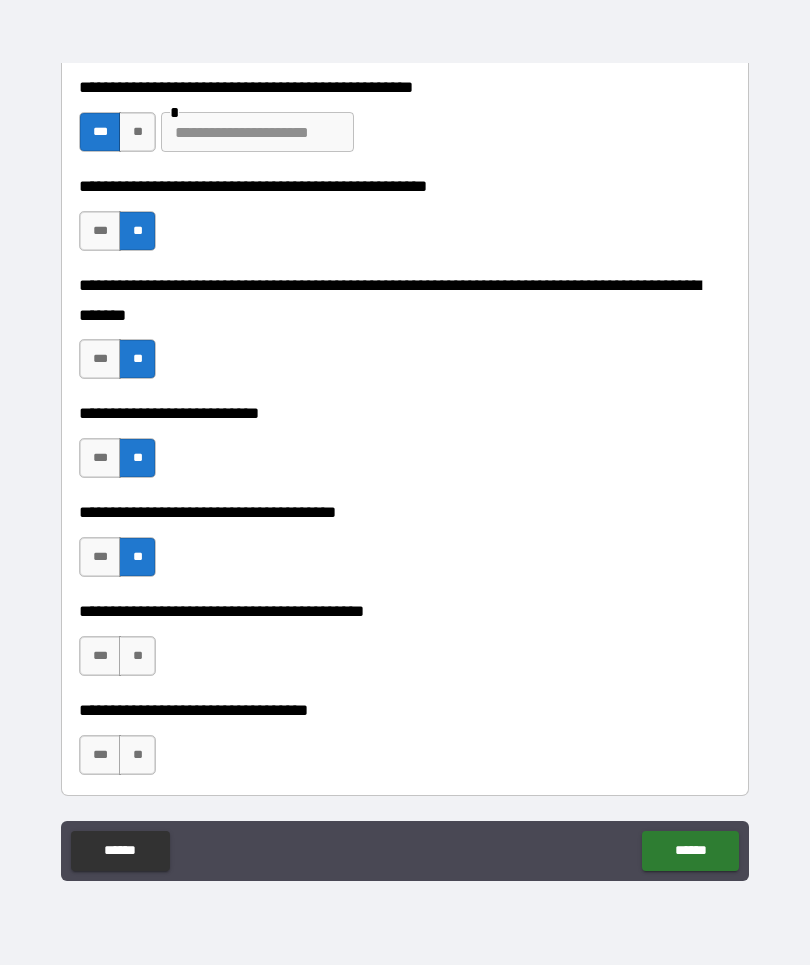 click on "**" at bounding box center (137, 657) 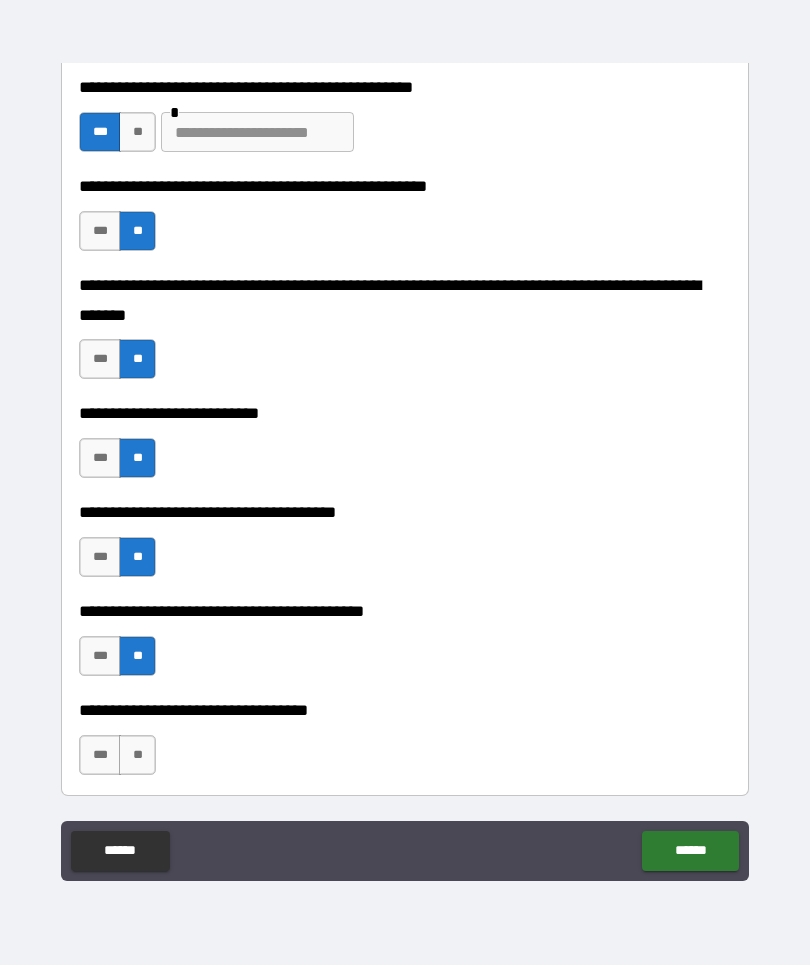 click on "**" at bounding box center [137, 756] 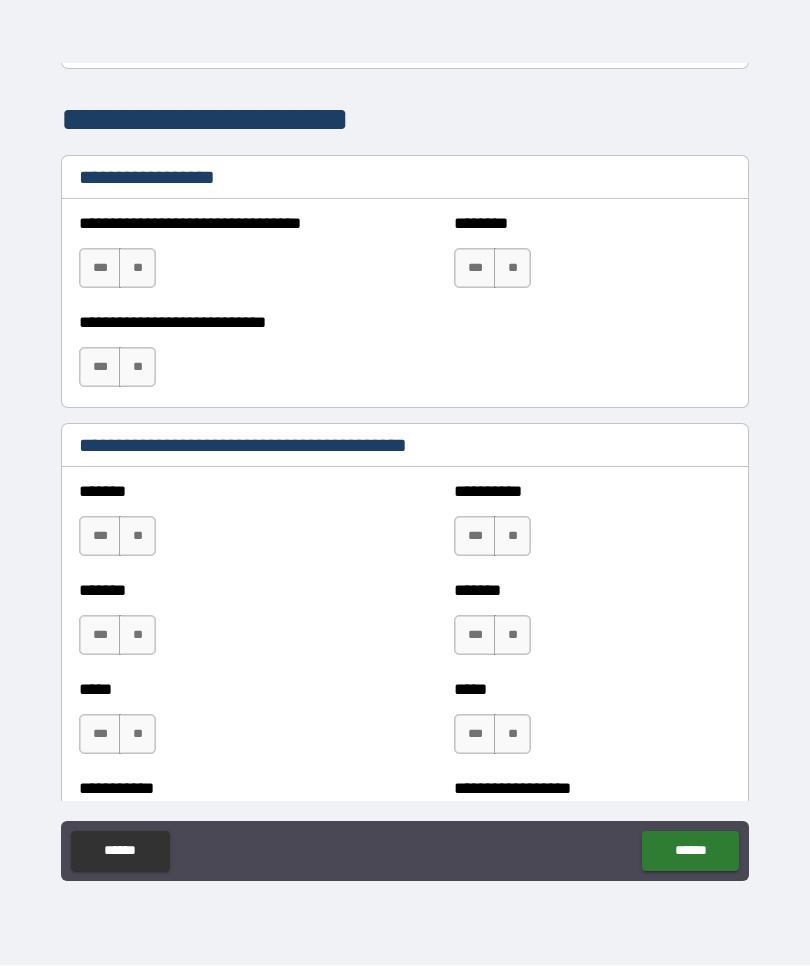scroll, scrollTop: 1509, scrollLeft: 0, axis: vertical 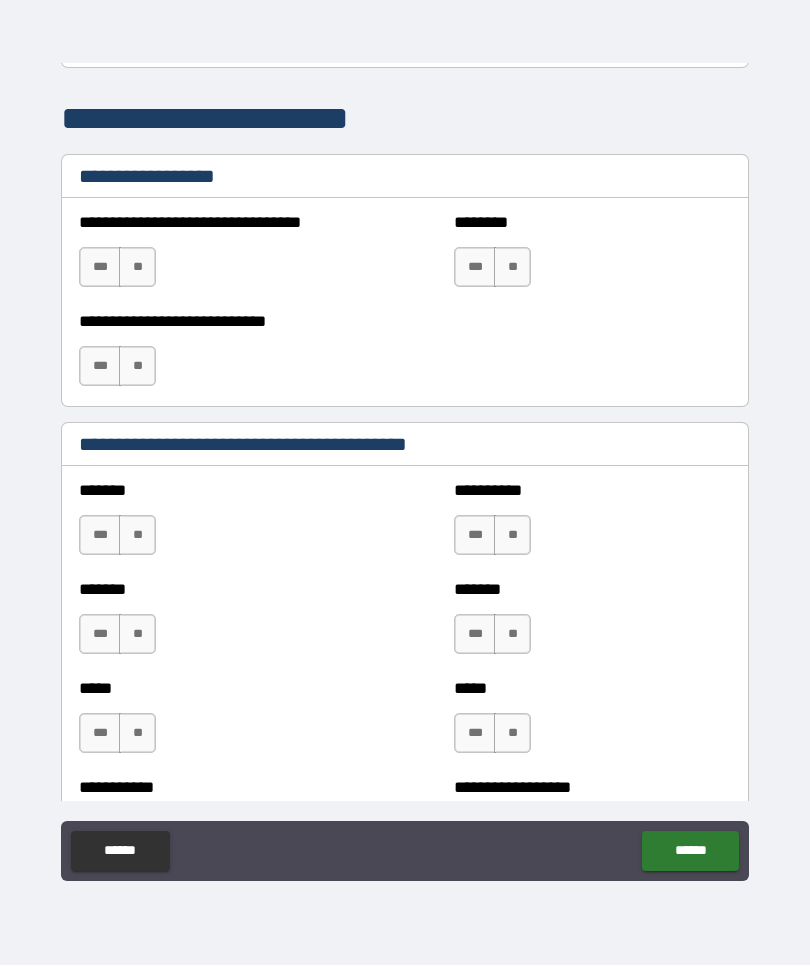 click on "**" at bounding box center [137, 268] 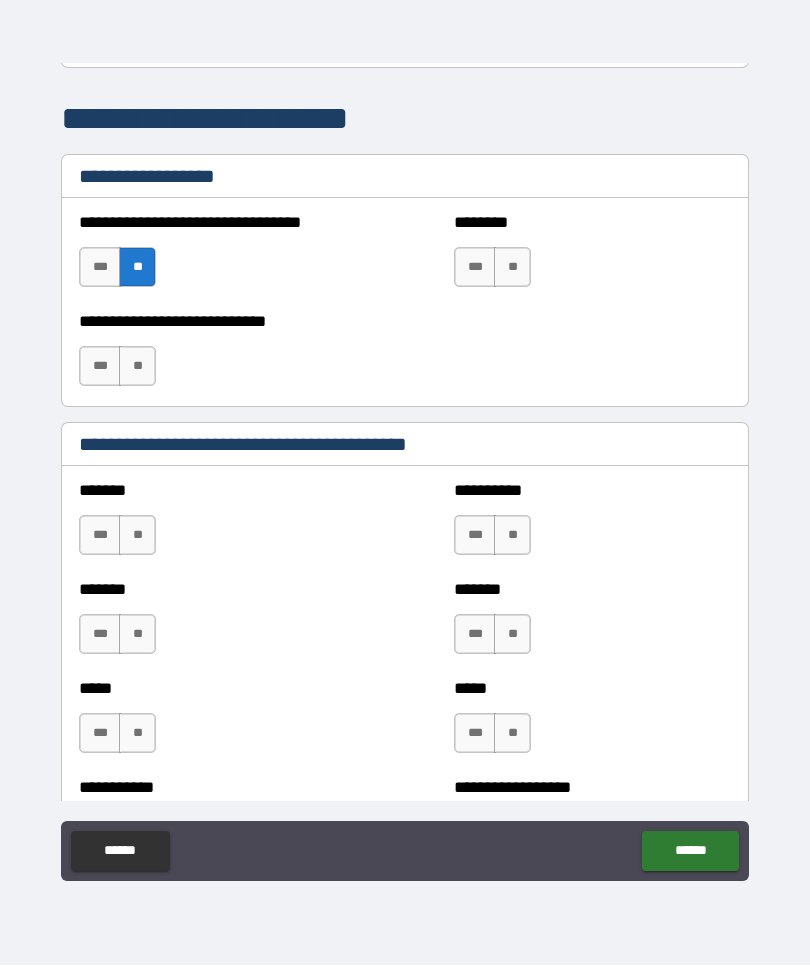 click on "**" at bounding box center (512, 268) 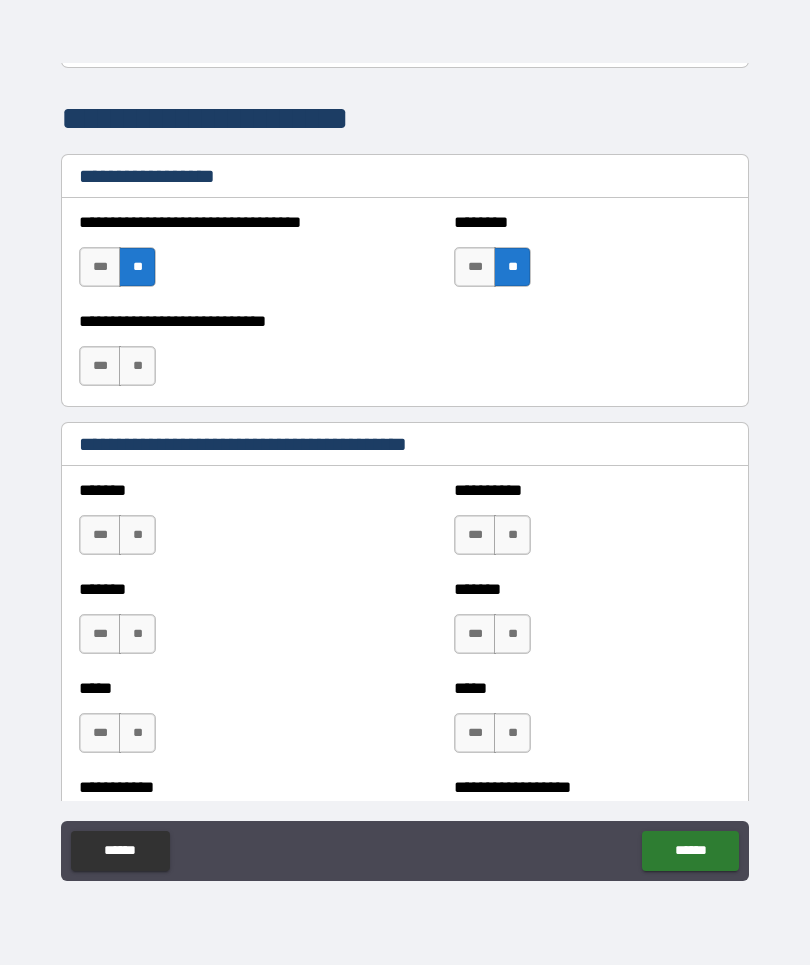 click on "***" at bounding box center [100, 367] 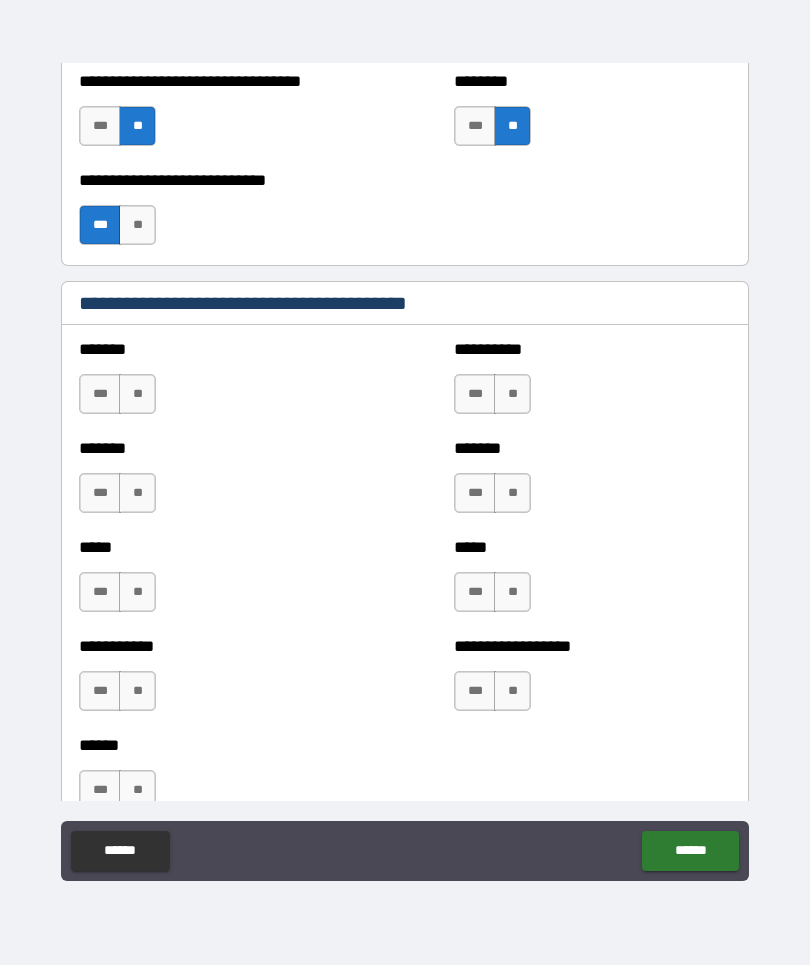 scroll, scrollTop: 1664, scrollLeft: 0, axis: vertical 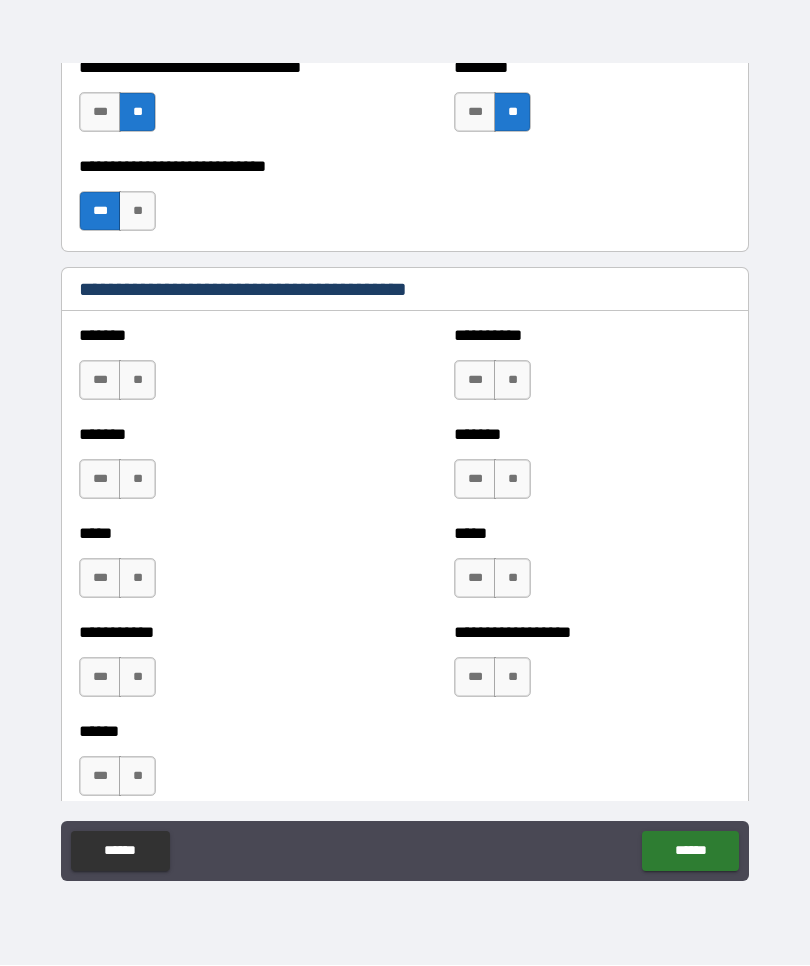 click on "**" at bounding box center [137, 579] 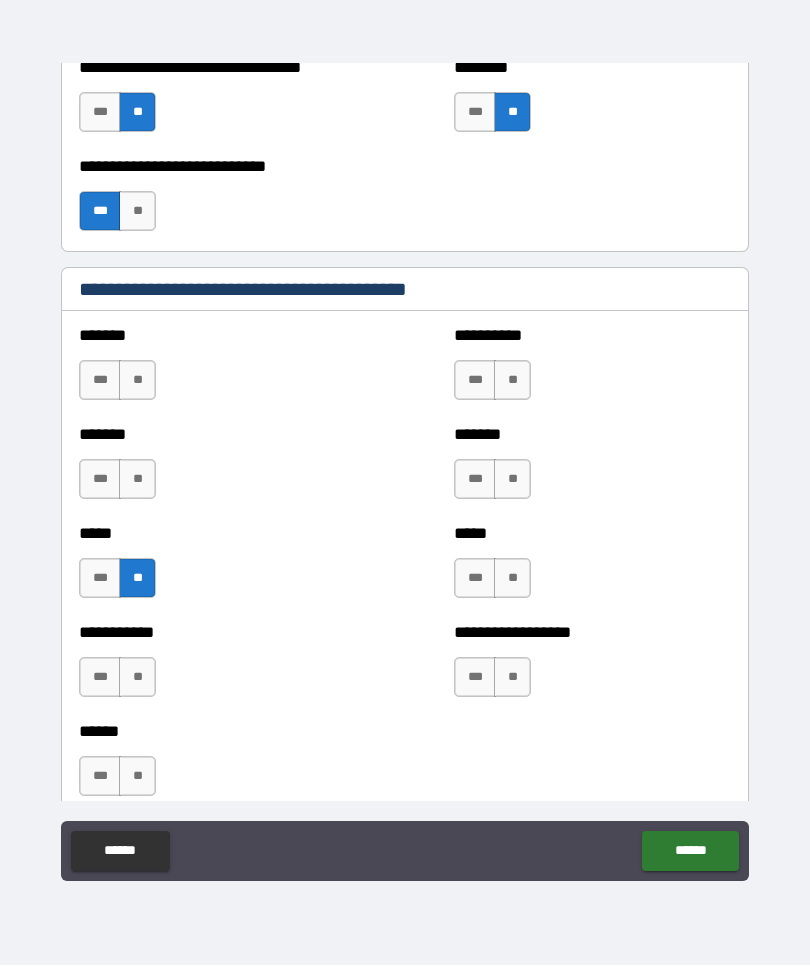click on "**" at bounding box center [137, 480] 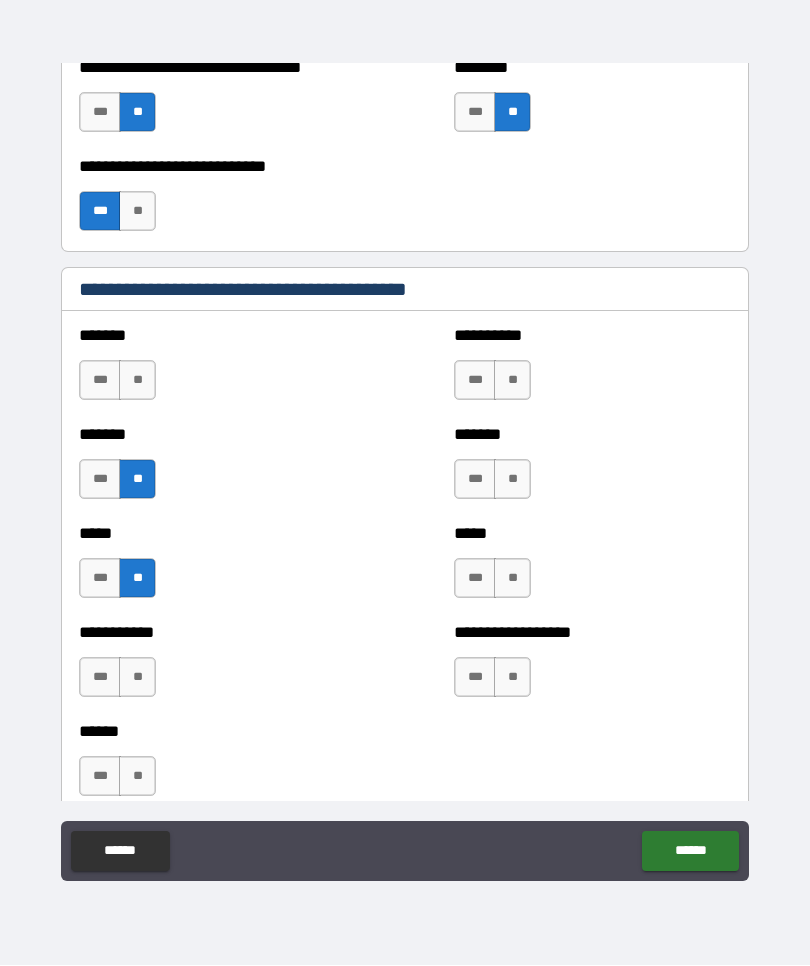 click on "**" at bounding box center (137, 381) 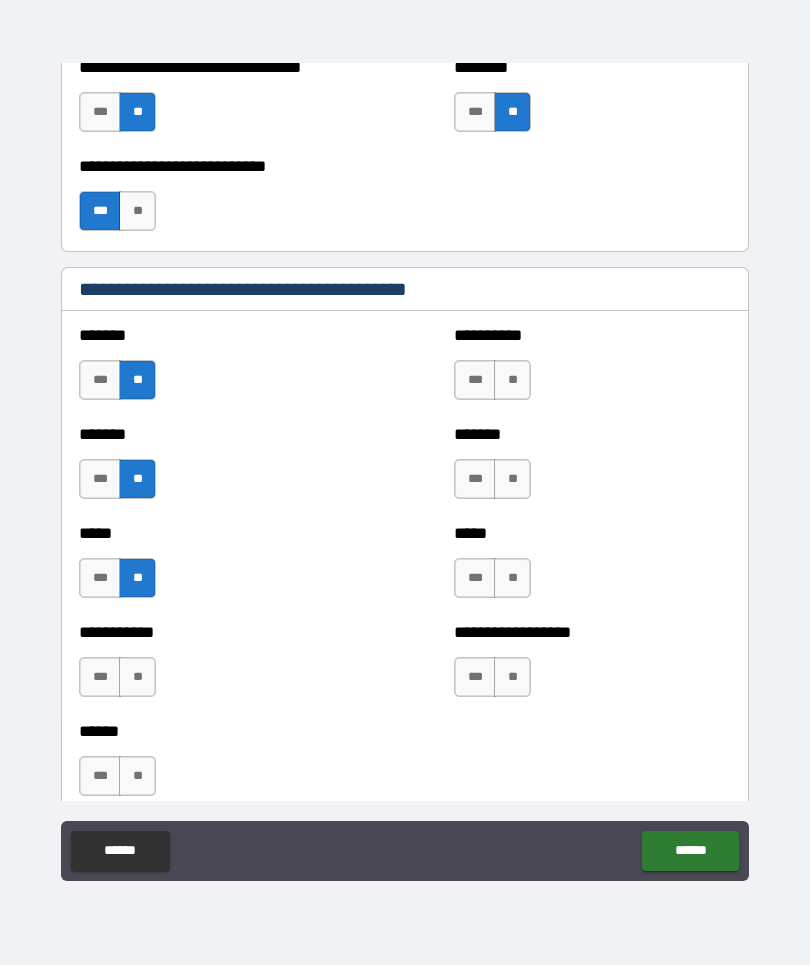 click on "**" at bounding box center (512, 381) 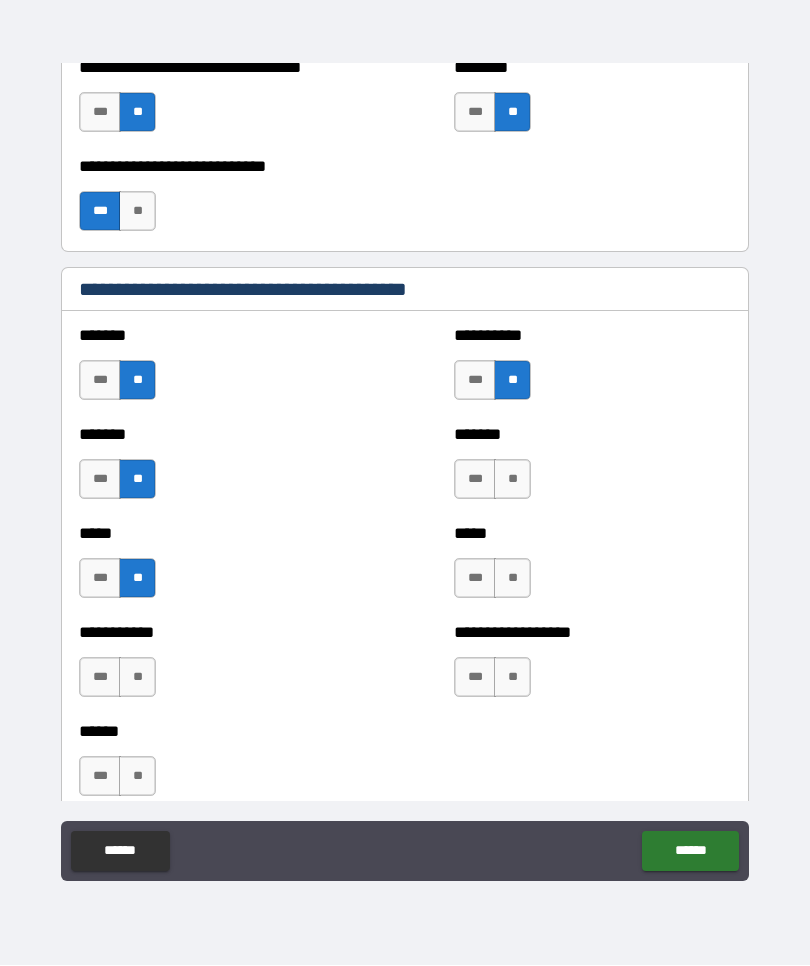 click on "**" at bounding box center [512, 480] 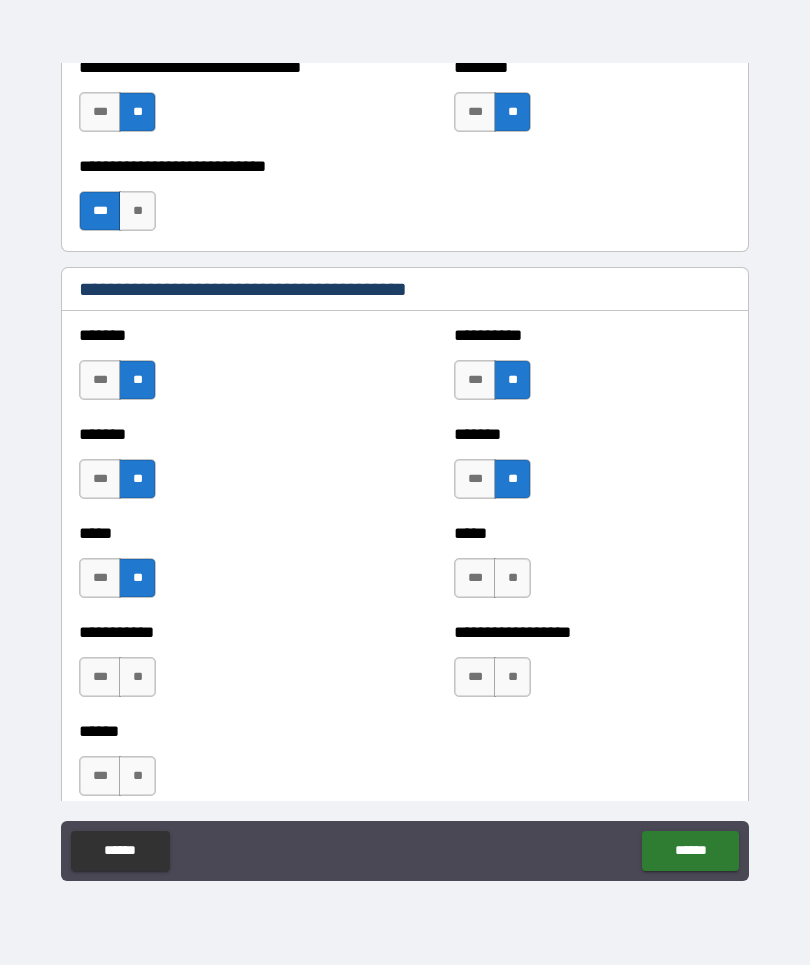 click on "**" at bounding box center (512, 579) 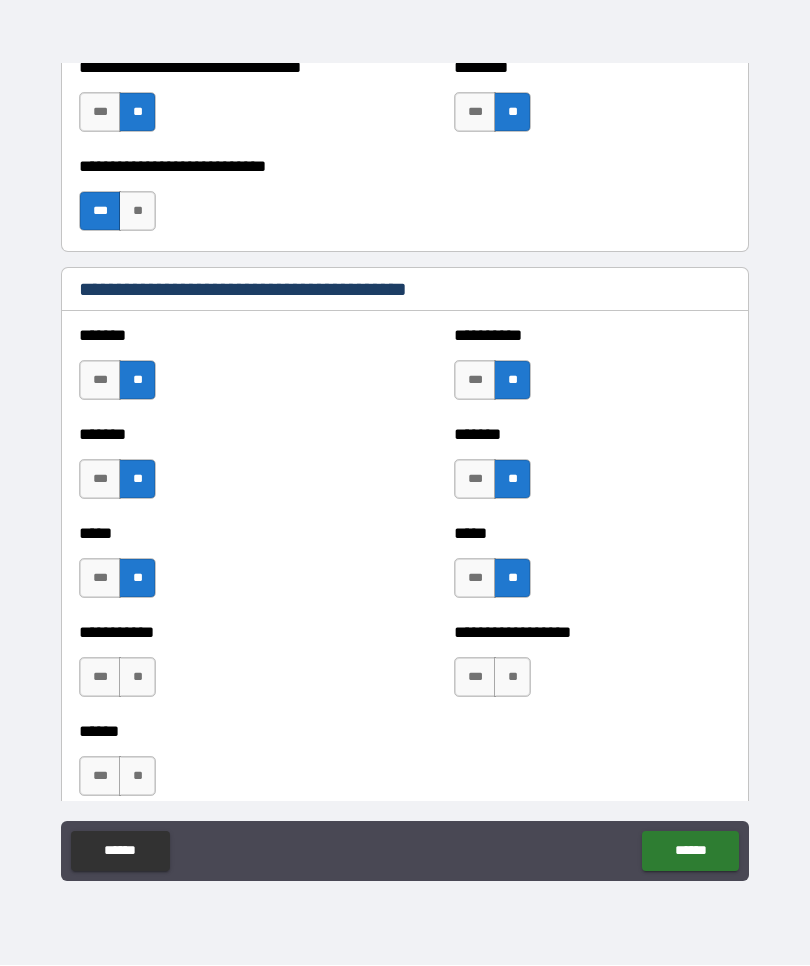 click on "**" at bounding box center [512, 678] 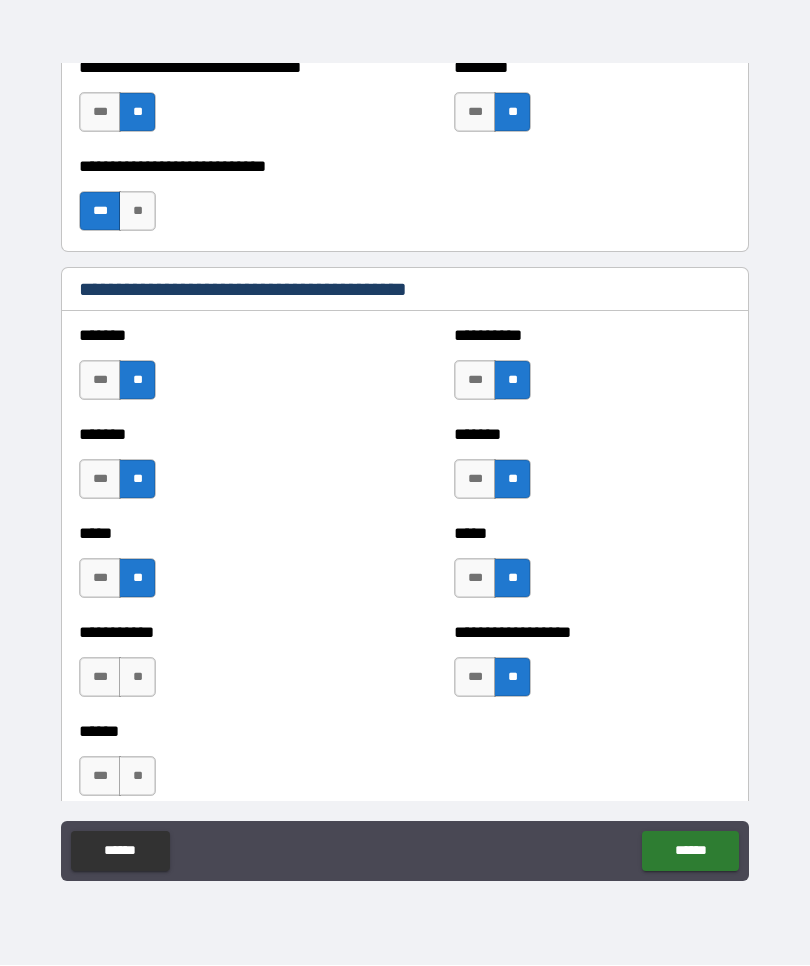 click on "**" at bounding box center [137, 678] 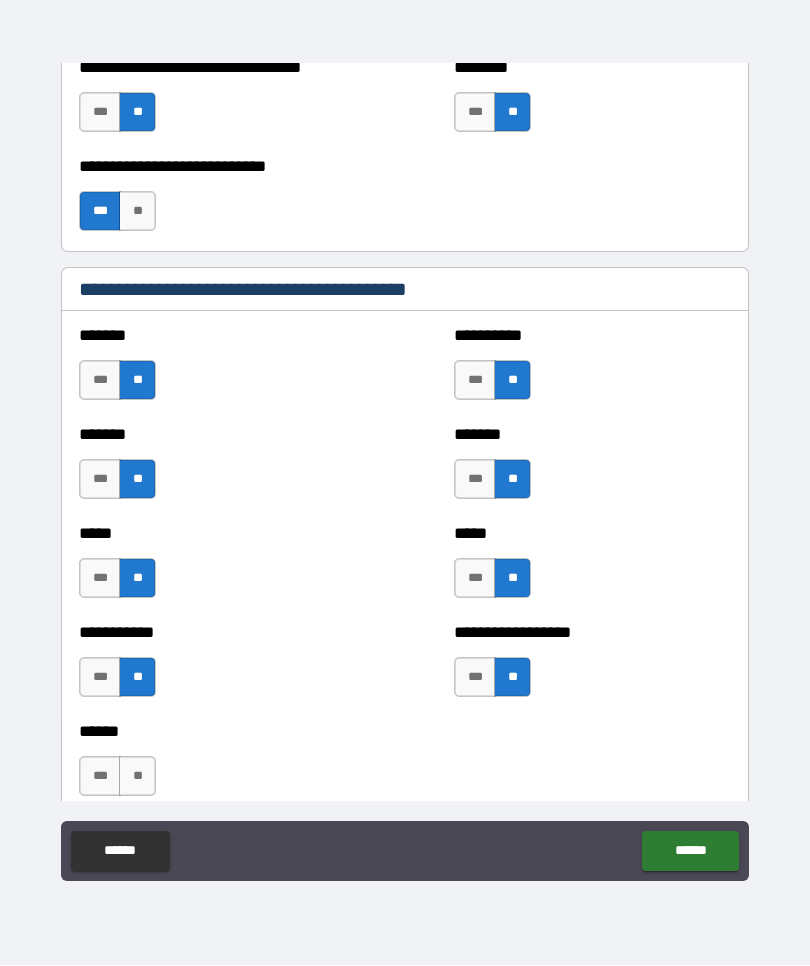 click on "***" at bounding box center (100, 777) 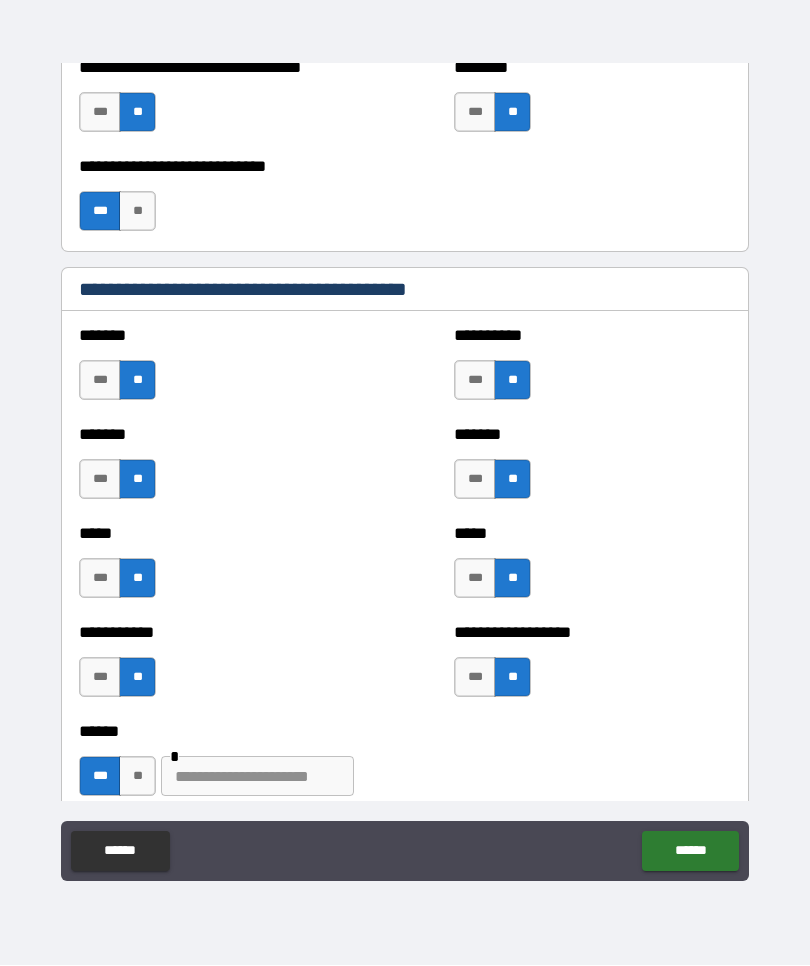 click at bounding box center (257, 777) 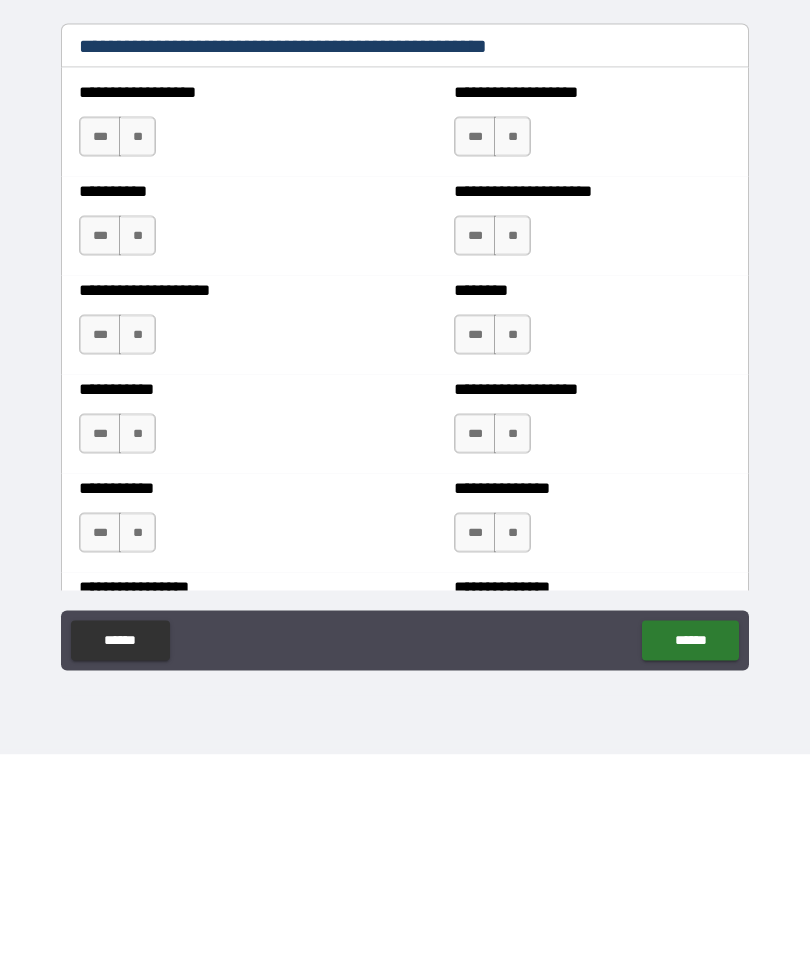 scroll, scrollTop: 2335, scrollLeft: 0, axis: vertical 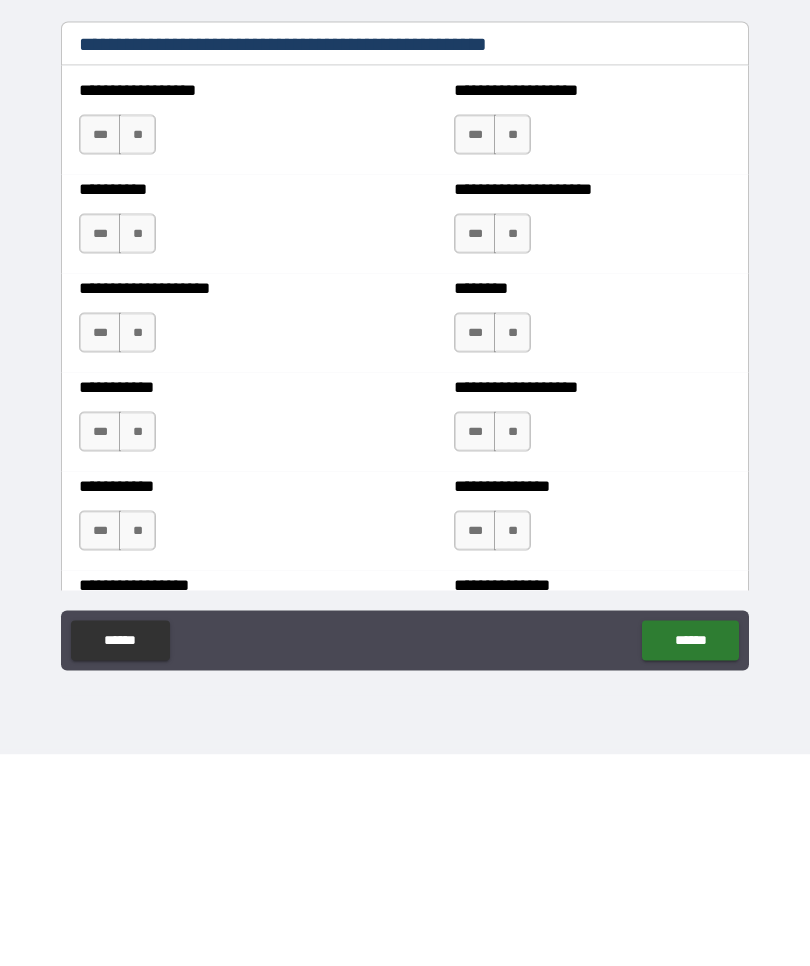type on "**********" 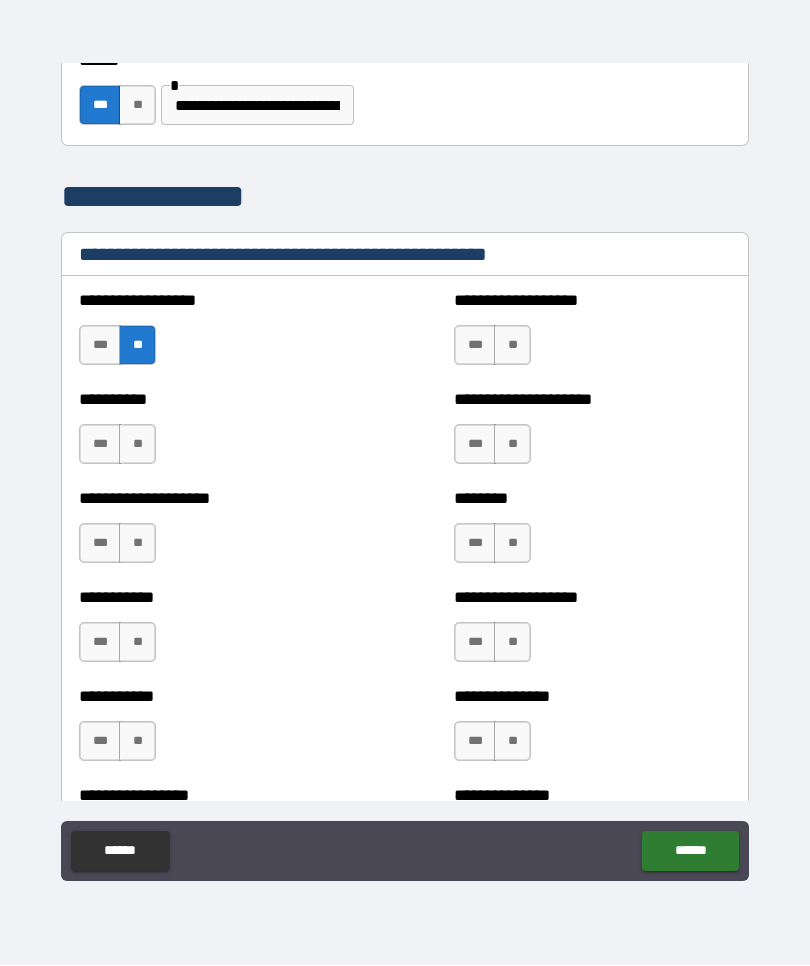 click on "**" at bounding box center (137, 445) 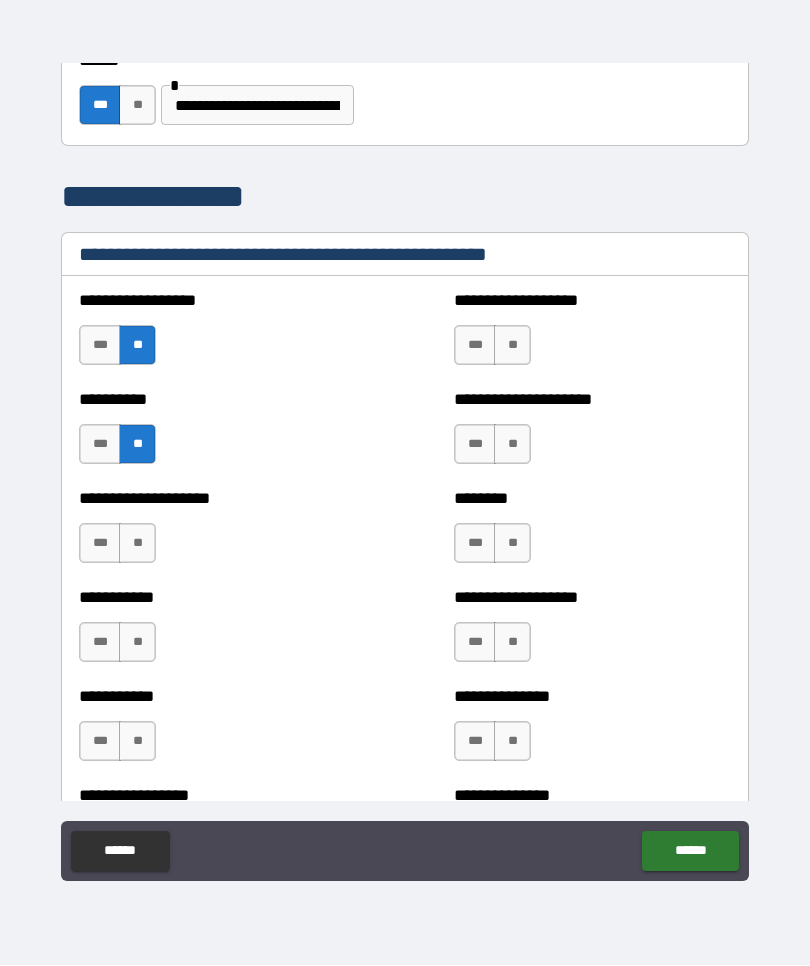 click on "**" at bounding box center [137, 544] 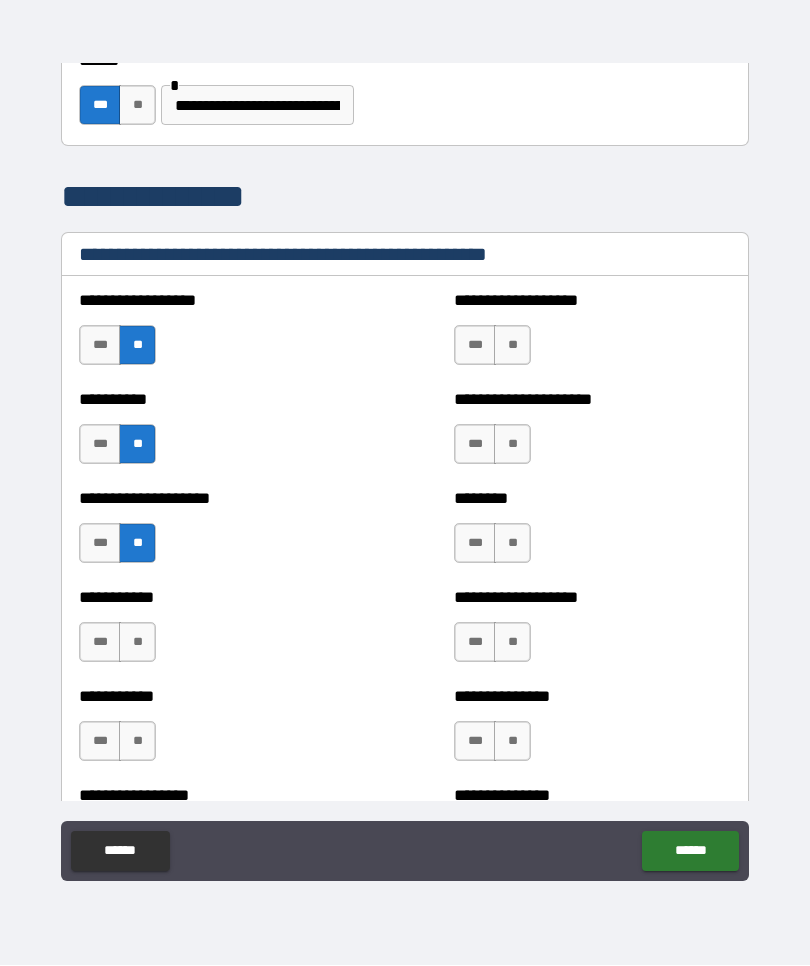 click on "**" at bounding box center (512, 346) 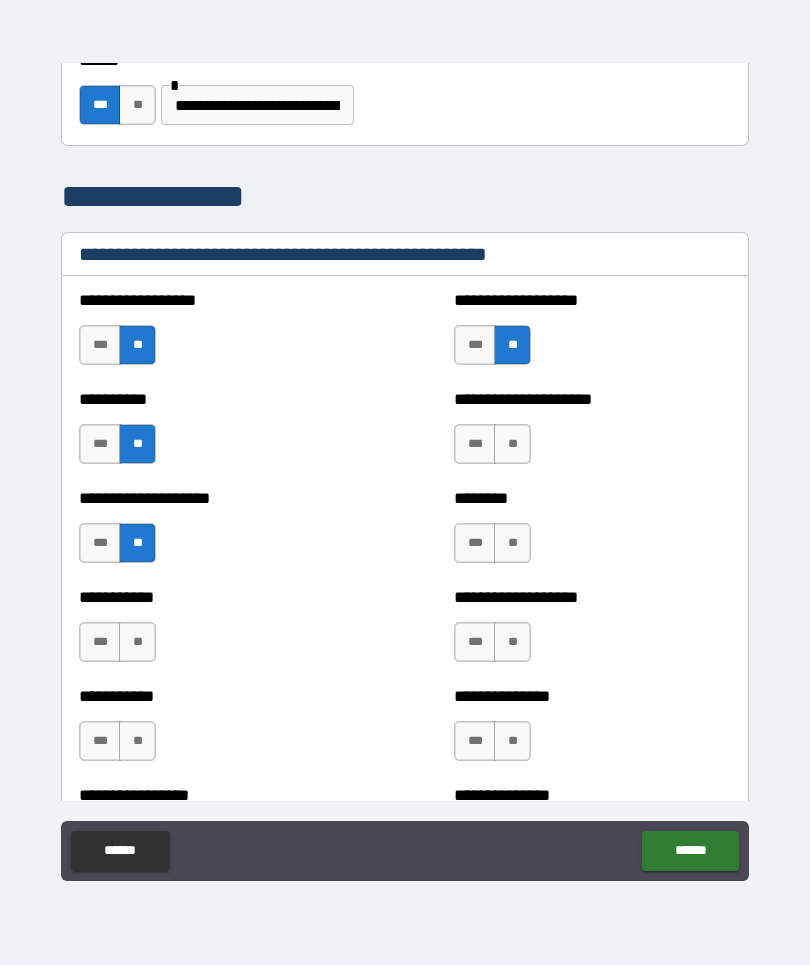 click on "**" at bounding box center (512, 445) 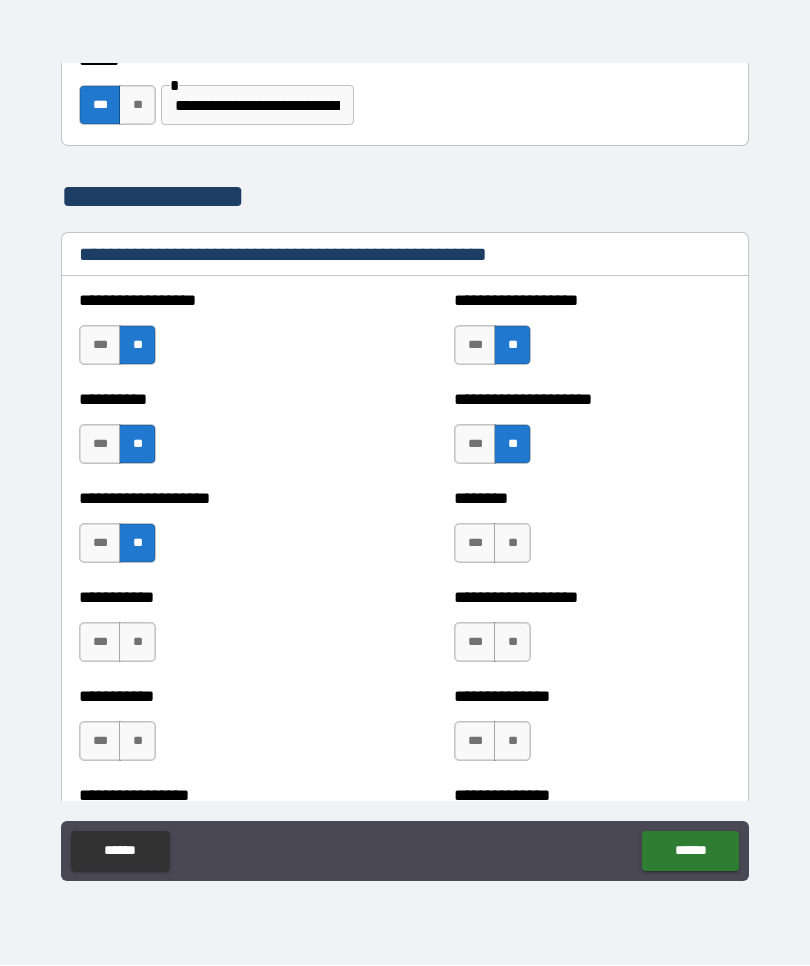 click on "**" at bounding box center (512, 544) 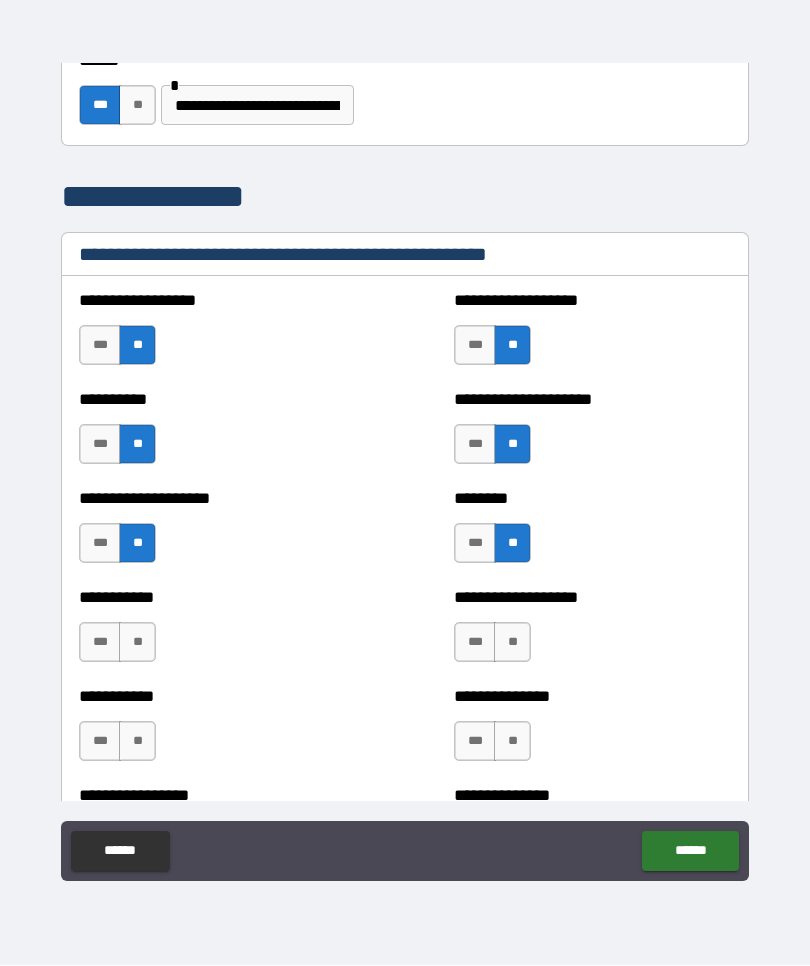 click on "**" at bounding box center [512, 643] 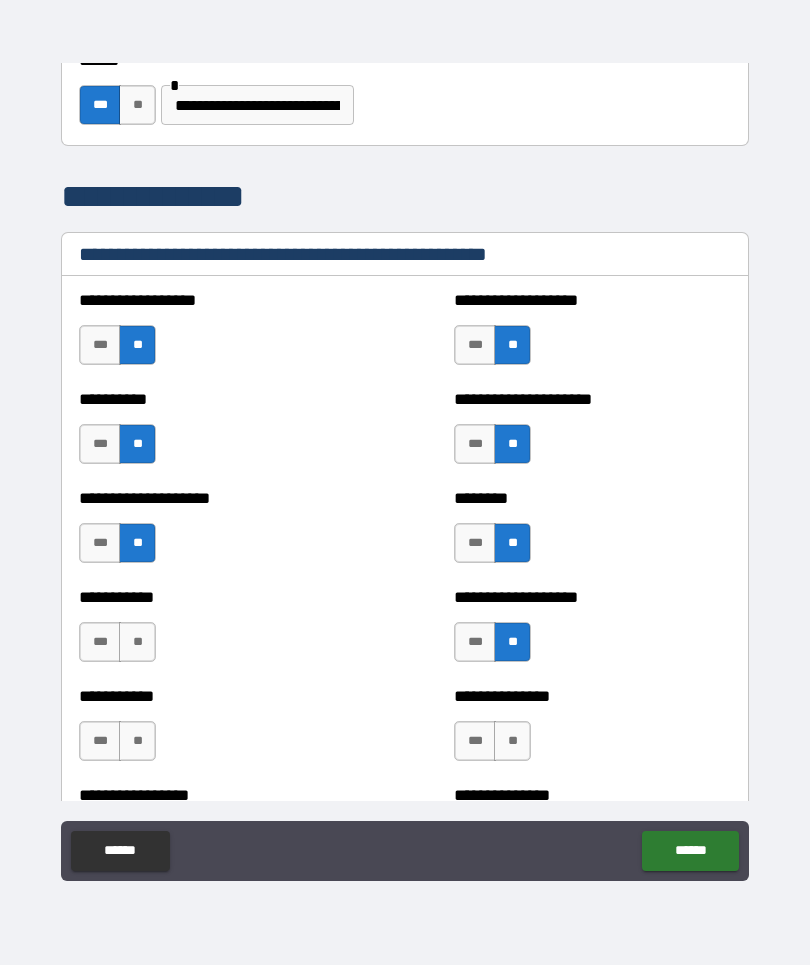 click on "**" at bounding box center (512, 742) 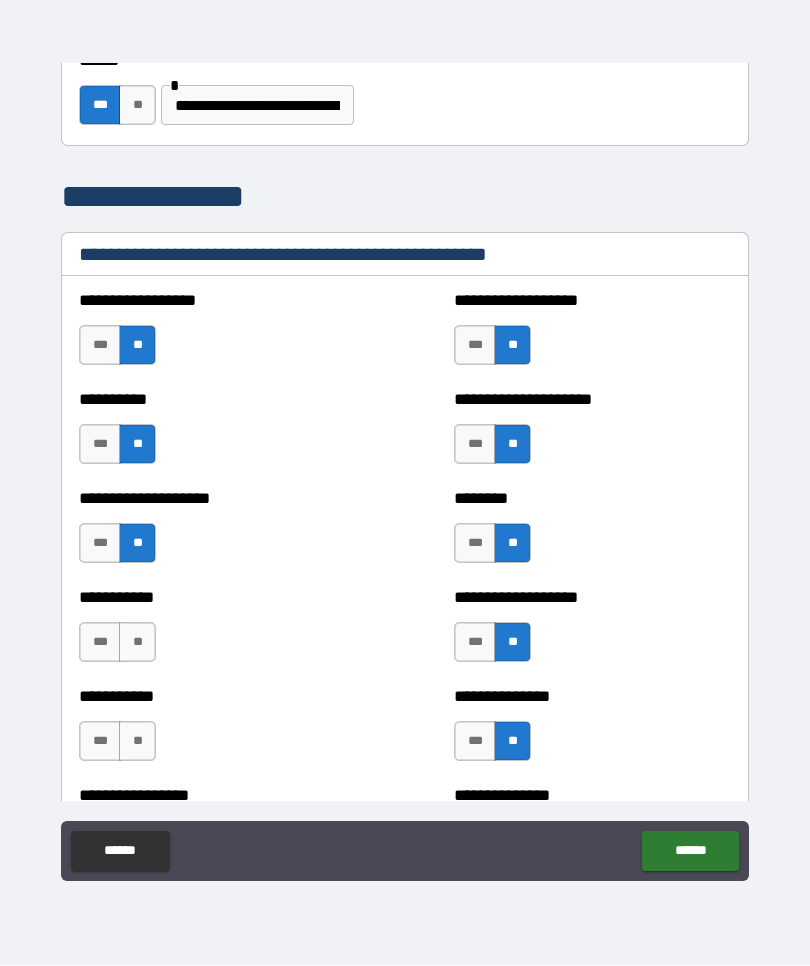 click on "**" at bounding box center [137, 643] 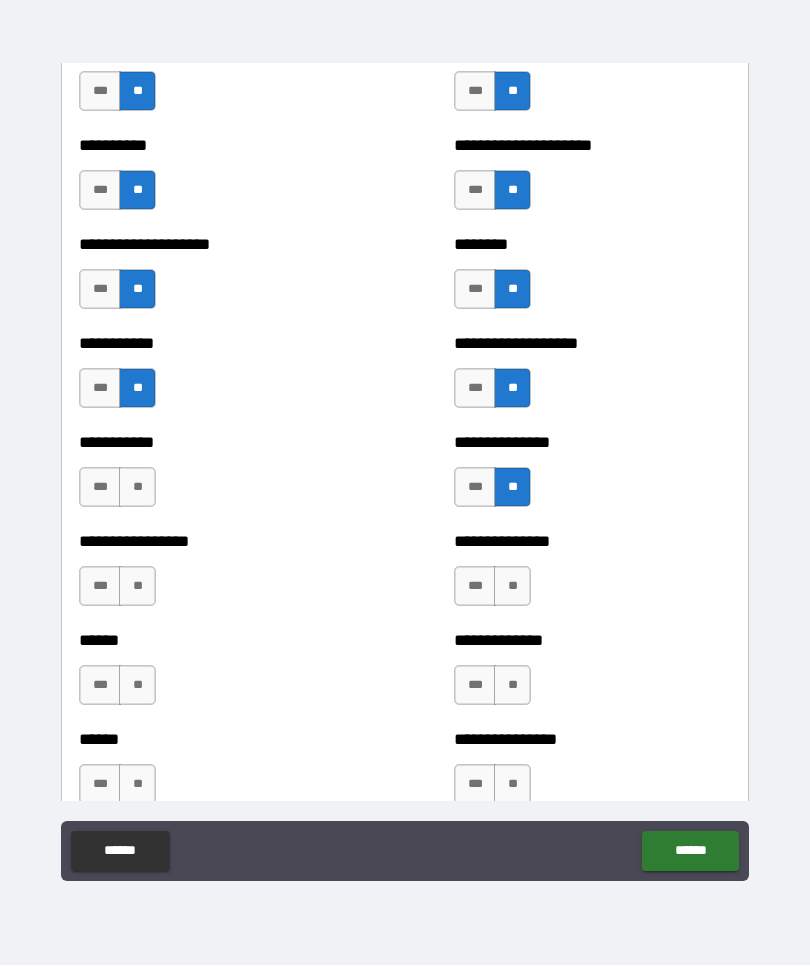 scroll, scrollTop: 2592, scrollLeft: 0, axis: vertical 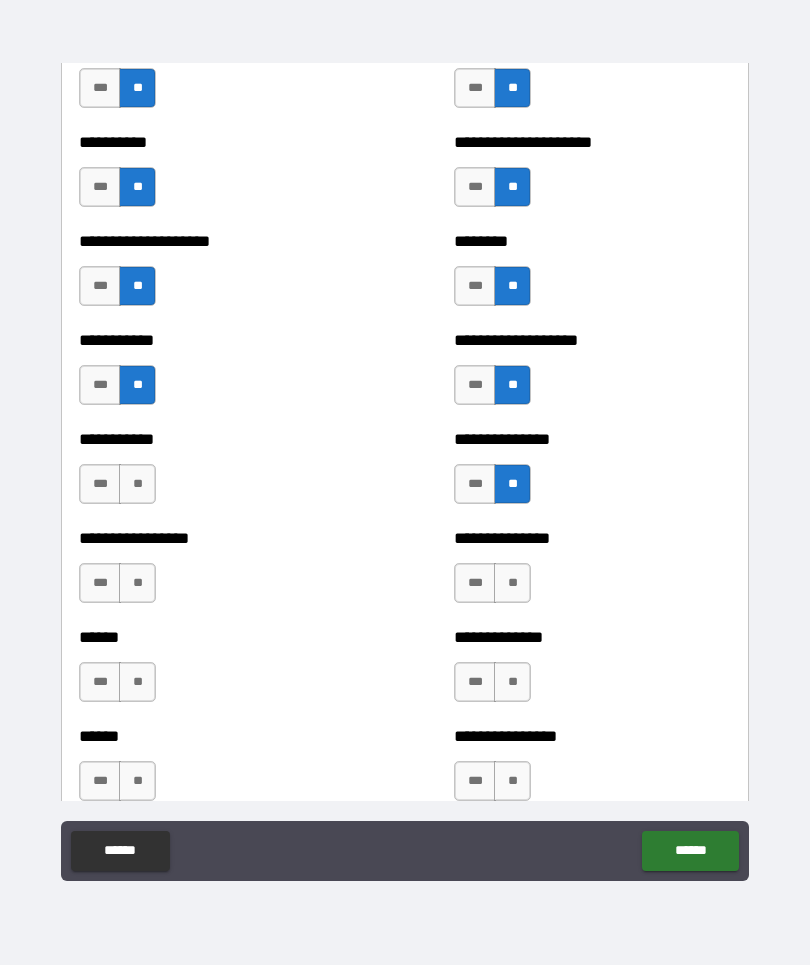 click on "**" at bounding box center [137, 485] 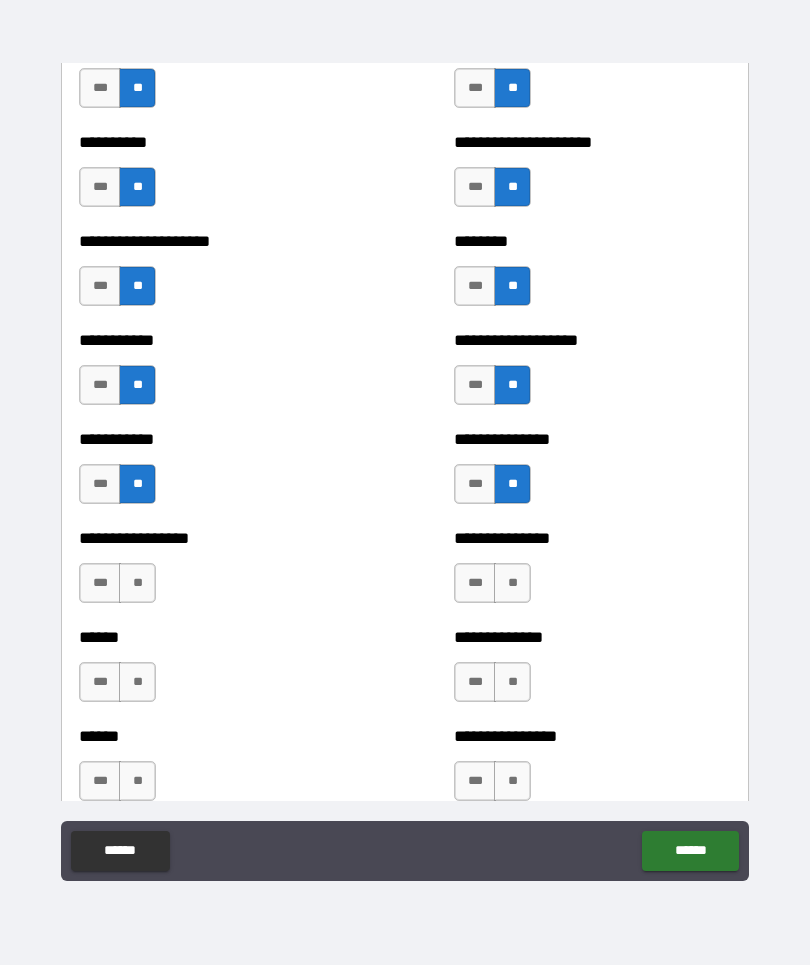 click on "**" at bounding box center [137, 584] 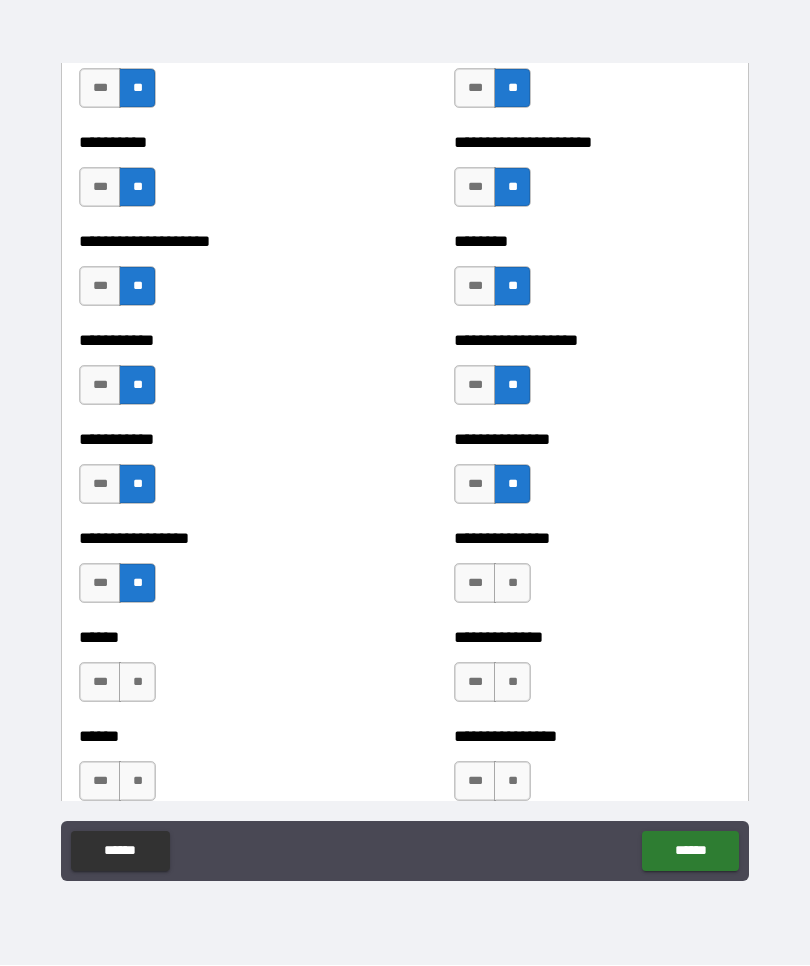 click on "**" at bounding box center [512, 584] 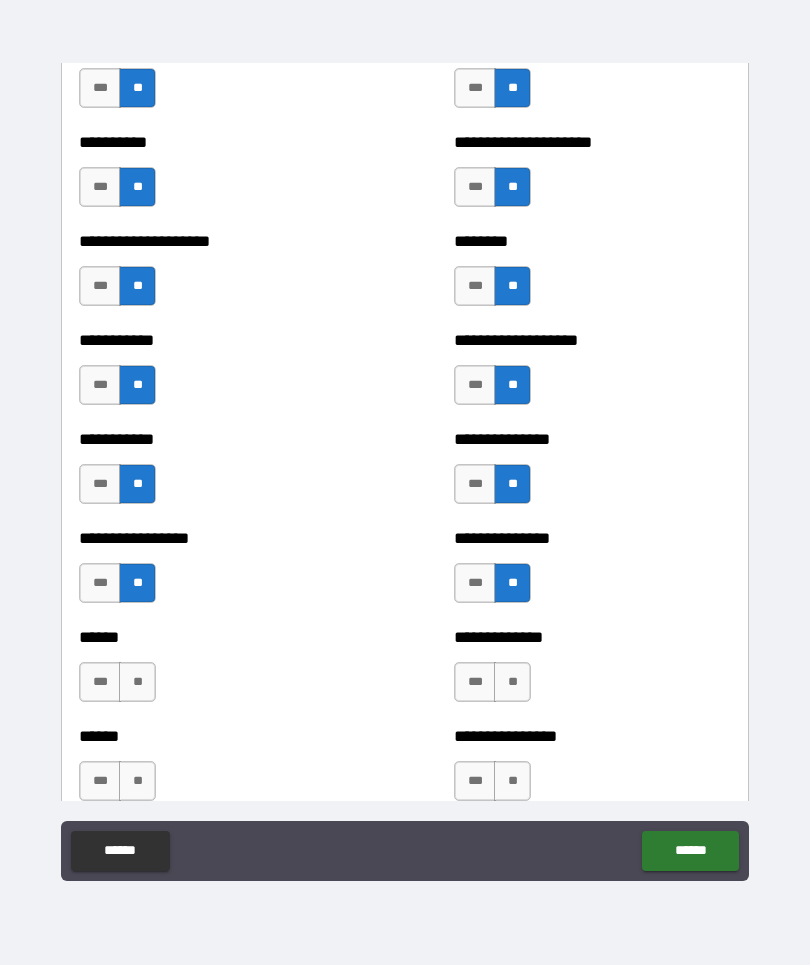 click on "**" at bounding box center (512, 683) 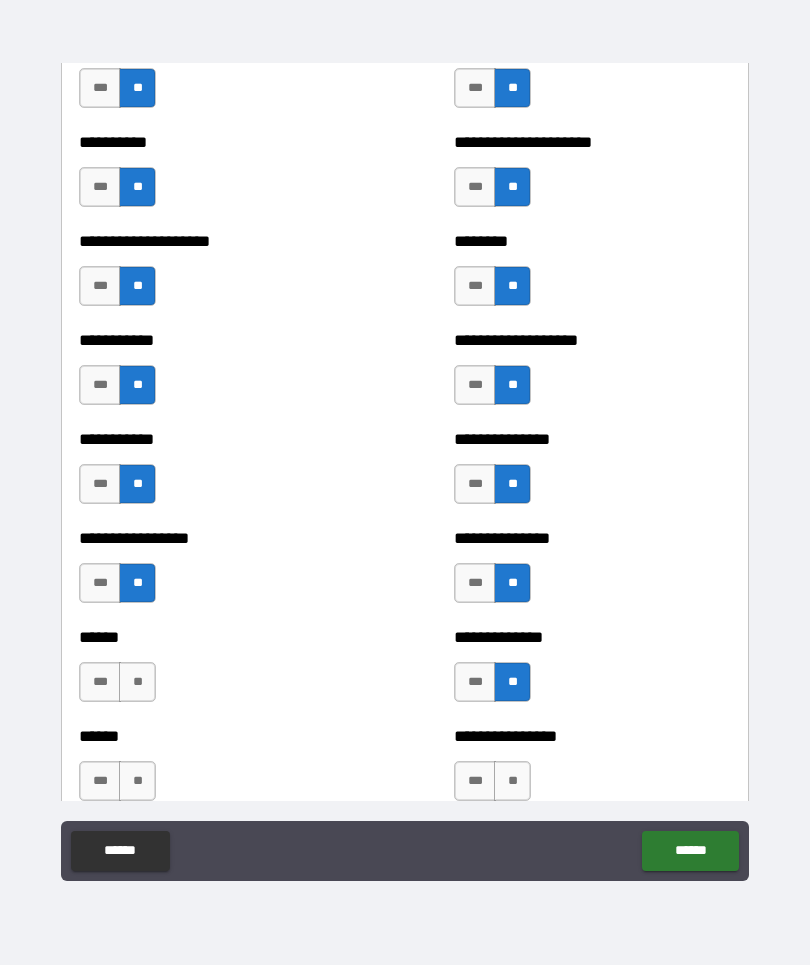 click on "**" at bounding box center (137, 683) 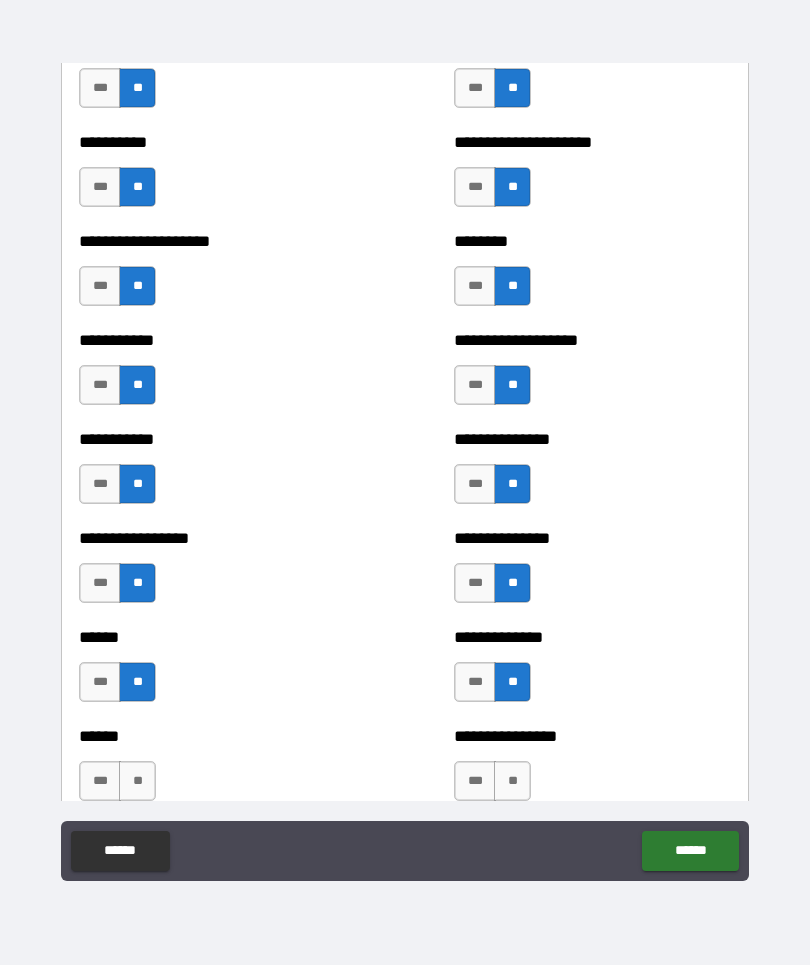 click on "**" at bounding box center (137, 782) 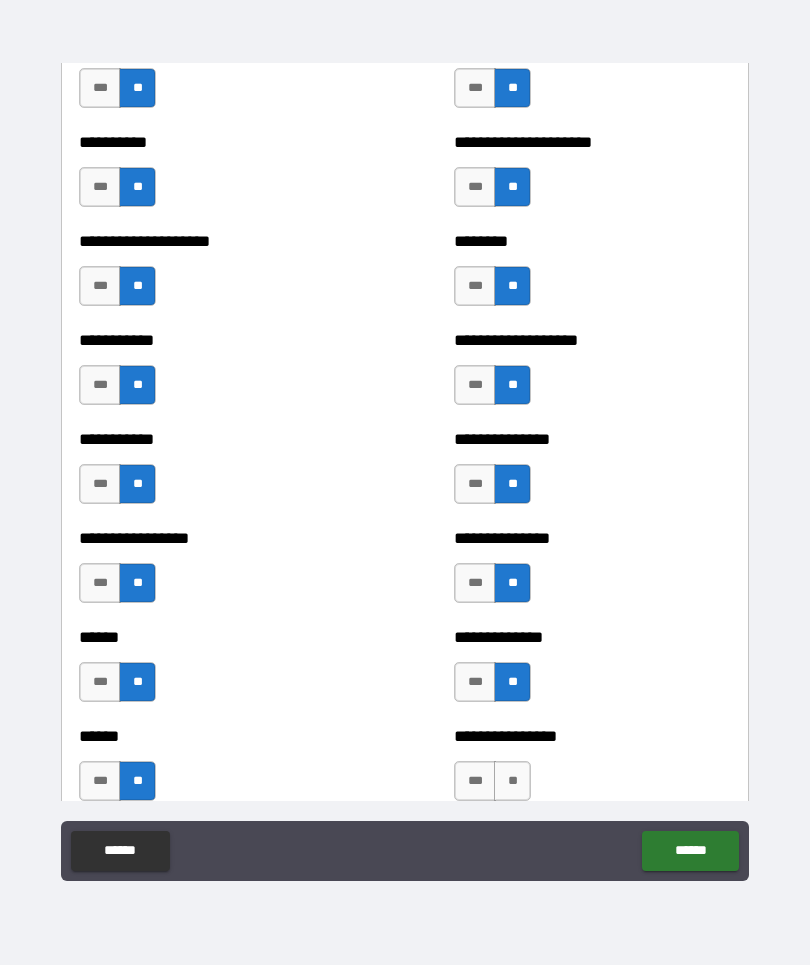 click on "**" at bounding box center [512, 782] 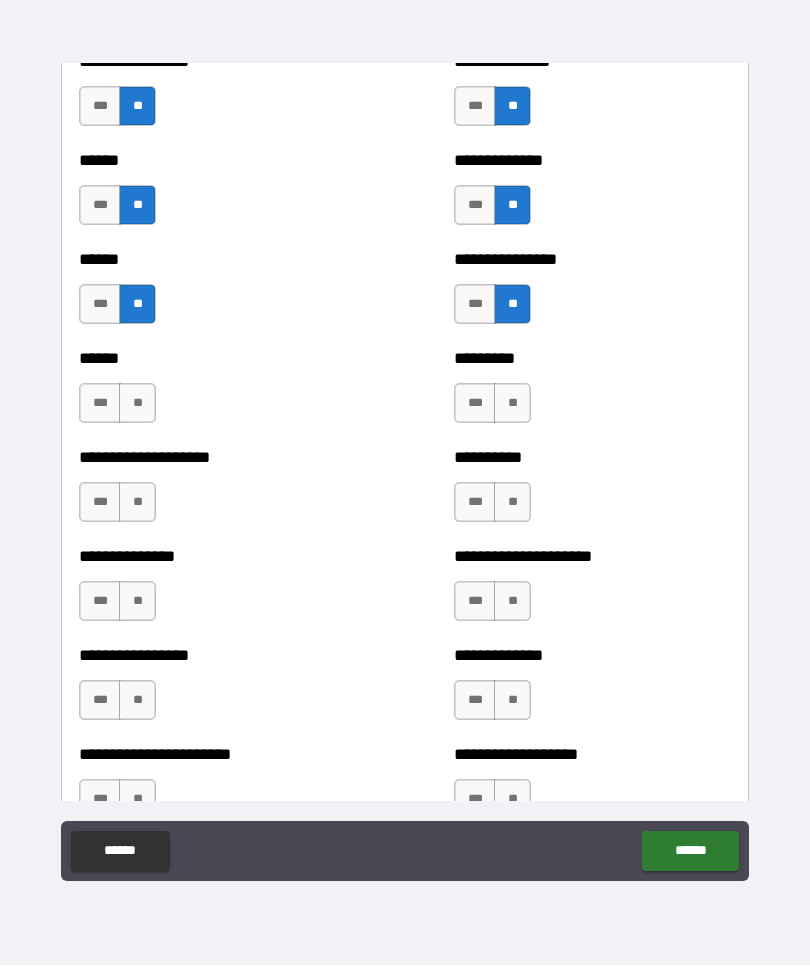 scroll, scrollTop: 3108, scrollLeft: 0, axis: vertical 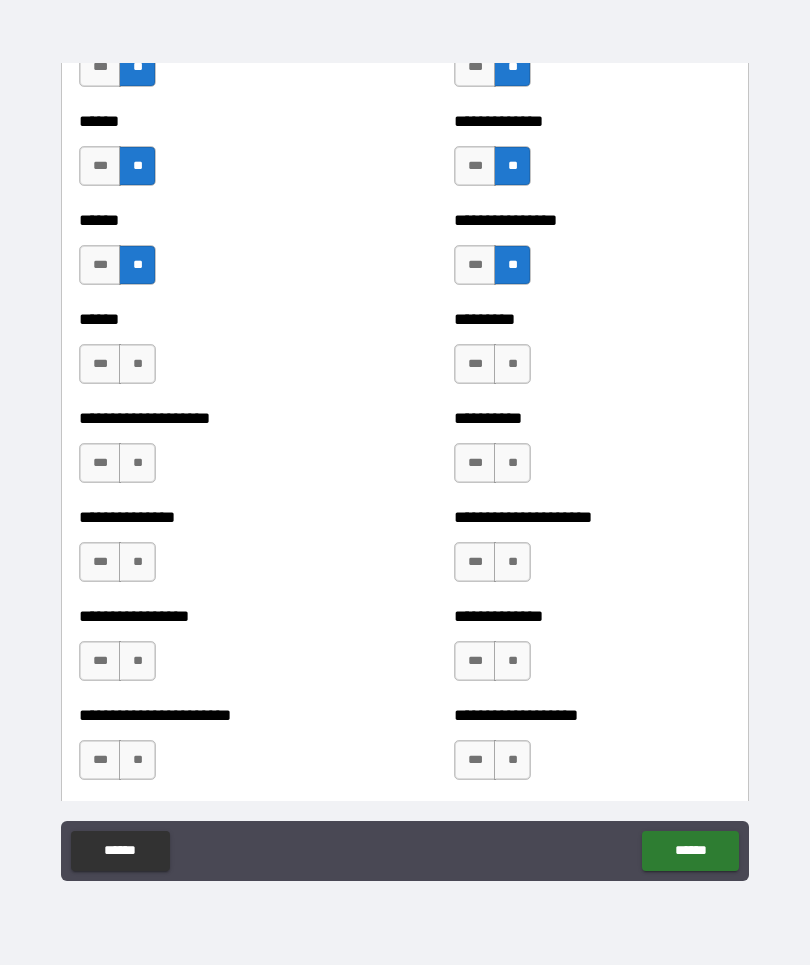 click on "**" at bounding box center (137, 365) 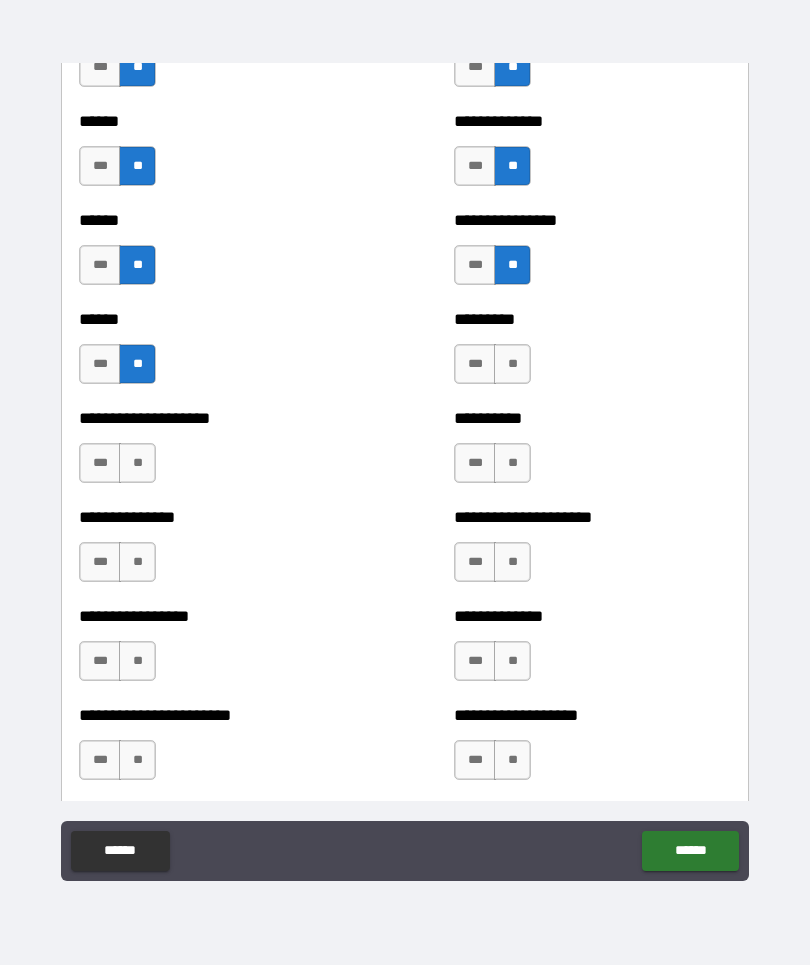 click on "**" at bounding box center [137, 464] 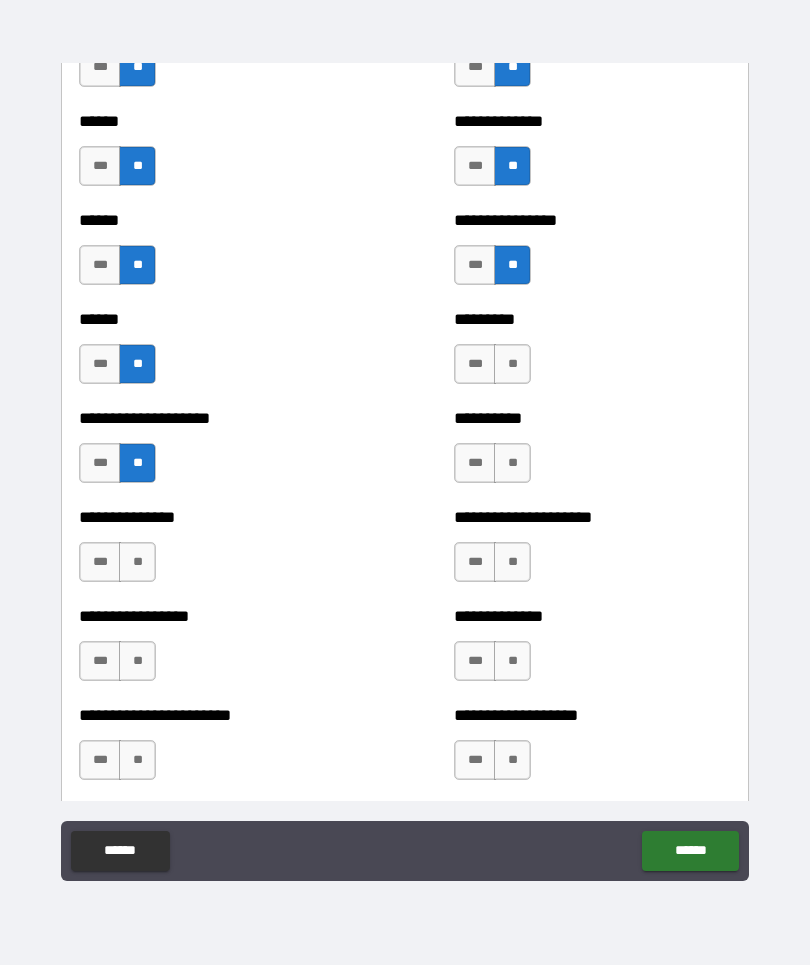 click on "**" at bounding box center [512, 365] 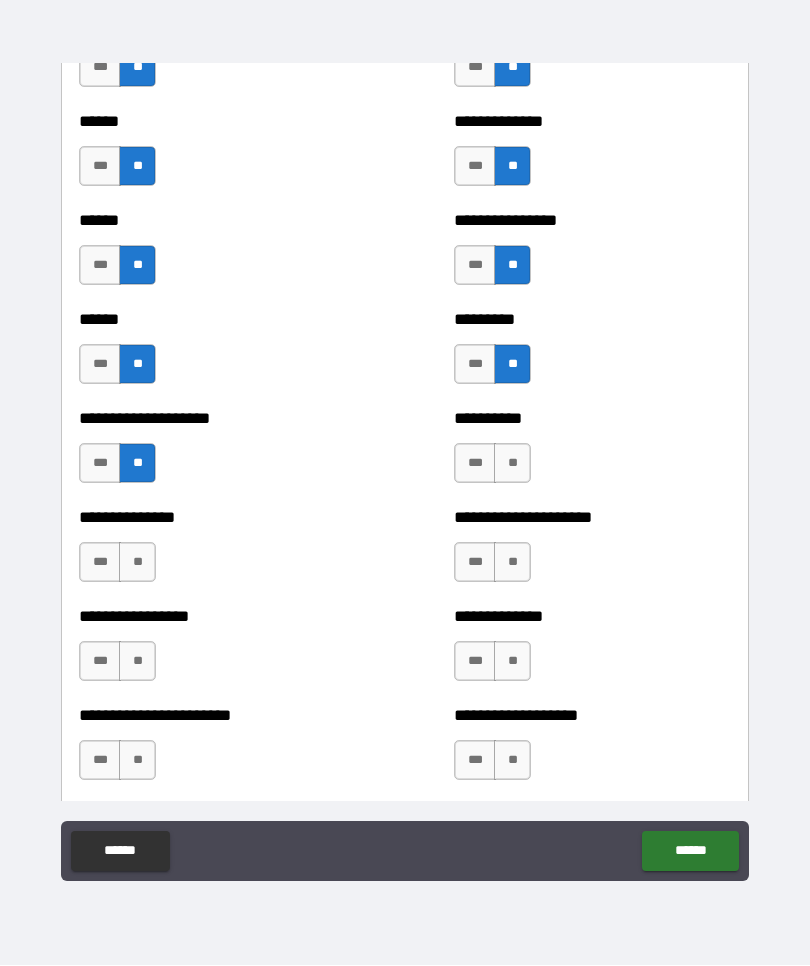 click on "**" at bounding box center [512, 464] 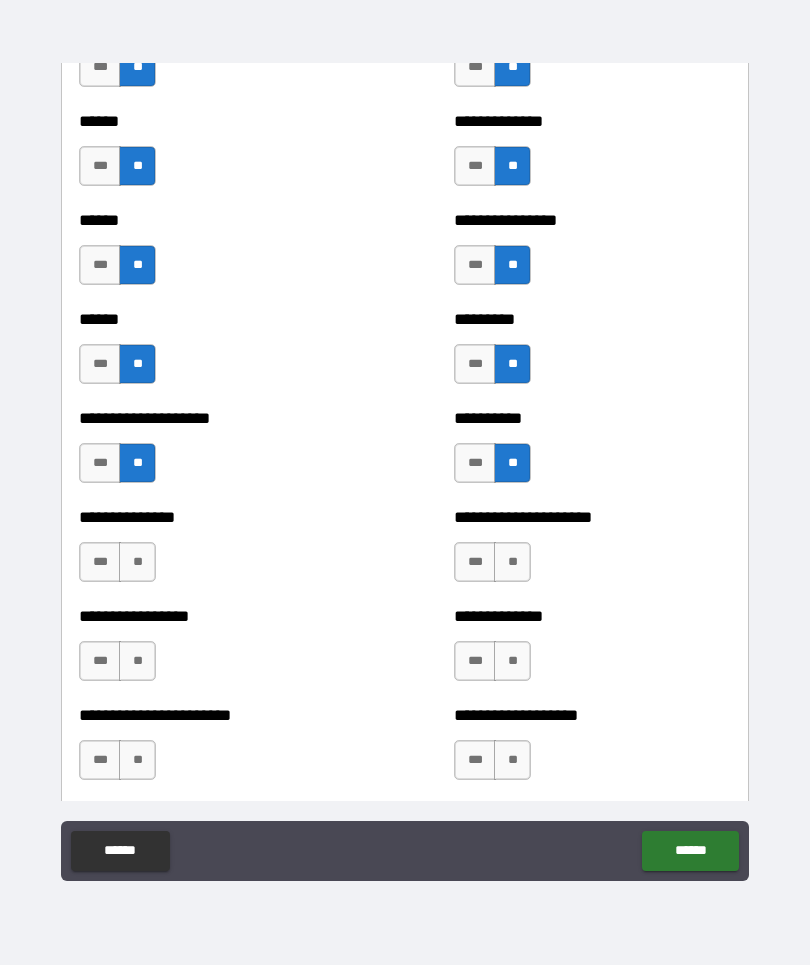 click on "**" at bounding box center (512, 563) 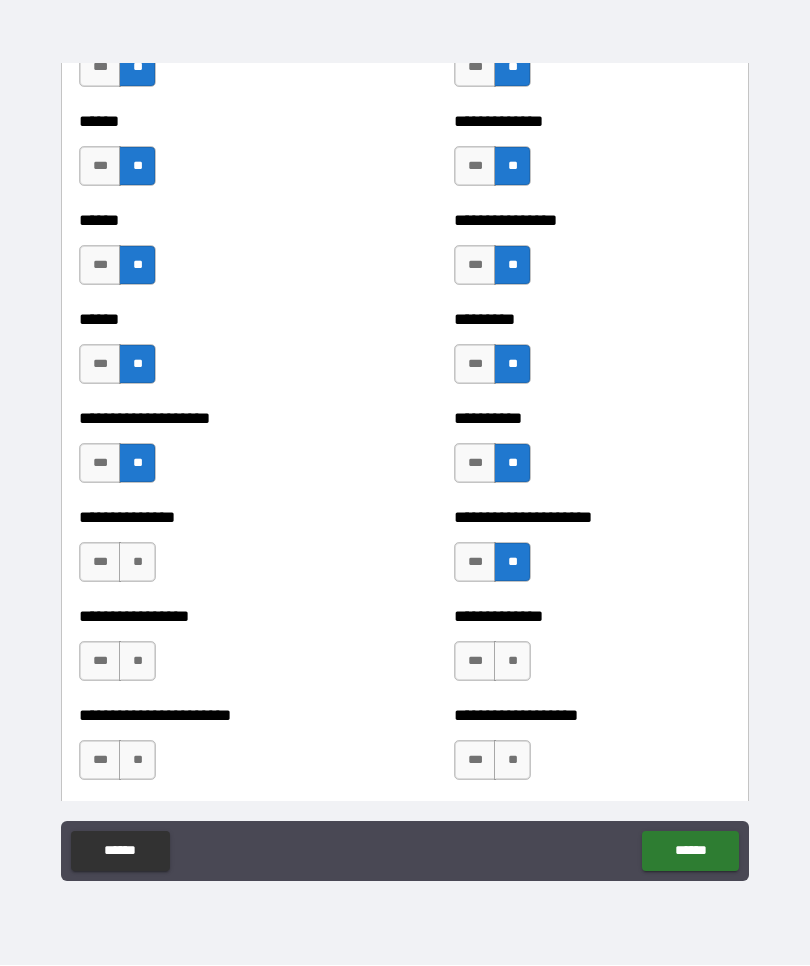click on "**" at bounding box center [137, 563] 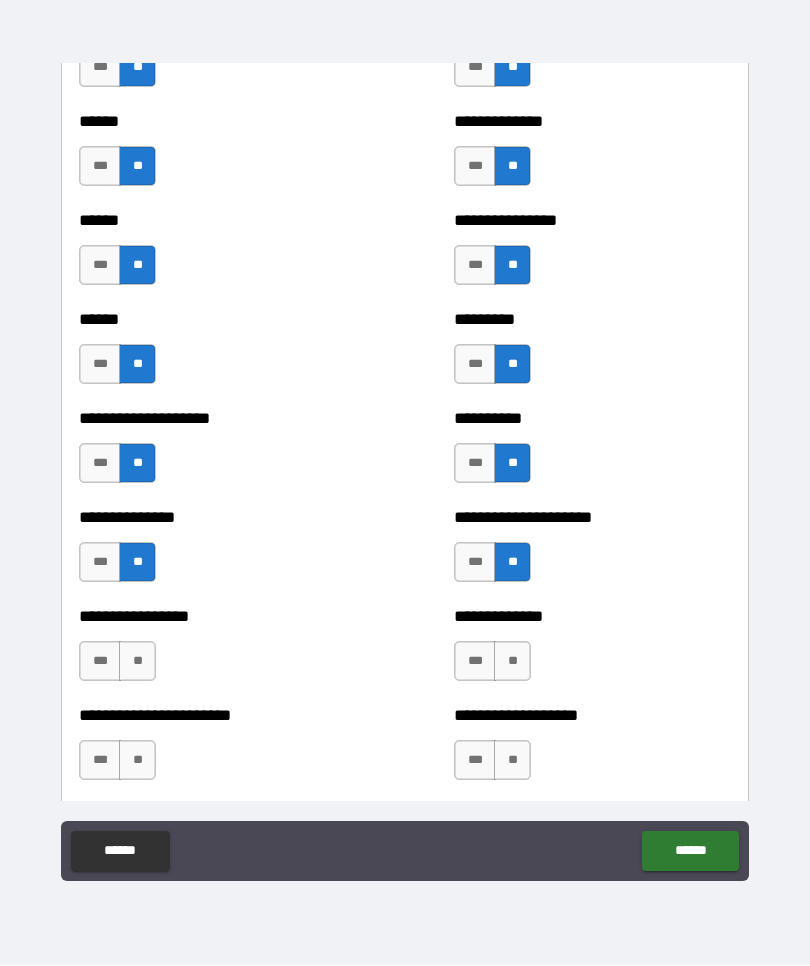 click on "**" at bounding box center (137, 662) 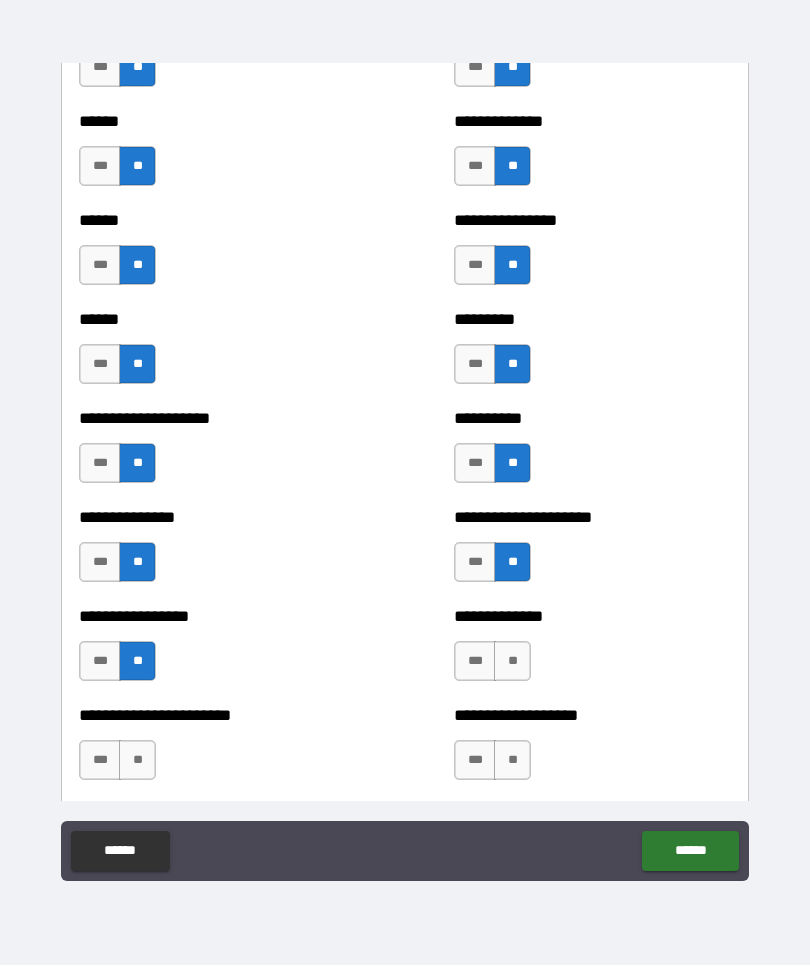 click on "**" at bounding box center (512, 662) 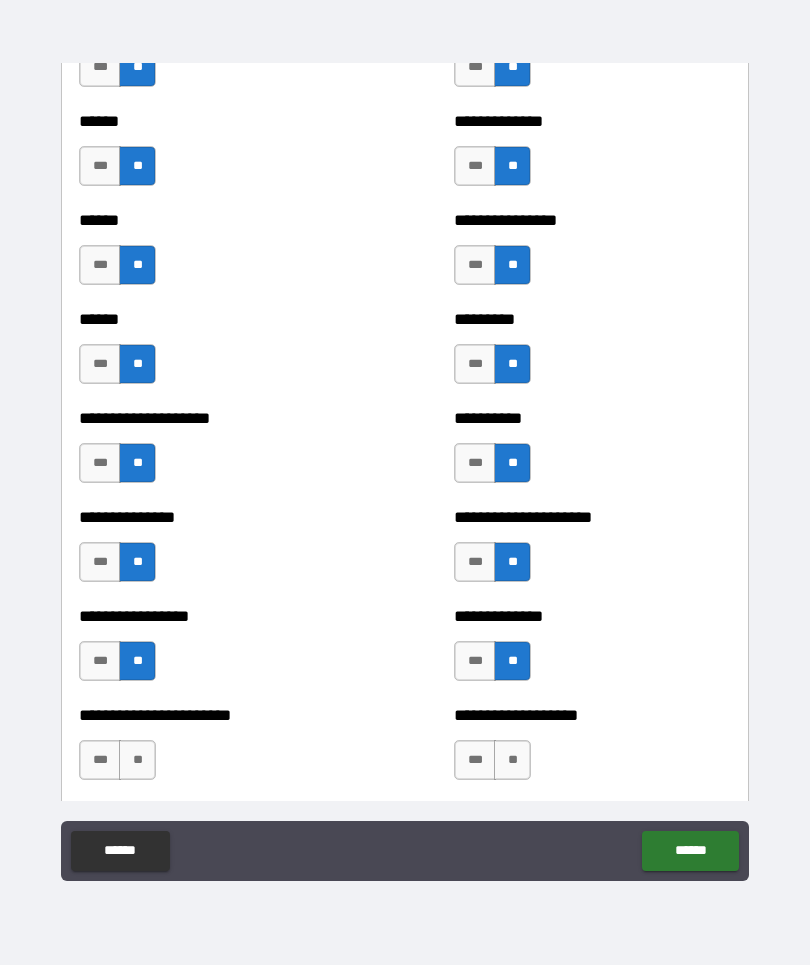 click on "**" at bounding box center (512, 761) 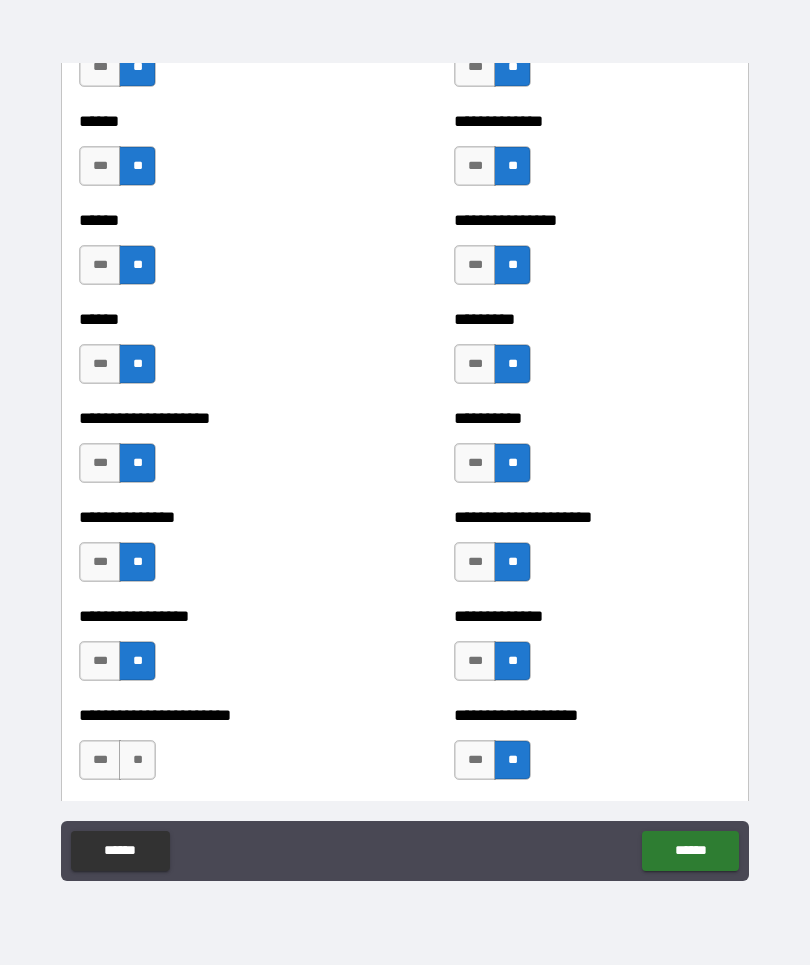 click on "**" at bounding box center (137, 761) 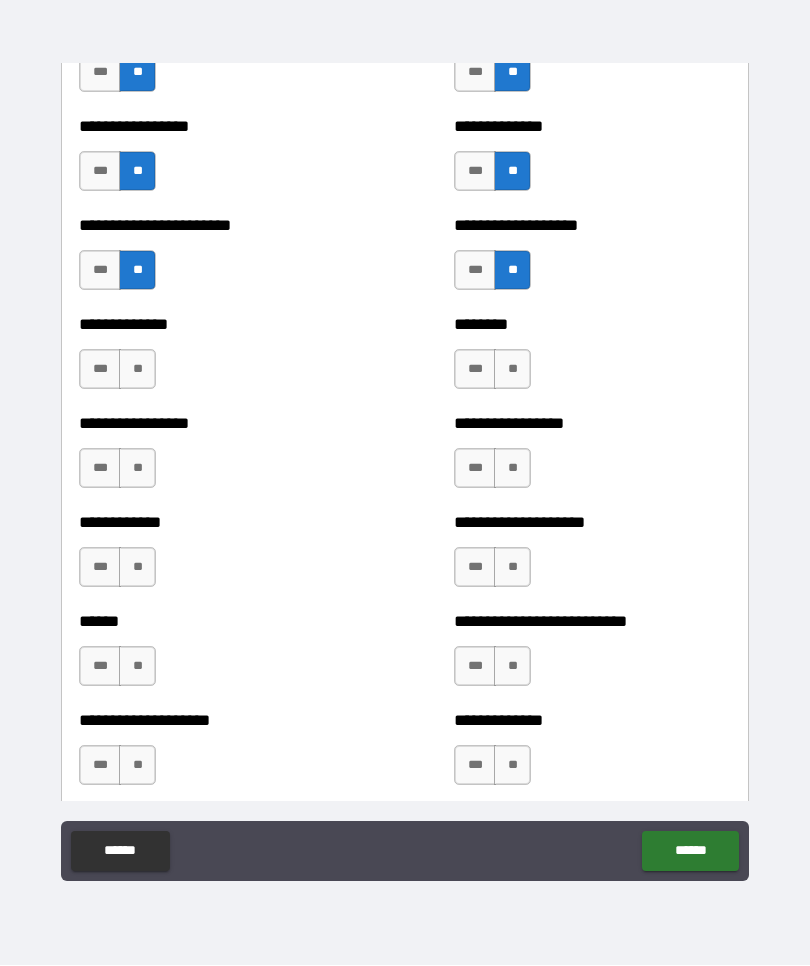 scroll, scrollTop: 3634, scrollLeft: 0, axis: vertical 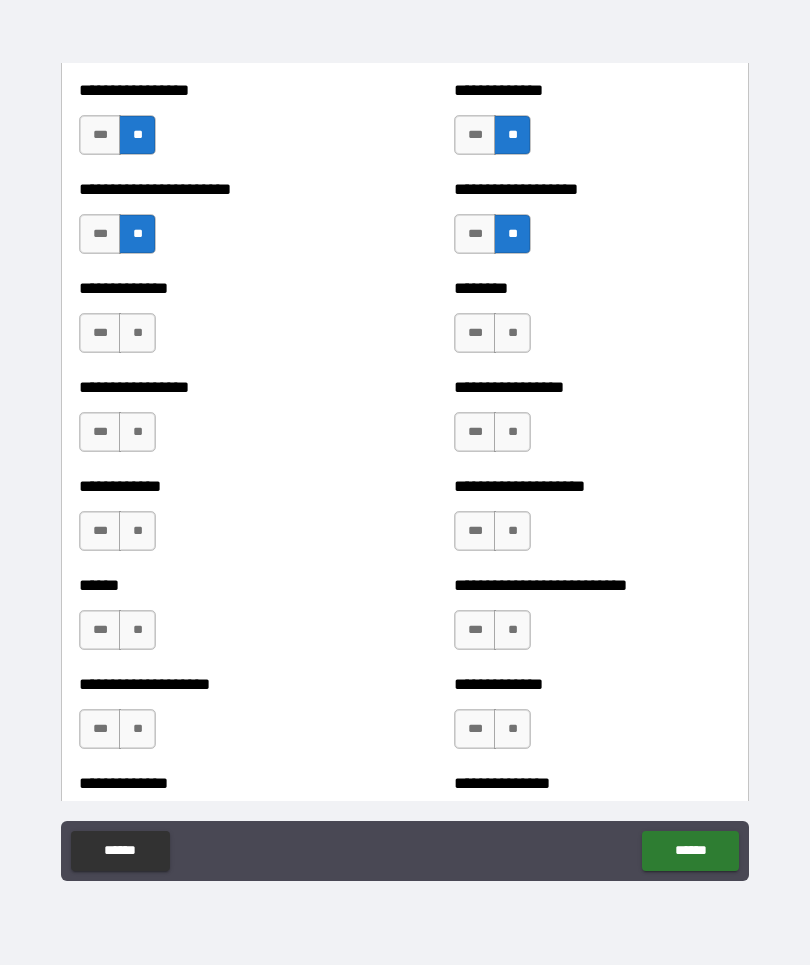 click on "**" at bounding box center [137, 334] 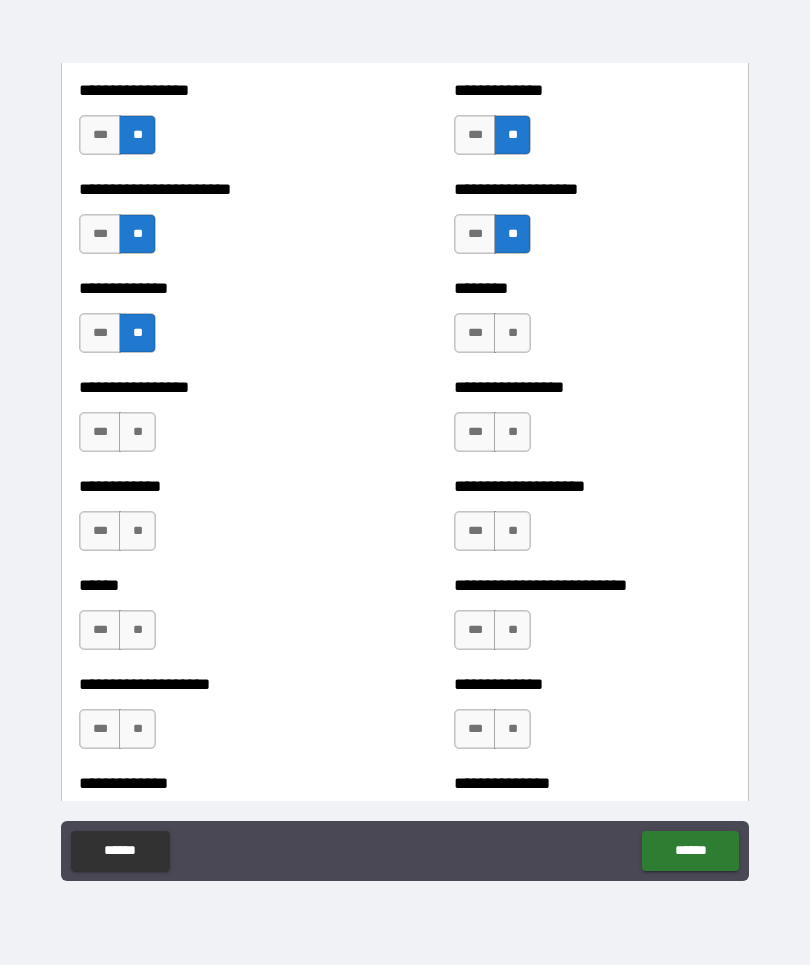 click on "**" at bounding box center [512, 334] 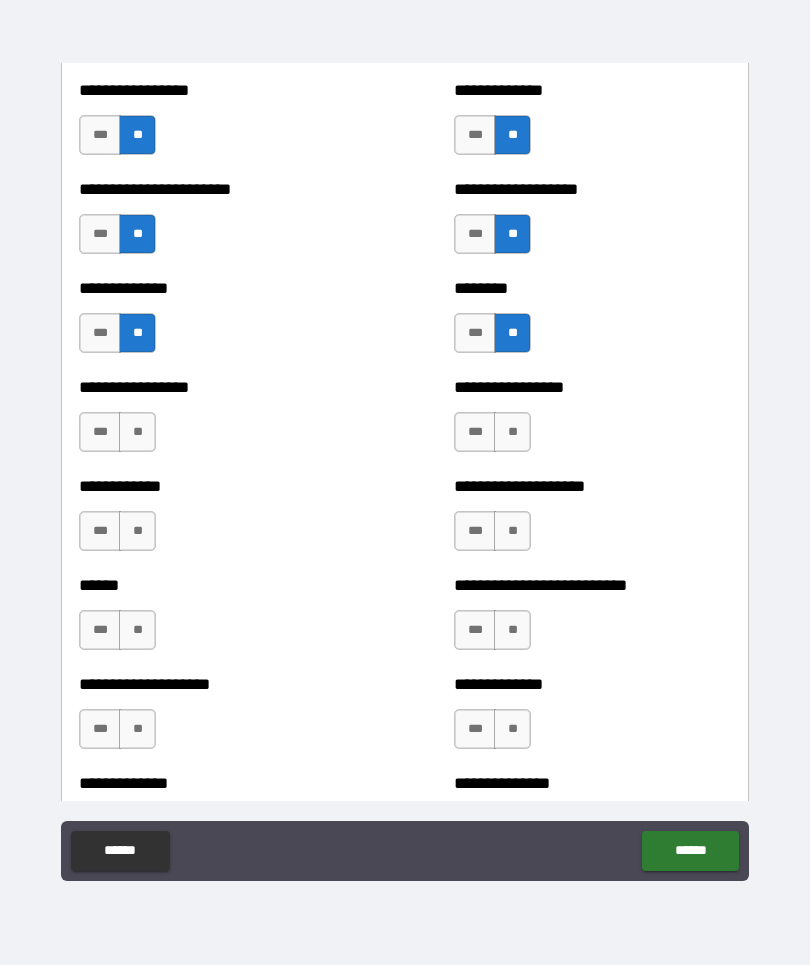 click on "**" at bounding box center [512, 433] 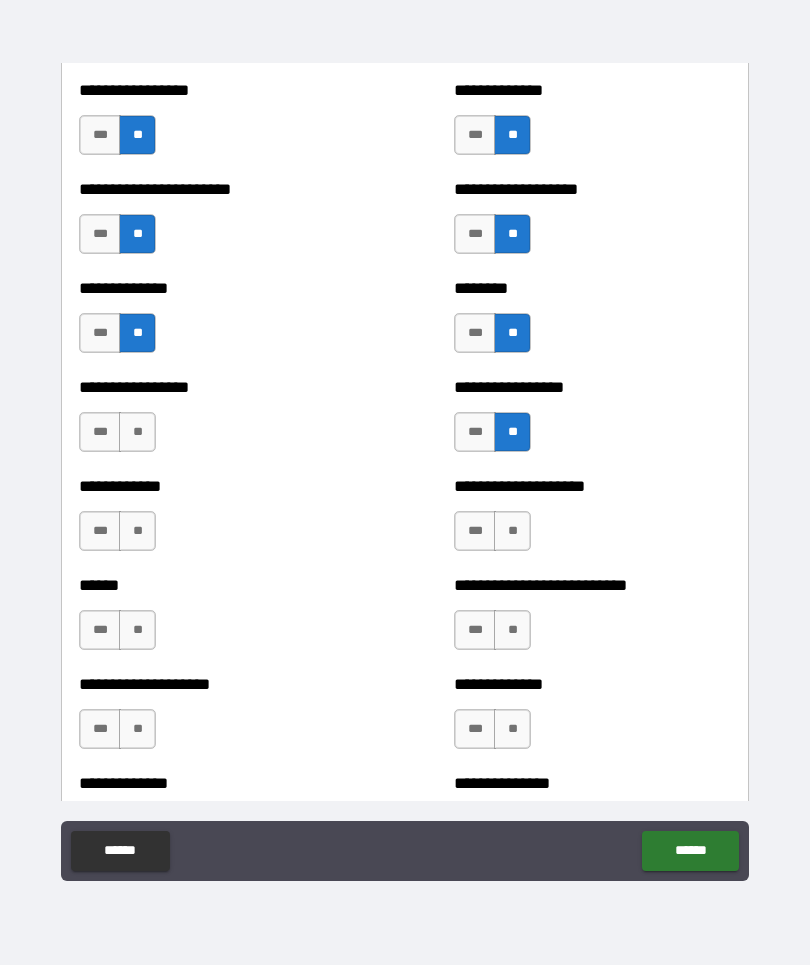click on "**" at bounding box center [137, 433] 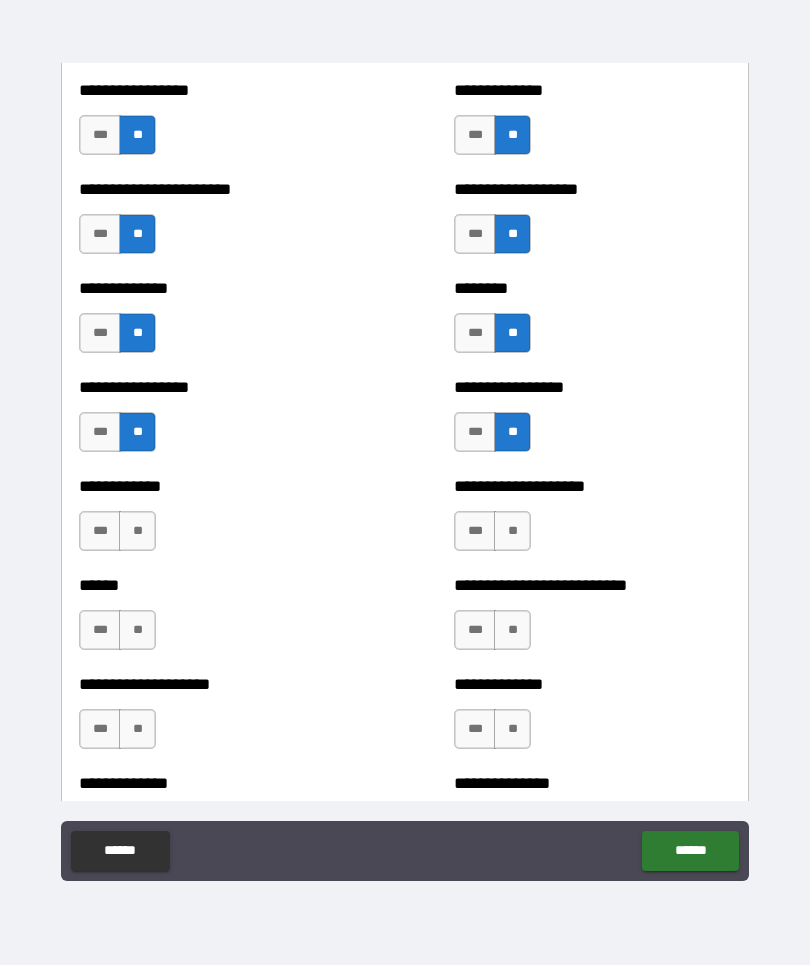 click on "**" at bounding box center [137, 532] 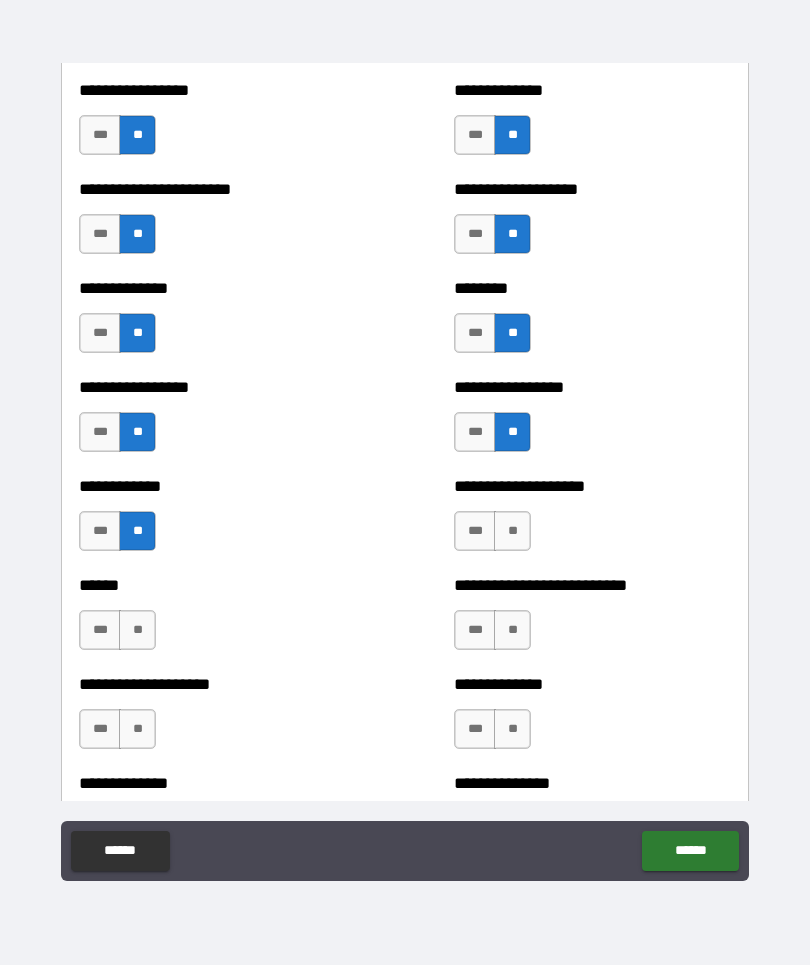 click on "**" at bounding box center [512, 532] 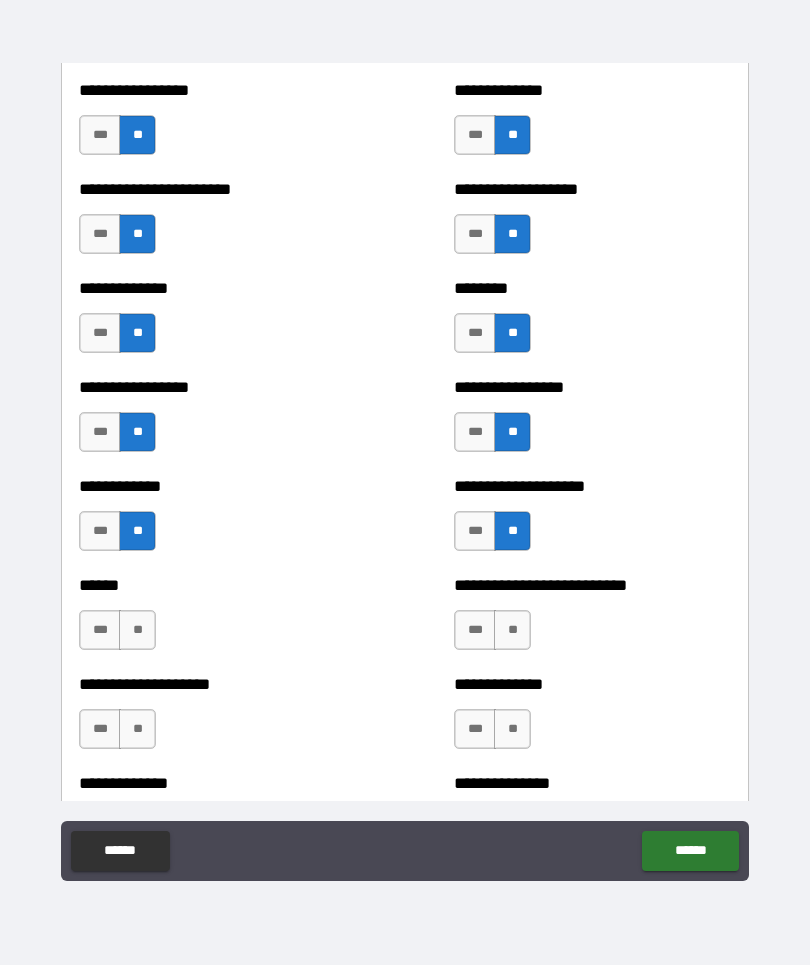 click on "***" at bounding box center [100, 631] 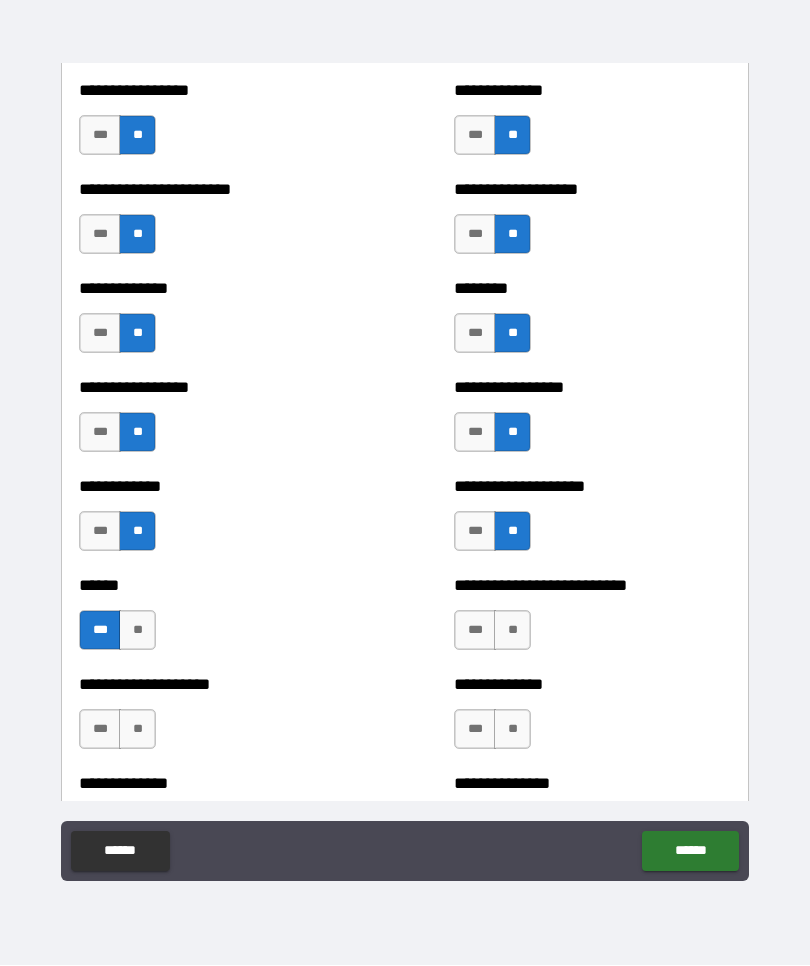 click on "**" at bounding box center (512, 631) 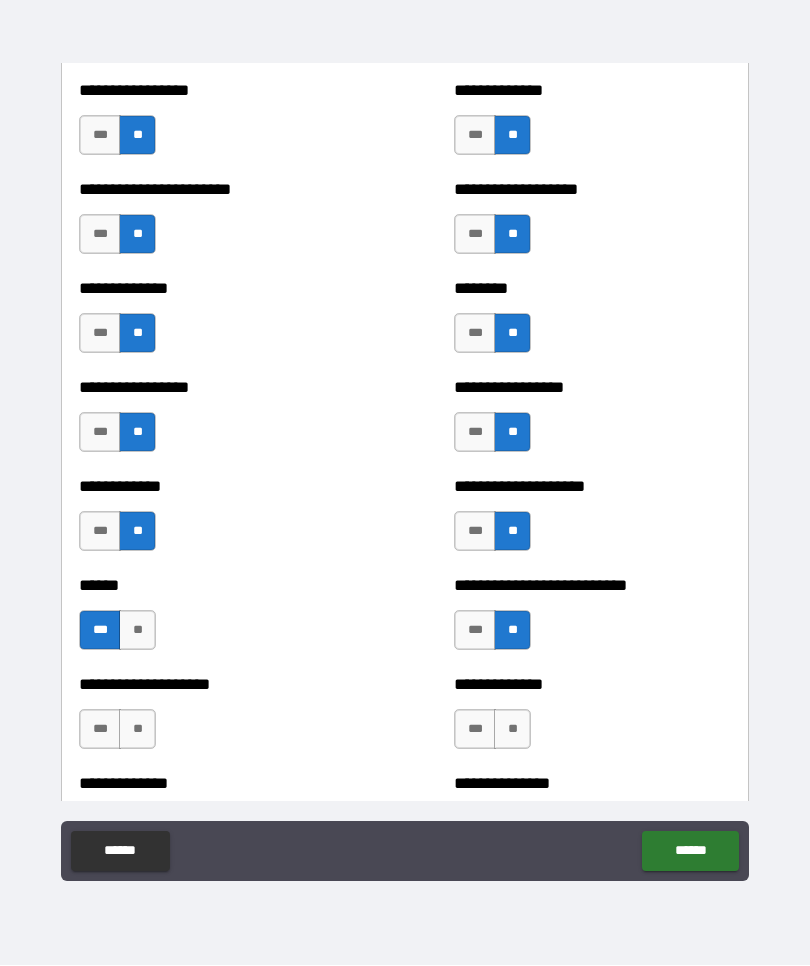 click on "***" at bounding box center [475, 730] 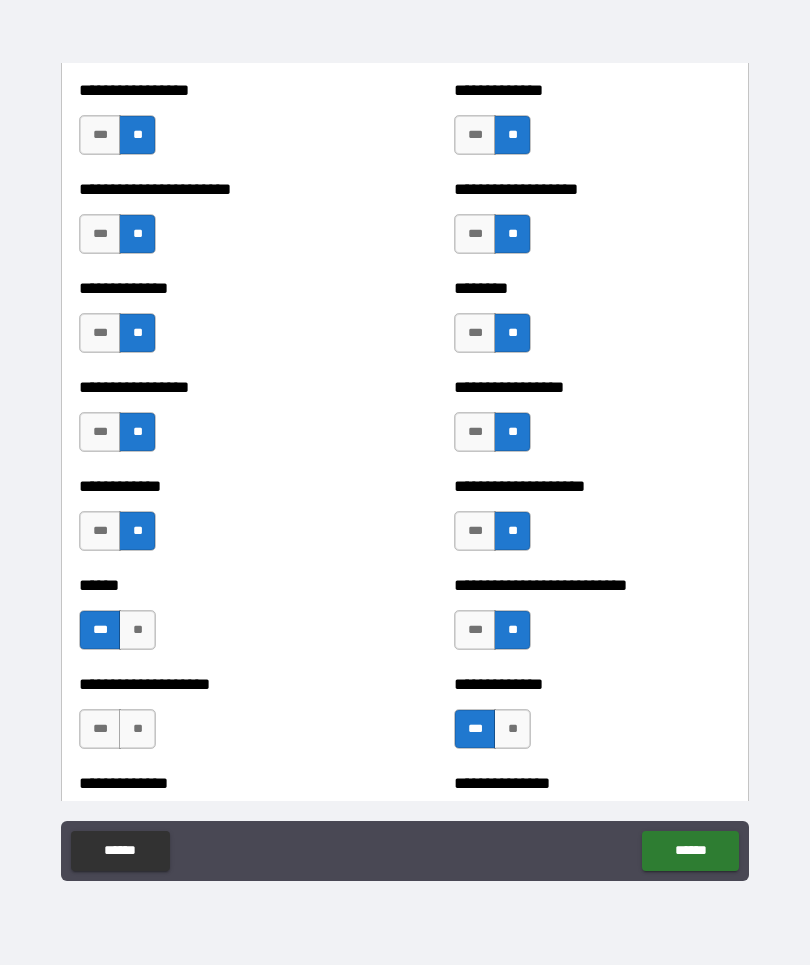 click on "**" at bounding box center (137, 730) 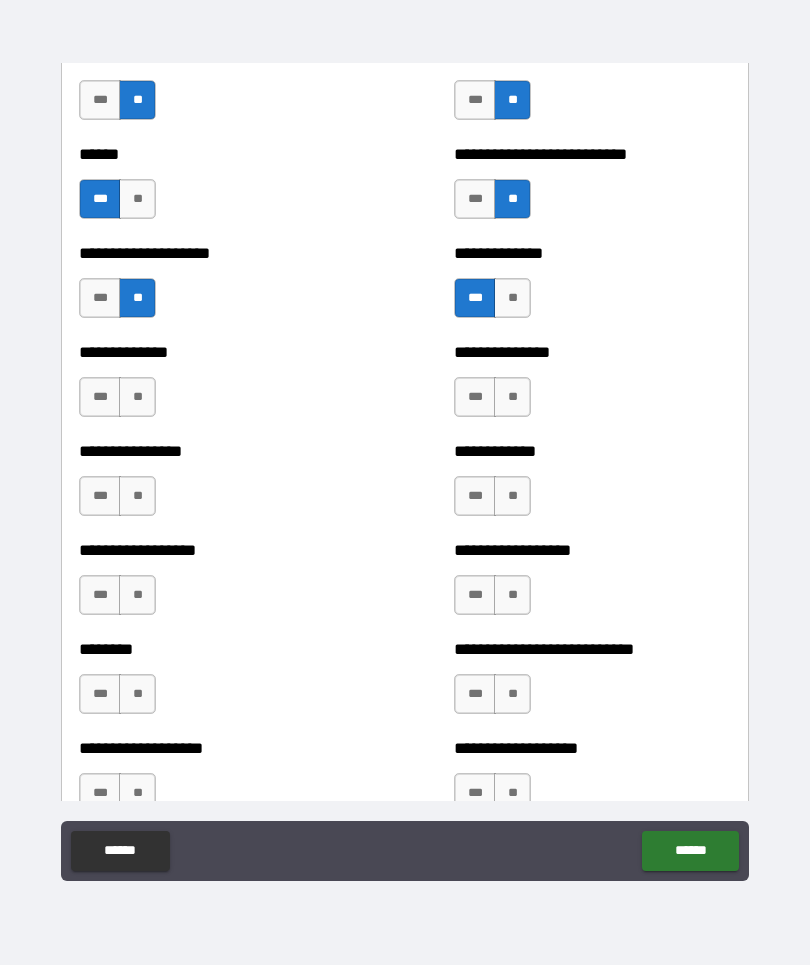 scroll, scrollTop: 4070, scrollLeft: 0, axis: vertical 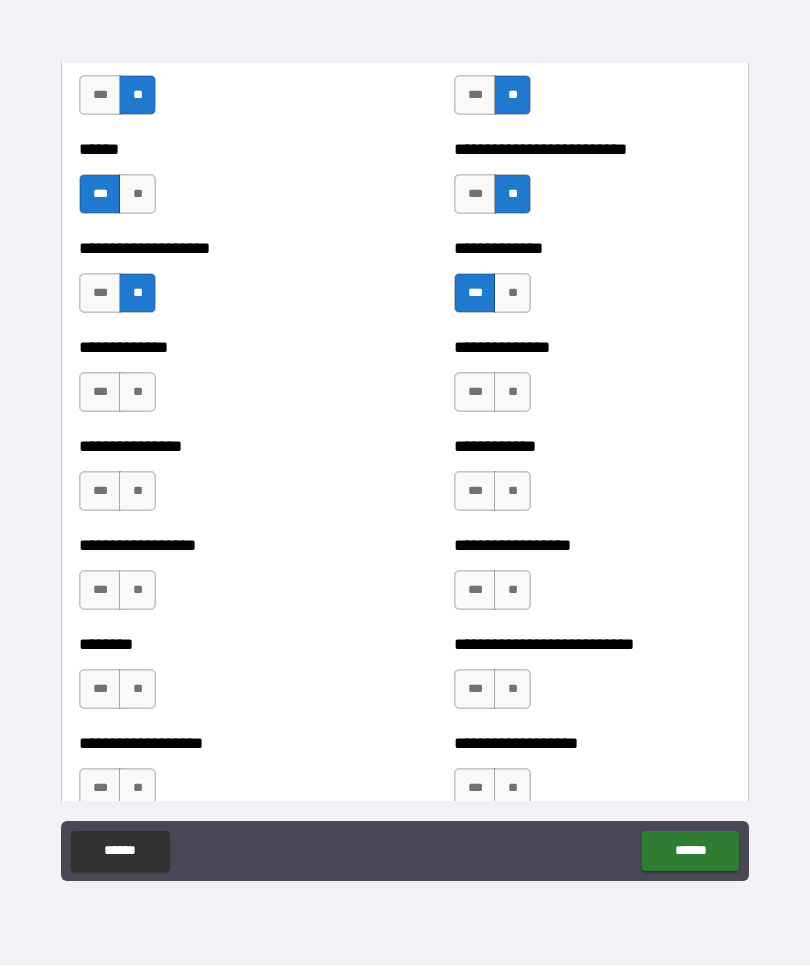 click on "**" at bounding box center (137, 393) 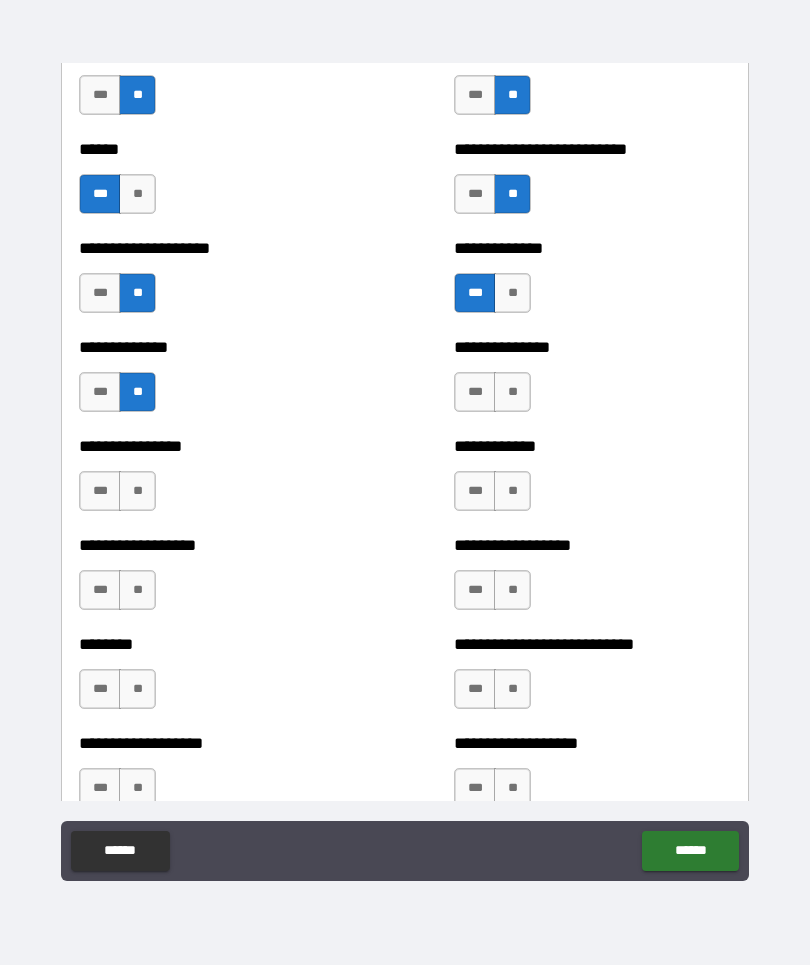 click on "**" at bounding box center [512, 393] 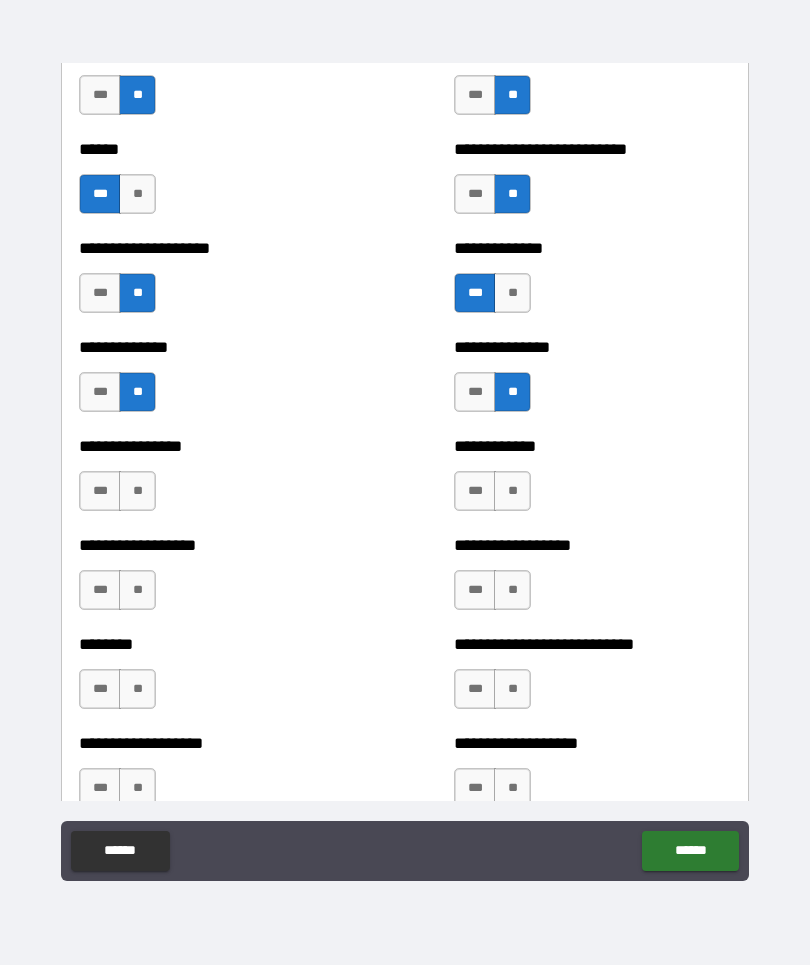 click on "**" at bounding box center [512, 492] 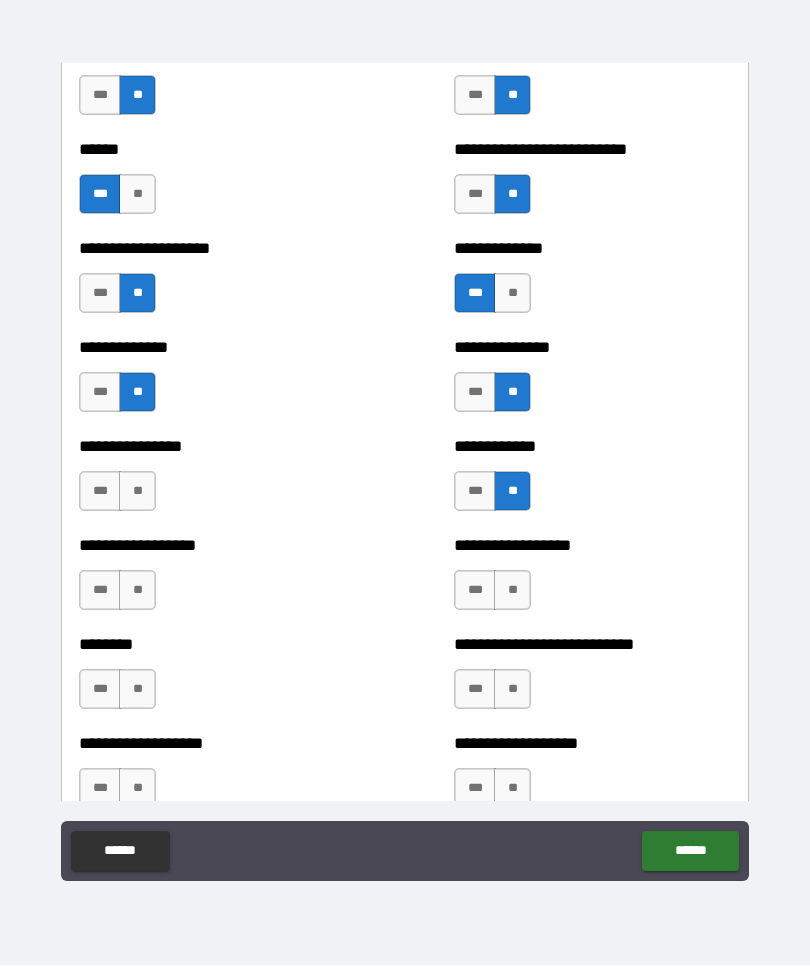 click on "**" at bounding box center (137, 492) 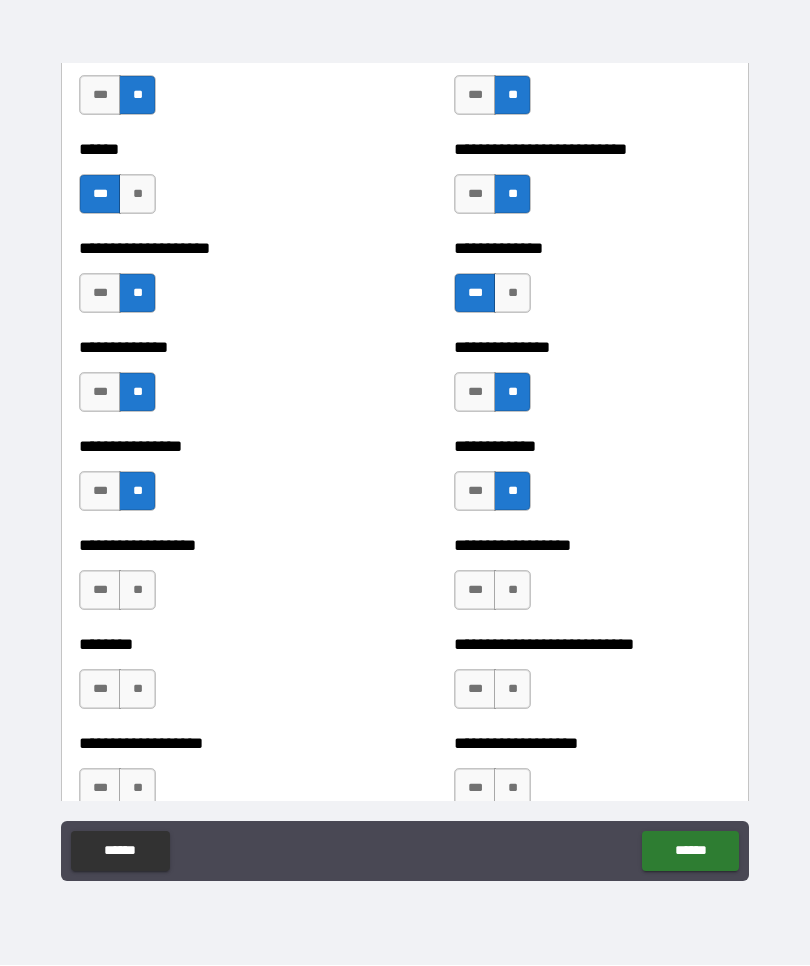 click on "**" at bounding box center (137, 591) 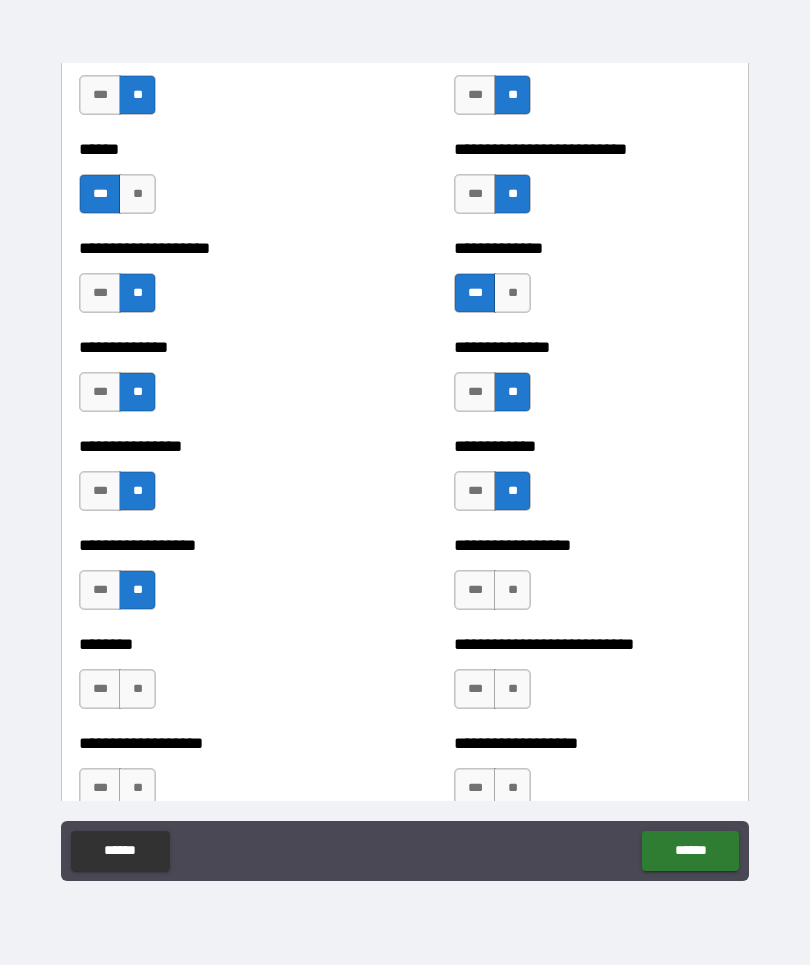 click on "**" at bounding box center (512, 591) 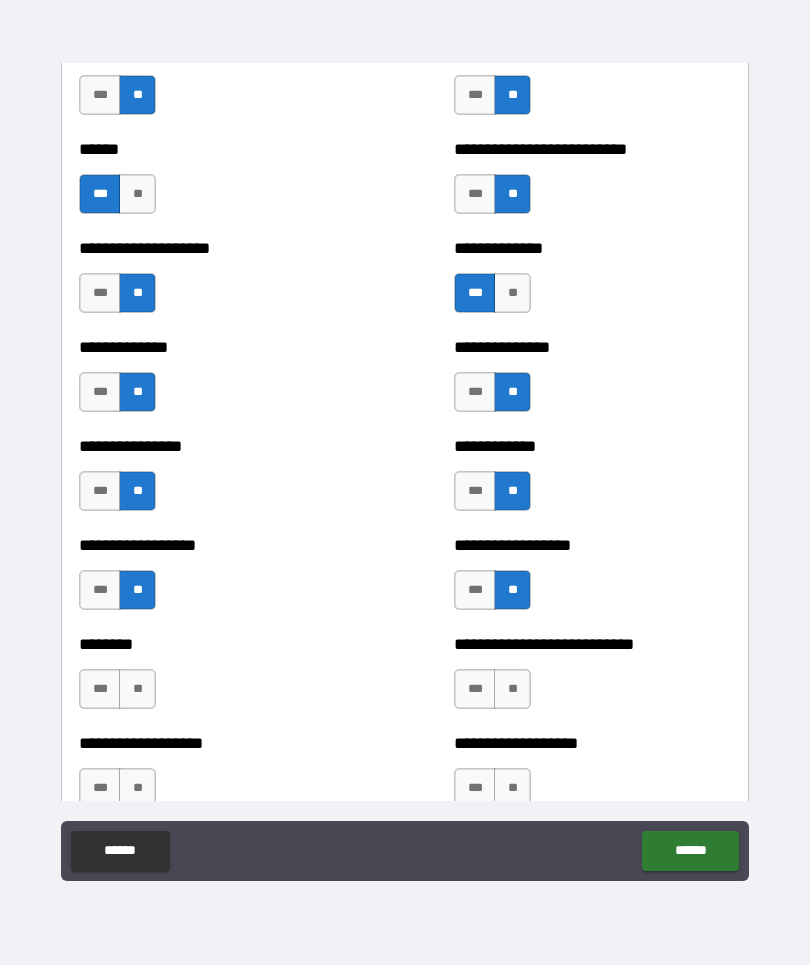 click on "**" at bounding box center (512, 690) 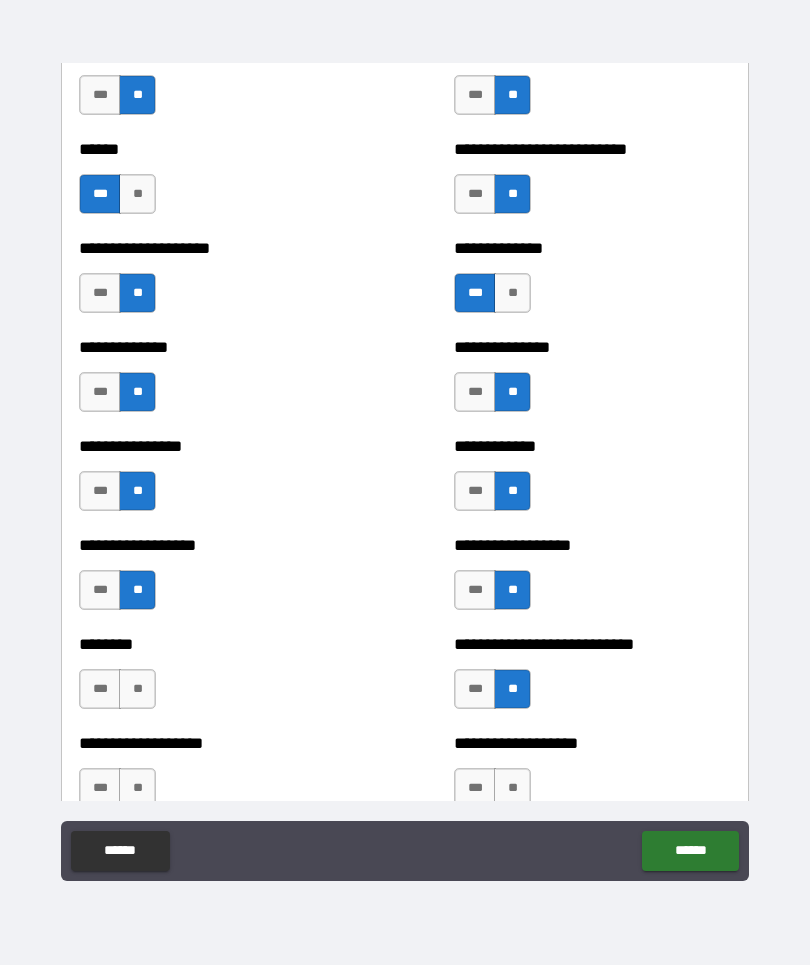 click on "**" at bounding box center (137, 690) 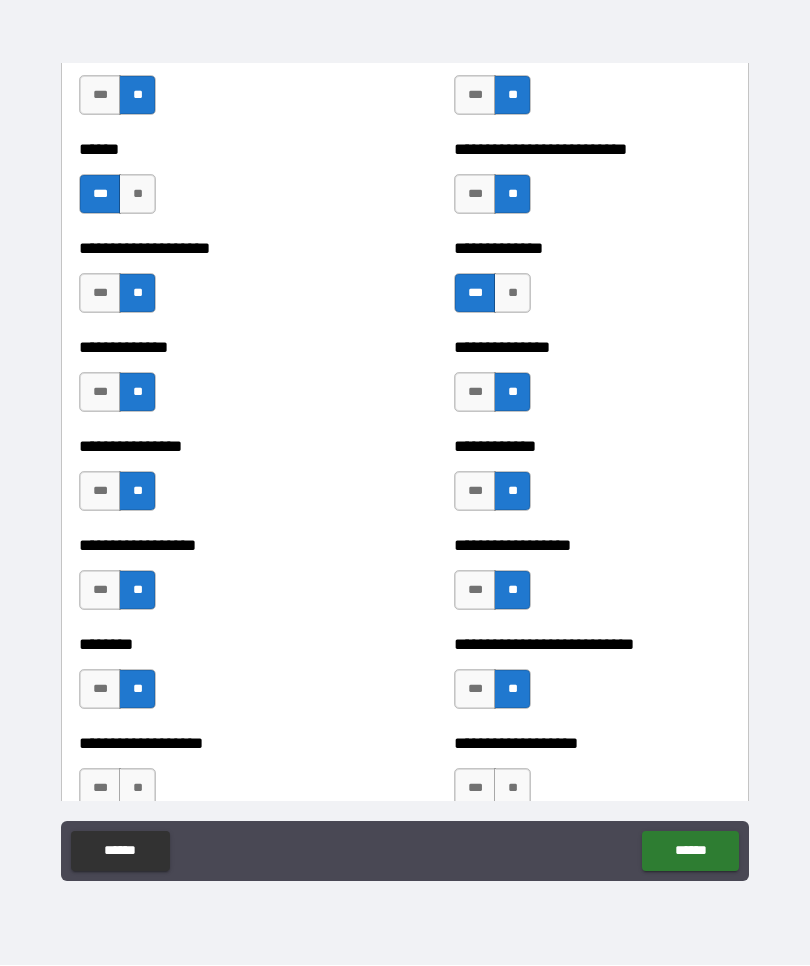 click on "**" at bounding box center (137, 789) 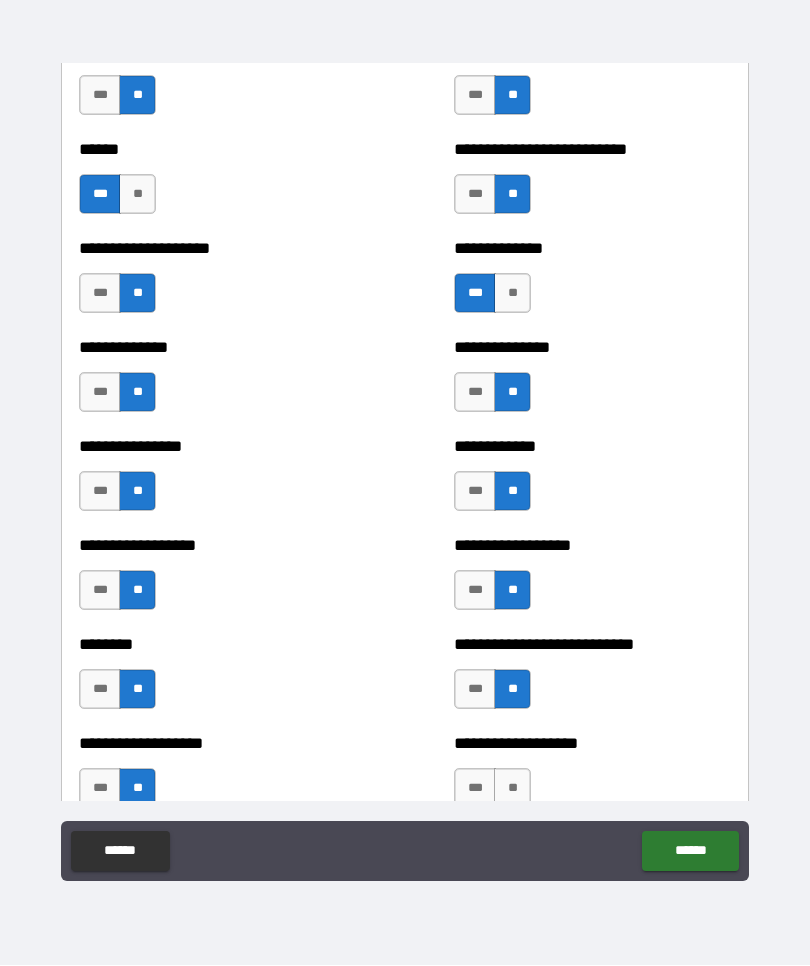 click on "***" at bounding box center [475, 789] 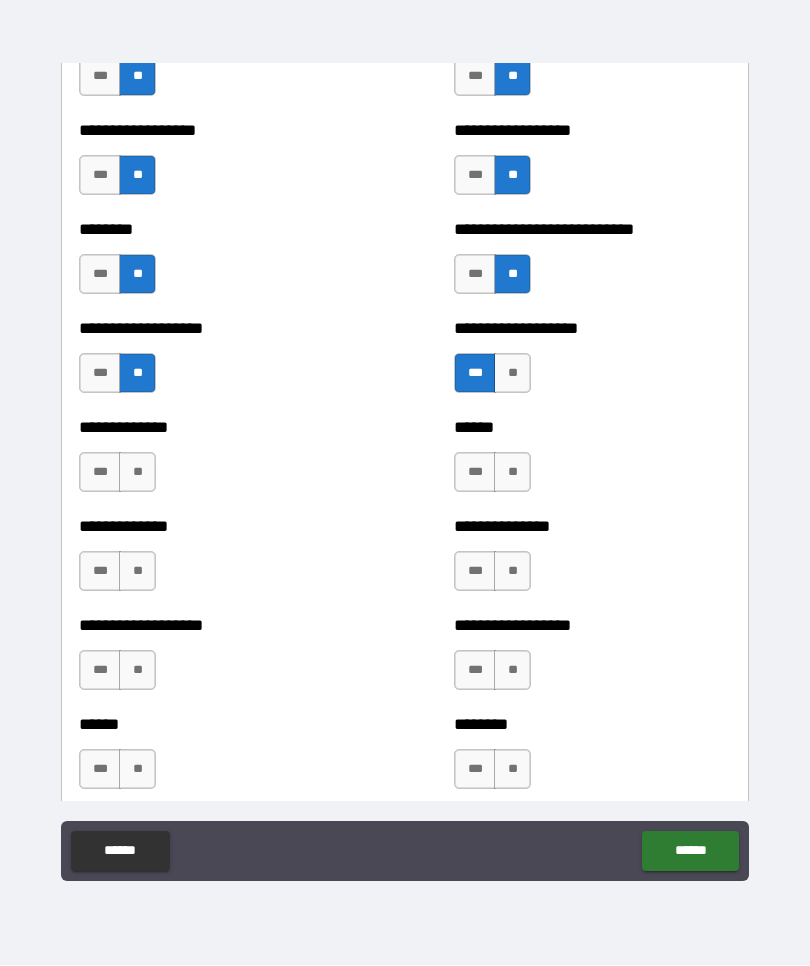 scroll, scrollTop: 4493, scrollLeft: 0, axis: vertical 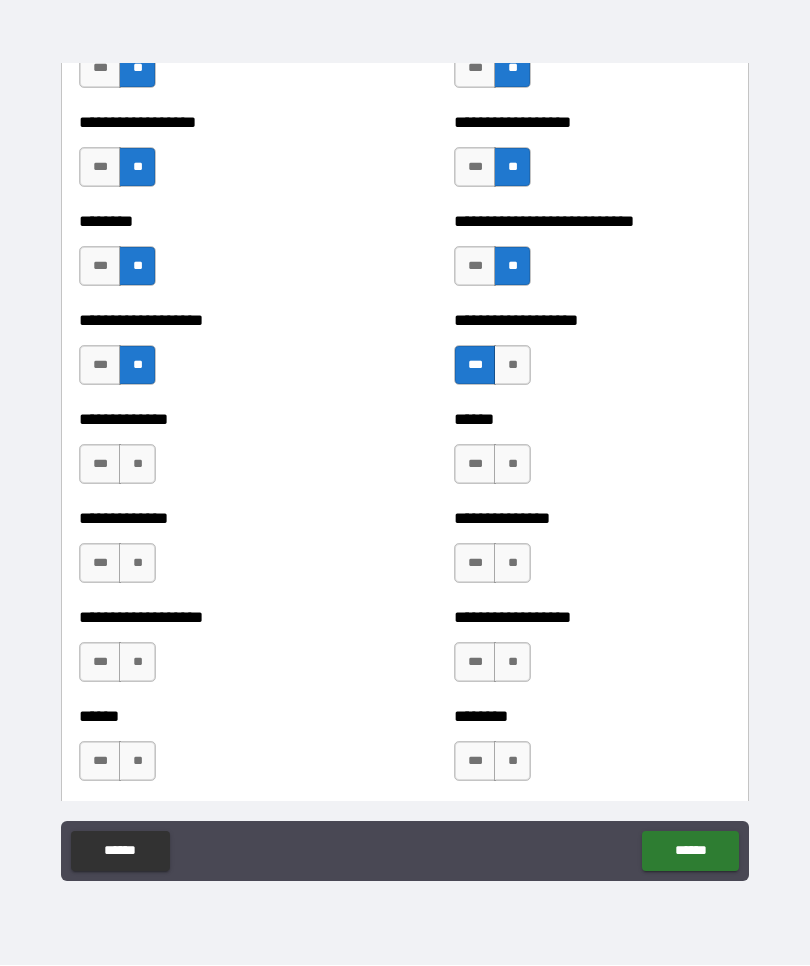 click on "**" at bounding box center [512, 465] 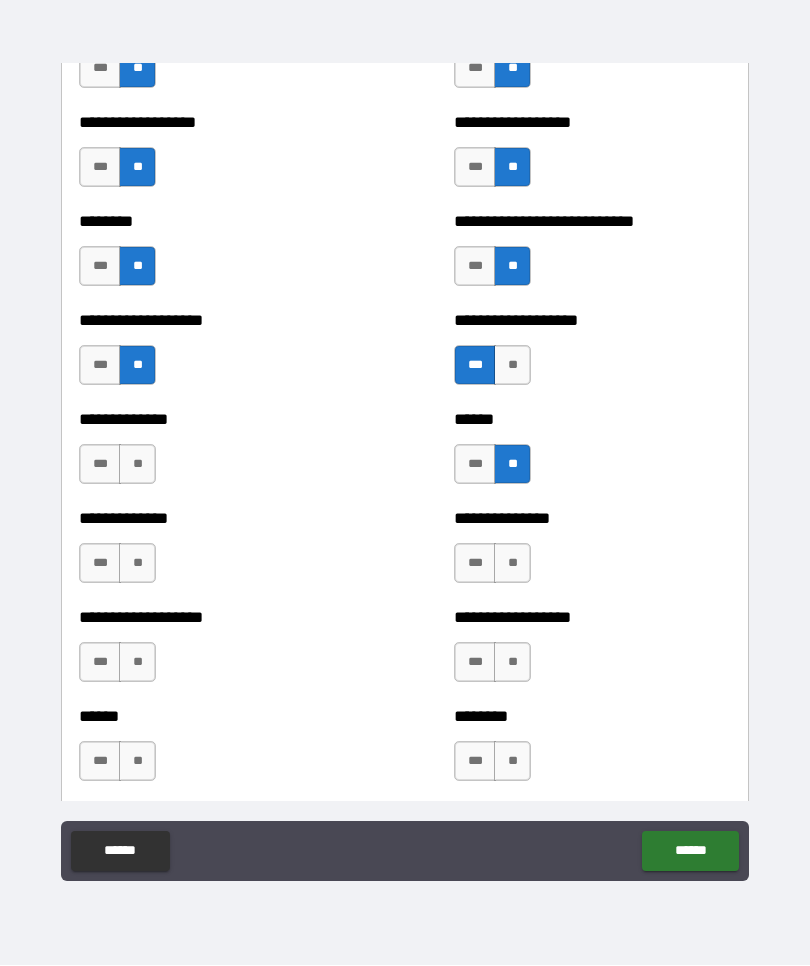 click on "**" at bounding box center (137, 465) 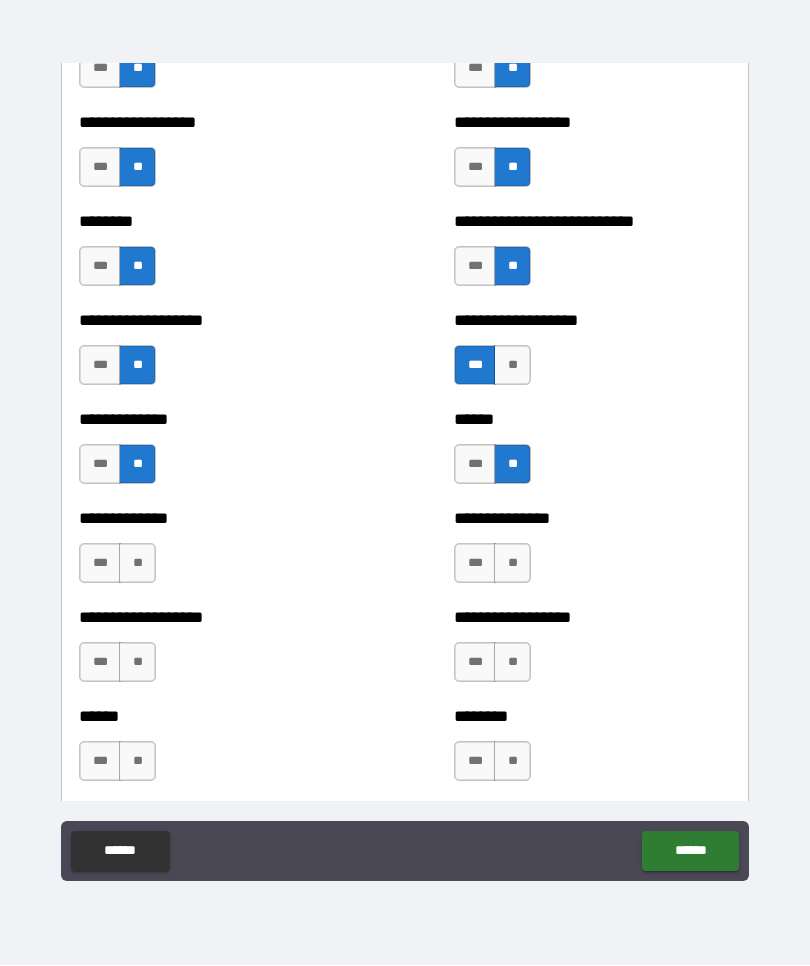 click on "**" at bounding box center [137, 564] 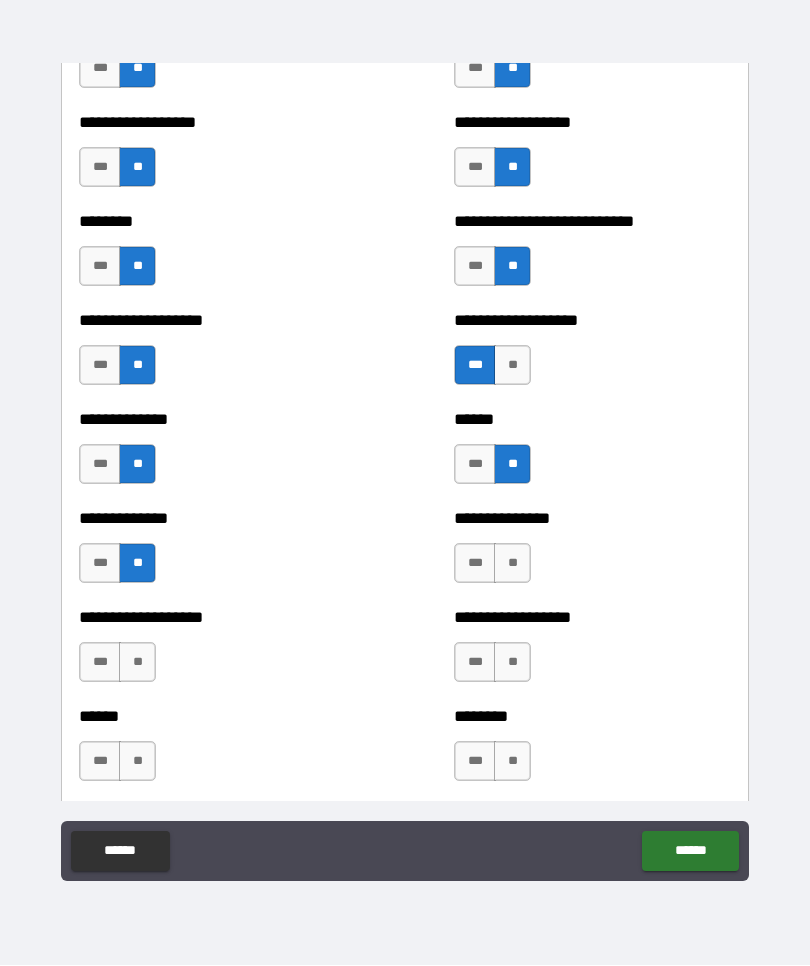 click on "**" at bounding box center (512, 564) 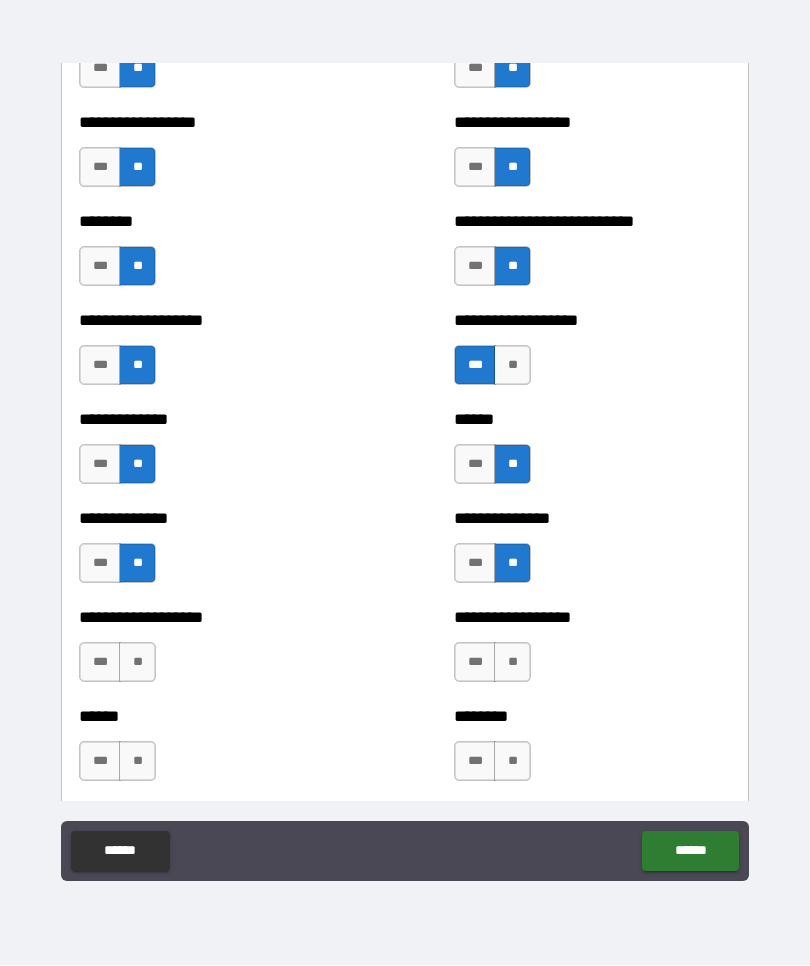 click on "**" at bounding box center (512, 663) 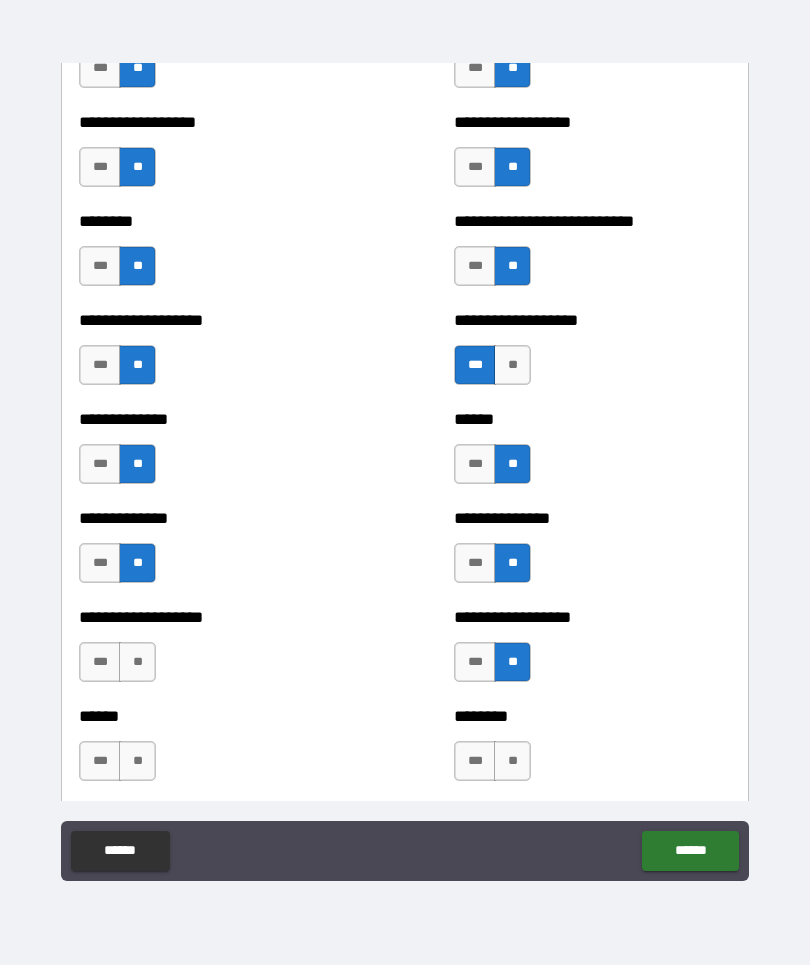 click on "**" at bounding box center [137, 663] 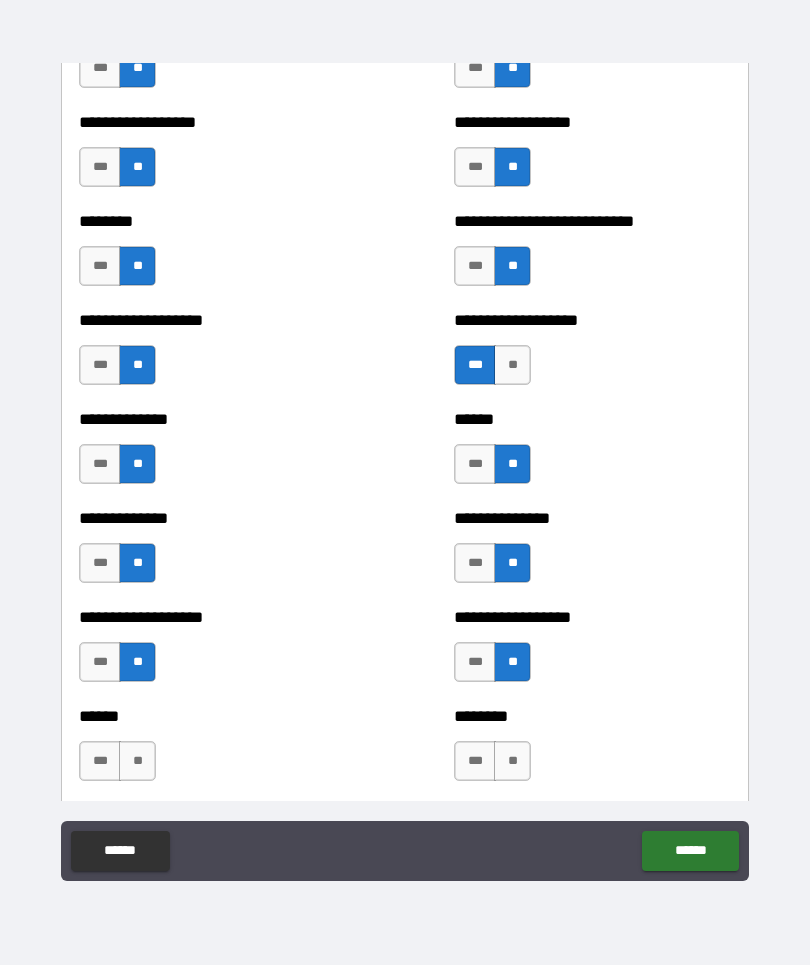 click on "**" at bounding box center (137, 762) 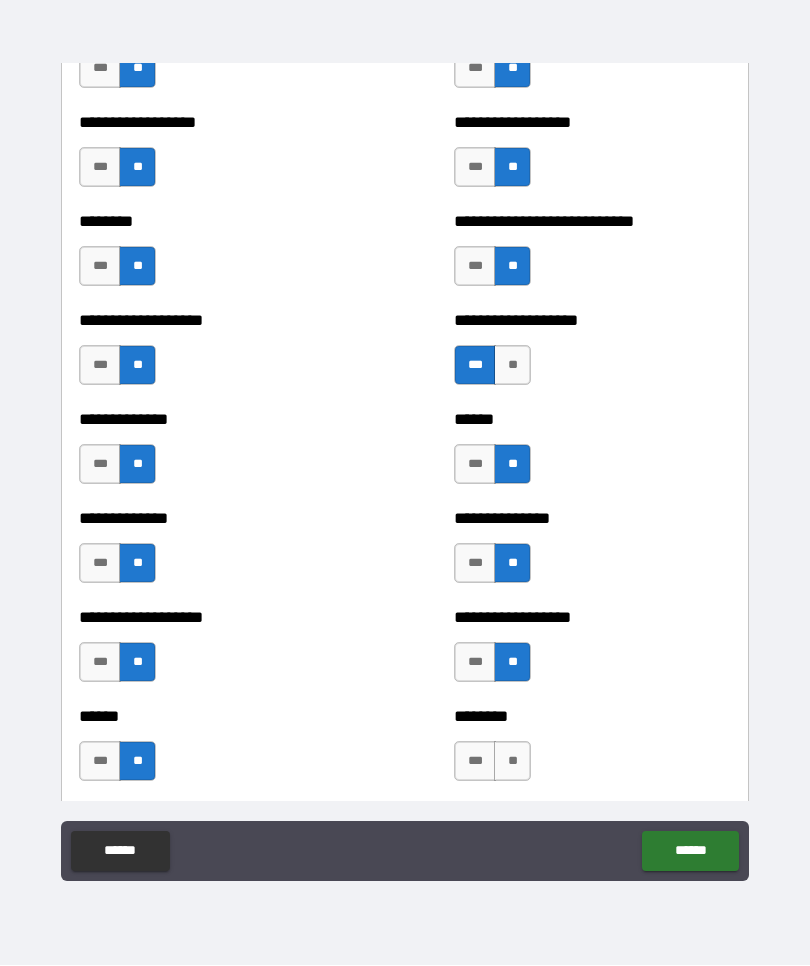 click on "**" at bounding box center [512, 762] 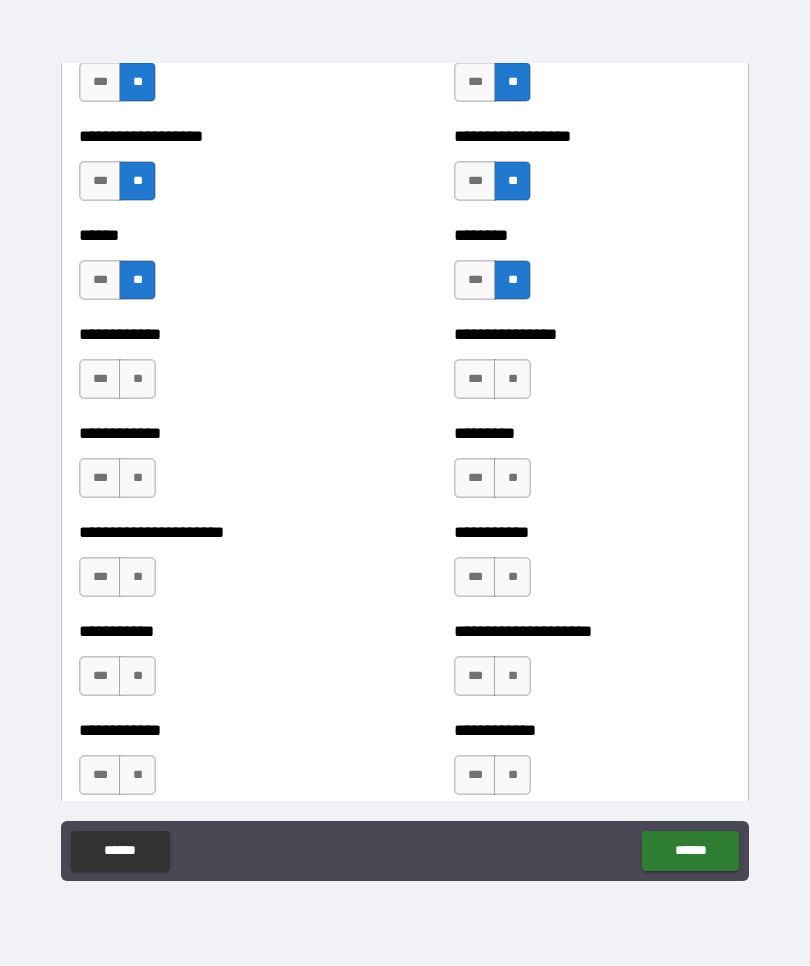 scroll, scrollTop: 4975, scrollLeft: 0, axis: vertical 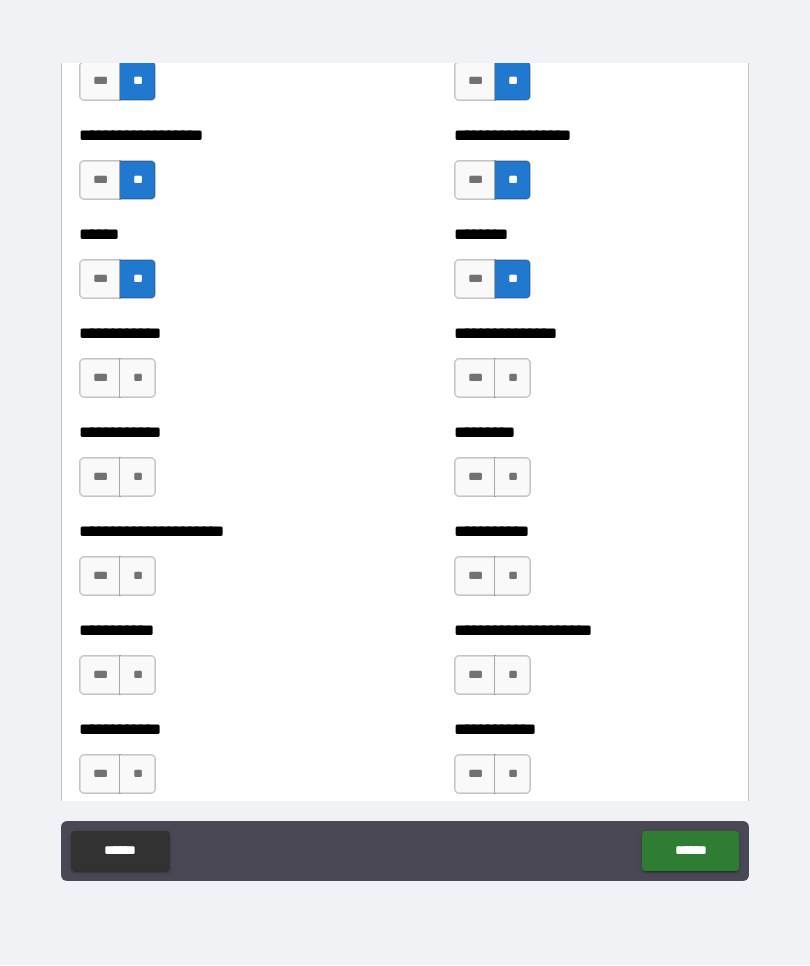 click on "**" at bounding box center (137, 379) 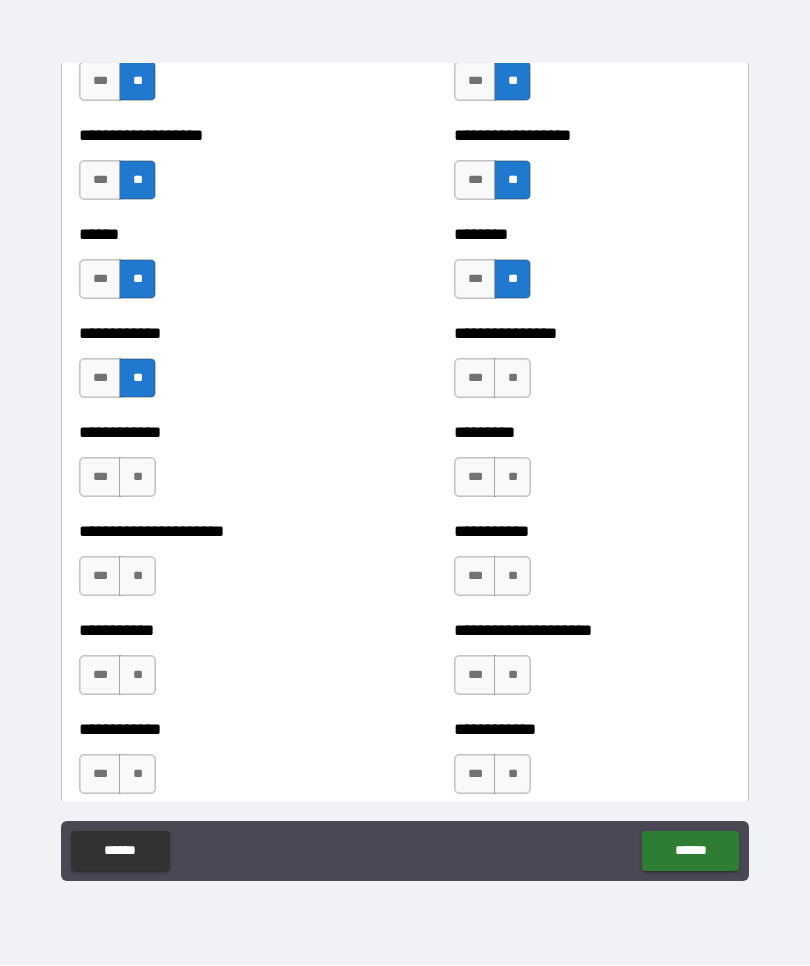 click on "**" at bounding box center (512, 379) 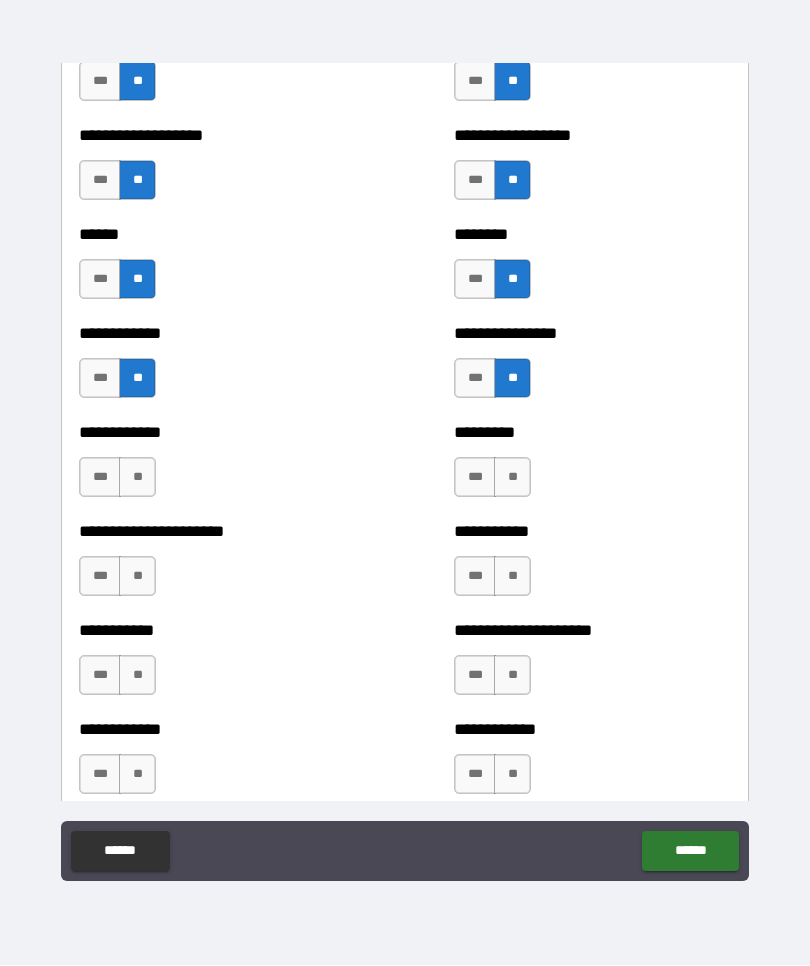 click on "**" at bounding box center [137, 478] 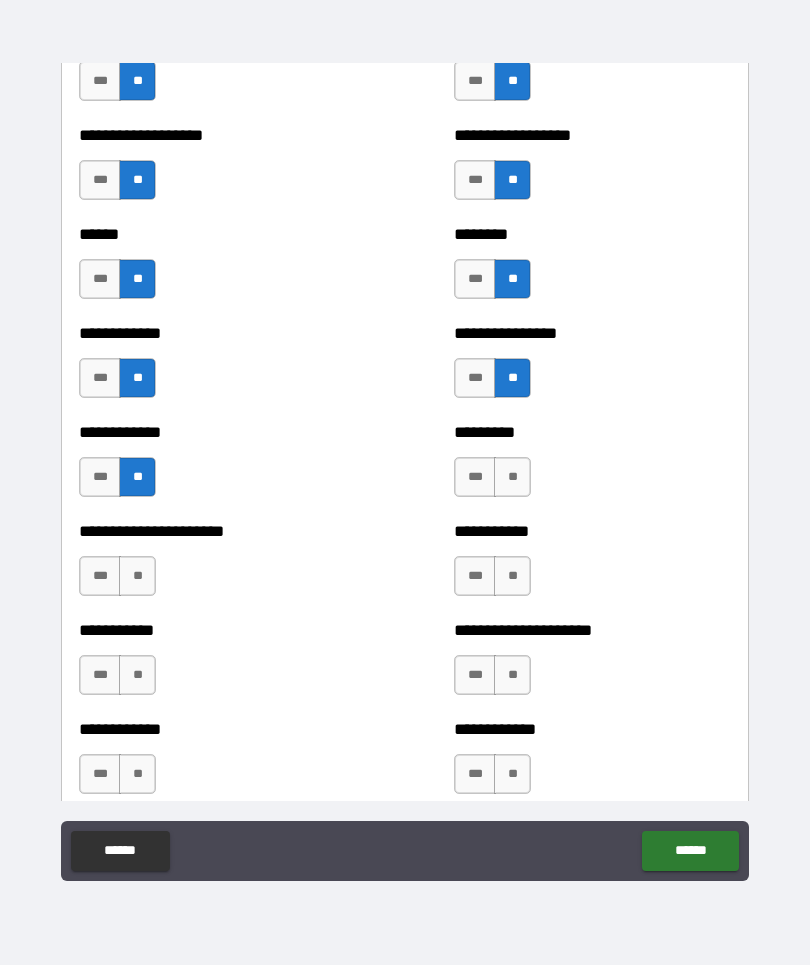 click on "**" at bounding box center (512, 478) 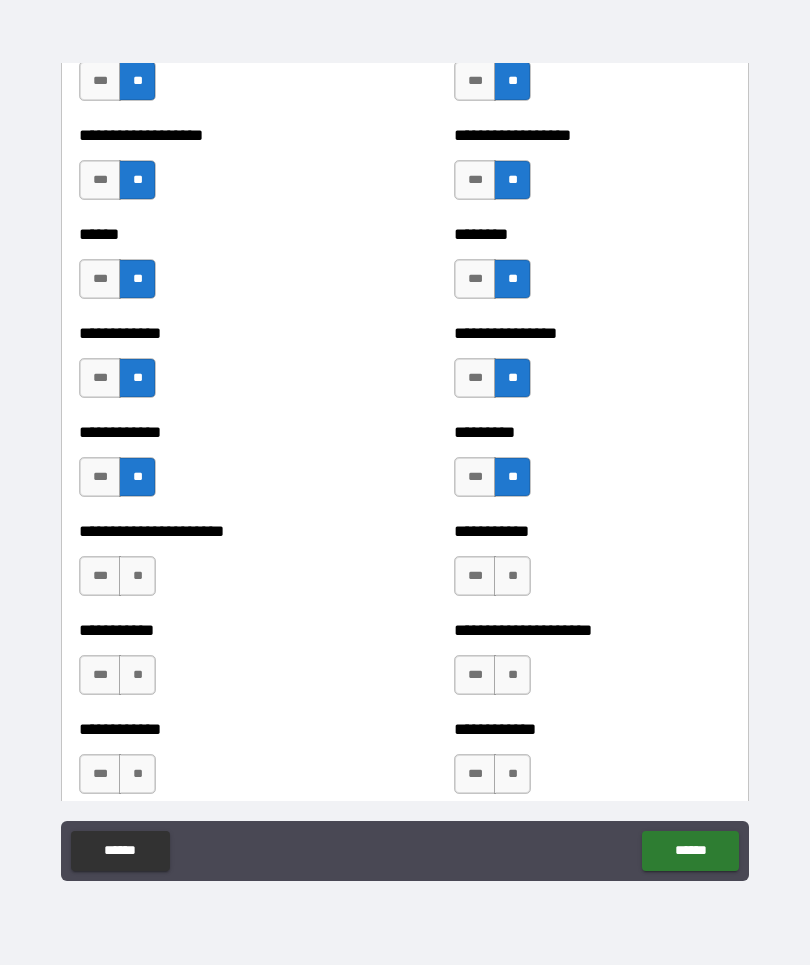 click on "**" at bounding box center [512, 577] 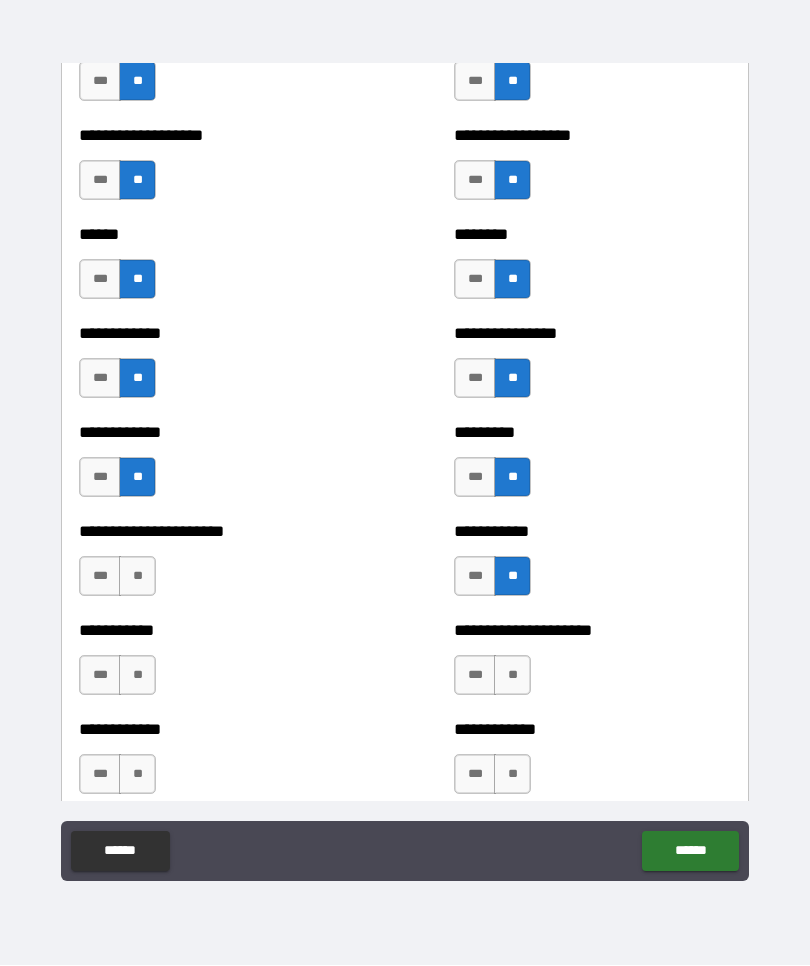 click on "**" at bounding box center [137, 577] 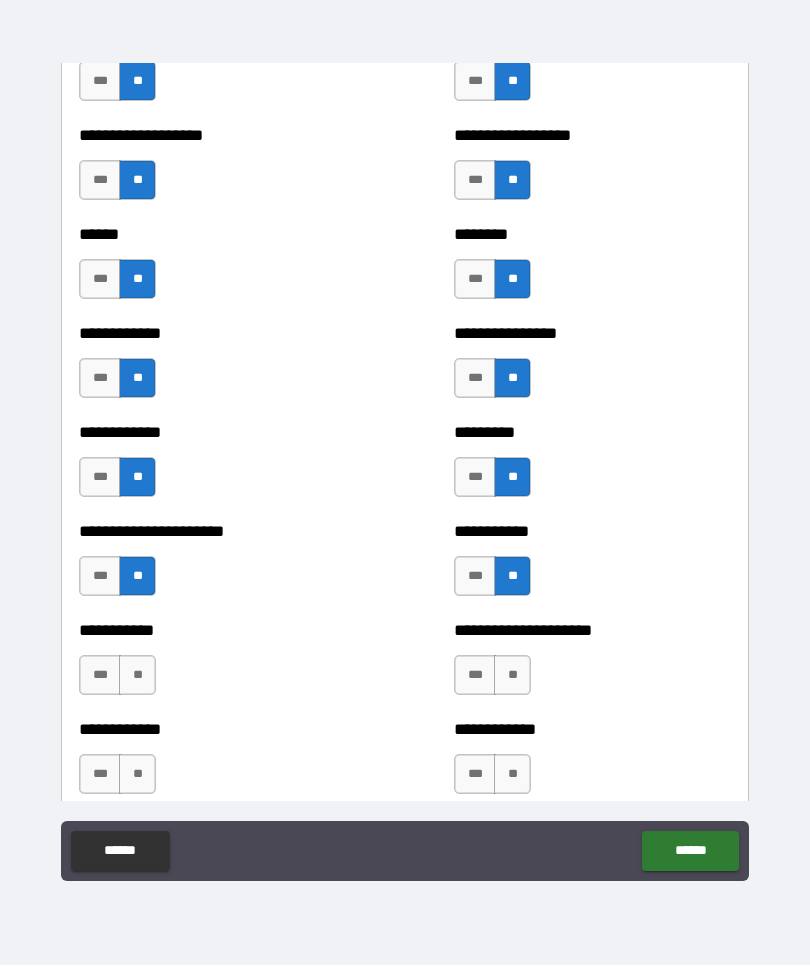 click on "**" at bounding box center (512, 676) 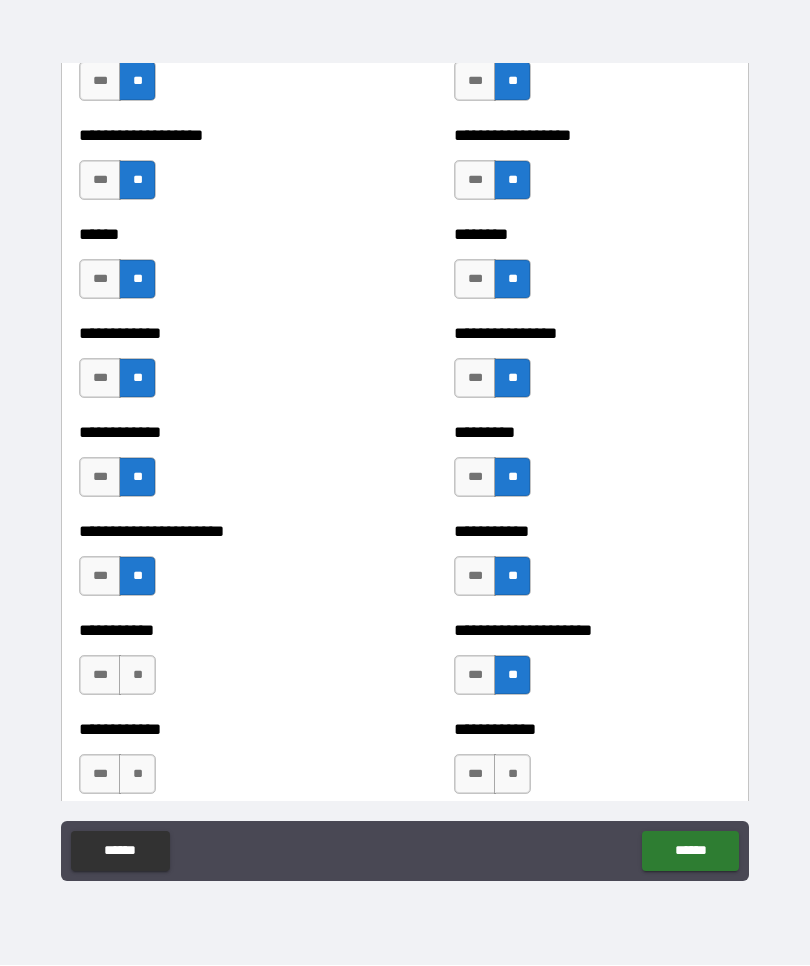 click on "**" at bounding box center [137, 676] 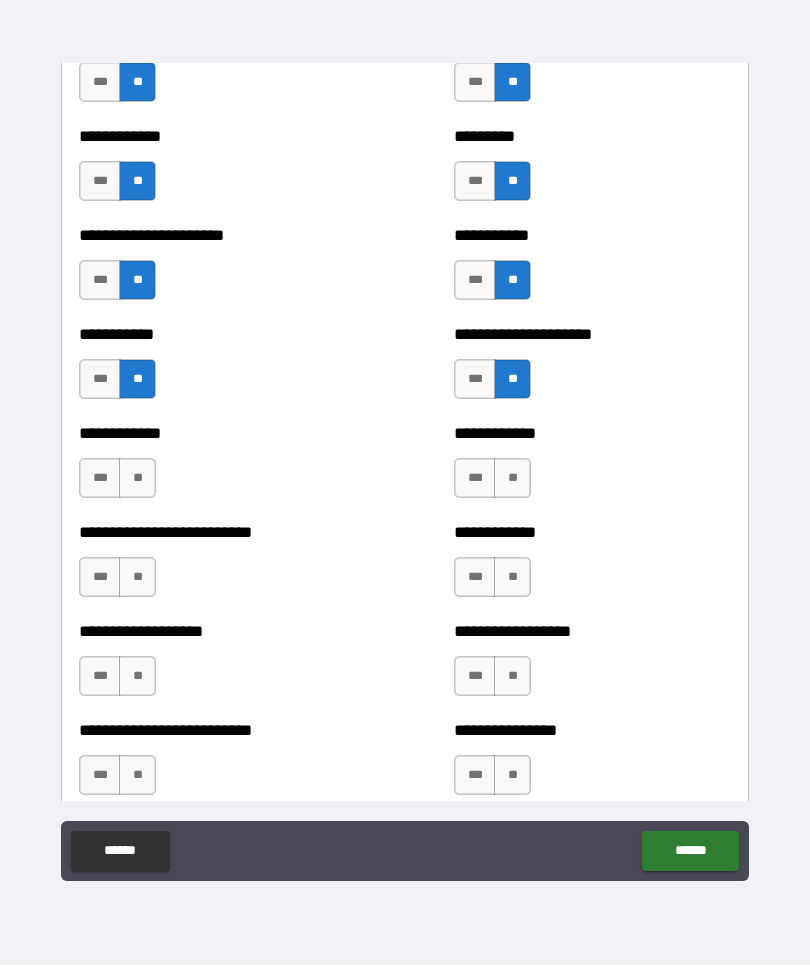 scroll, scrollTop: 5277, scrollLeft: 0, axis: vertical 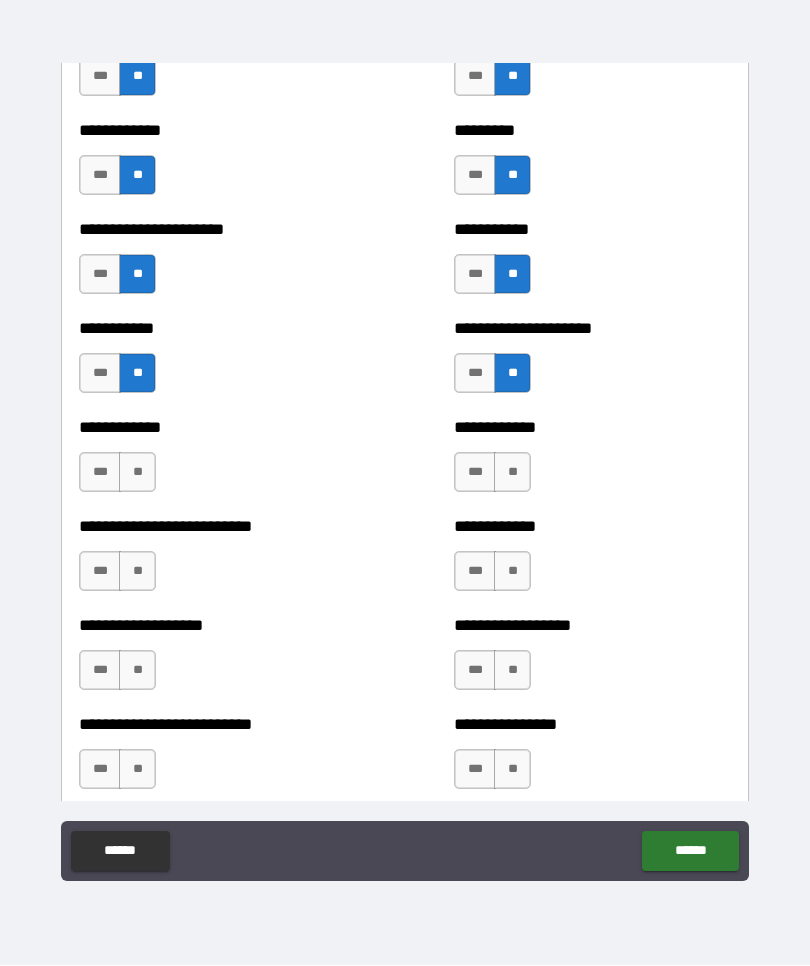 click on "**" at bounding box center [137, 473] 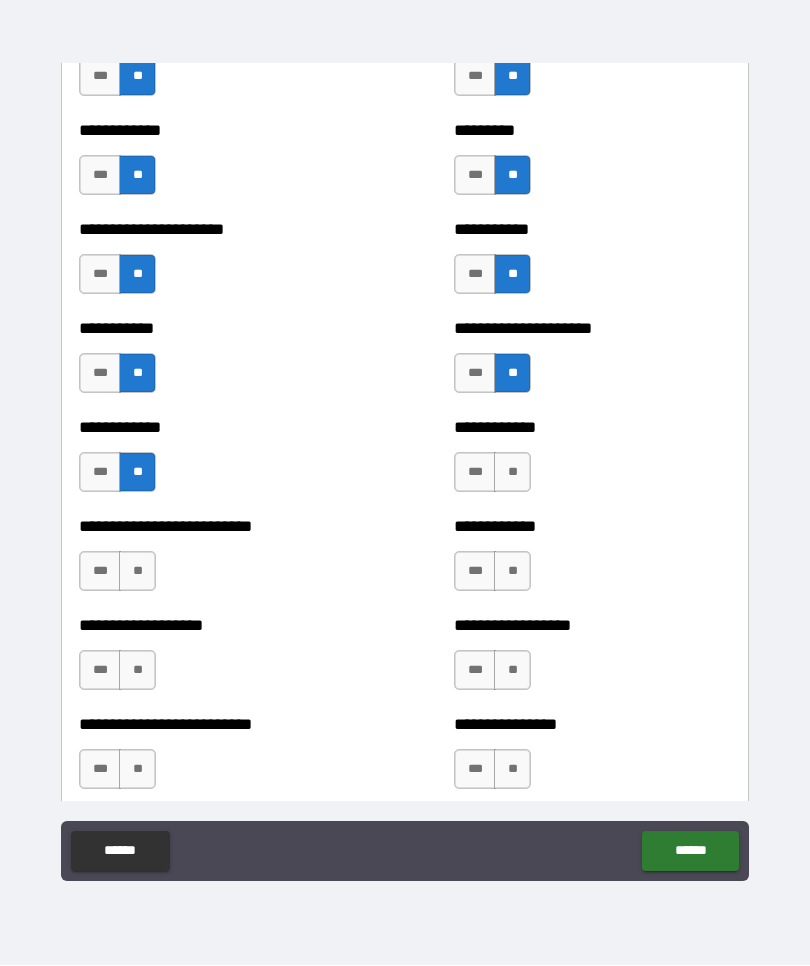 click on "**" at bounding box center (512, 473) 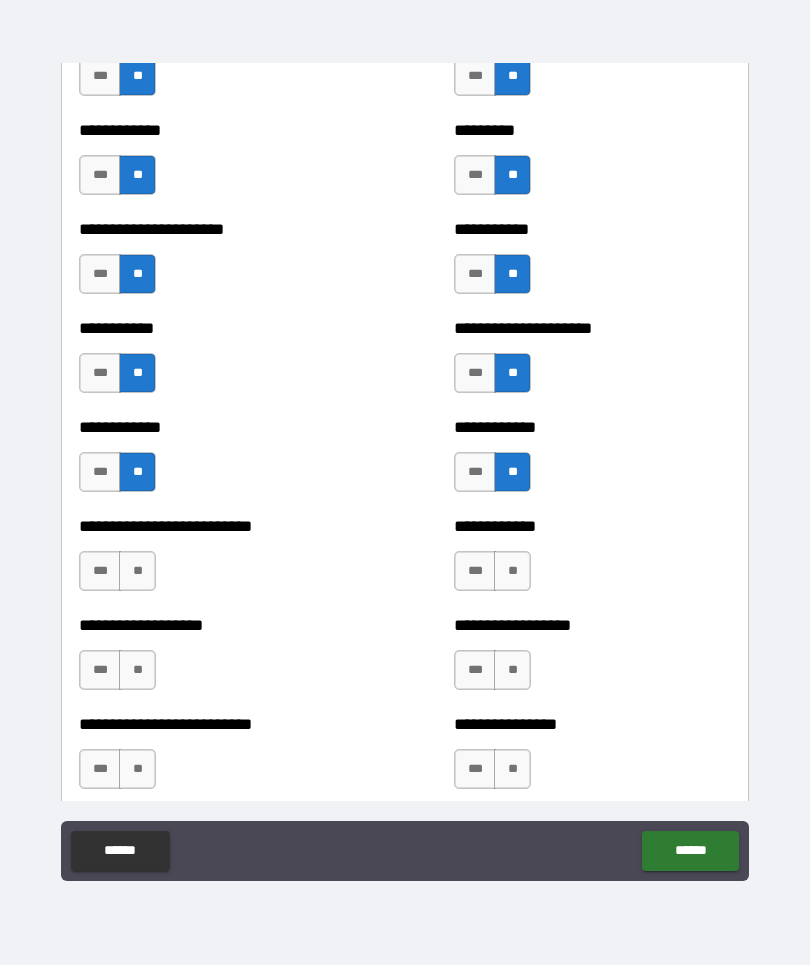 click on "**" at bounding box center (512, 572) 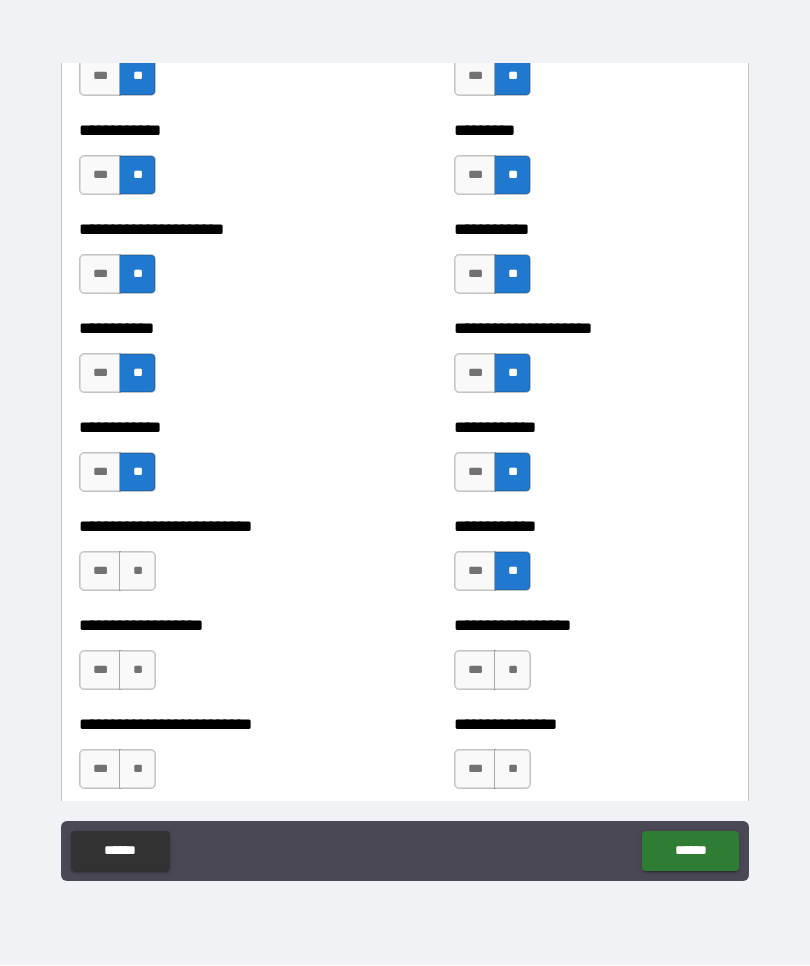 click on "**" at bounding box center (137, 572) 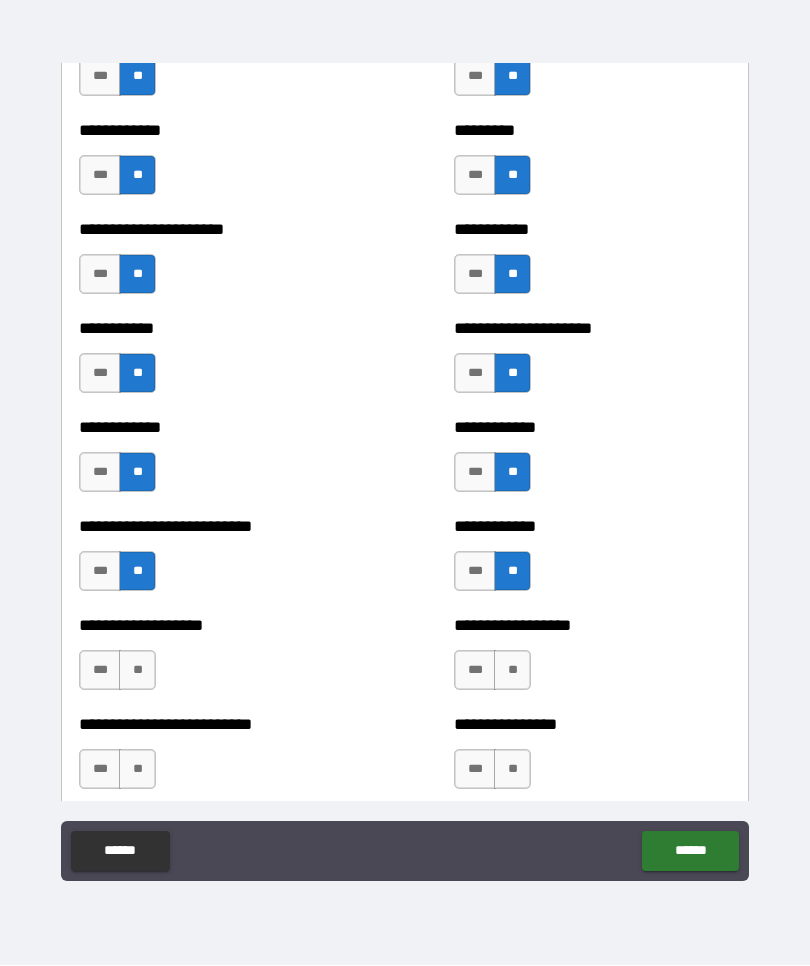 click on "***" at bounding box center [100, 671] 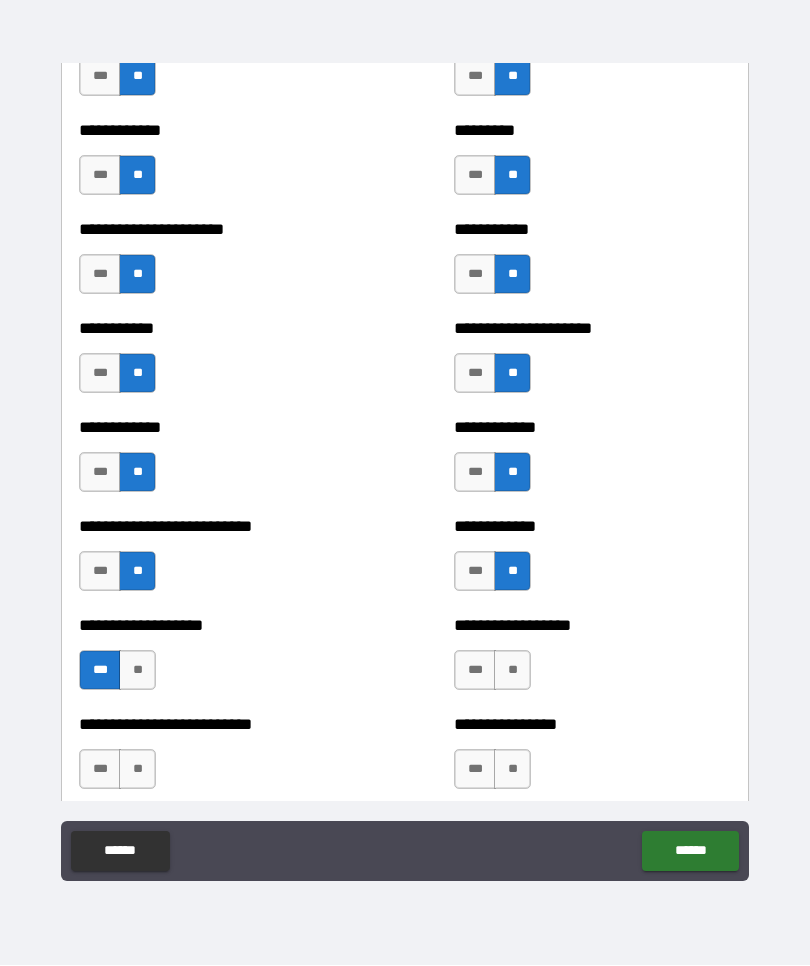 click on "**" at bounding box center (512, 671) 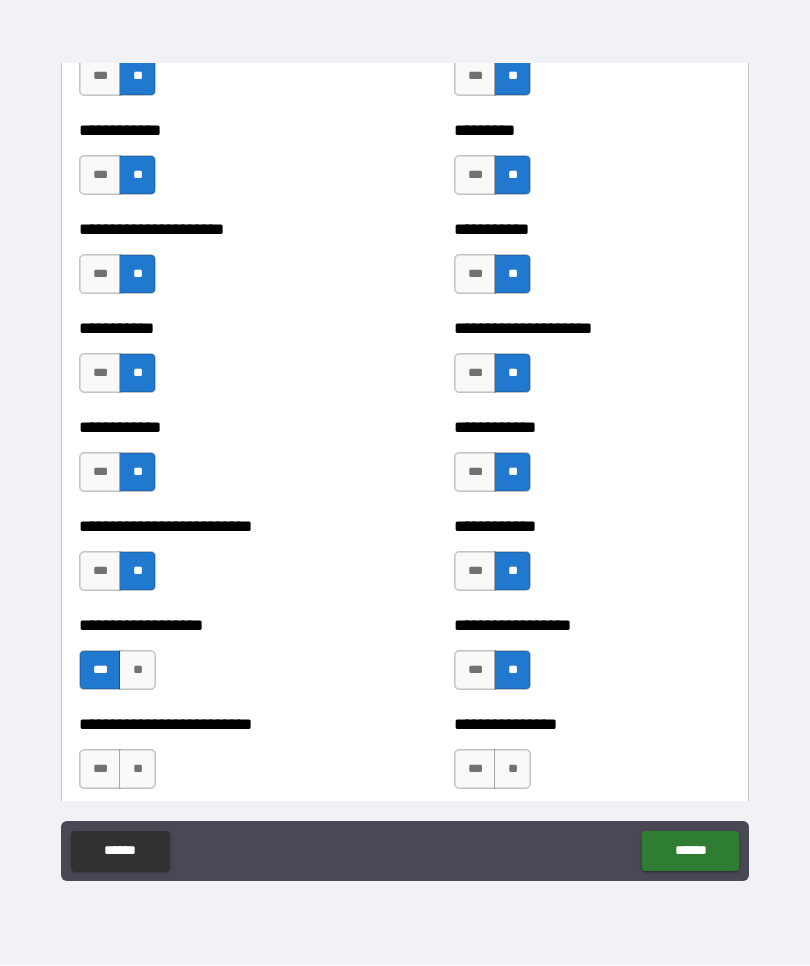 click on "**" at bounding box center (137, 770) 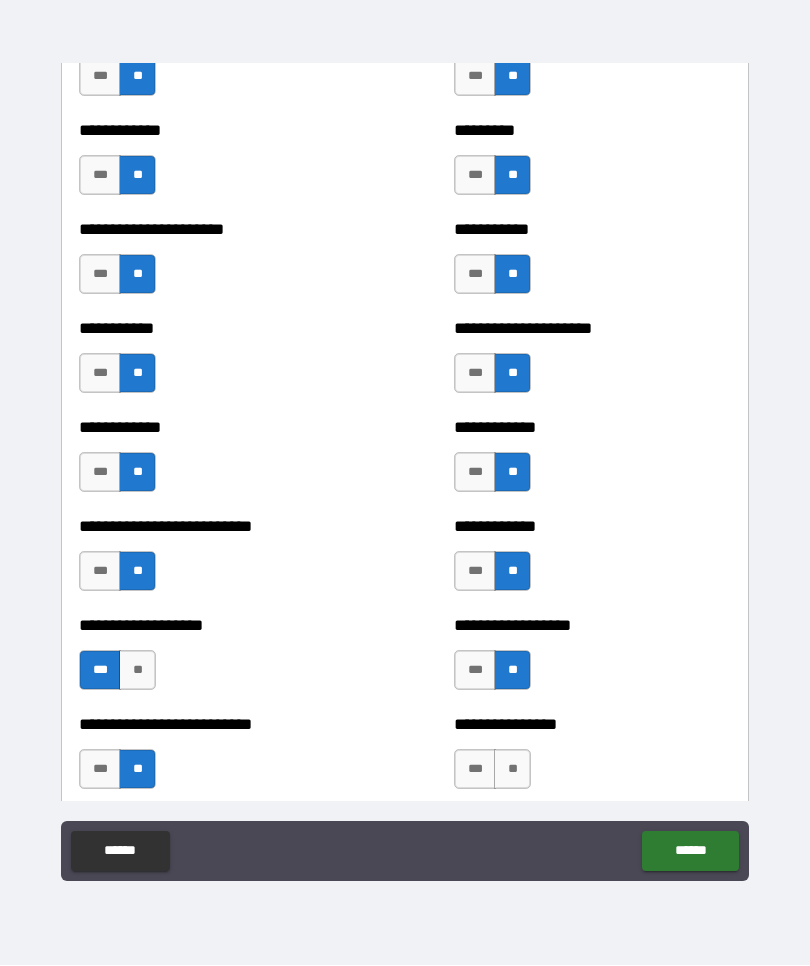 click on "**" at bounding box center [512, 770] 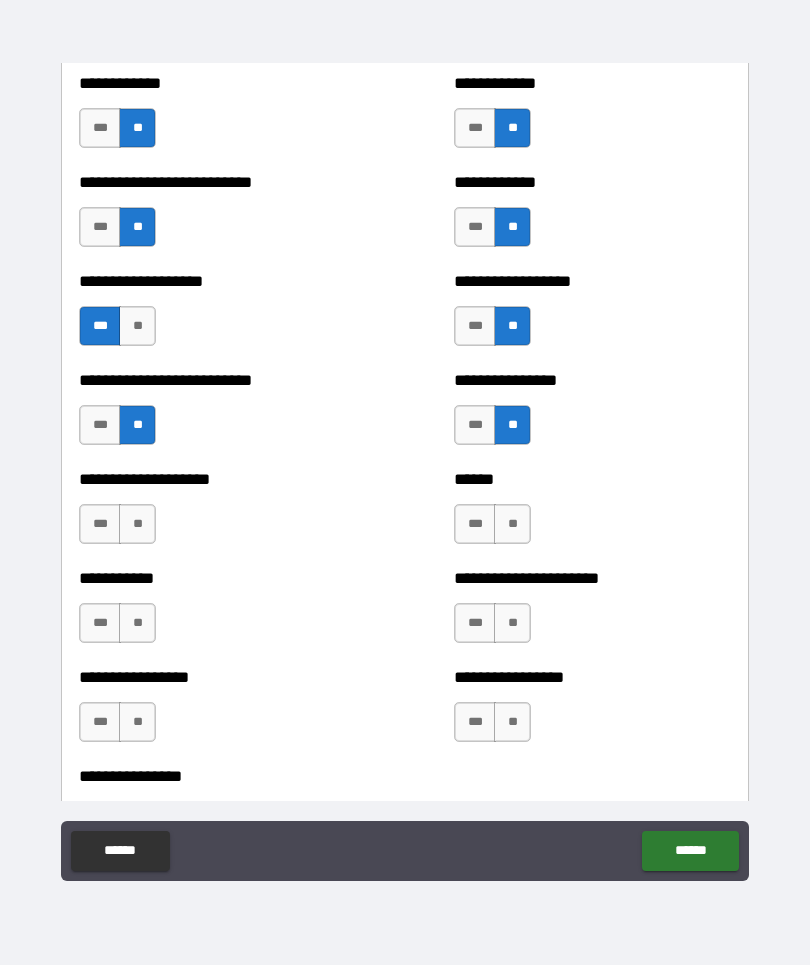 scroll, scrollTop: 5622, scrollLeft: 0, axis: vertical 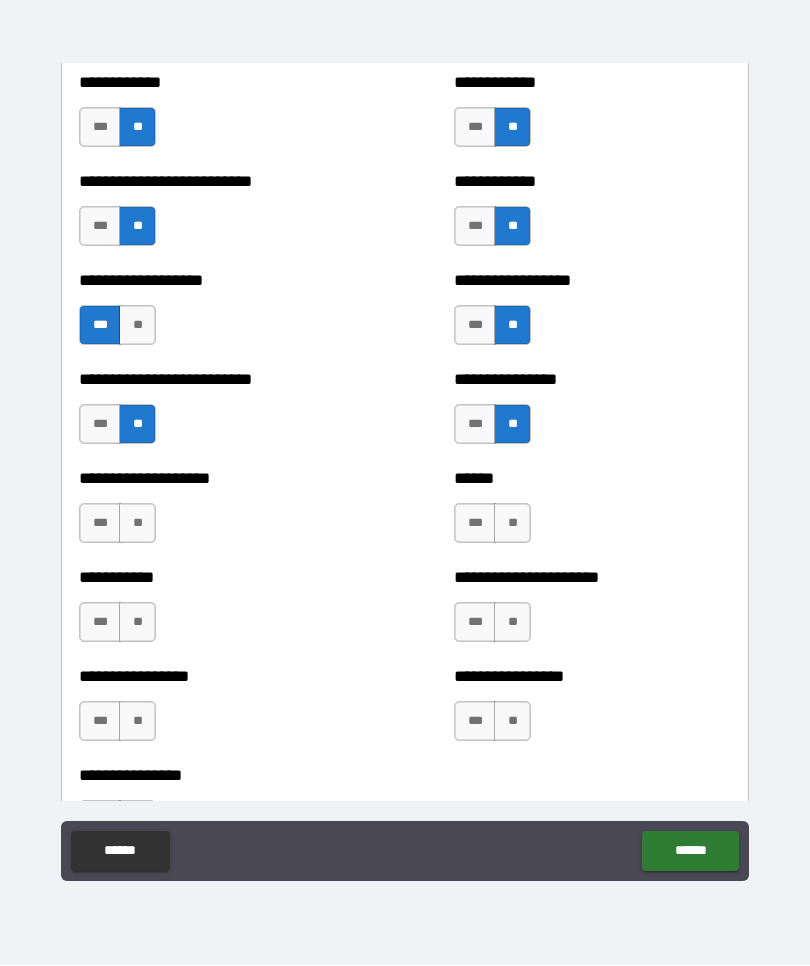 click on "**" at bounding box center [137, 524] 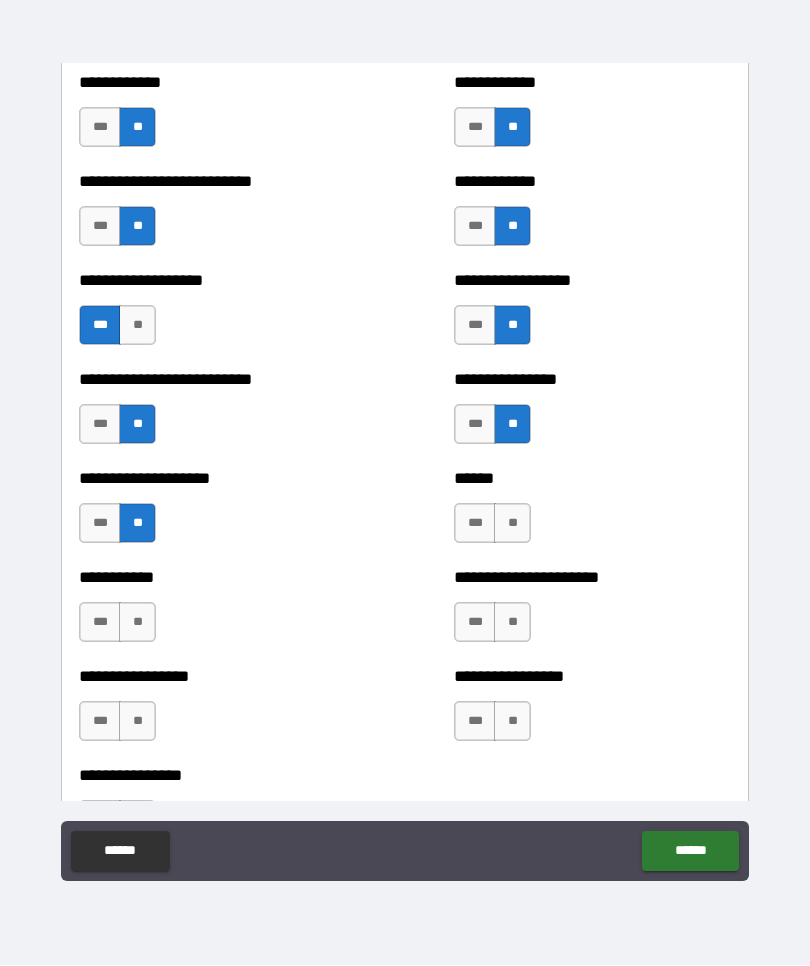 click on "**" at bounding box center [512, 524] 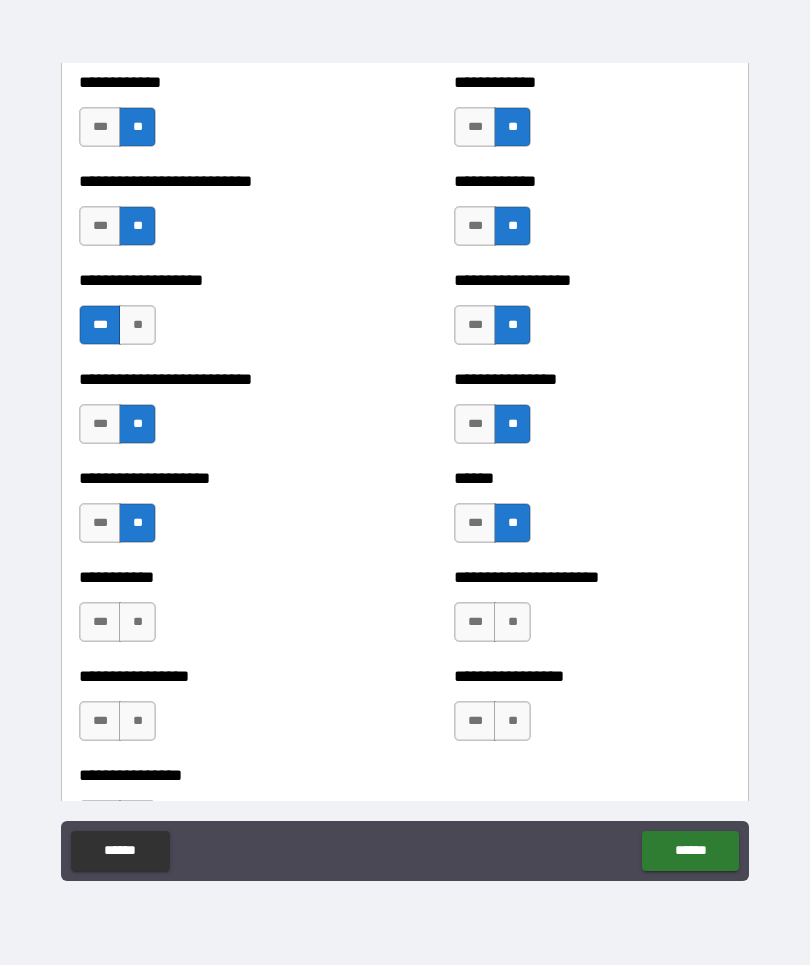 click on "**" at bounding box center (512, 623) 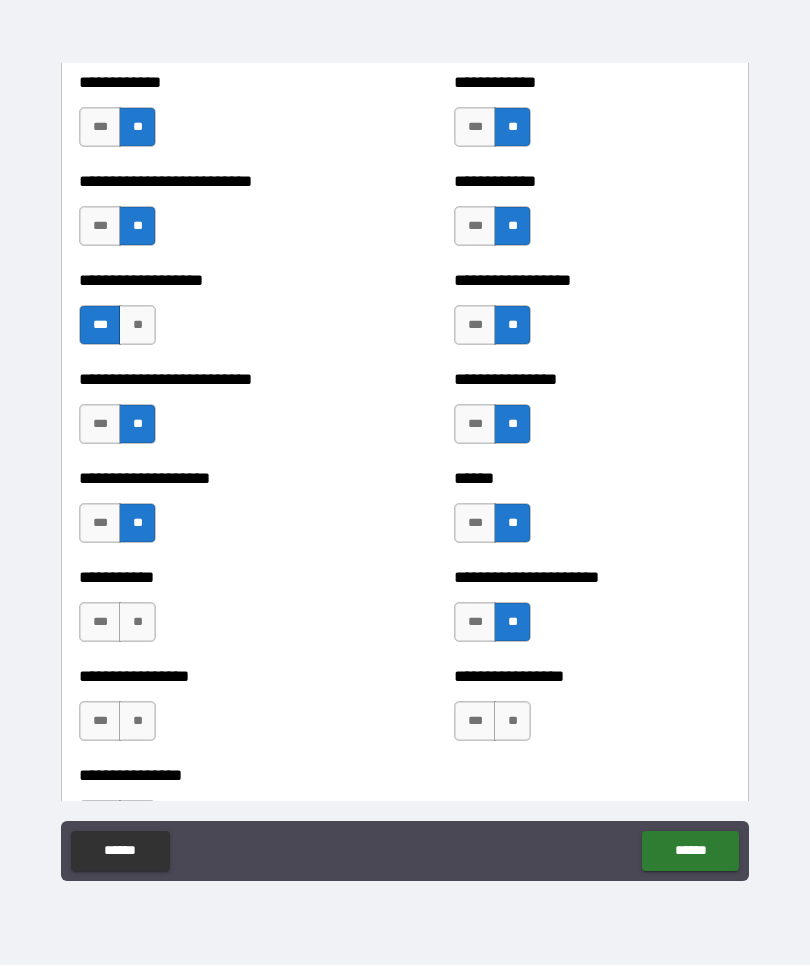 click on "**" at bounding box center (137, 623) 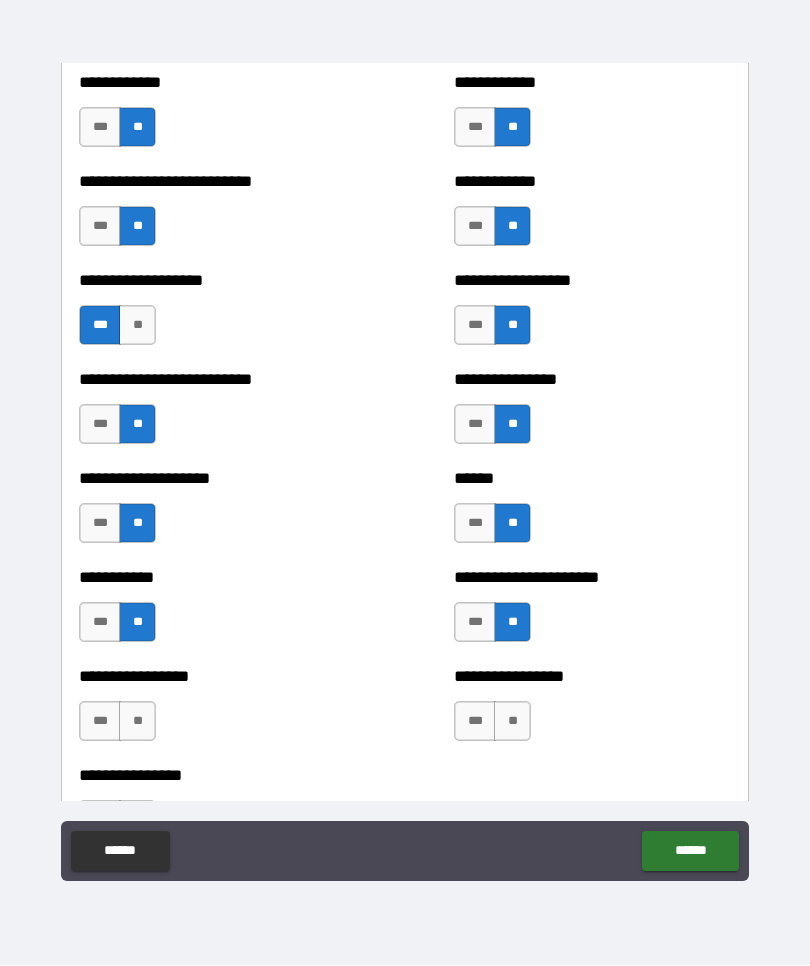 click on "**" at bounding box center (137, 722) 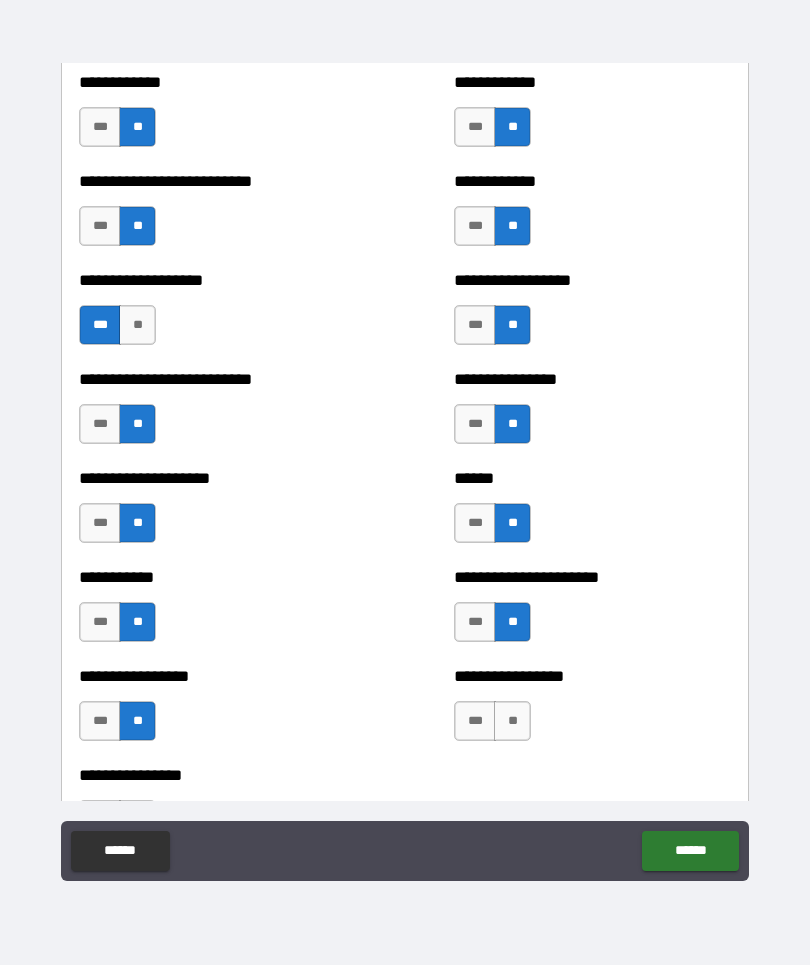click on "**" at bounding box center [512, 722] 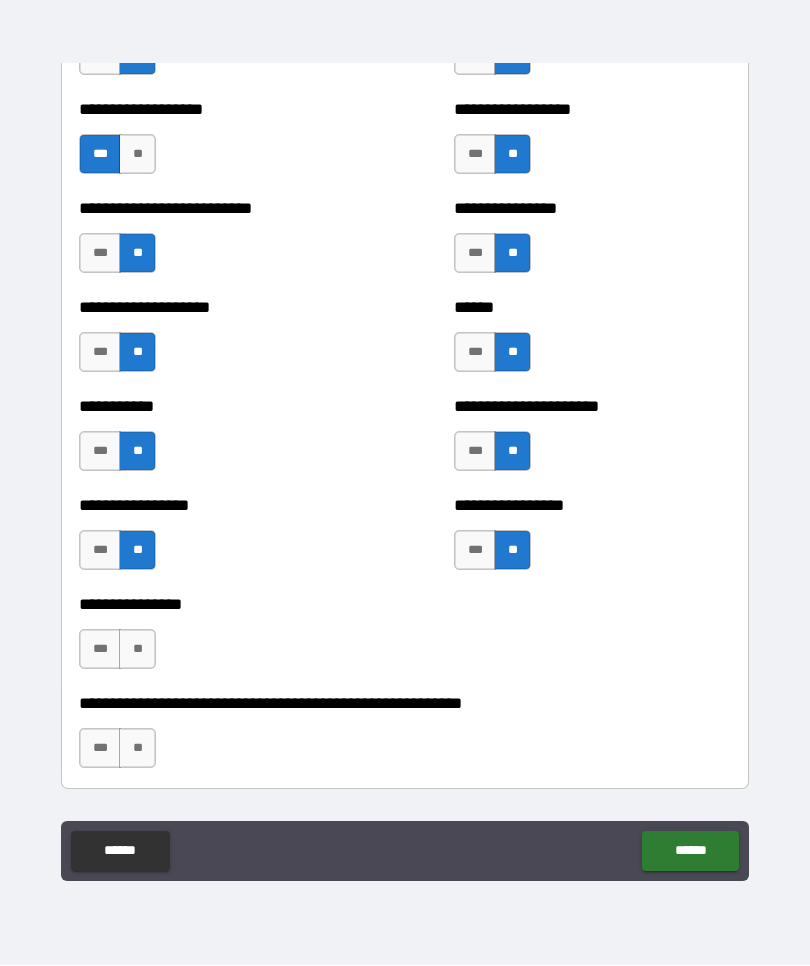scroll, scrollTop: 5808, scrollLeft: 0, axis: vertical 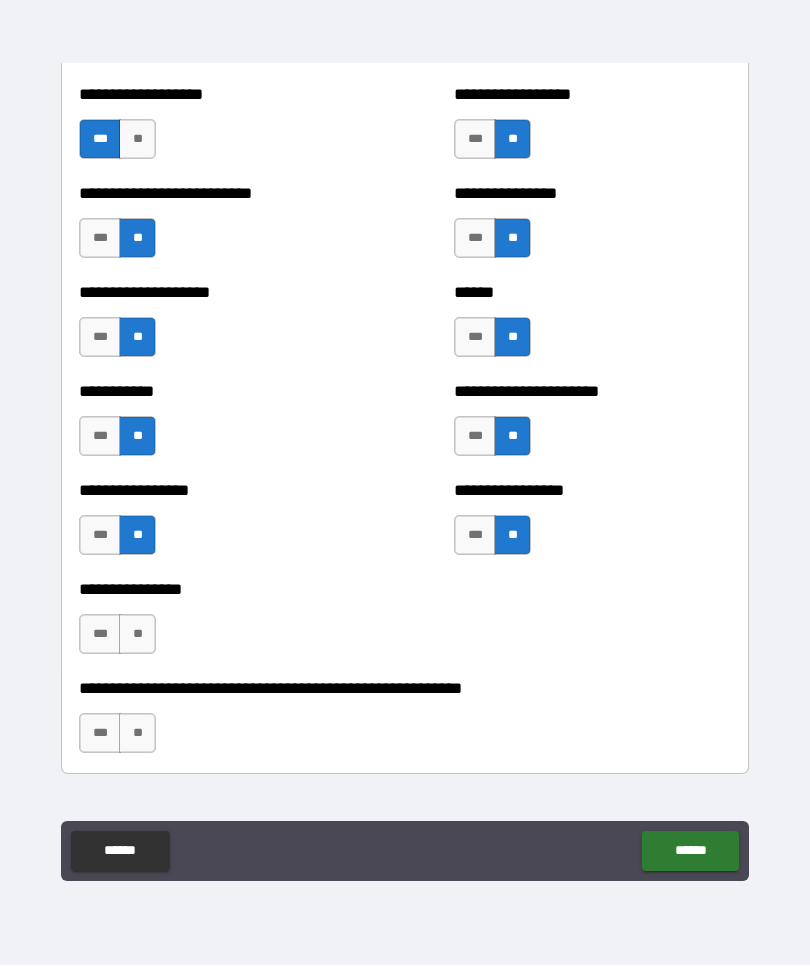 click on "**" at bounding box center (137, 635) 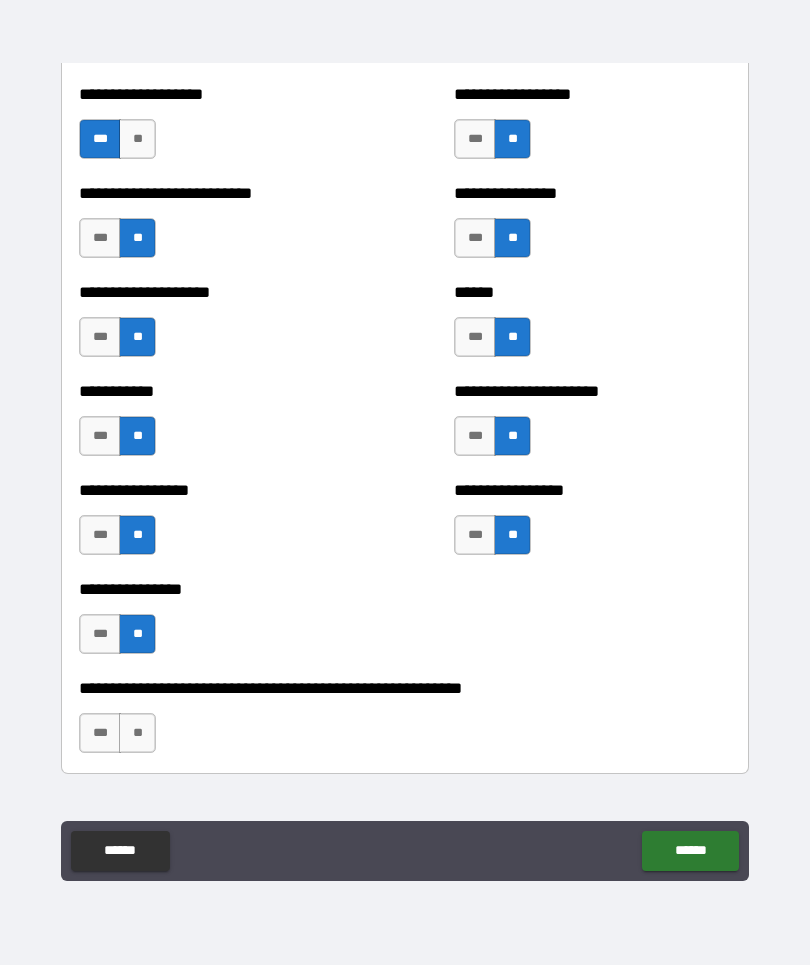 click on "**" at bounding box center (137, 734) 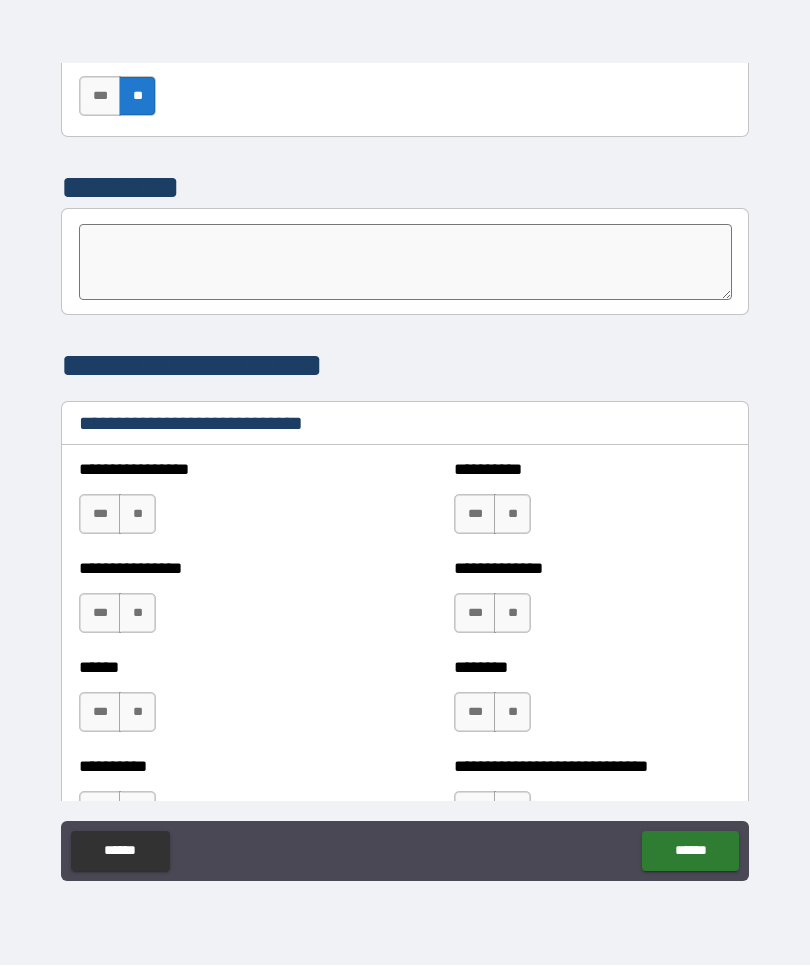 scroll, scrollTop: 6447, scrollLeft: 0, axis: vertical 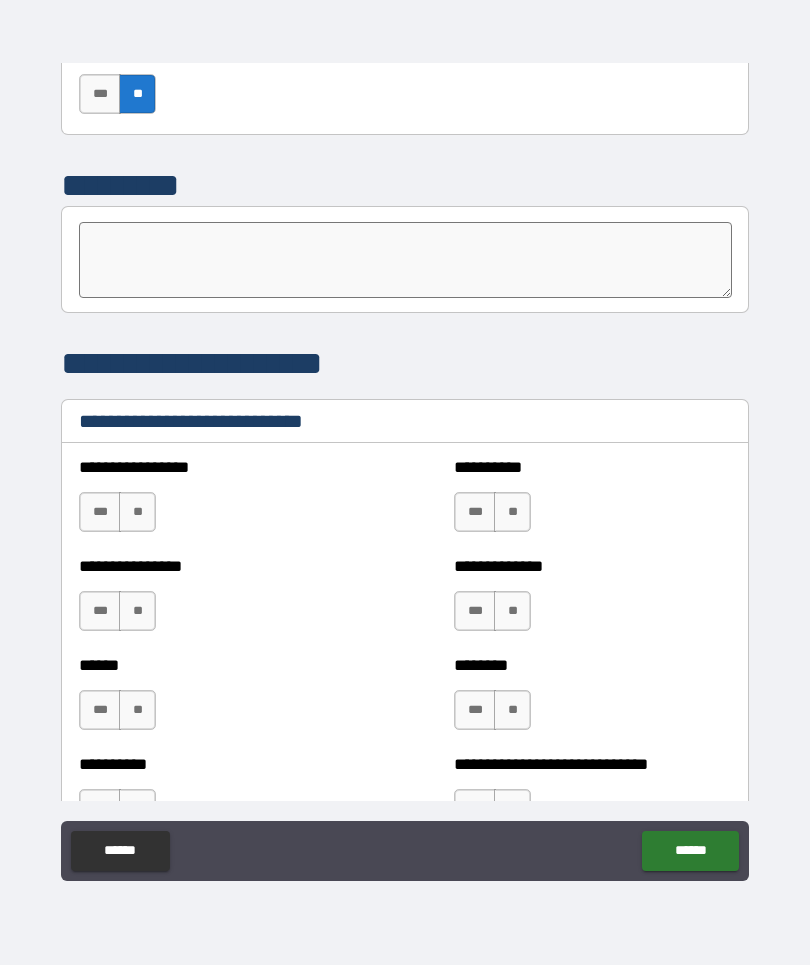 click on "***" at bounding box center (100, 513) 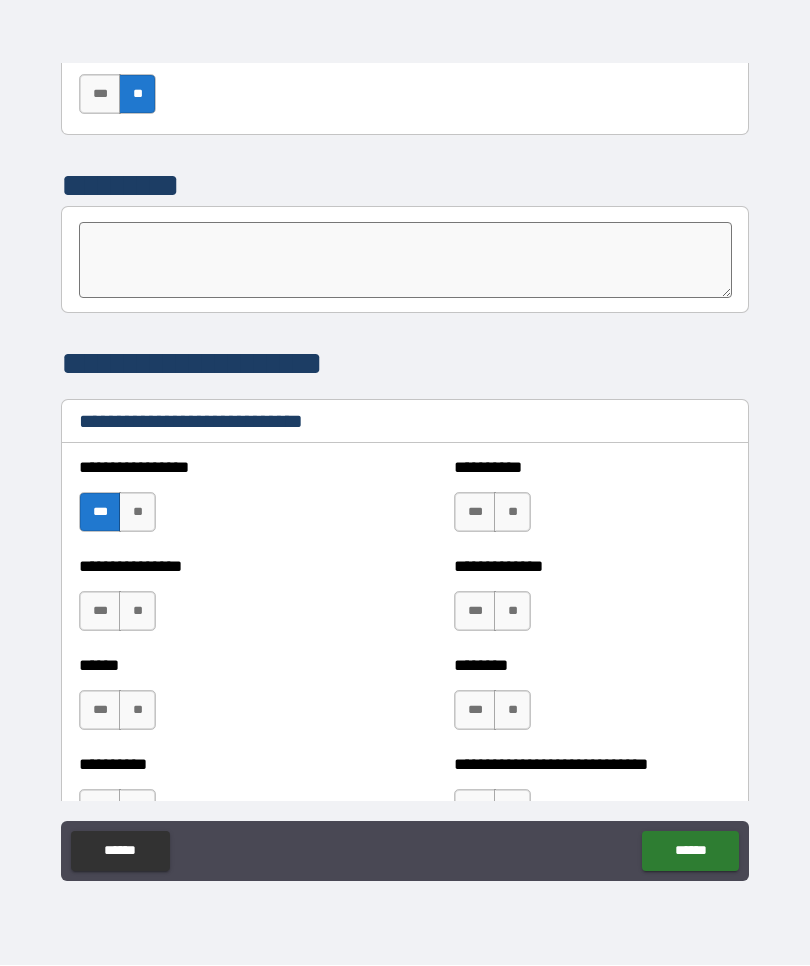 click on "***" at bounding box center [475, 513] 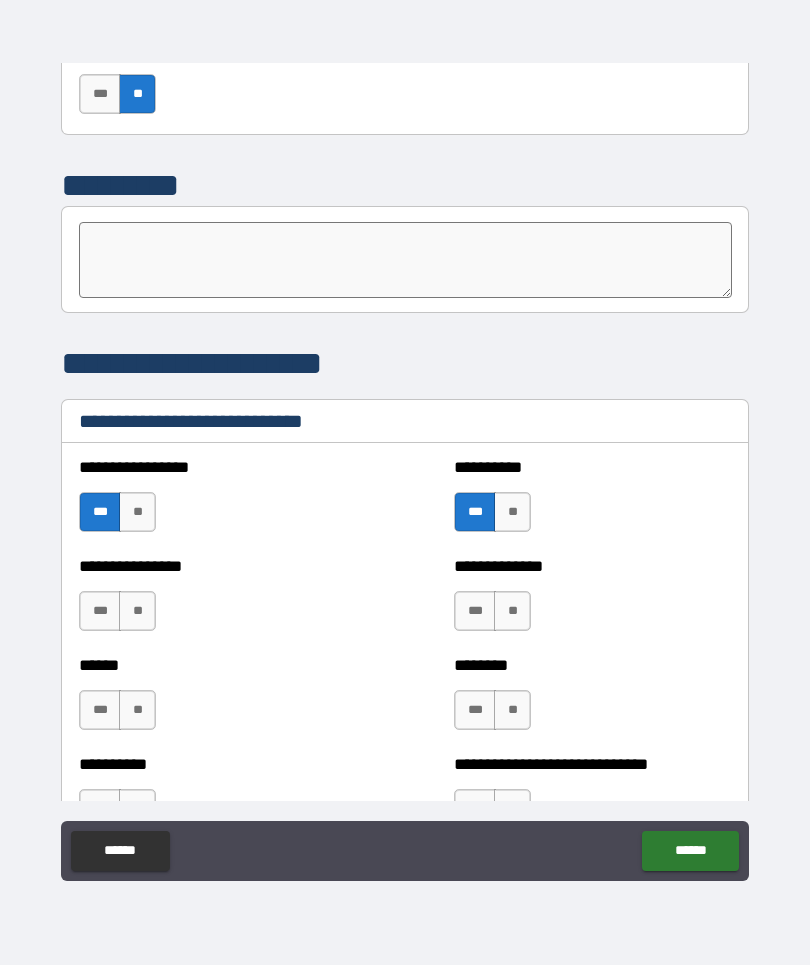 click on "***" at bounding box center [475, 612] 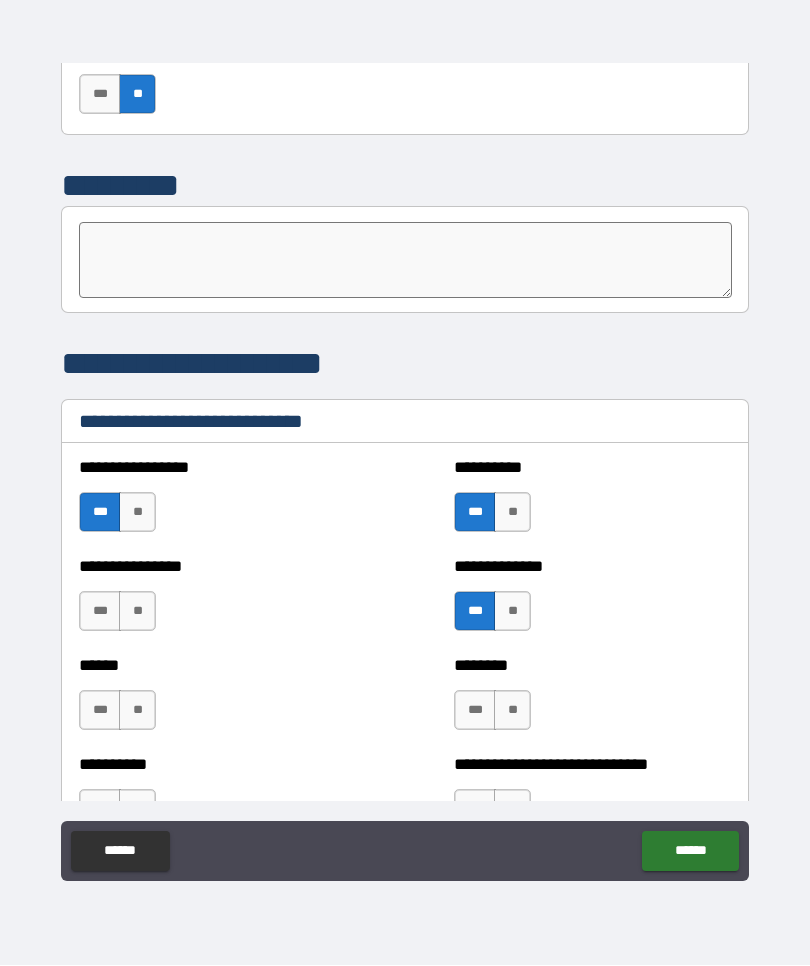 click on "**" at bounding box center [137, 612] 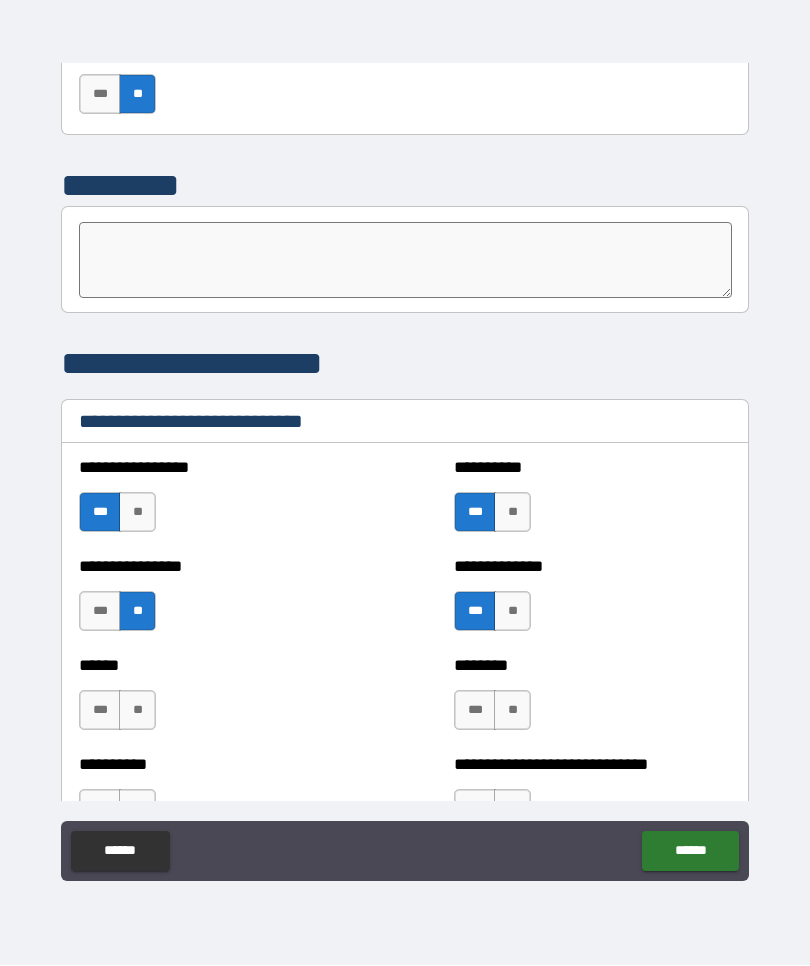 click on "***" at bounding box center [475, 711] 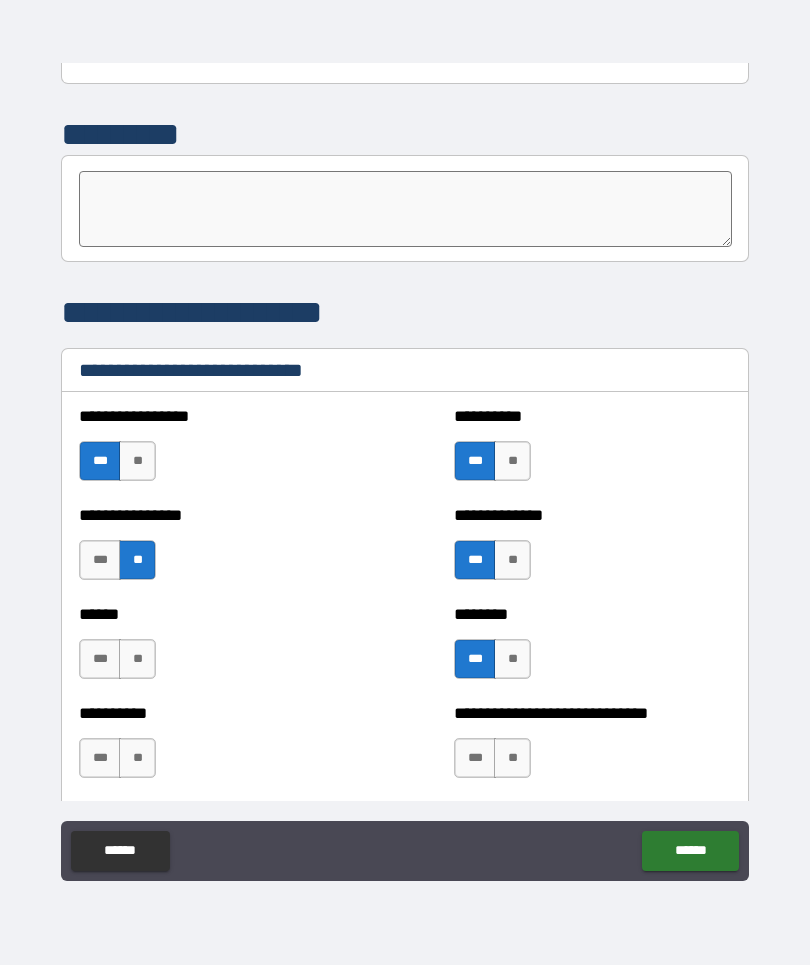 scroll, scrollTop: 6542, scrollLeft: 0, axis: vertical 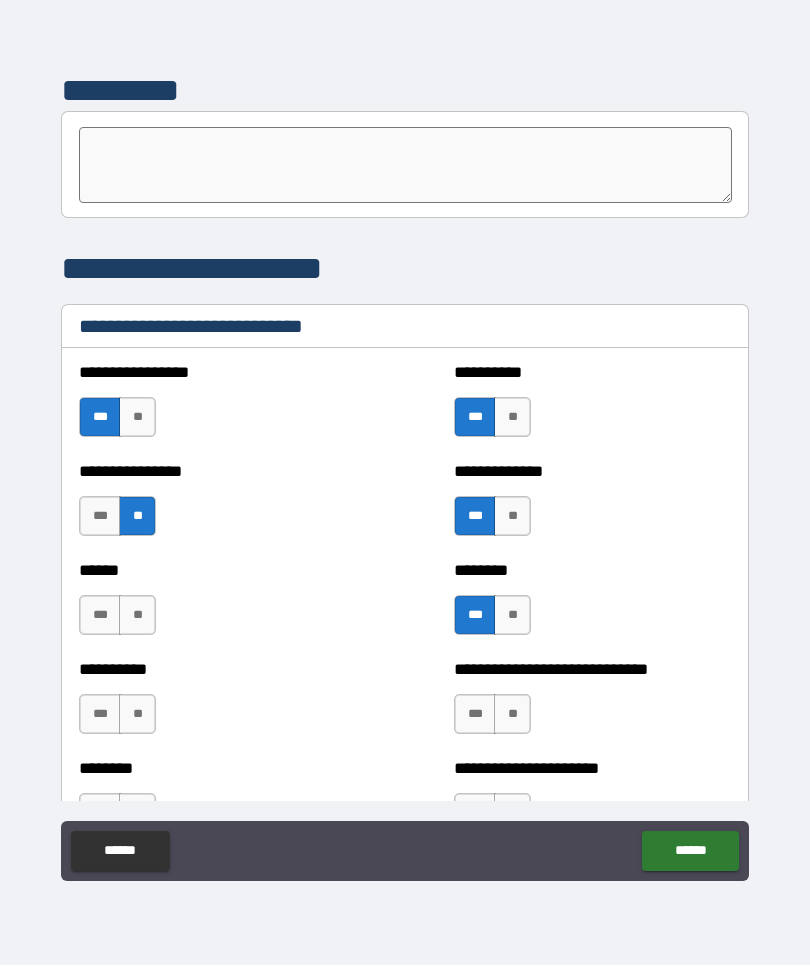 click on "***" at bounding box center [475, 715] 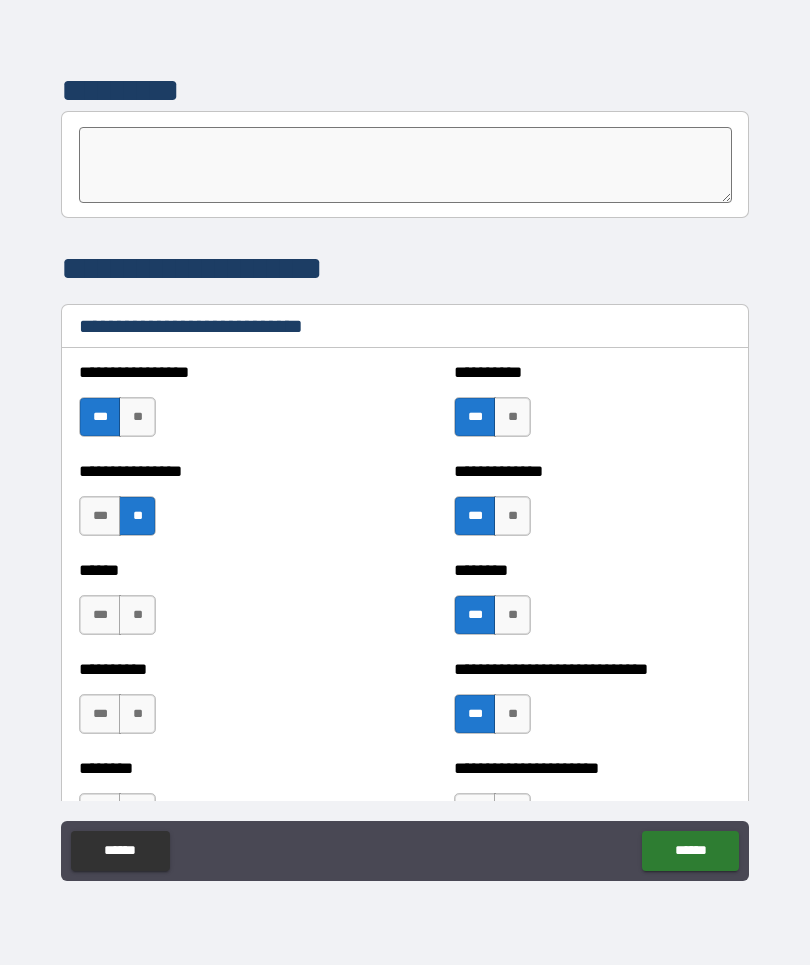 click on "**" at bounding box center (137, 715) 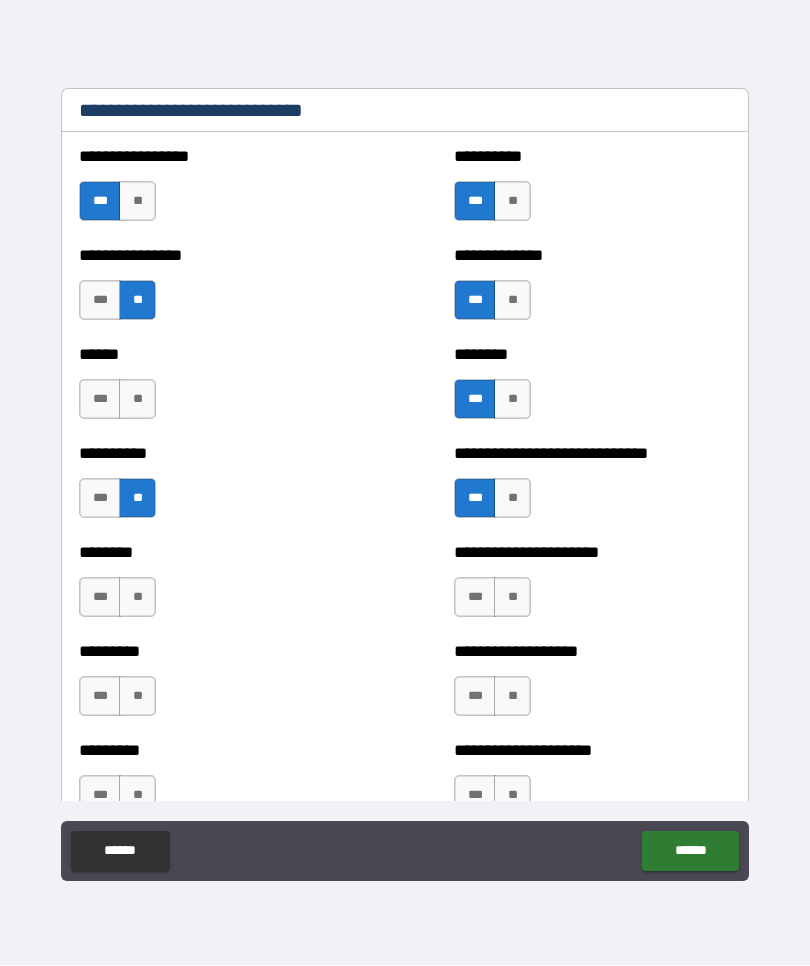 scroll, scrollTop: 6759, scrollLeft: 0, axis: vertical 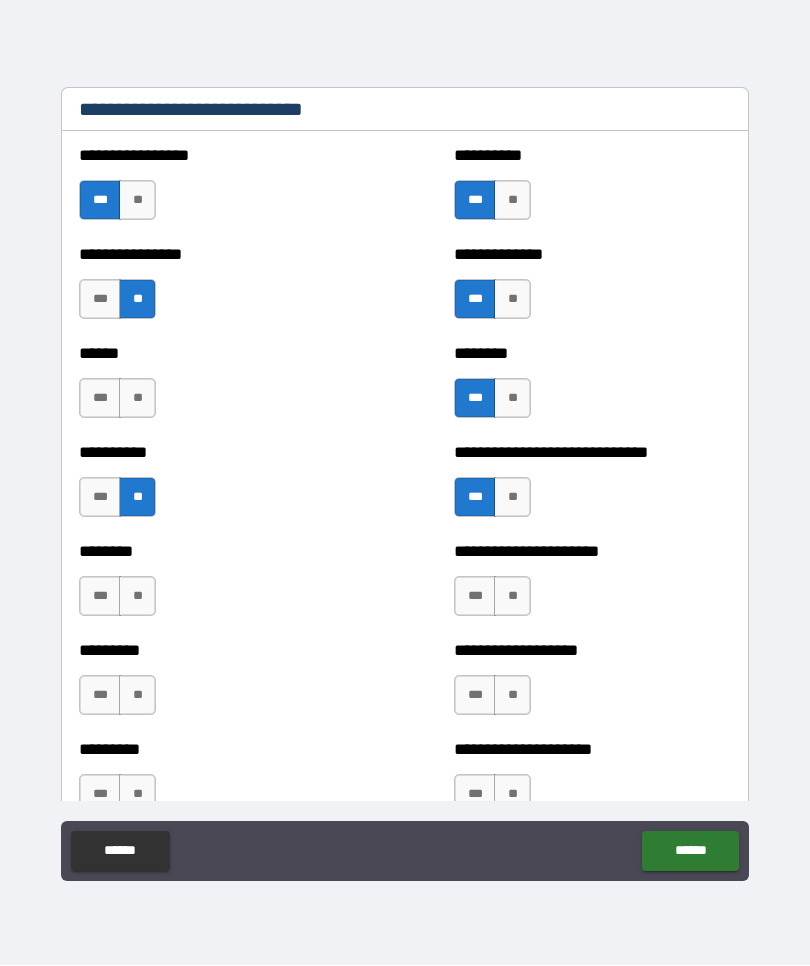 click on "***" at bounding box center (100, 597) 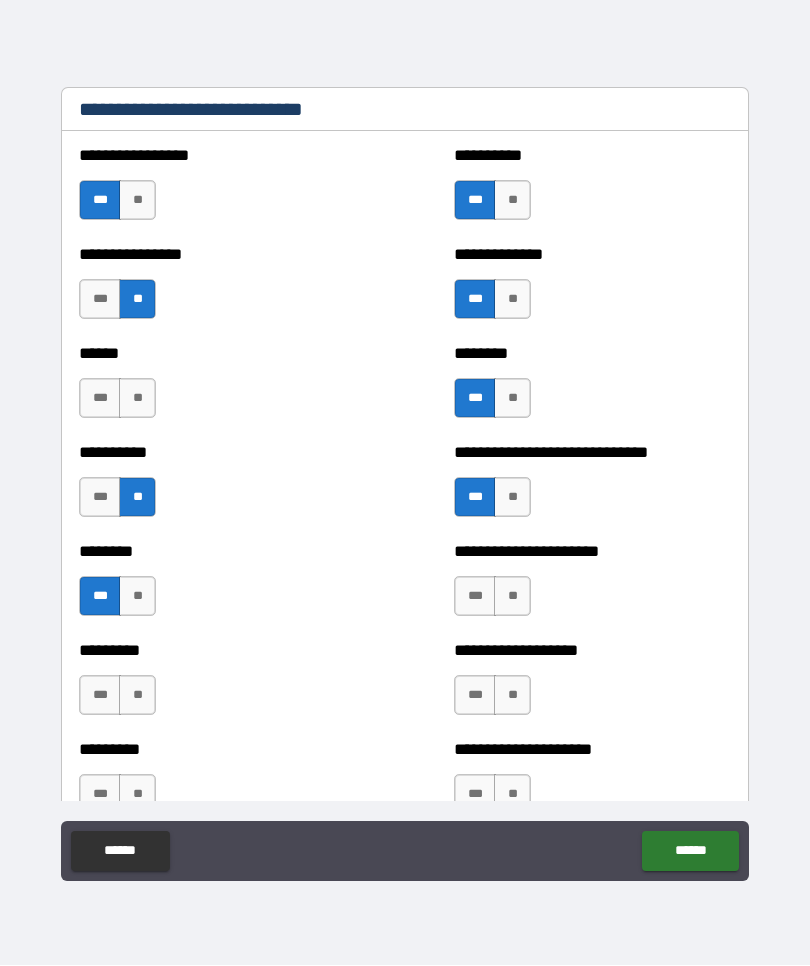 click on "**" at bounding box center [512, 597] 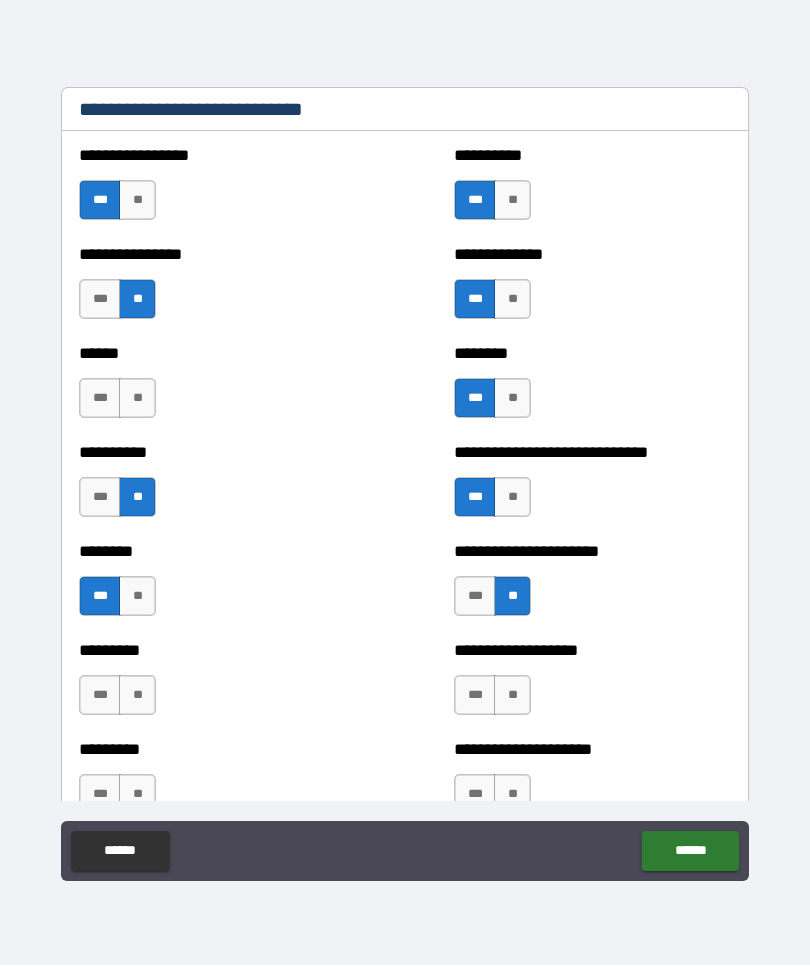 click on "**" at bounding box center (512, 696) 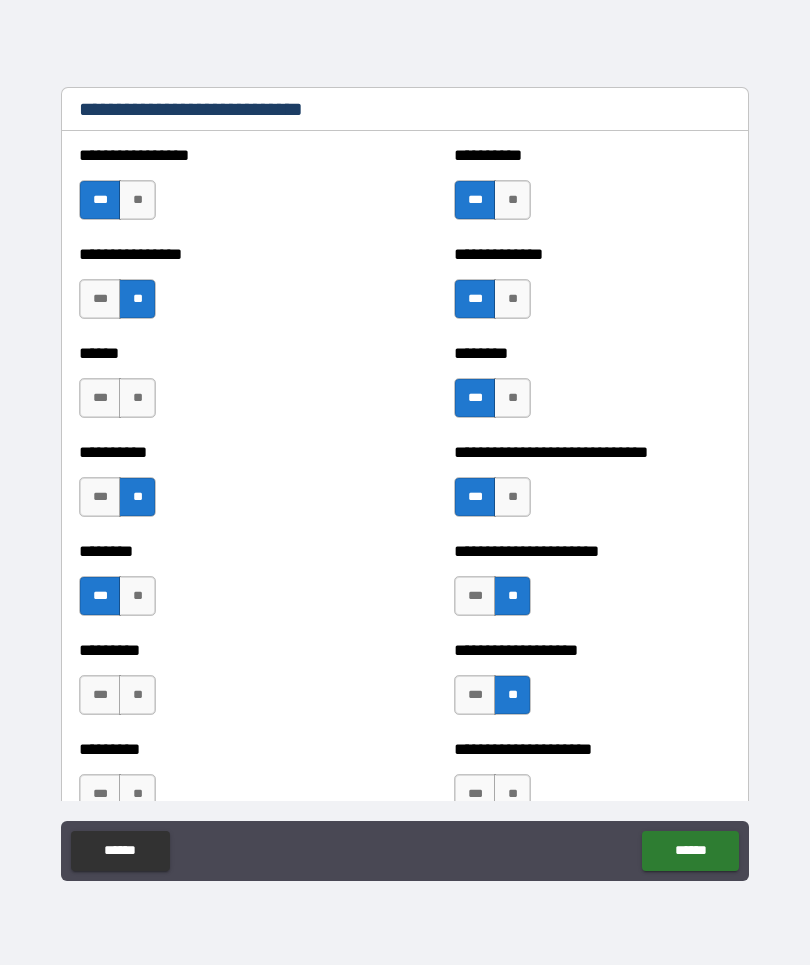 click on "**" at bounding box center (137, 696) 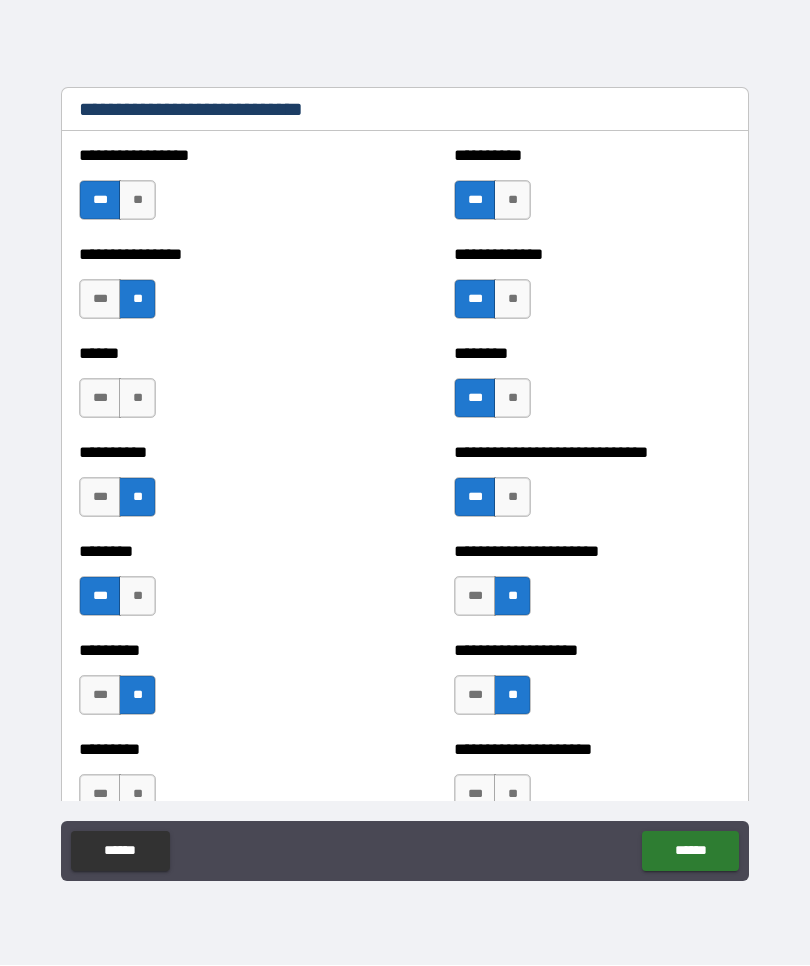 scroll, scrollTop: 6888, scrollLeft: 0, axis: vertical 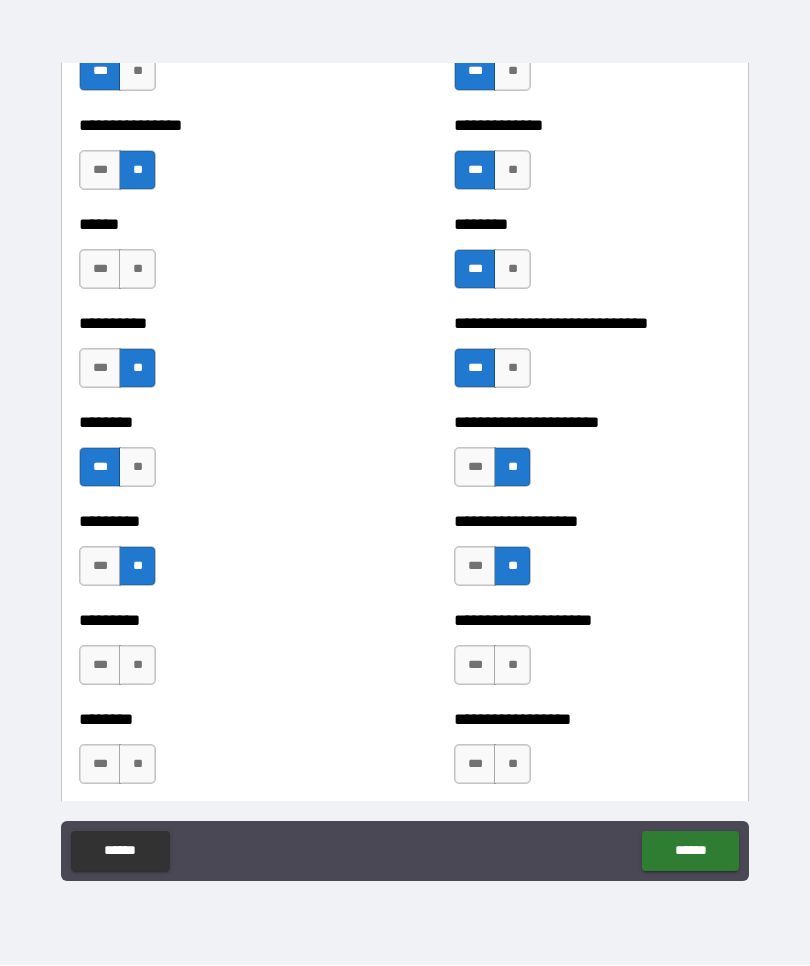 click on "***" at bounding box center [100, 666] 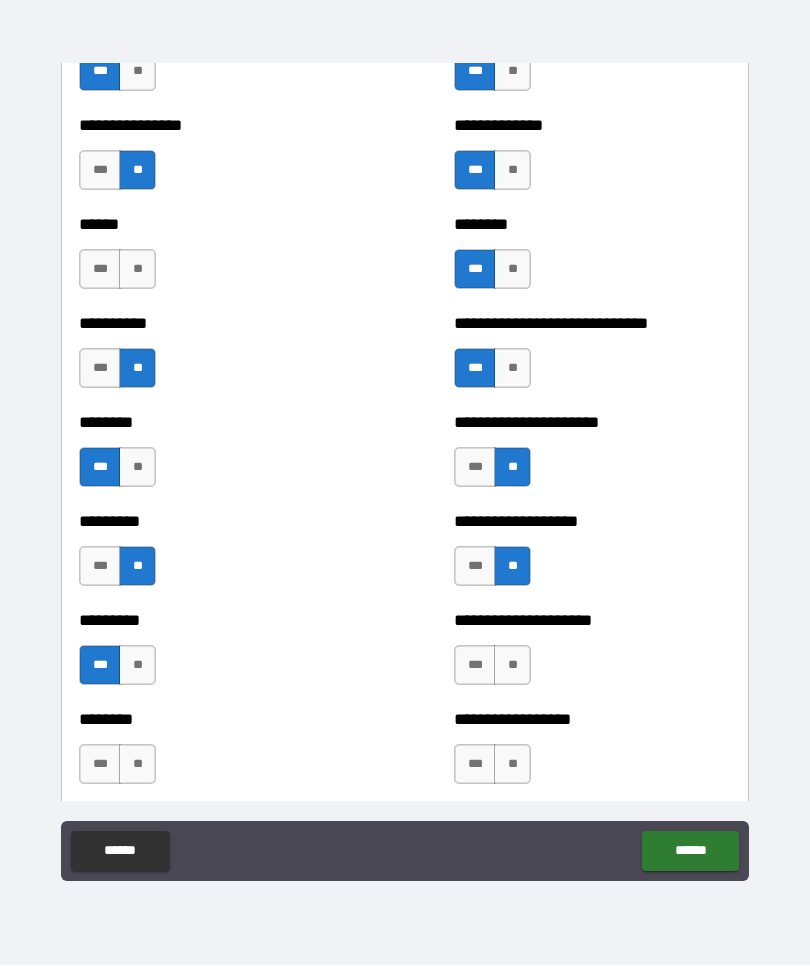 click on "******** *** **" at bounding box center (217, 755) 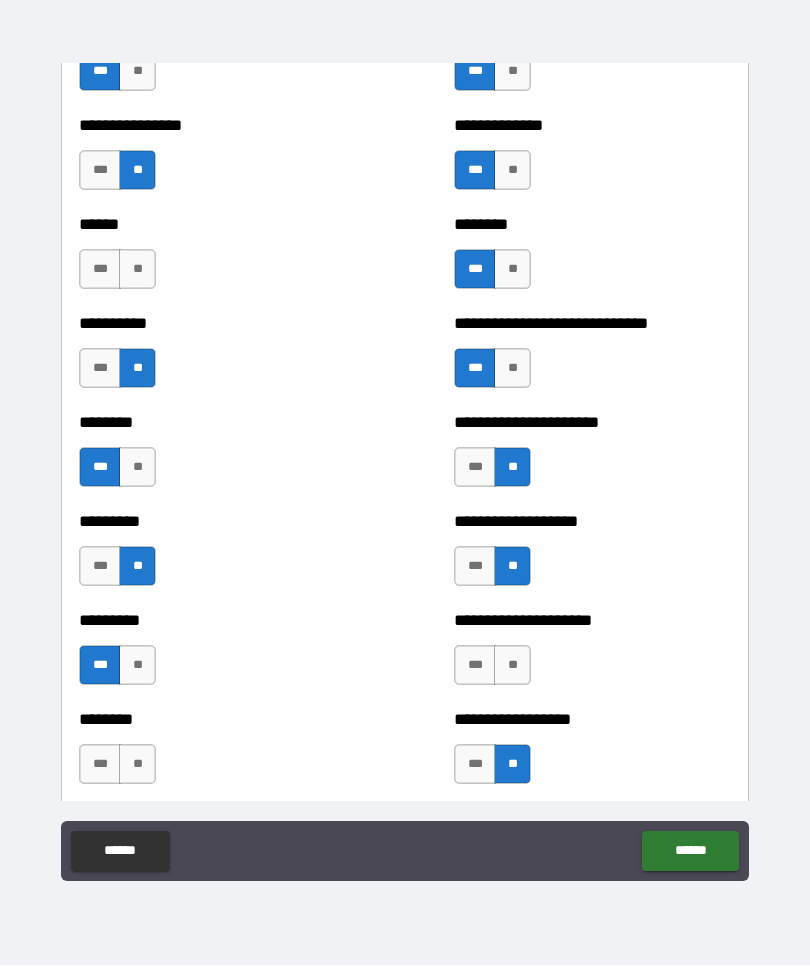 click on "***" at bounding box center [475, 666] 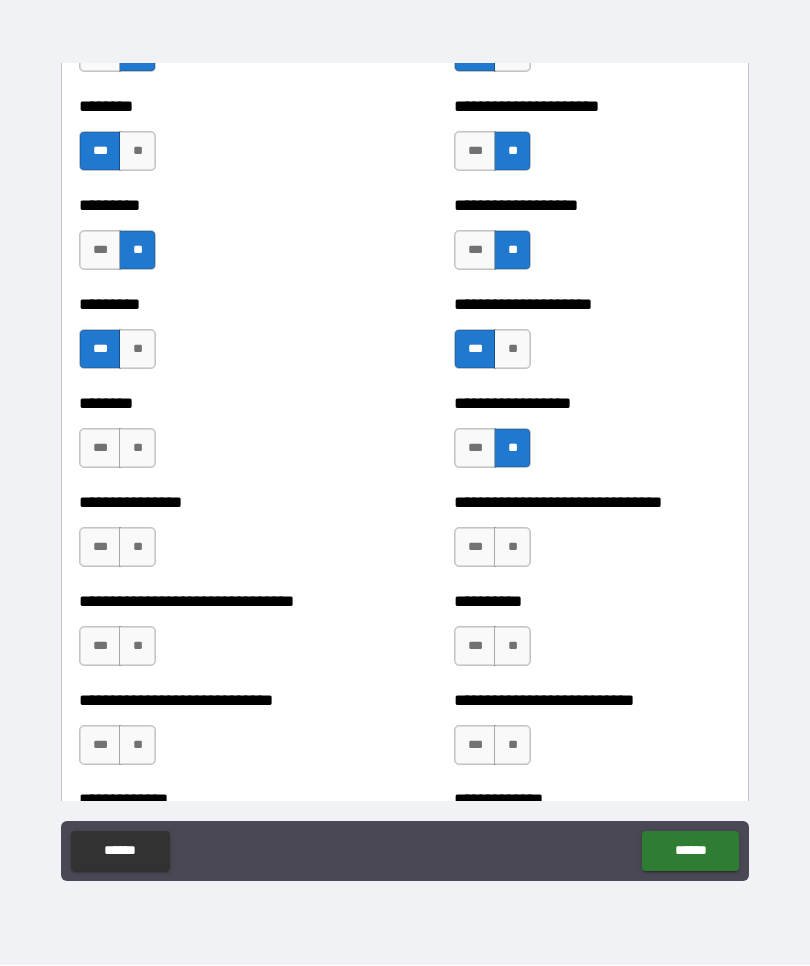 scroll, scrollTop: 7206, scrollLeft: 0, axis: vertical 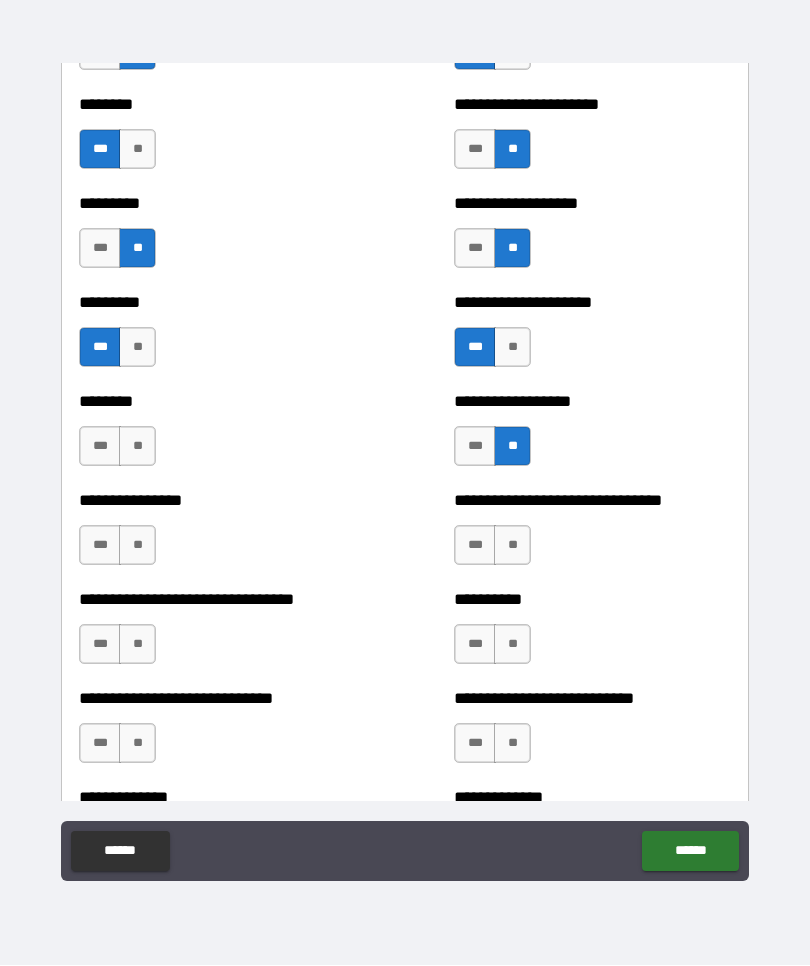 click on "**" at bounding box center (512, 546) 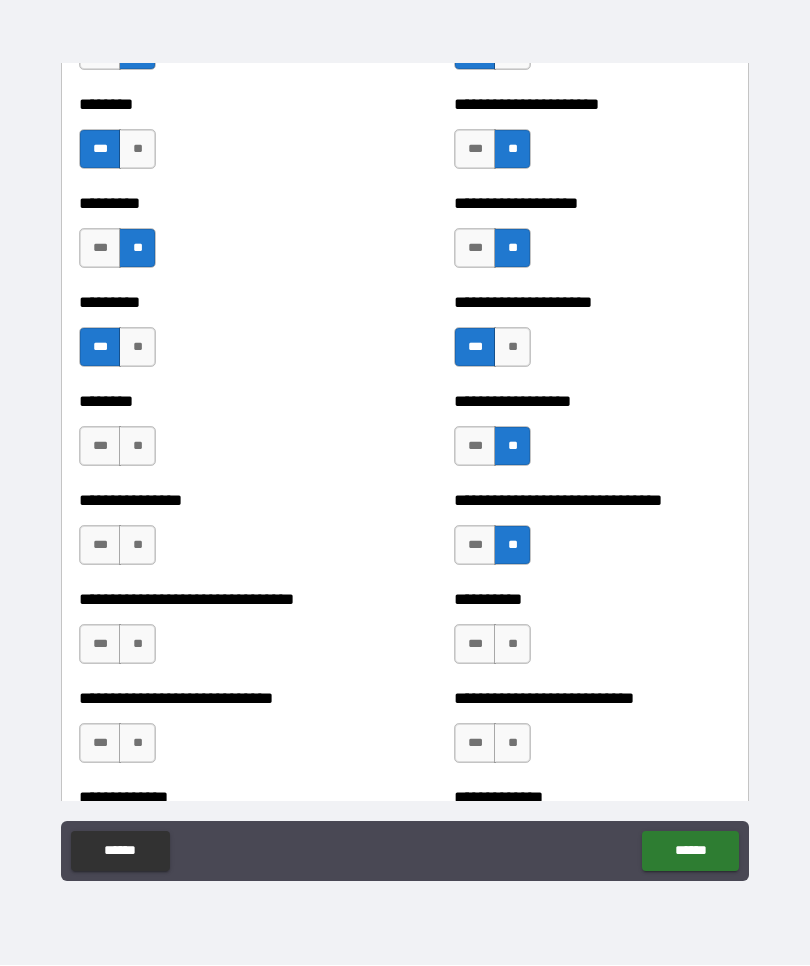 click on "**" at bounding box center [137, 546] 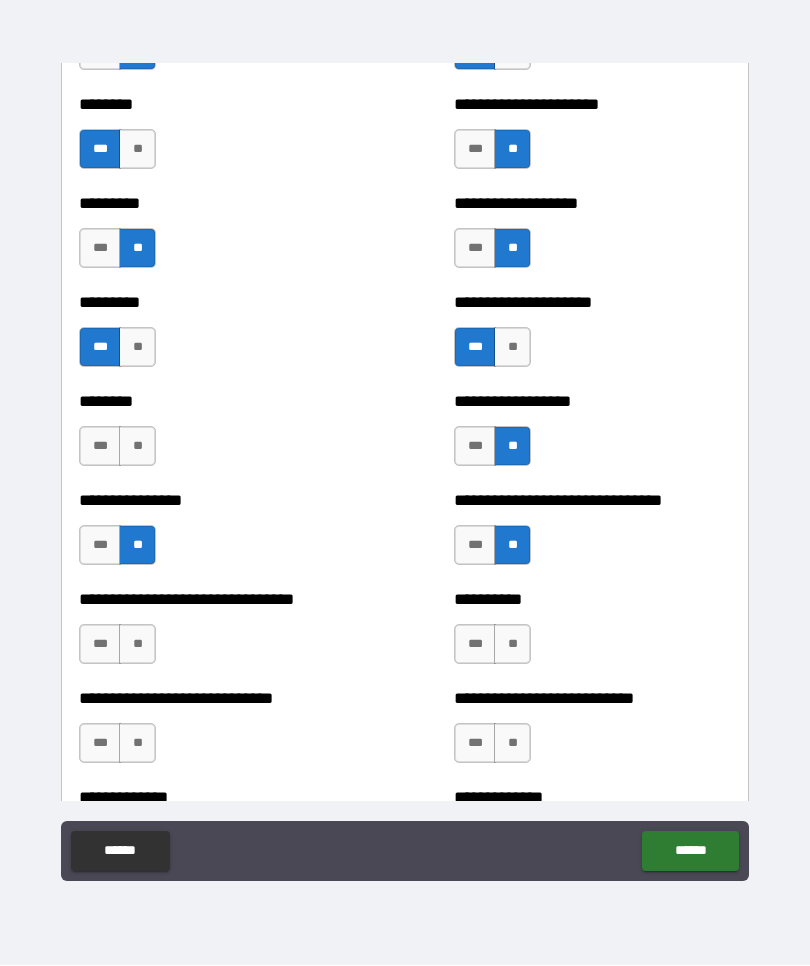 click on "**" at bounding box center [137, 645] 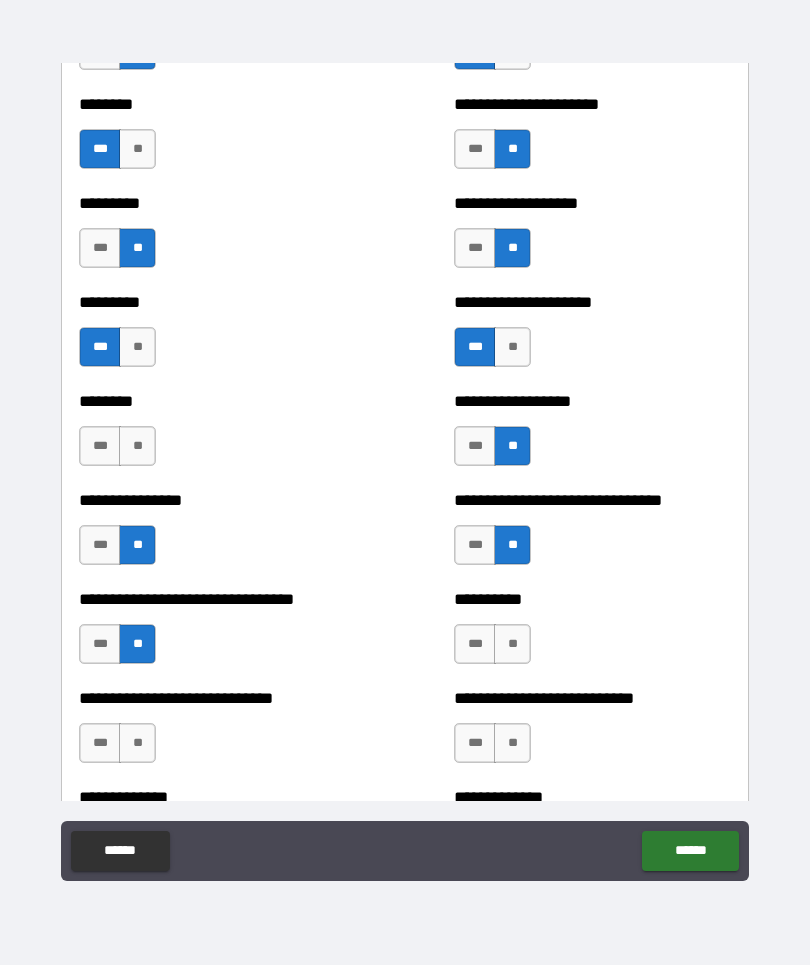 click on "**" at bounding box center [512, 645] 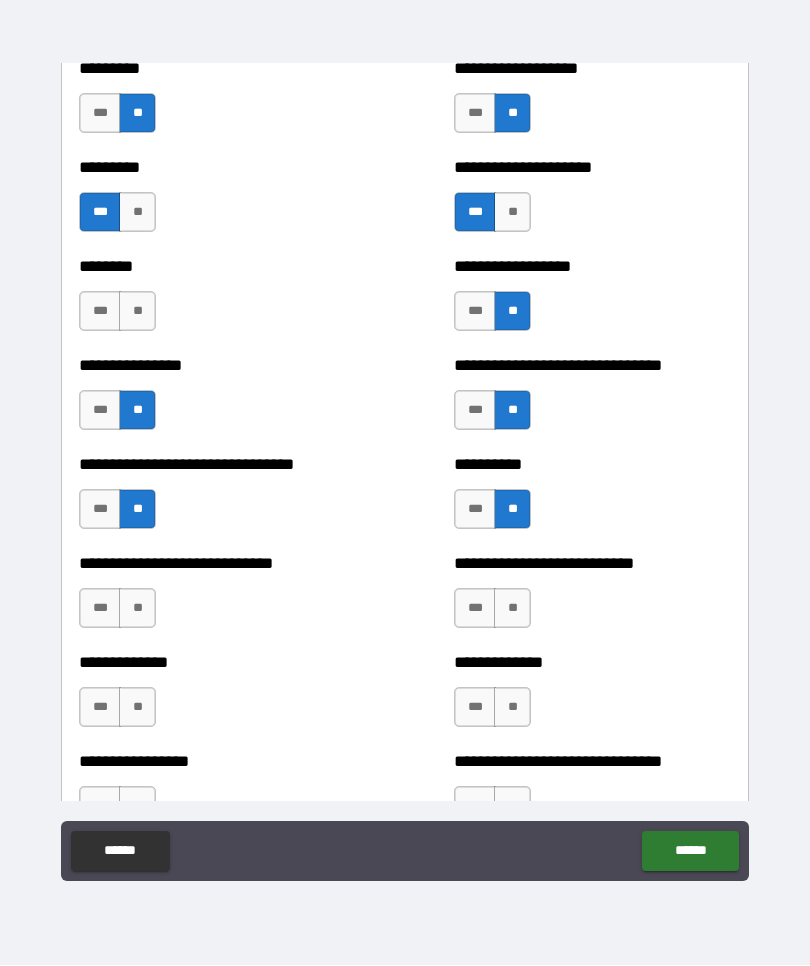 scroll, scrollTop: 7344, scrollLeft: 0, axis: vertical 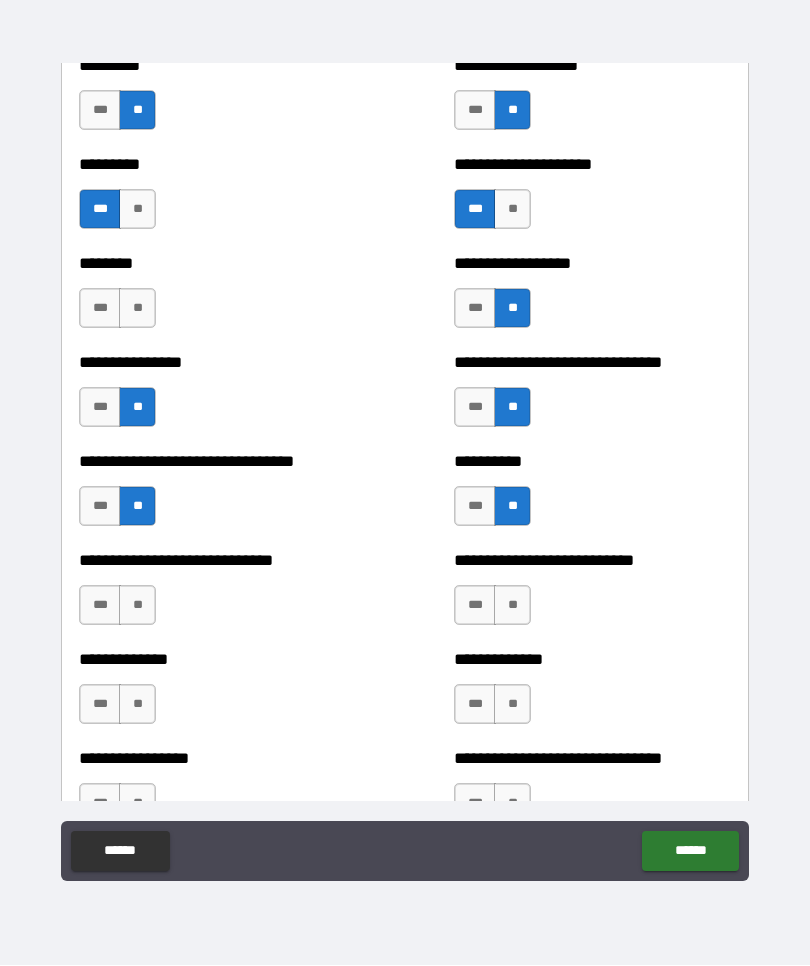 click on "**" at bounding box center [512, 606] 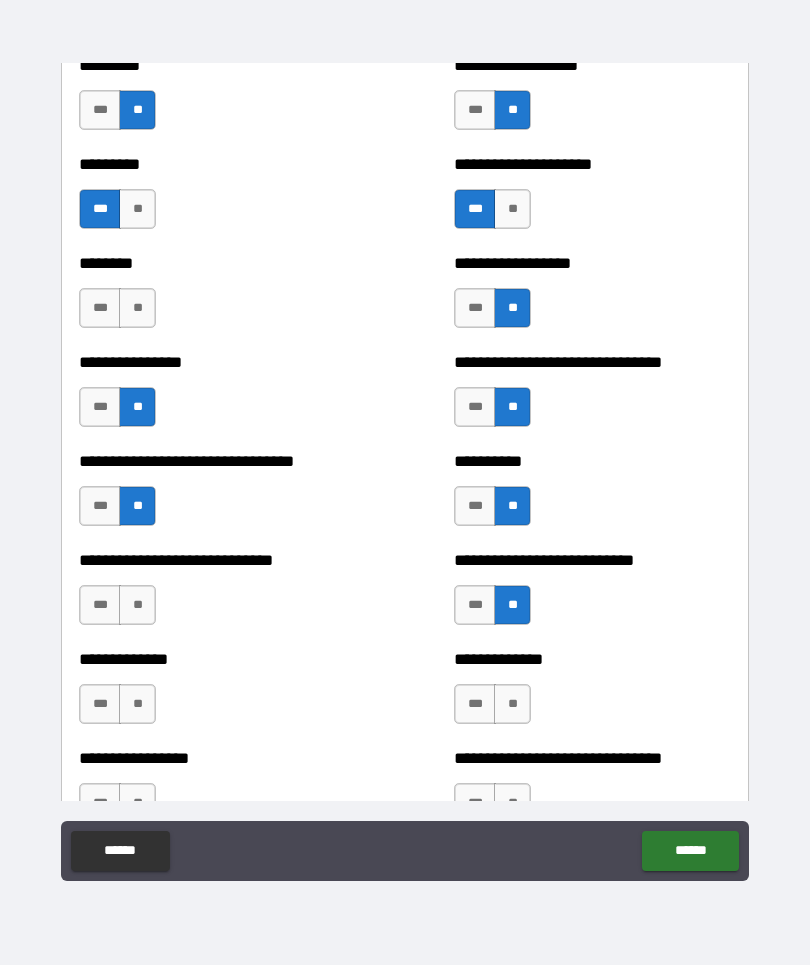 click on "**" at bounding box center [512, 705] 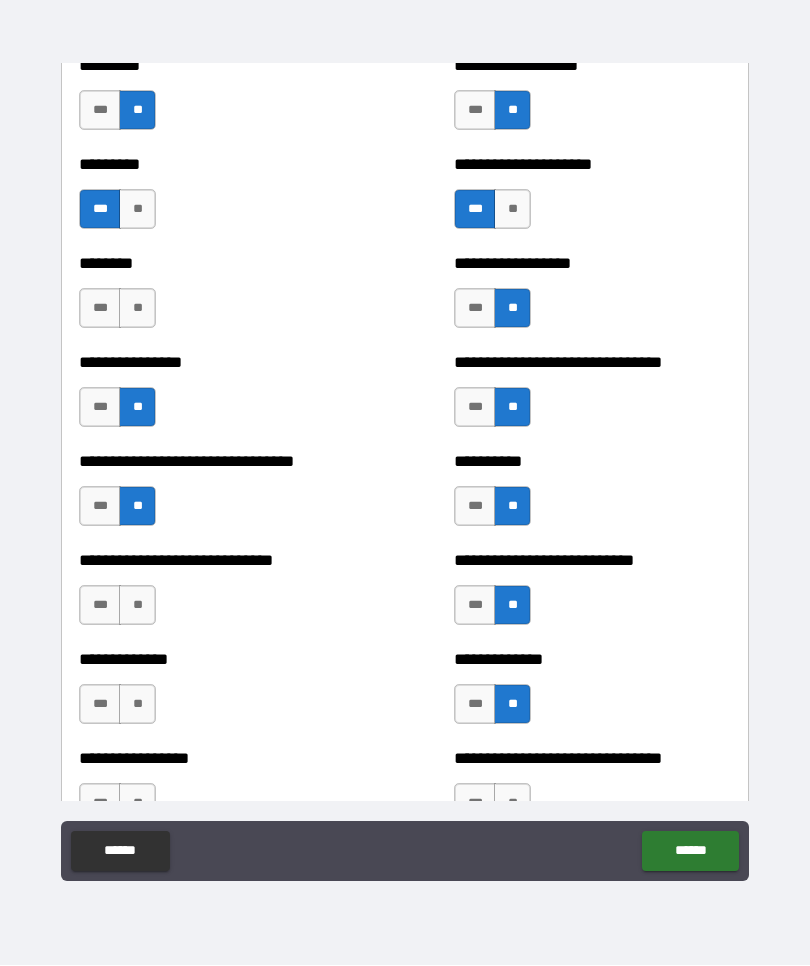 click on "**" at bounding box center [137, 705] 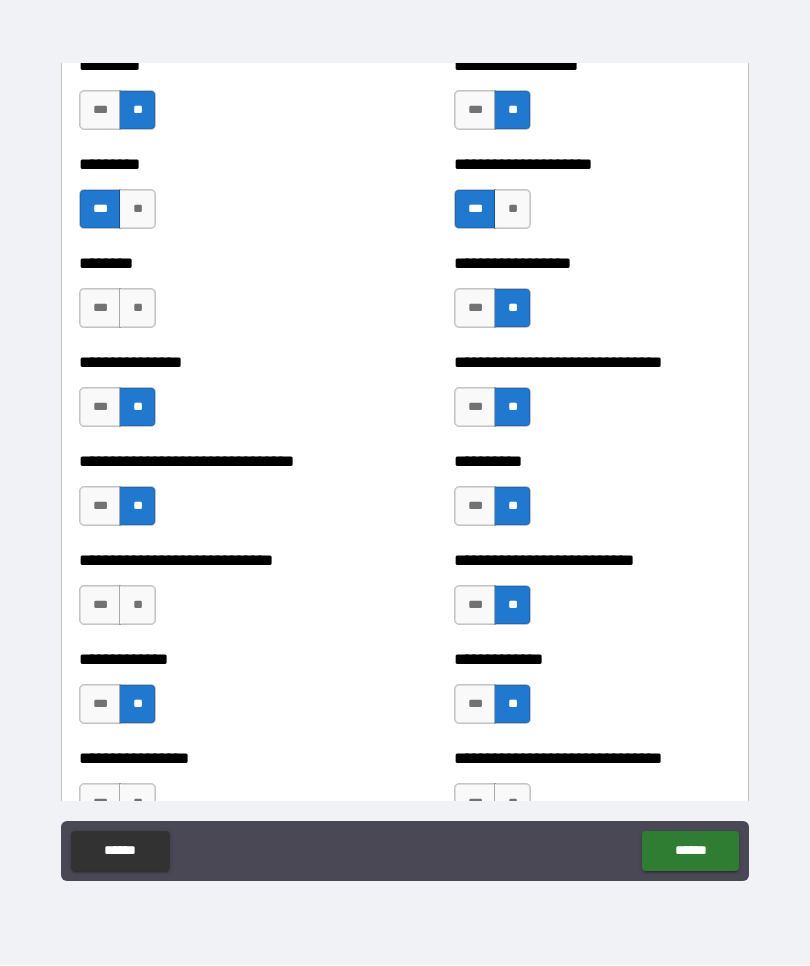 click on "**" at bounding box center [137, 606] 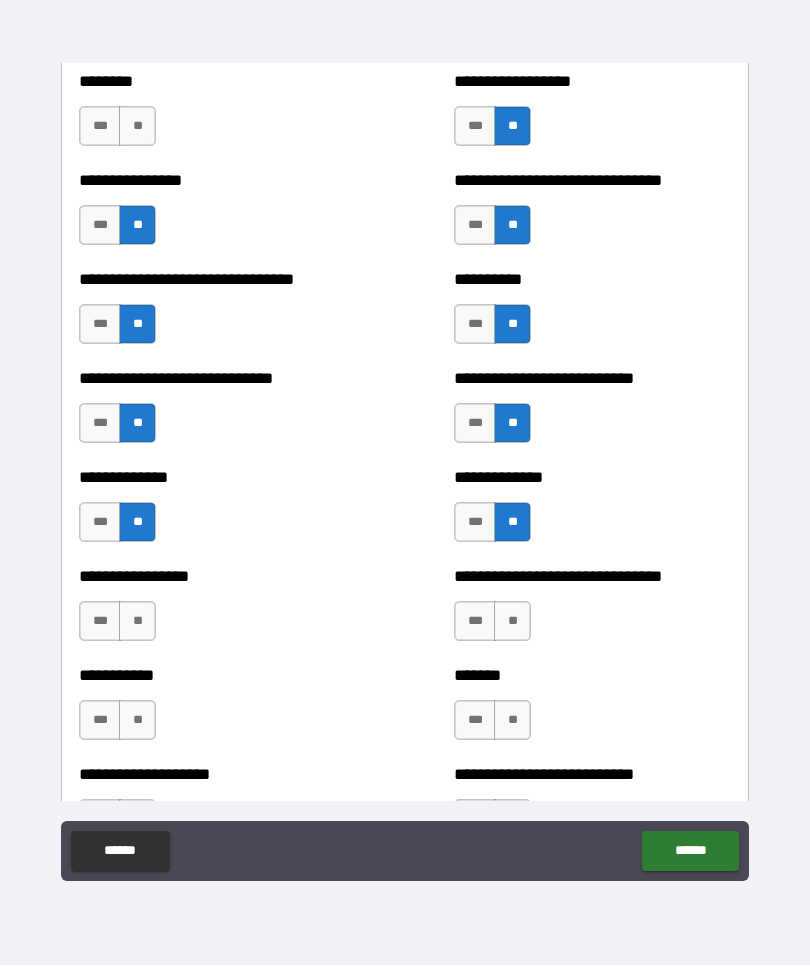 scroll, scrollTop: 7526, scrollLeft: 0, axis: vertical 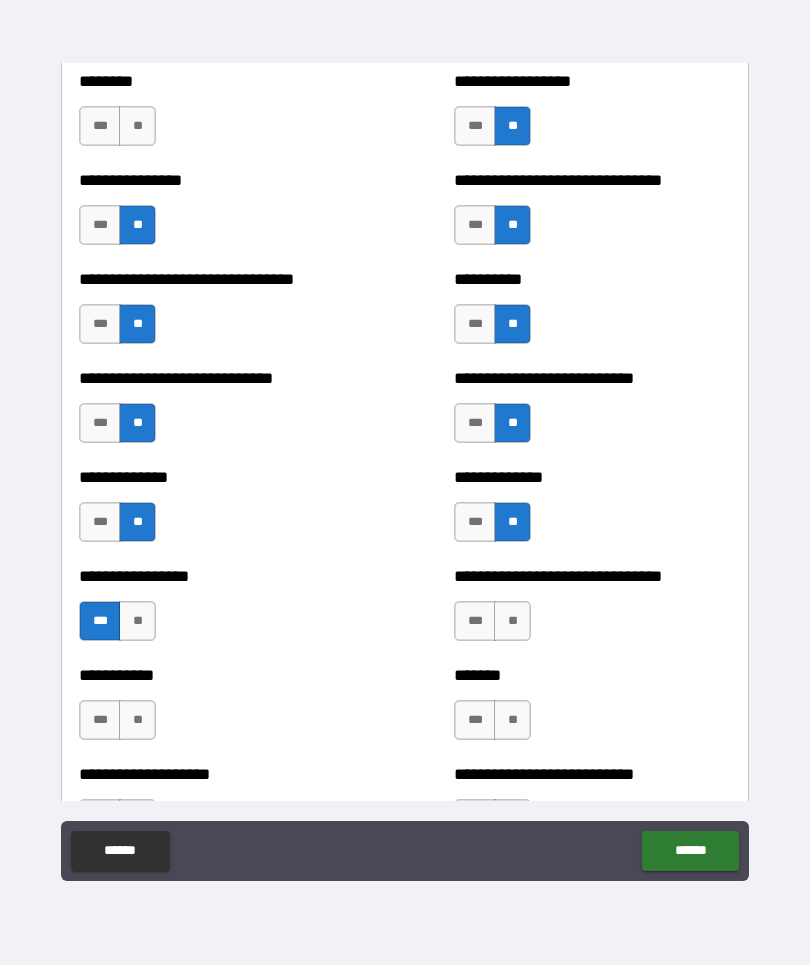 click on "**" at bounding box center (512, 622) 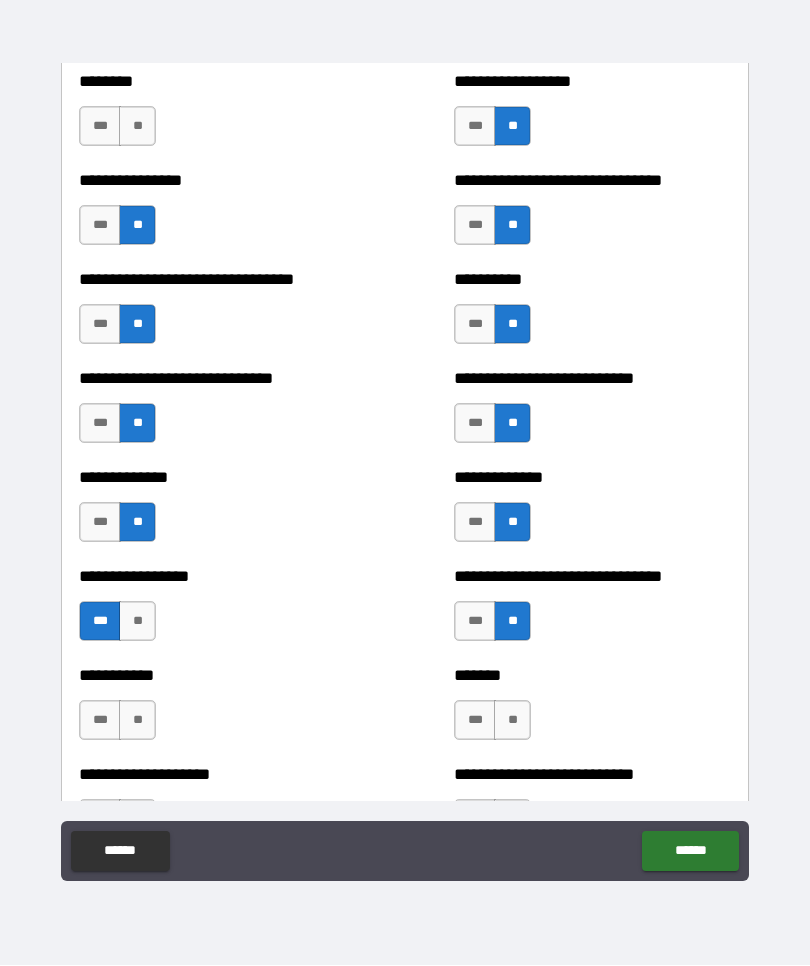 click on "***" at bounding box center (475, 721) 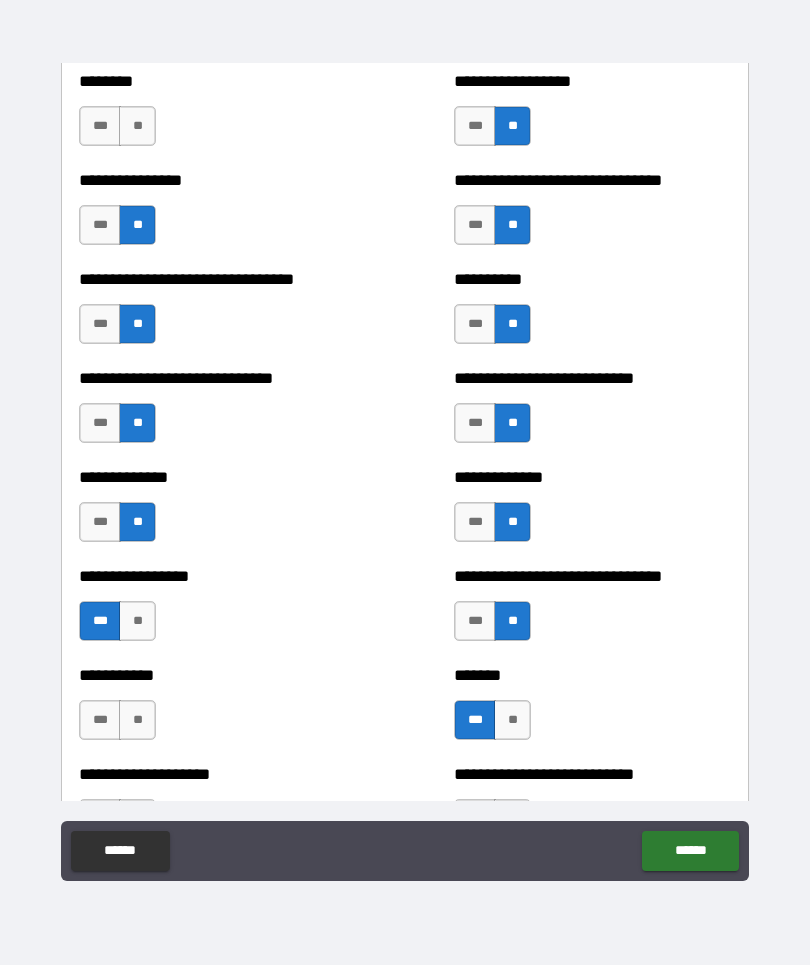 click on "***" at bounding box center [100, 721] 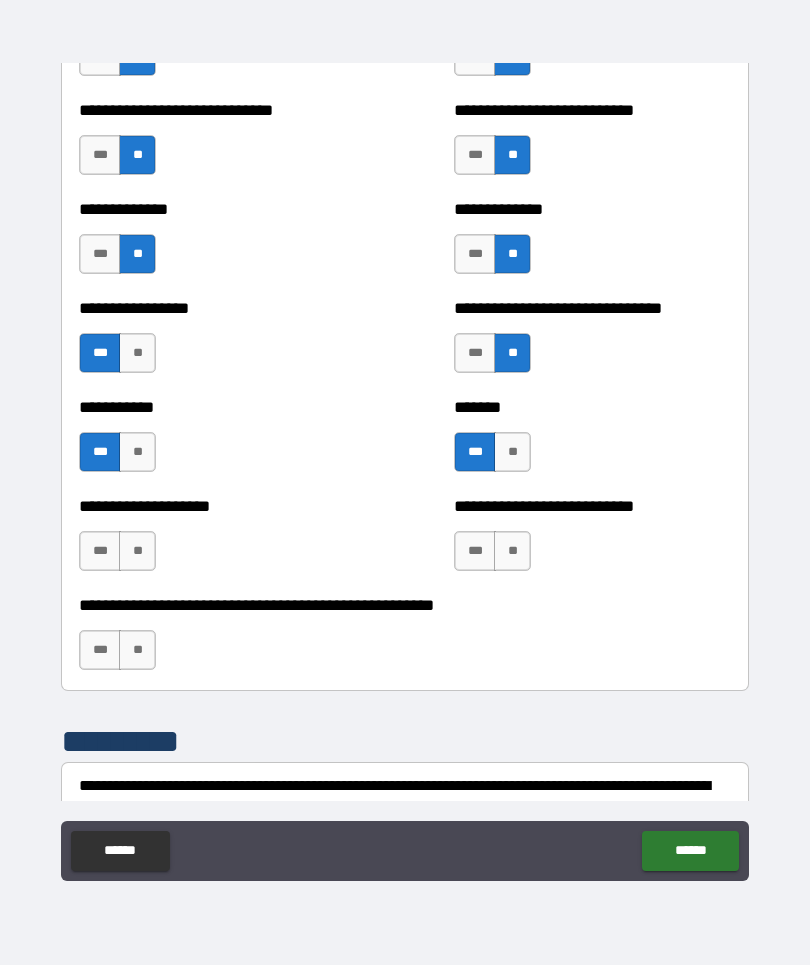 scroll, scrollTop: 7816, scrollLeft: 0, axis: vertical 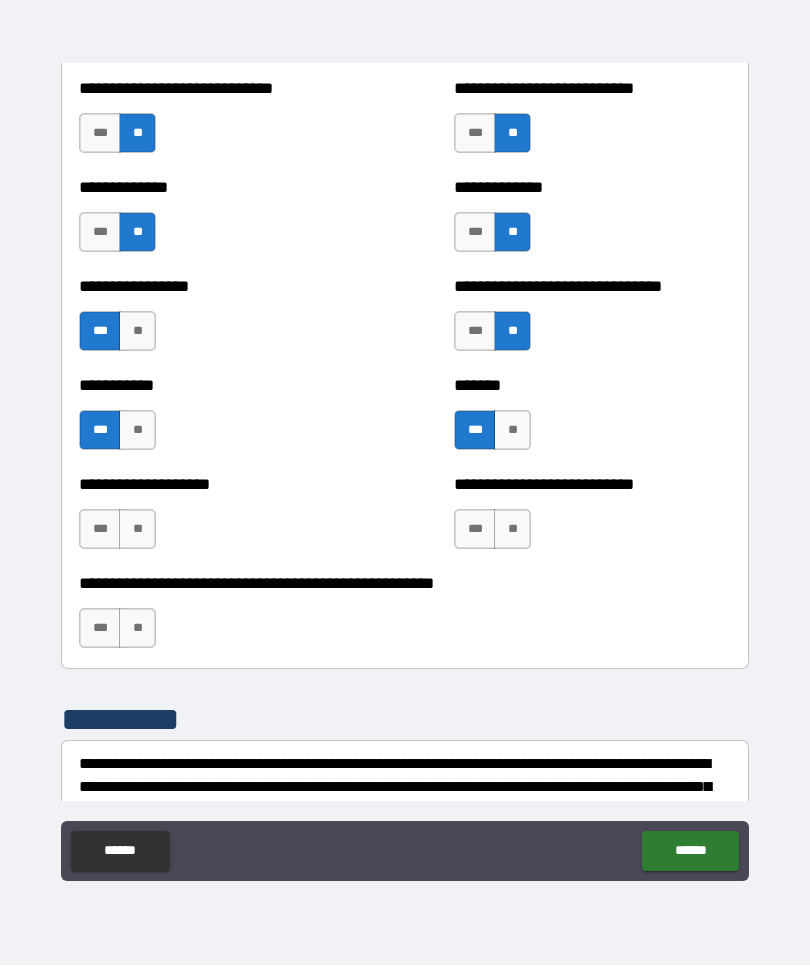 click on "**" at bounding box center (512, 530) 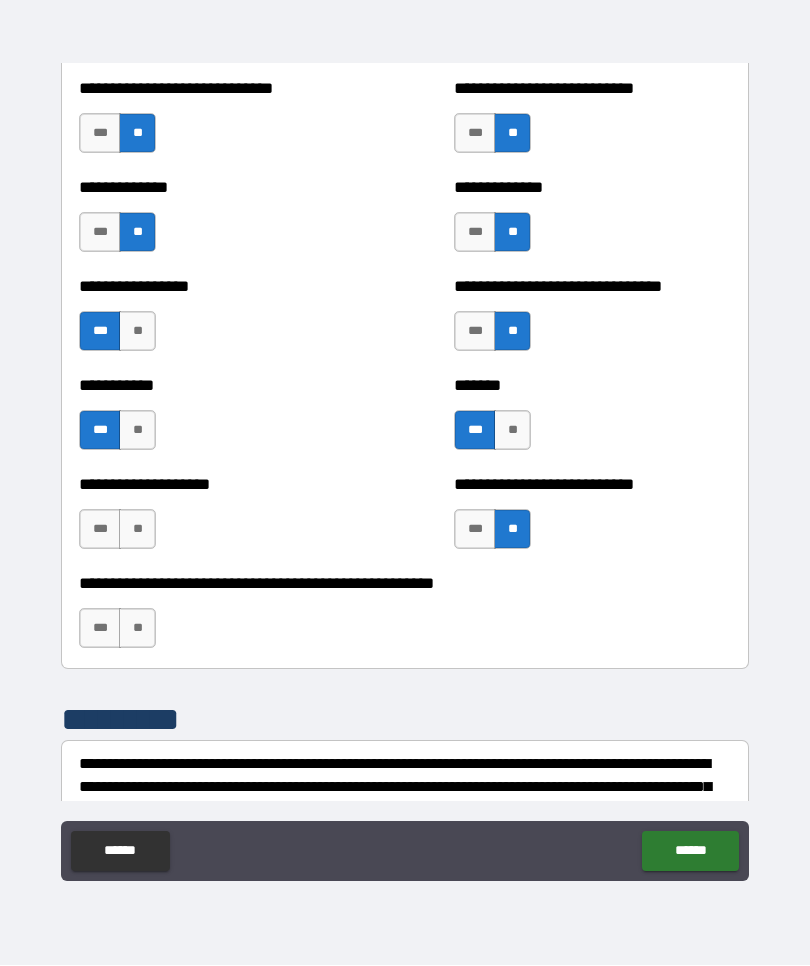click on "**" at bounding box center (137, 629) 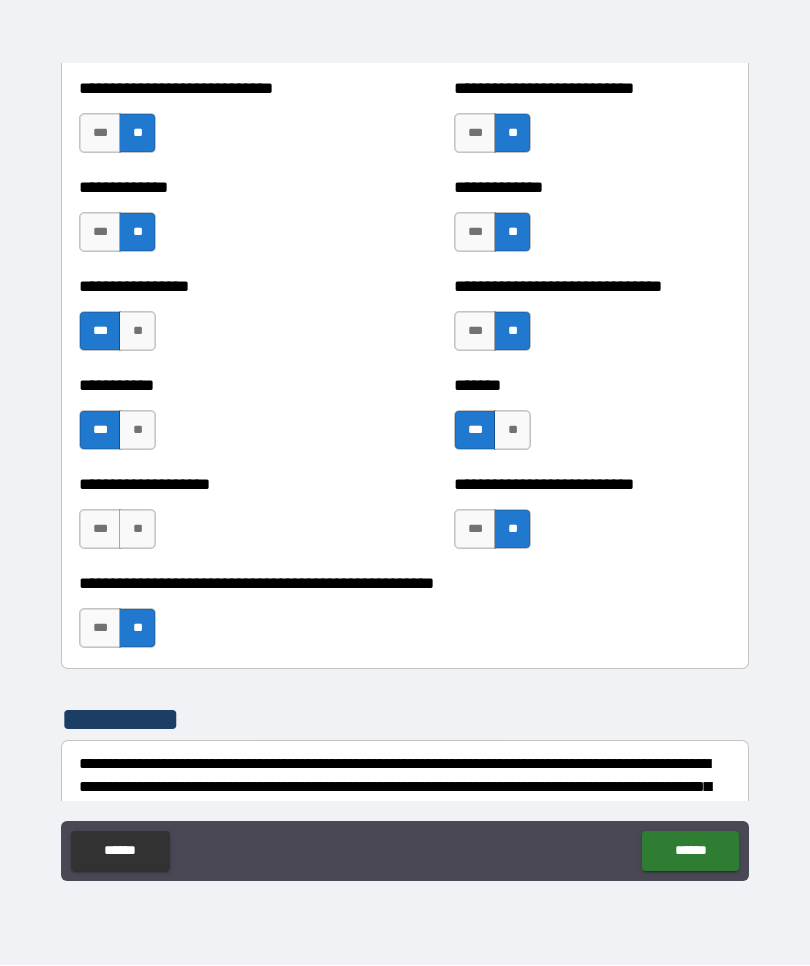 click on "**" at bounding box center (137, 530) 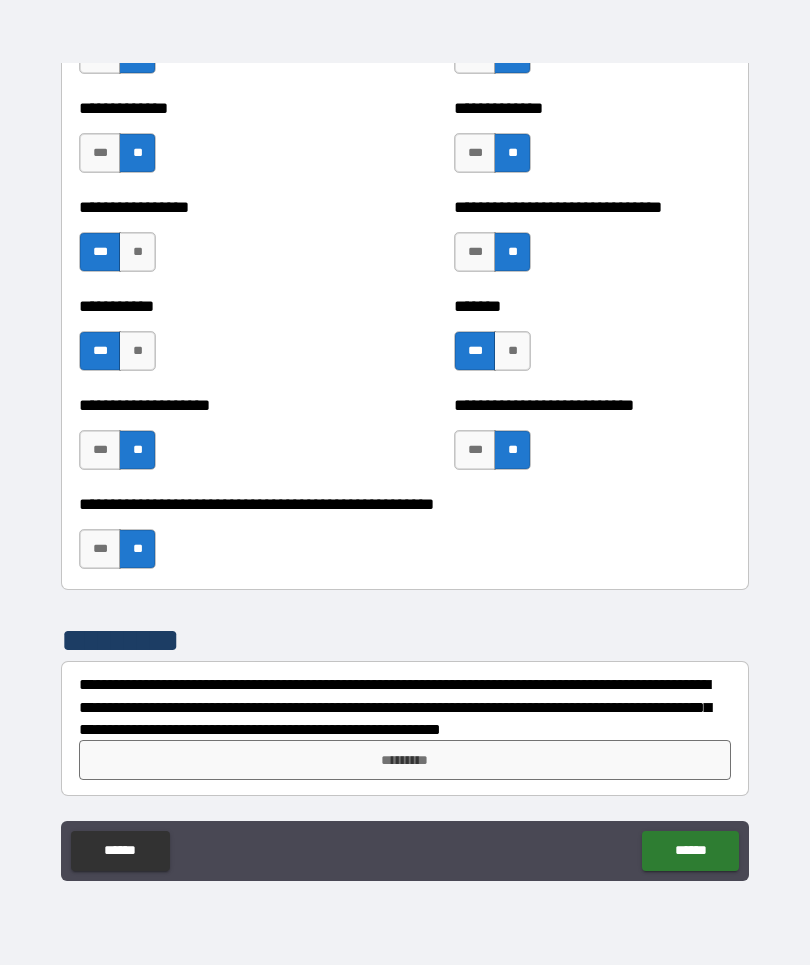 scroll, scrollTop: 7895, scrollLeft: 0, axis: vertical 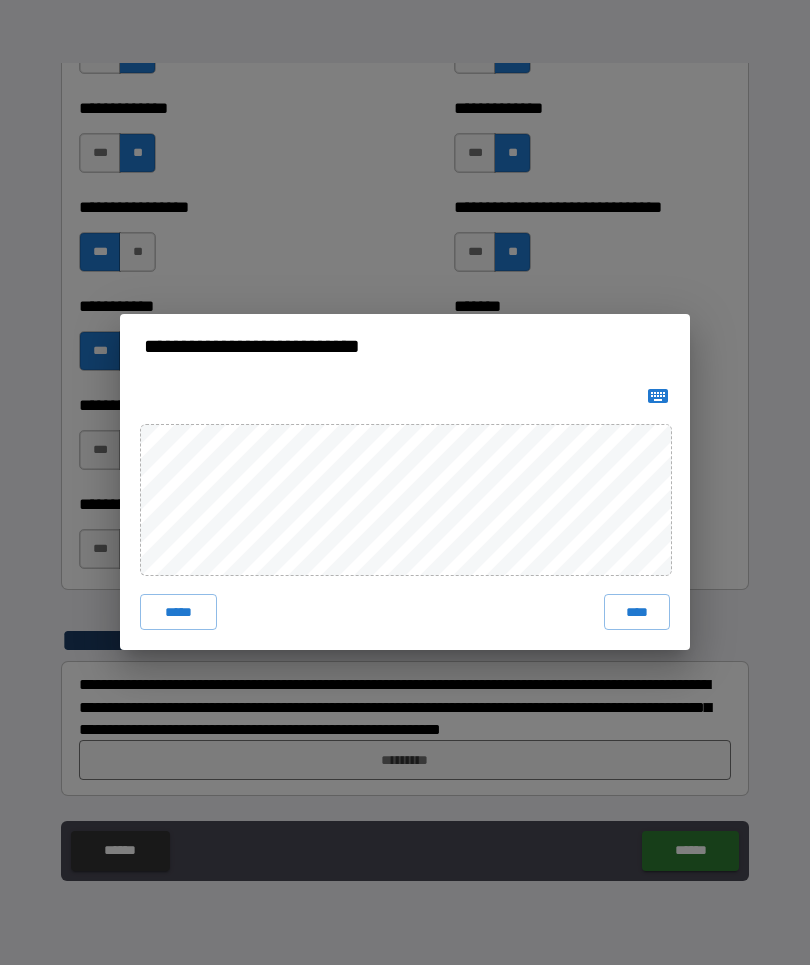 click on "****" at bounding box center [637, 613] 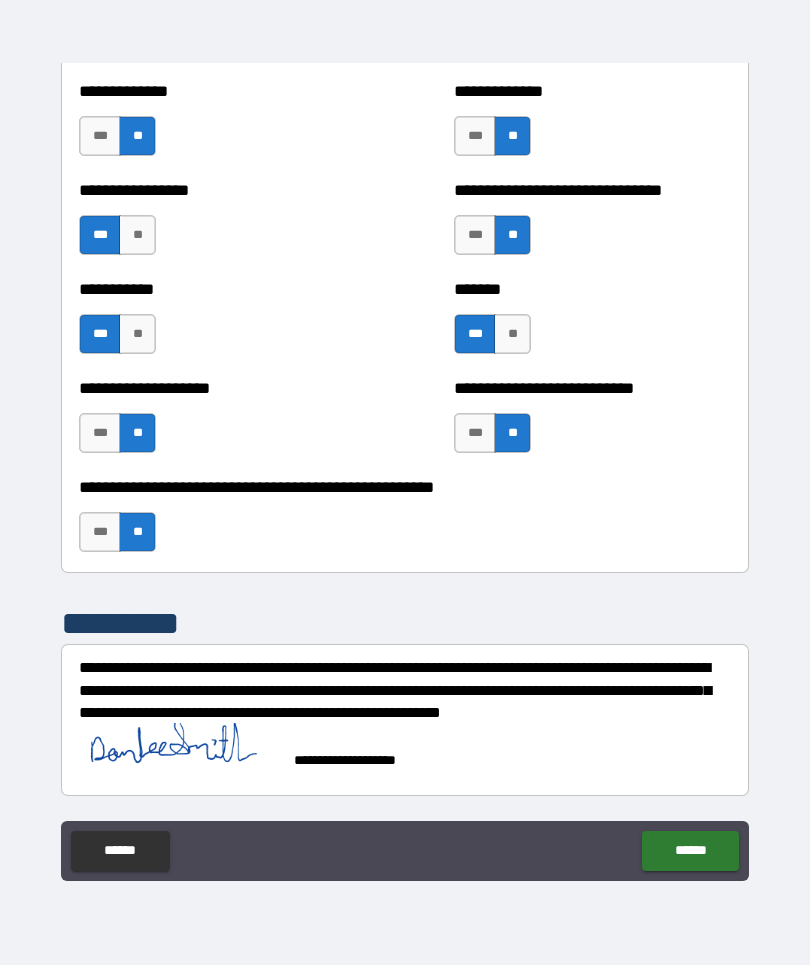 scroll, scrollTop: 7913, scrollLeft: 0, axis: vertical 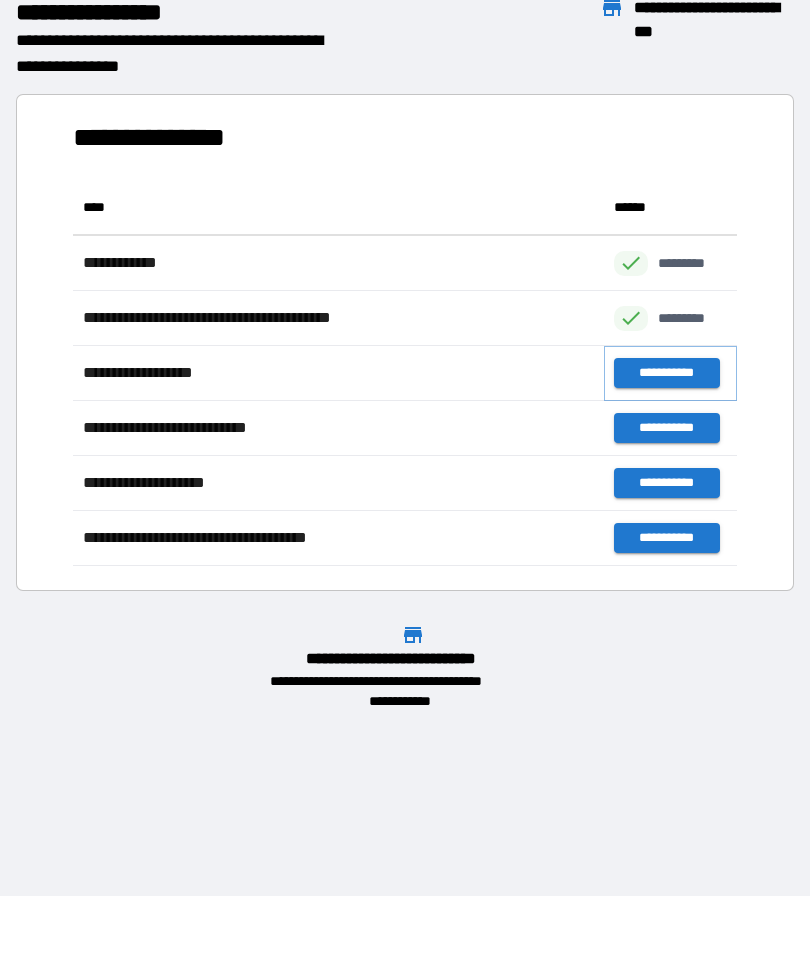 click on "**********" at bounding box center (666, 374) 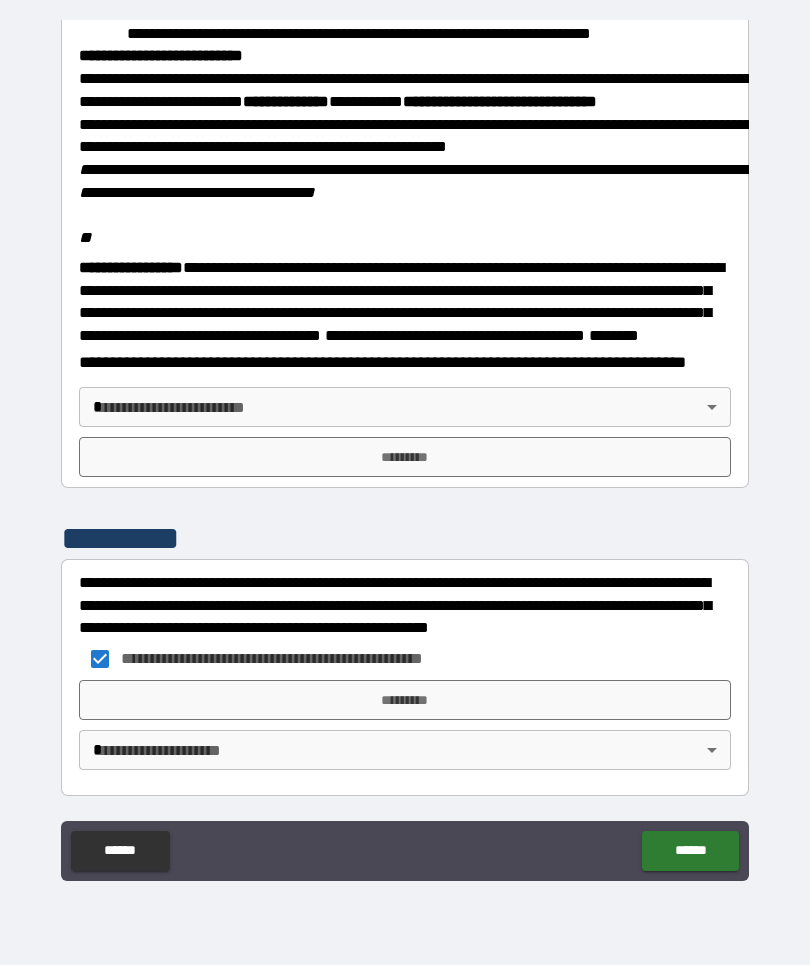 scroll, scrollTop: 2328, scrollLeft: 0, axis: vertical 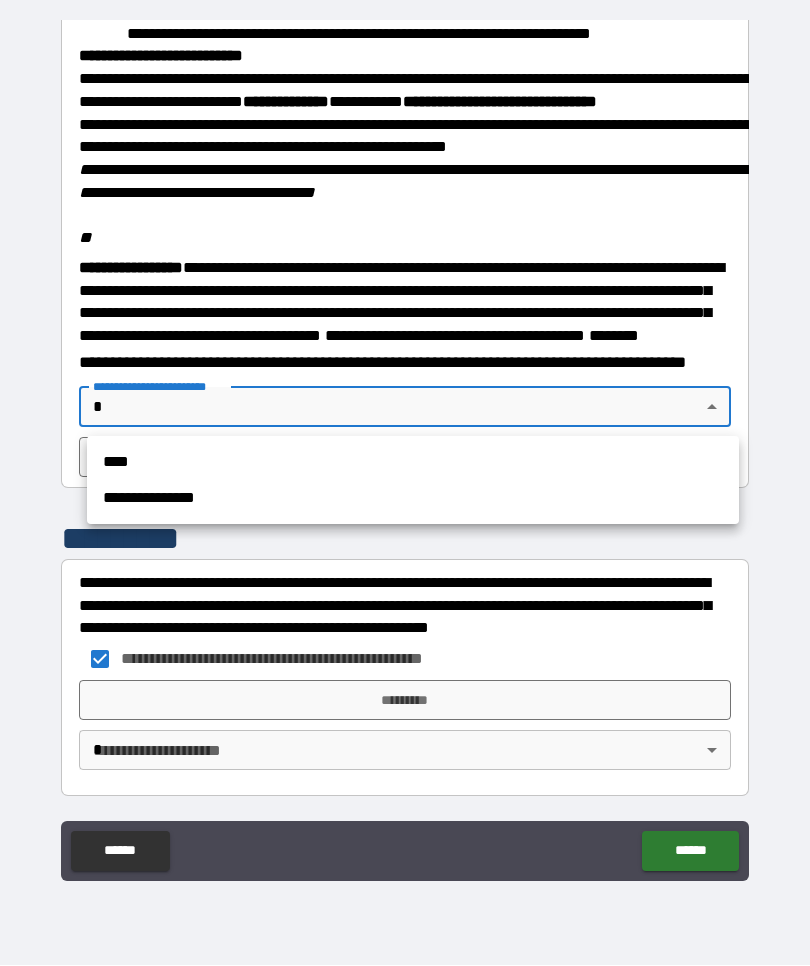 click on "****" at bounding box center [413, 463] 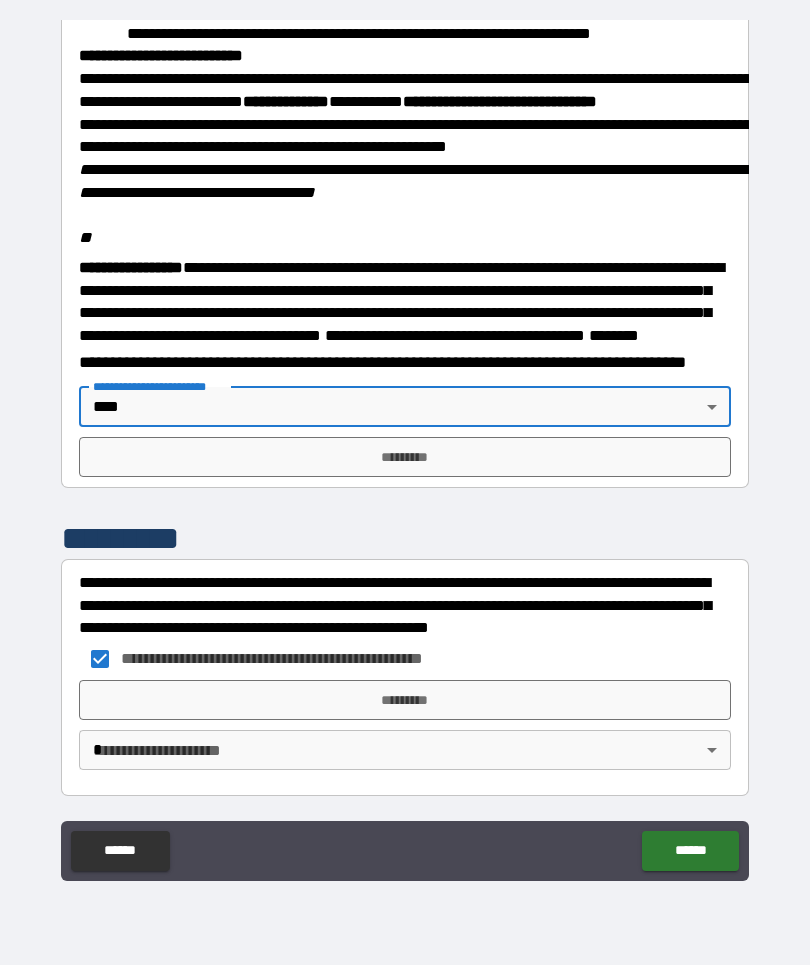 click on "*********" at bounding box center [405, 458] 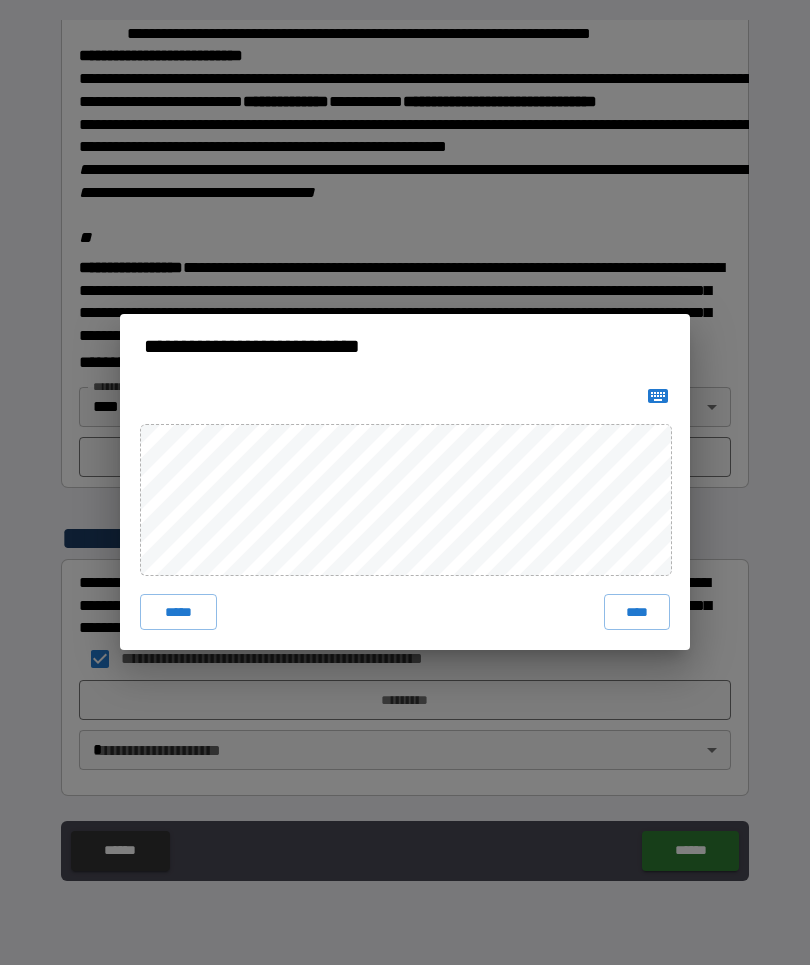 click on "****" at bounding box center (637, 613) 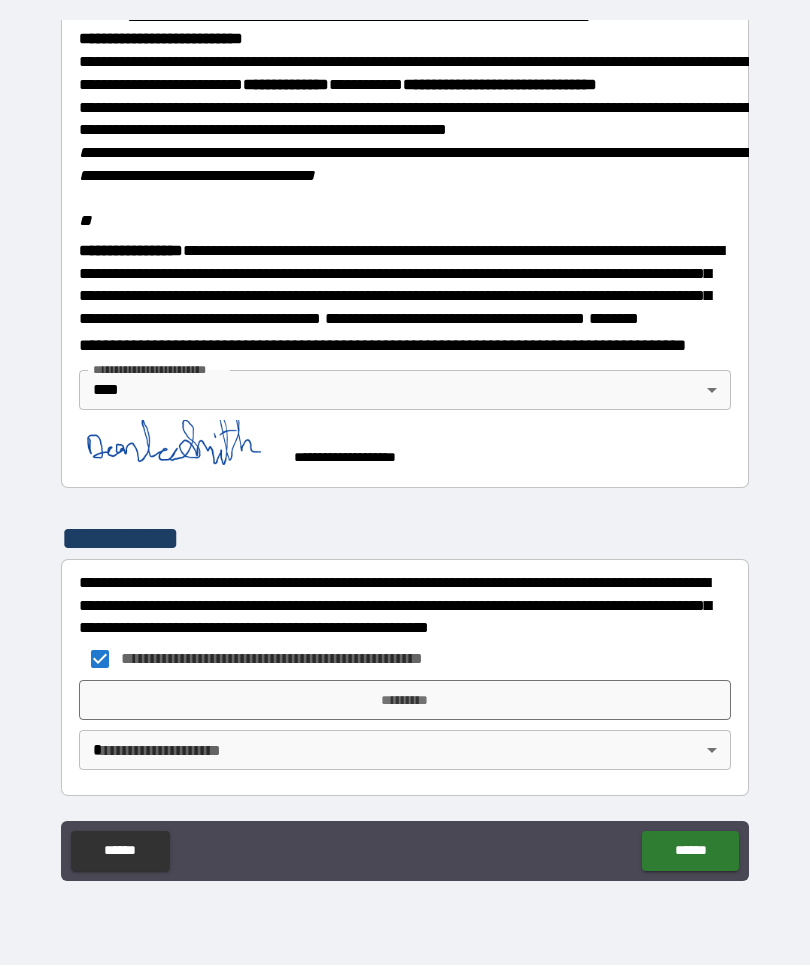 scroll, scrollTop: 2318, scrollLeft: 0, axis: vertical 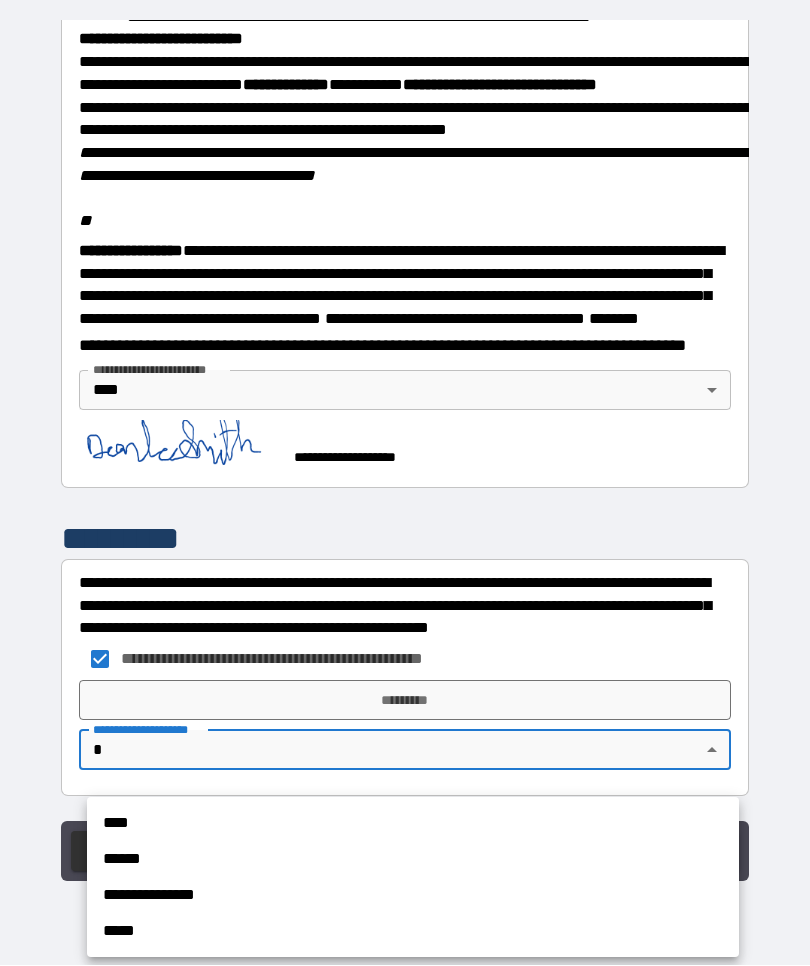 click on "****" at bounding box center [413, 824] 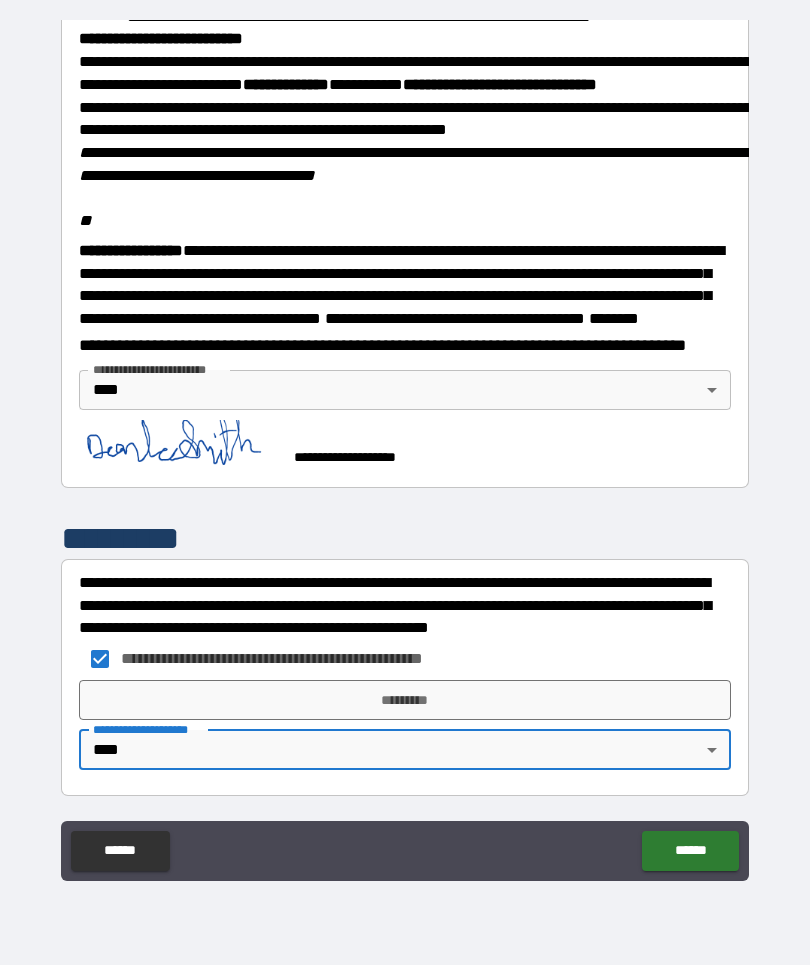 click on "*********" at bounding box center [405, 701] 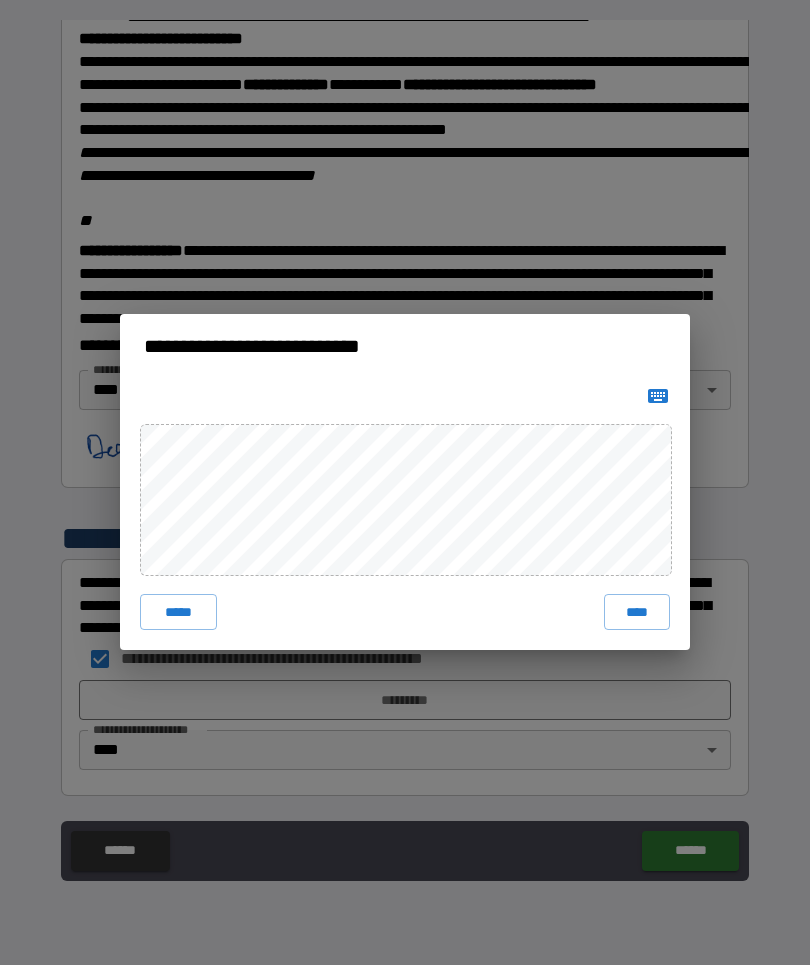 click on "****" at bounding box center [637, 613] 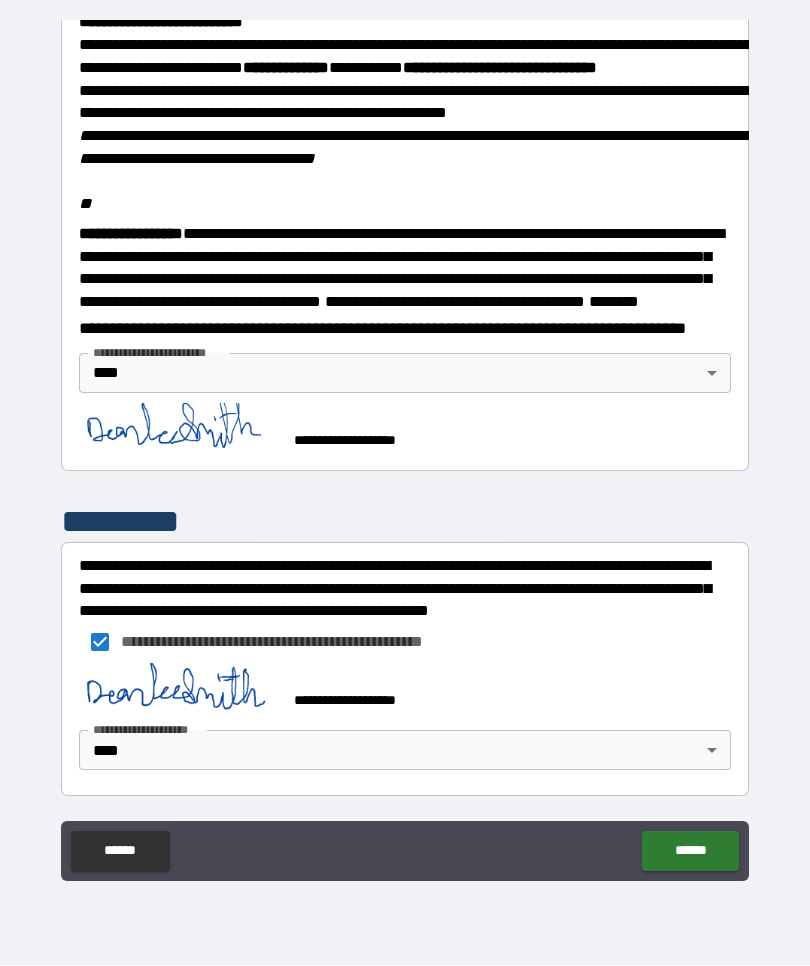 scroll, scrollTop: 2362, scrollLeft: 0, axis: vertical 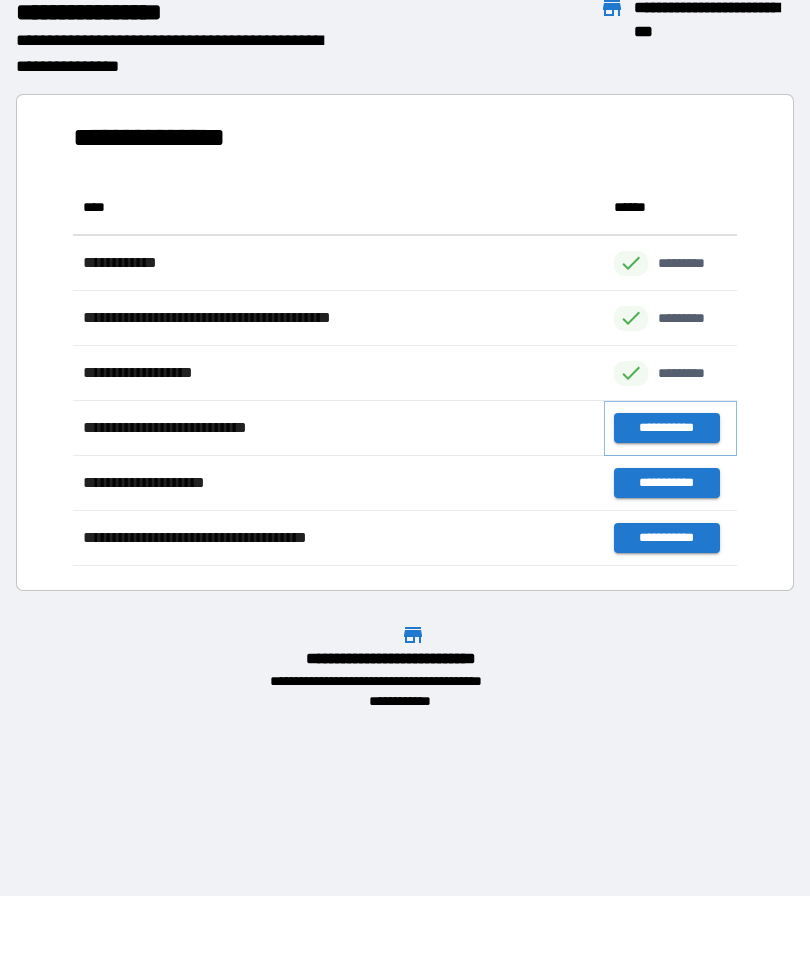 click on "**********" at bounding box center [666, 429] 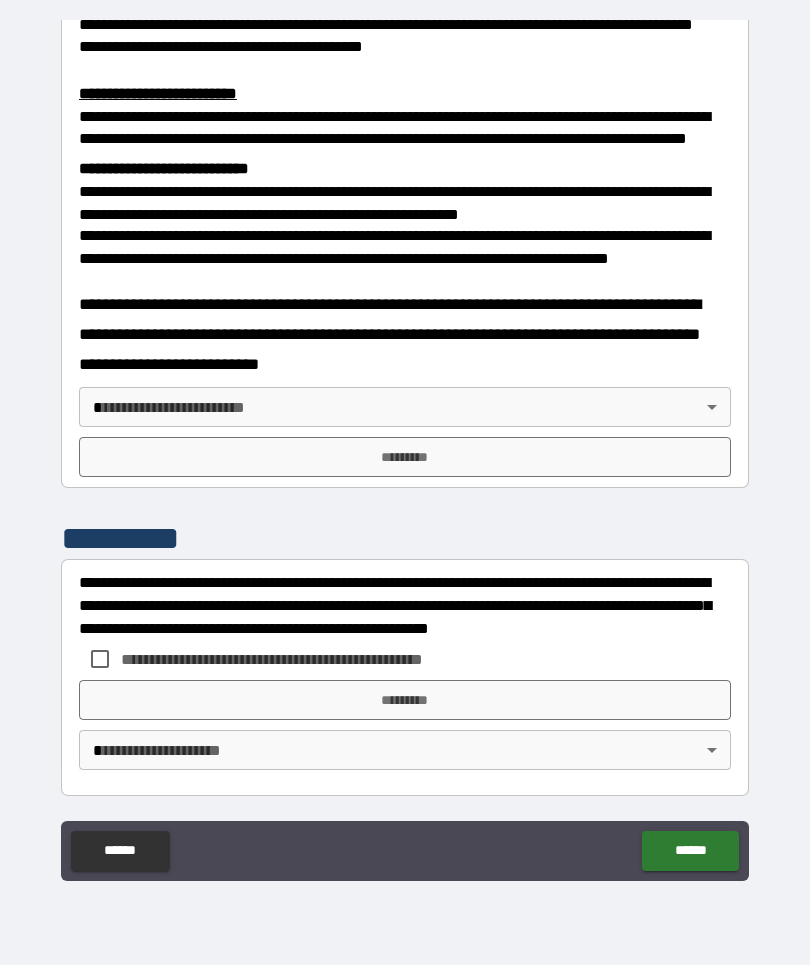 scroll, scrollTop: 665, scrollLeft: 0, axis: vertical 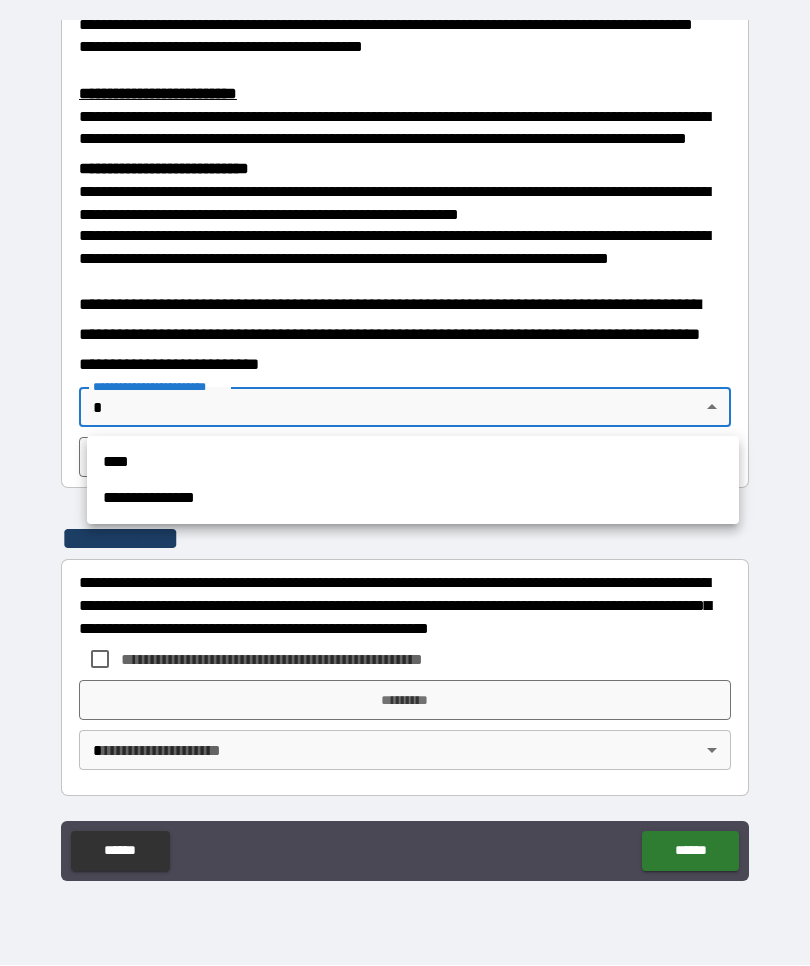 click on "****" at bounding box center [413, 463] 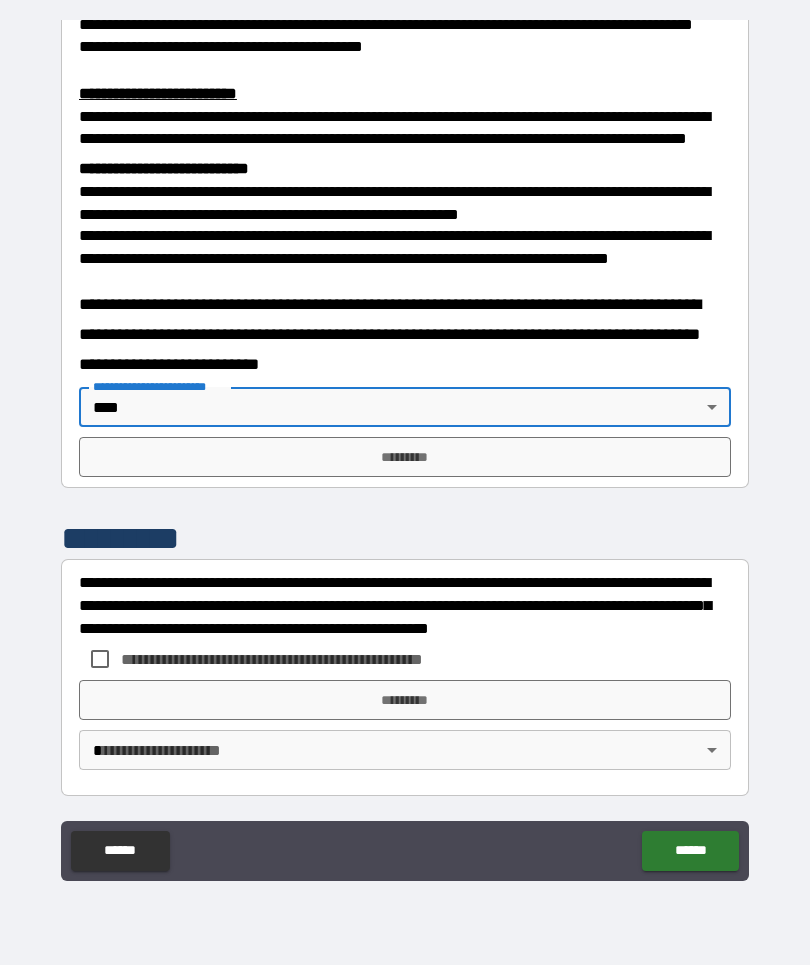 click on "*********" at bounding box center (405, 458) 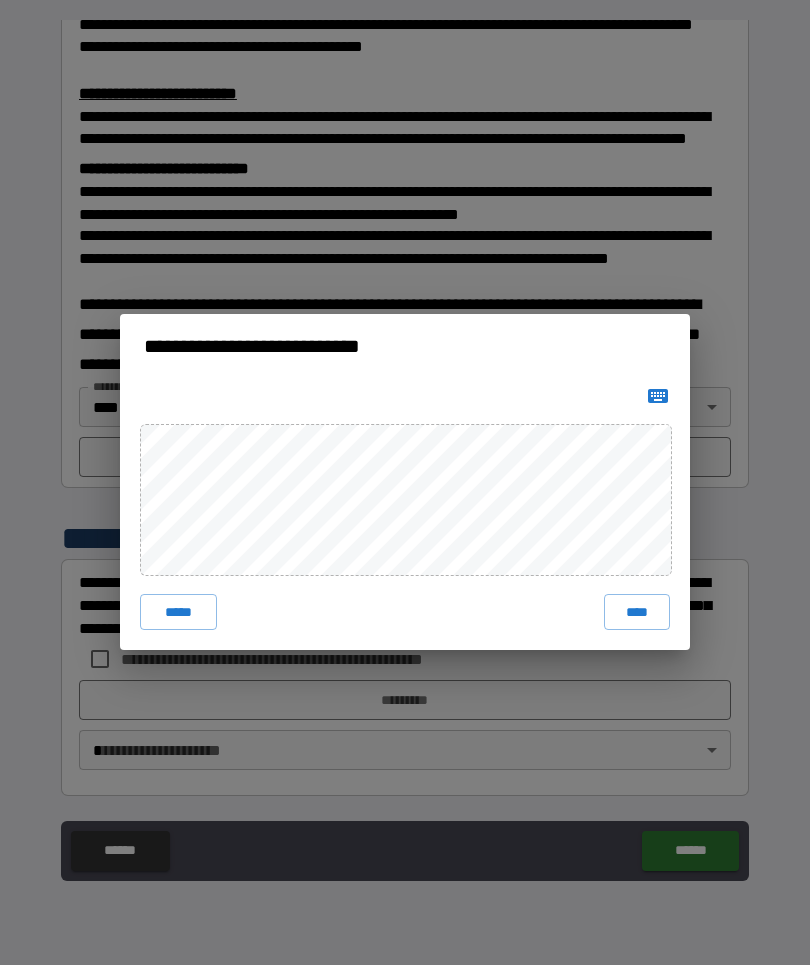 click at bounding box center [658, 397] 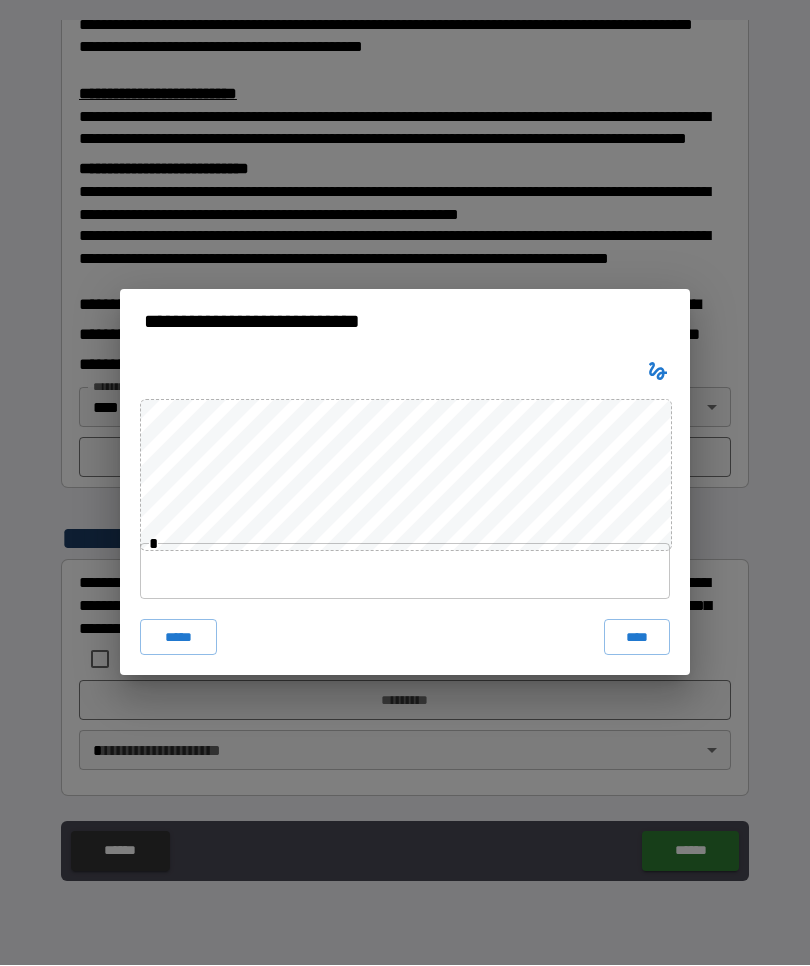 click on "****" at bounding box center (637, 638) 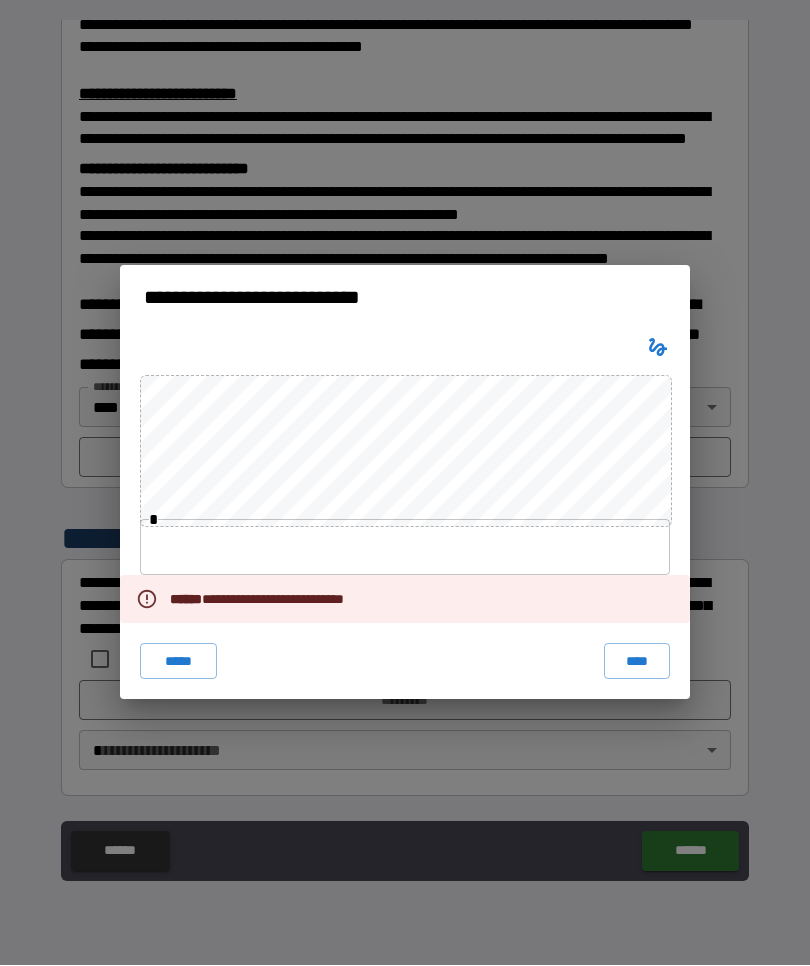 click at bounding box center (405, 548) 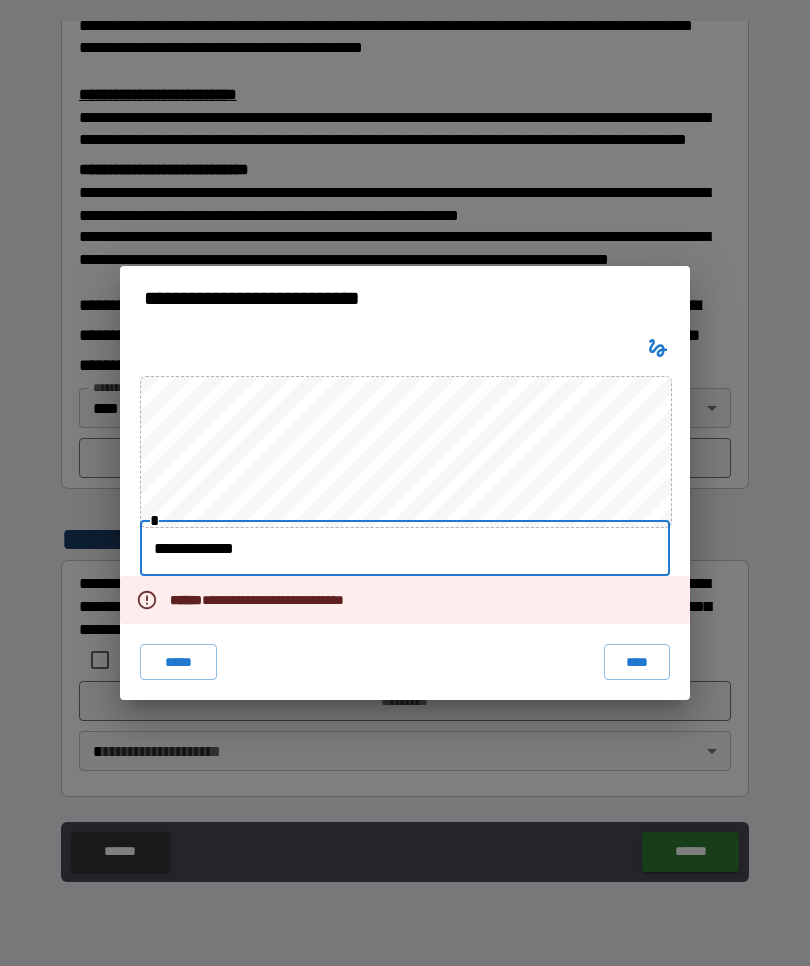 type on "**********" 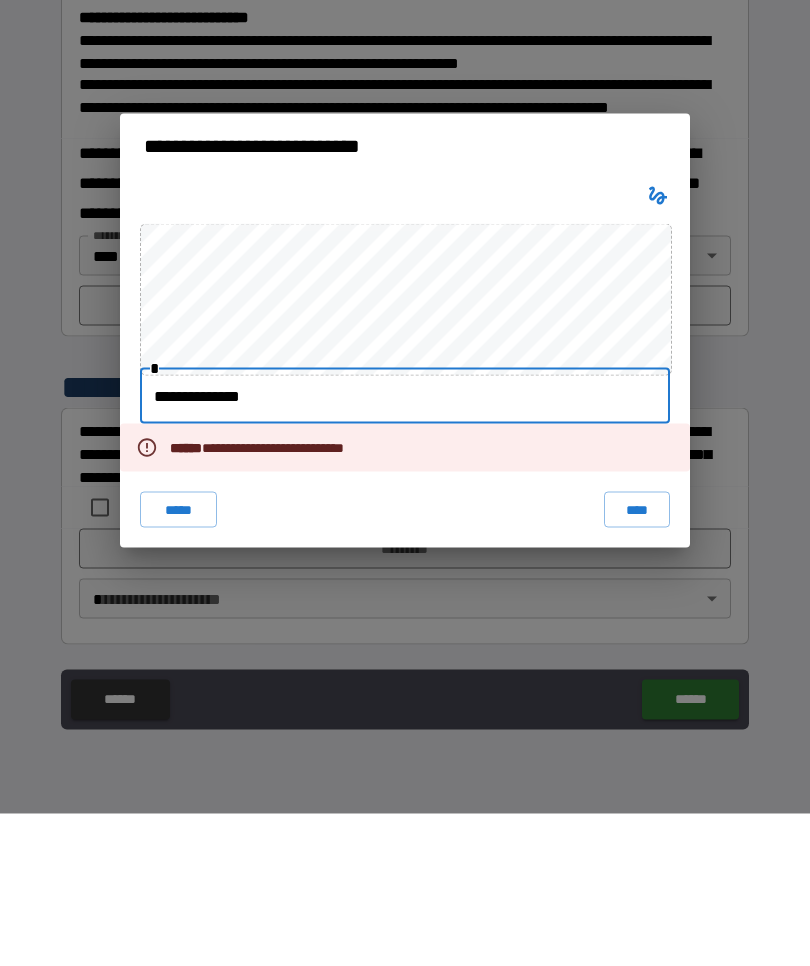 click on "****" at bounding box center [637, 662] 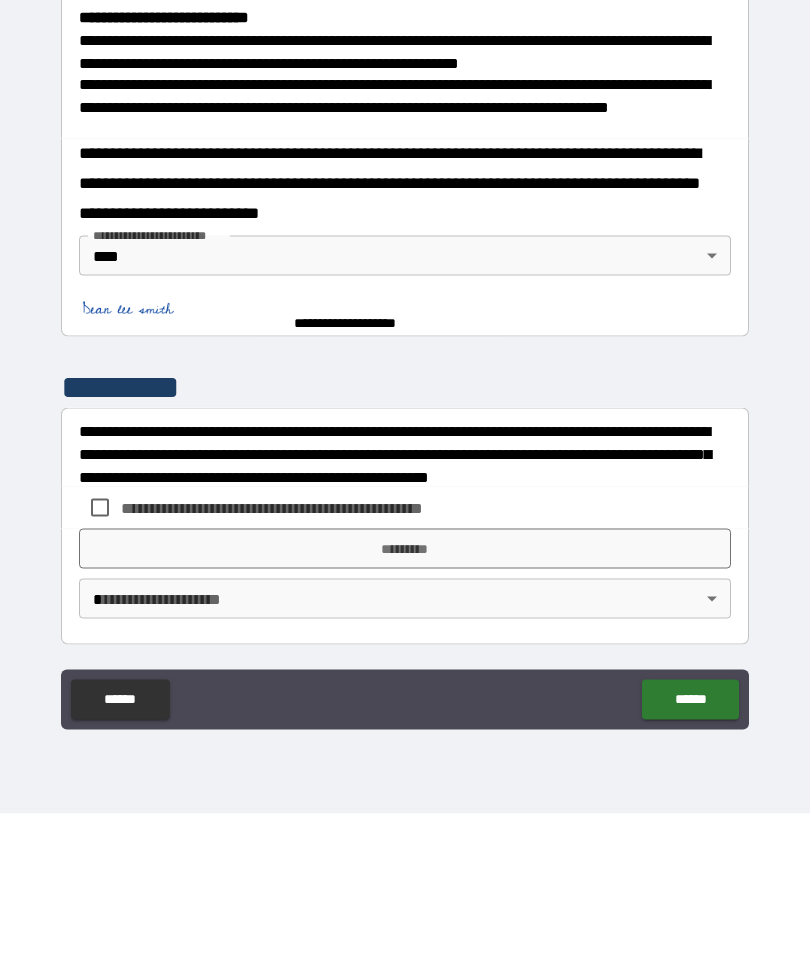 scroll, scrollTop: 655, scrollLeft: 0, axis: vertical 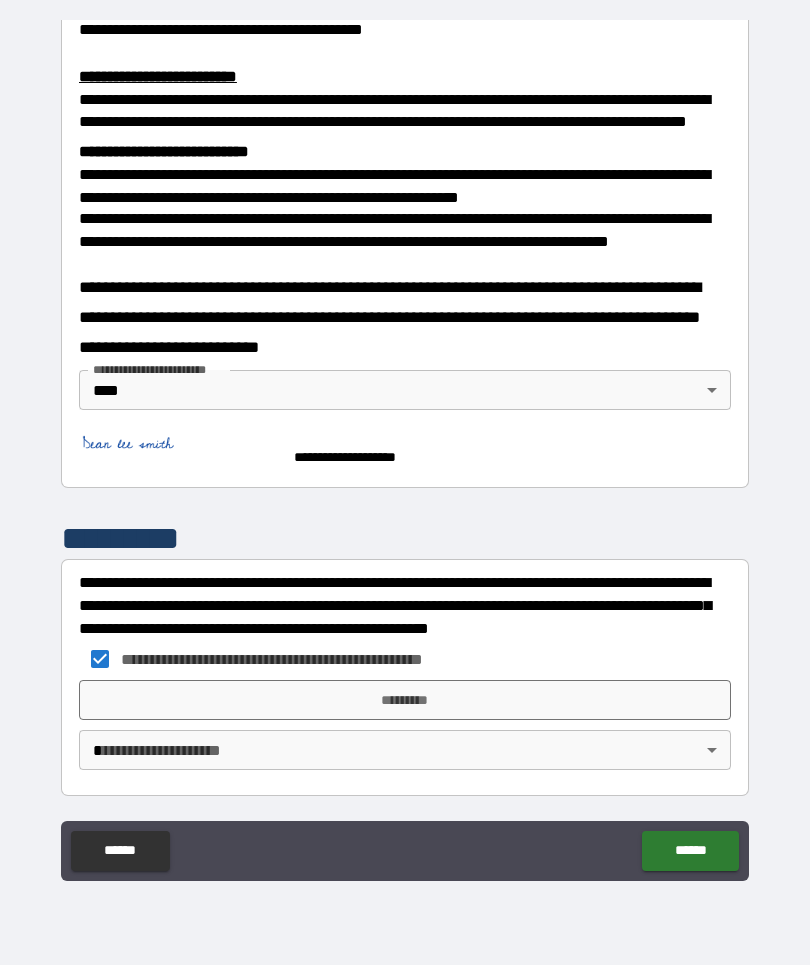 click on "**********" at bounding box center (405, 448) 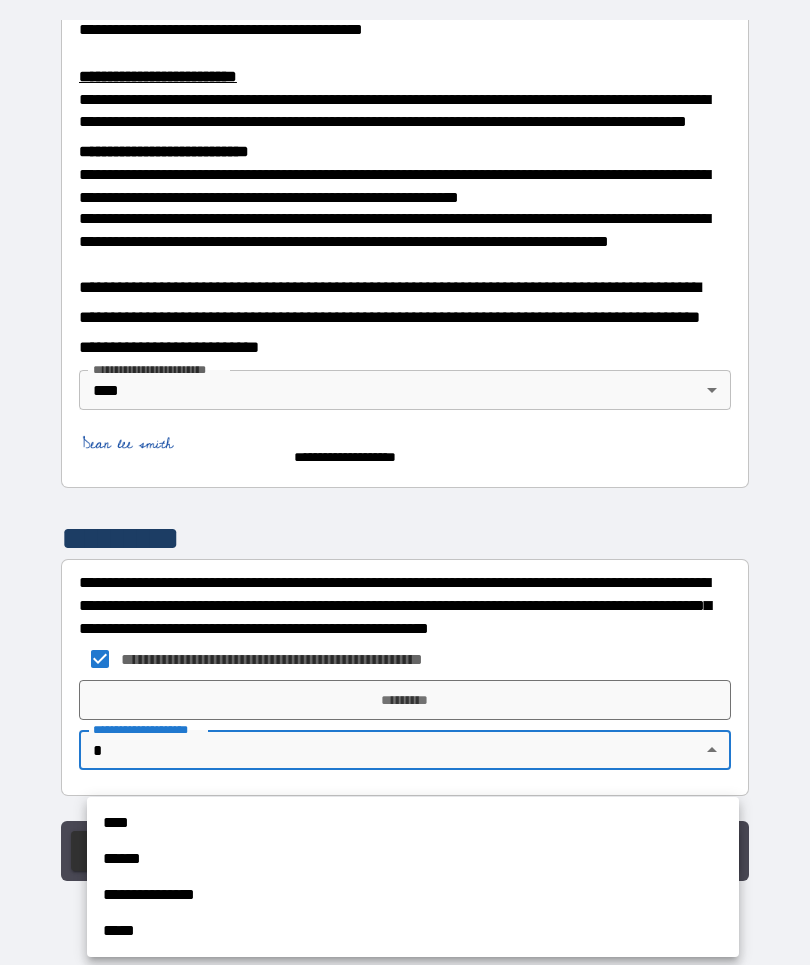 click on "****" at bounding box center [413, 824] 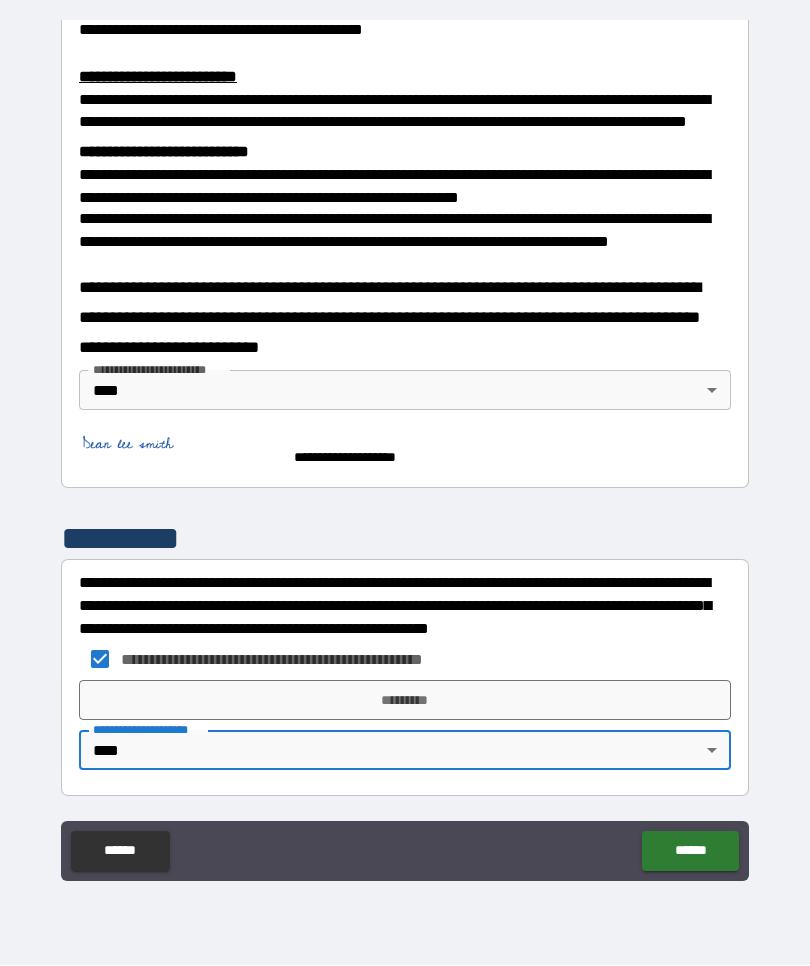 click on "*********" at bounding box center (405, 701) 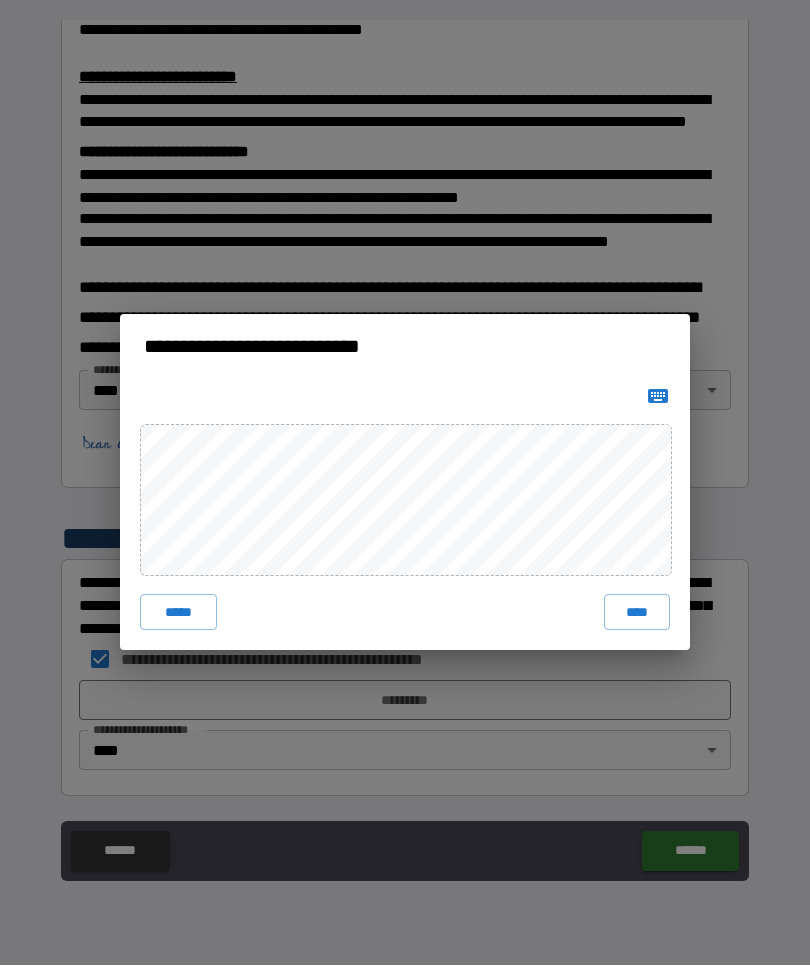 click 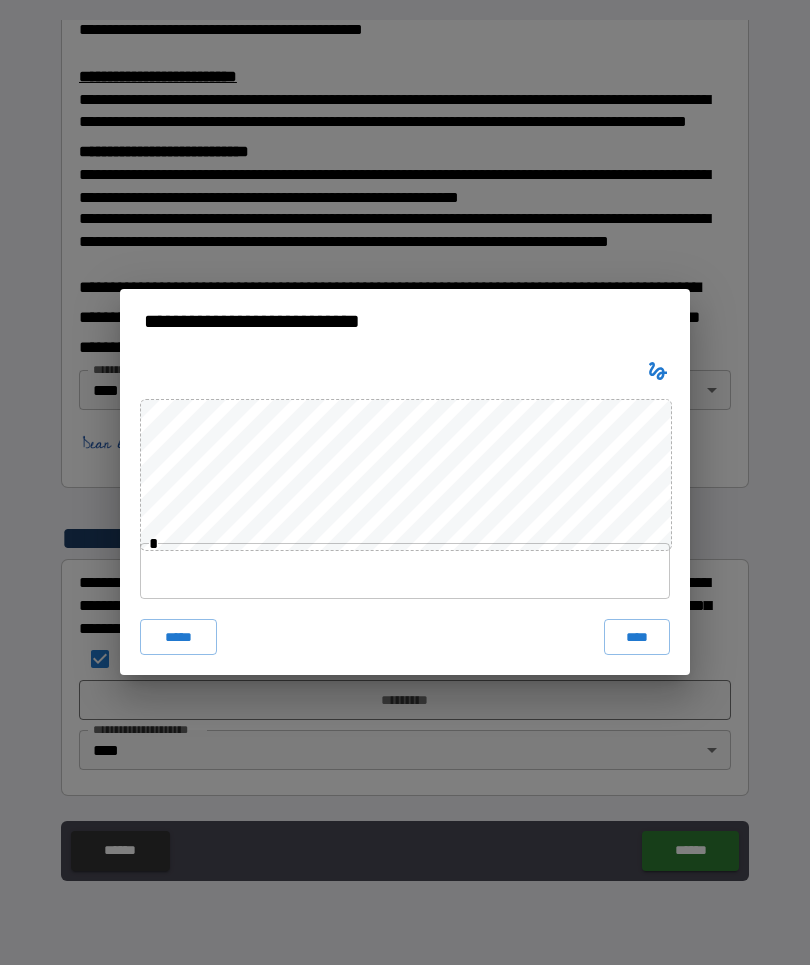 click at bounding box center (405, 572) 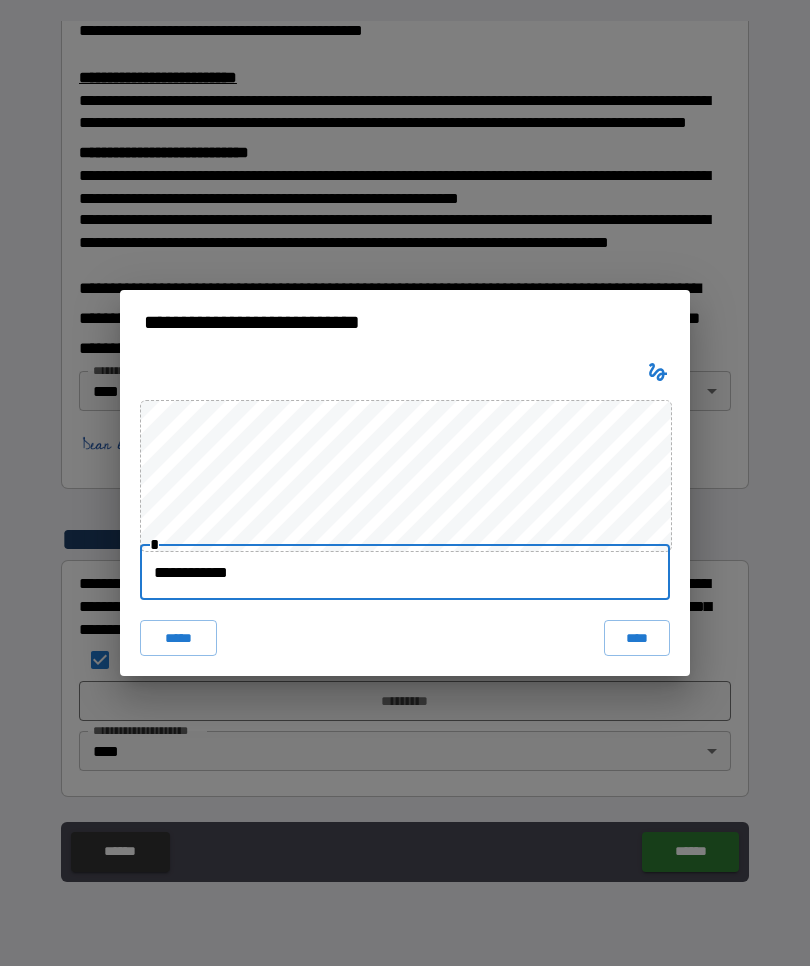 type on "**********" 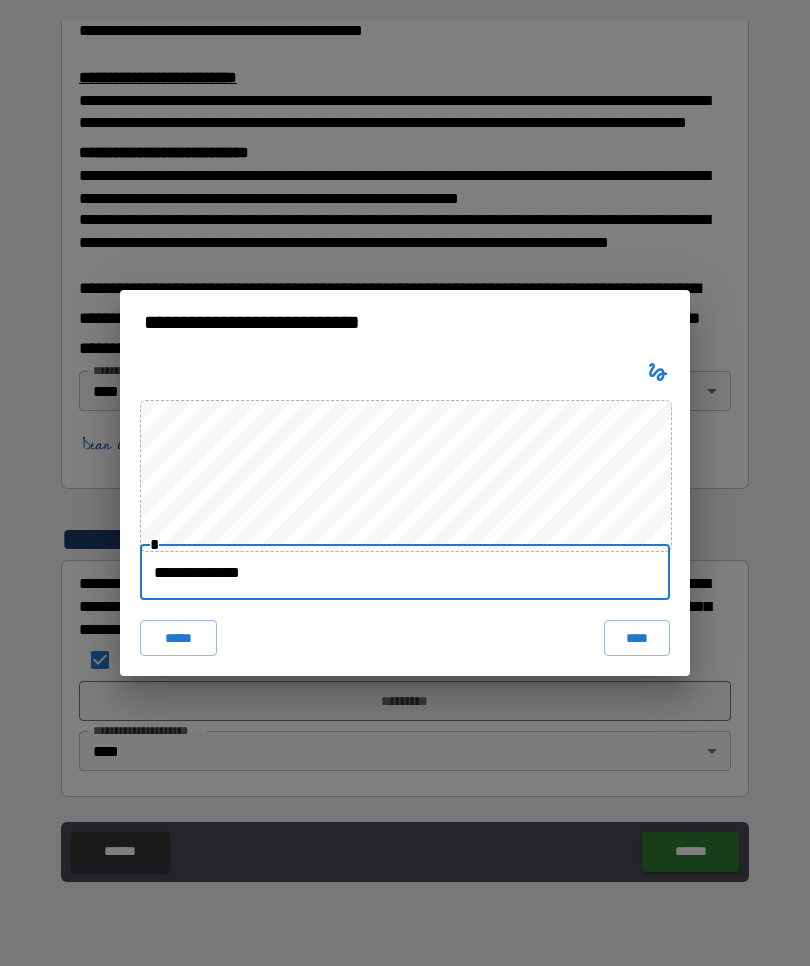 click on "**********" at bounding box center [405, 572] 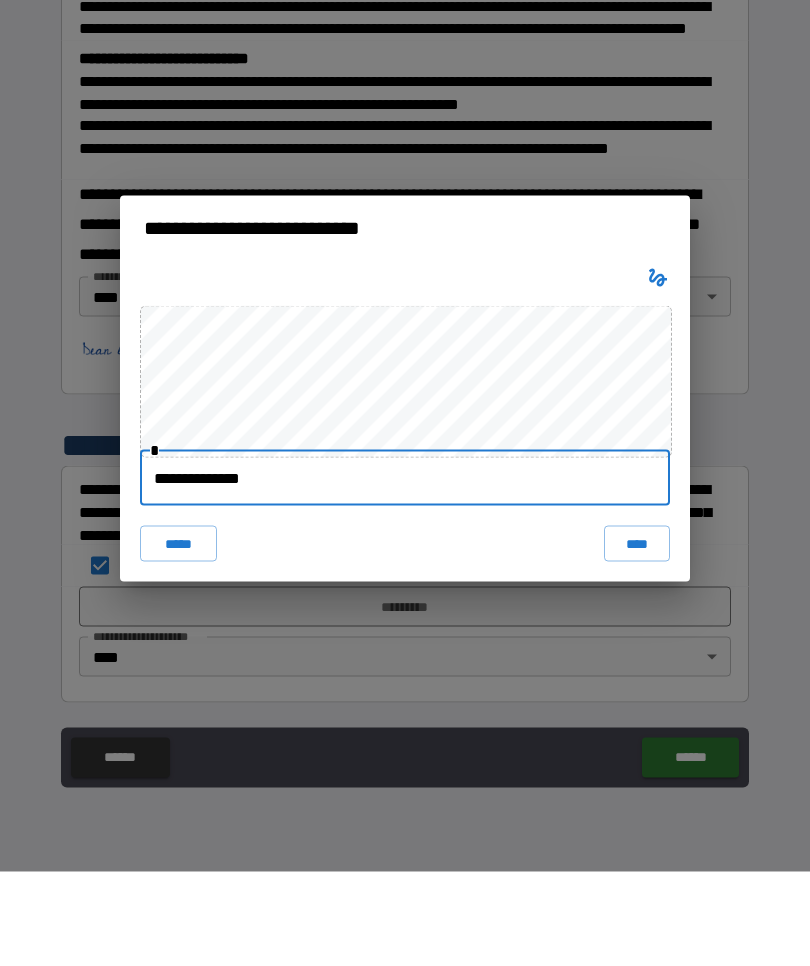click on "****" at bounding box center [637, 638] 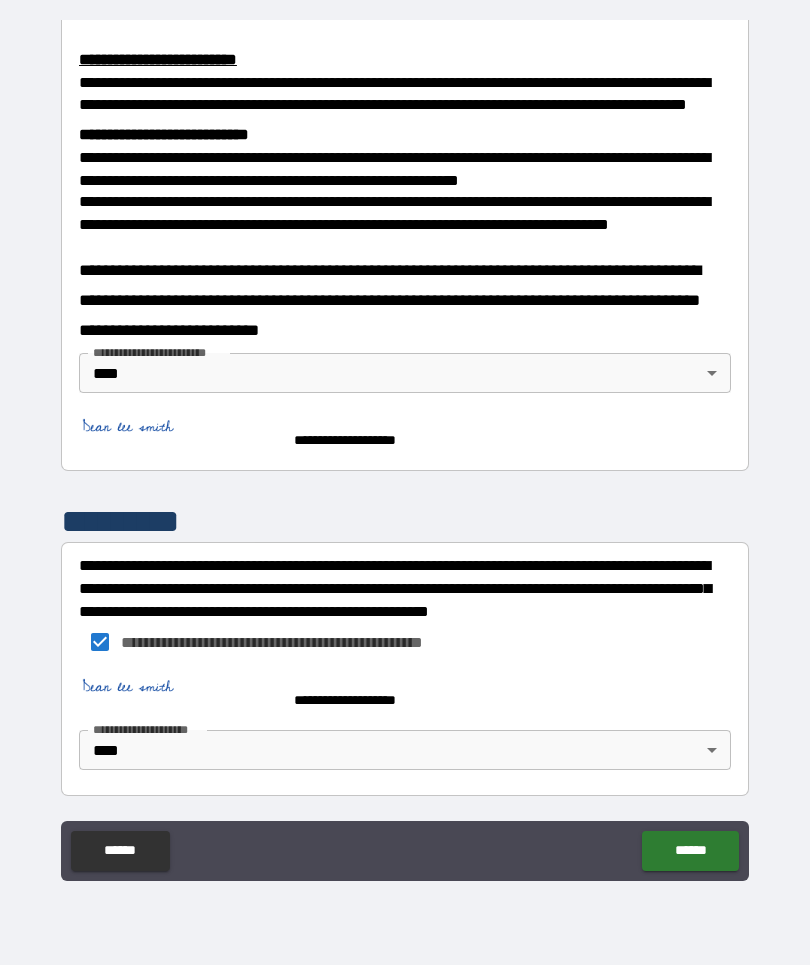 click on "******" at bounding box center (690, 852) 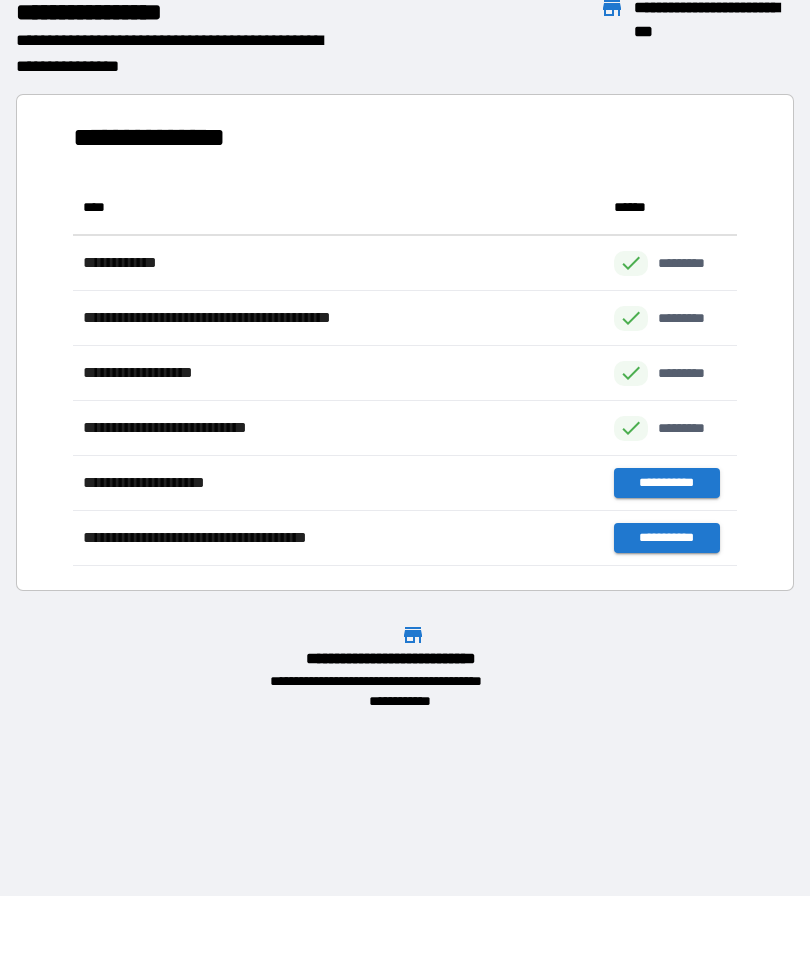 scroll, scrollTop: 386, scrollLeft: 664, axis: both 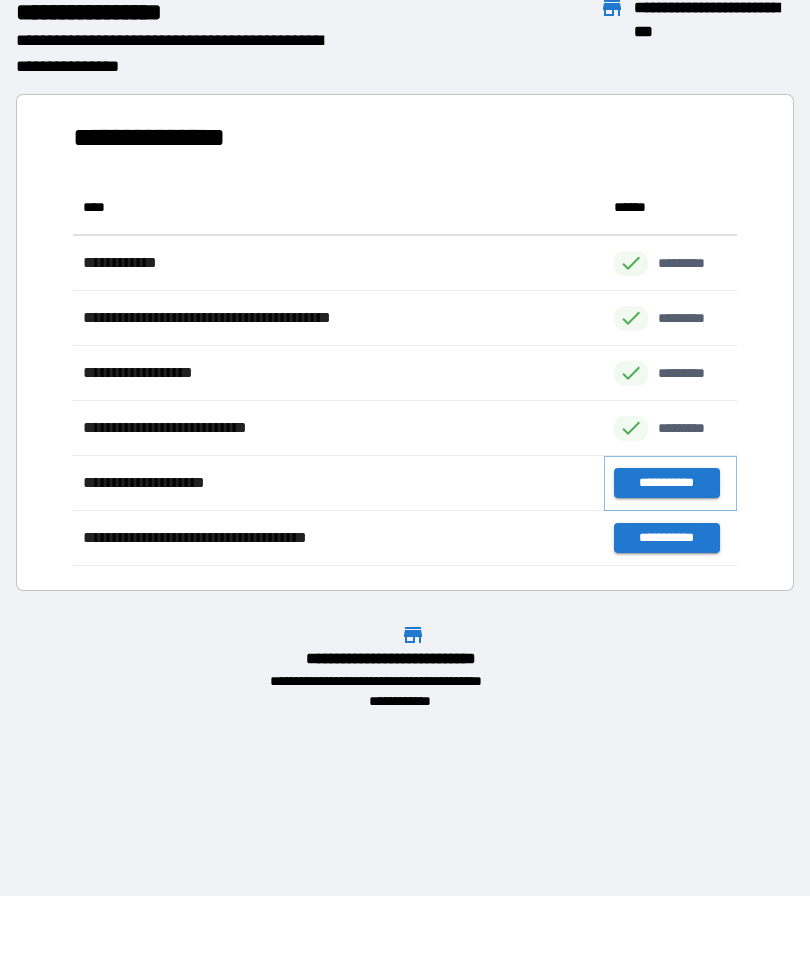 click on "**********" at bounding box center (666, 484) 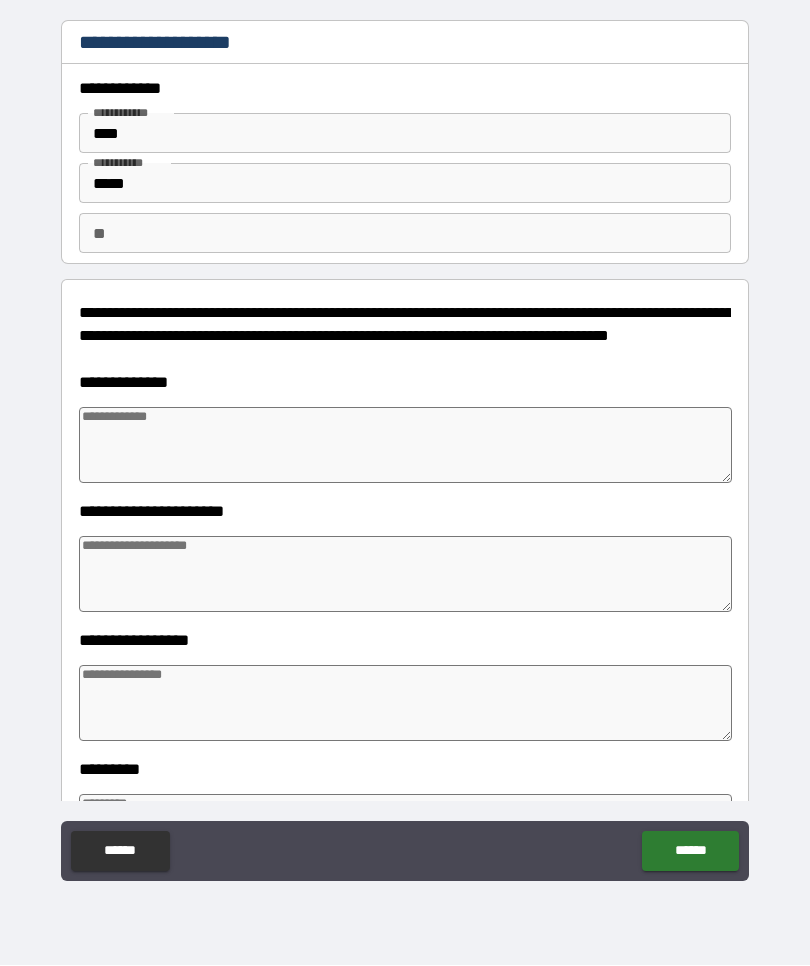 type on "*" 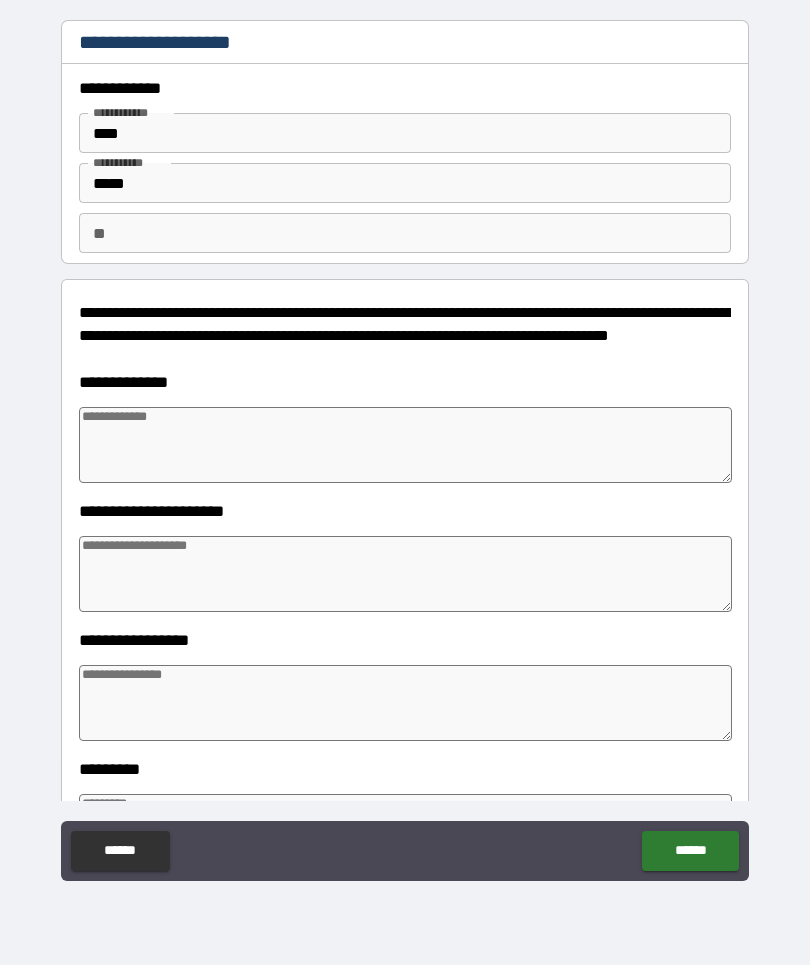 type on "*" 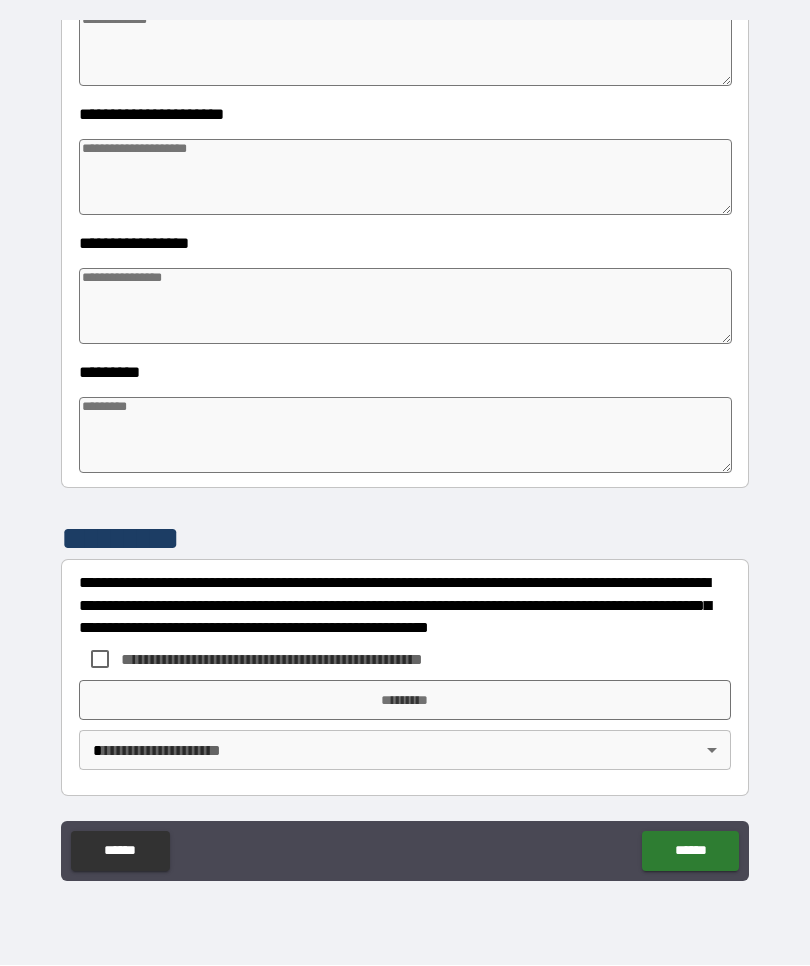 scroll, scrollTop: 397, scrollLeft: 0, axis: vertical 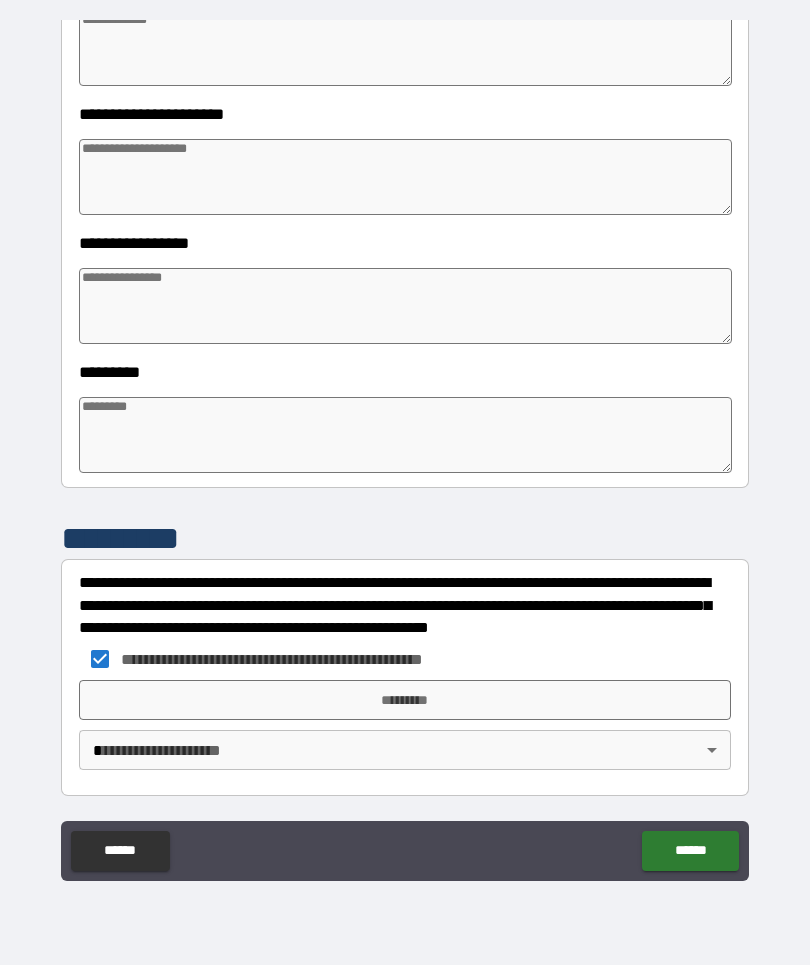 type on "*" 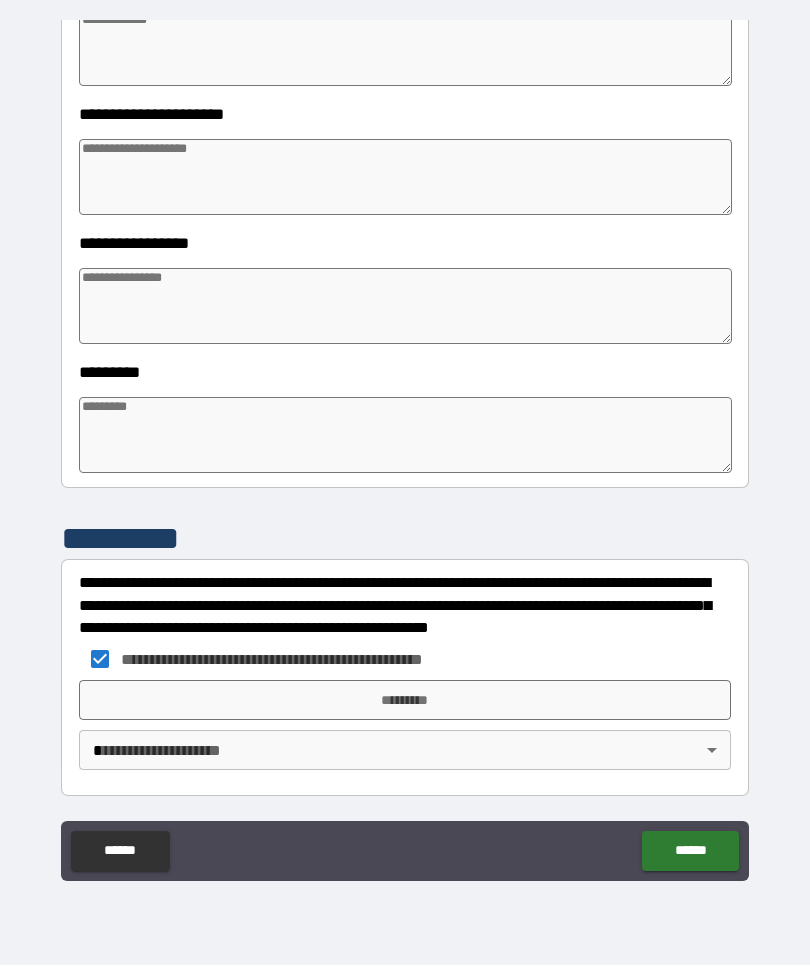 type on "*" 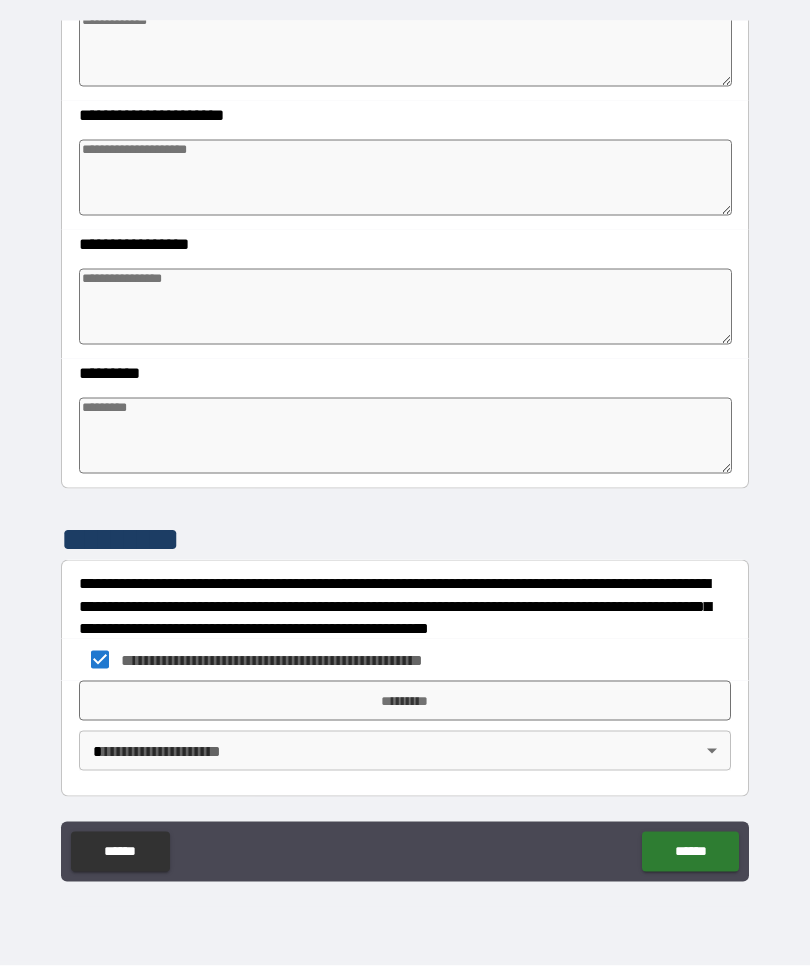 type on "*" 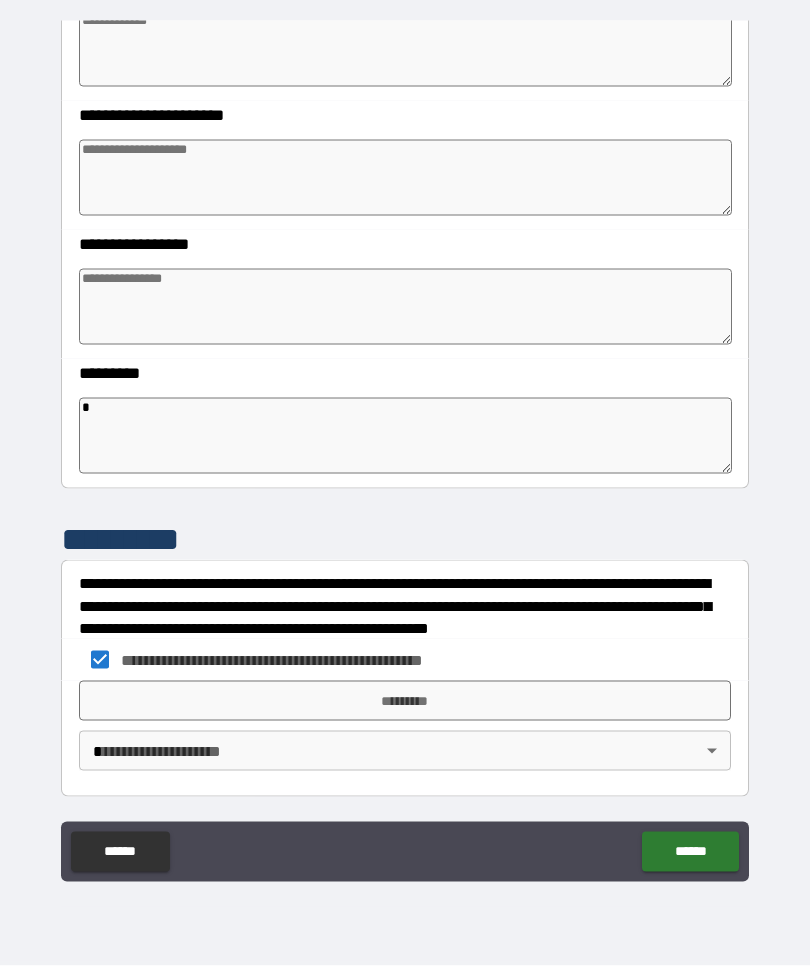 type on "*" 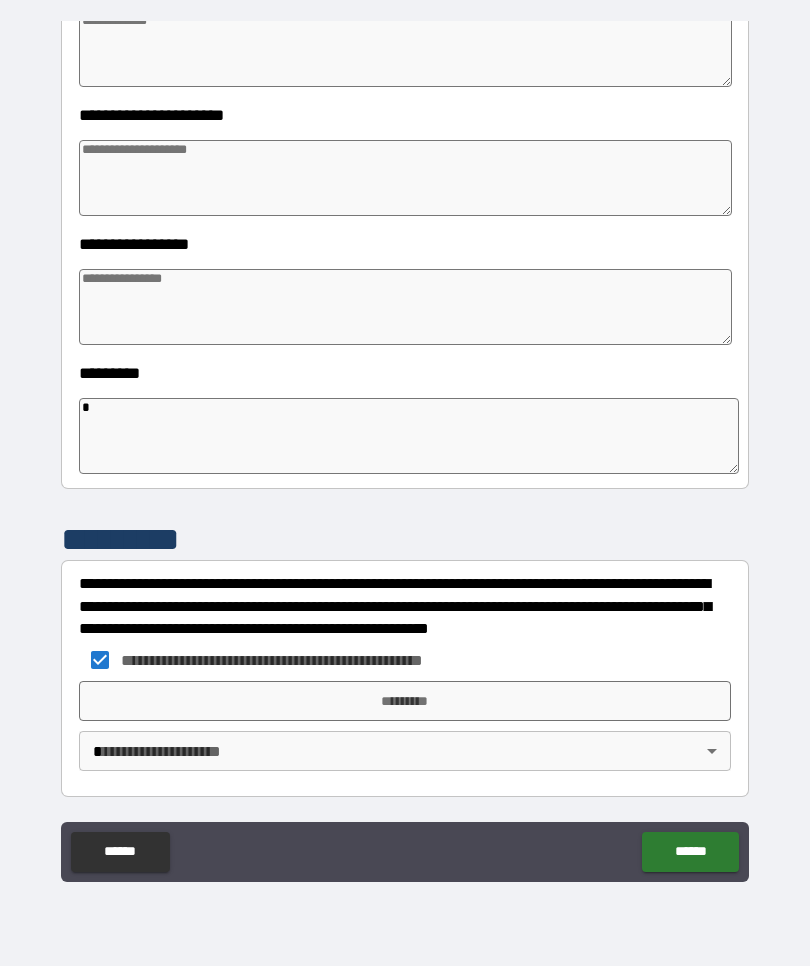 type on "*" 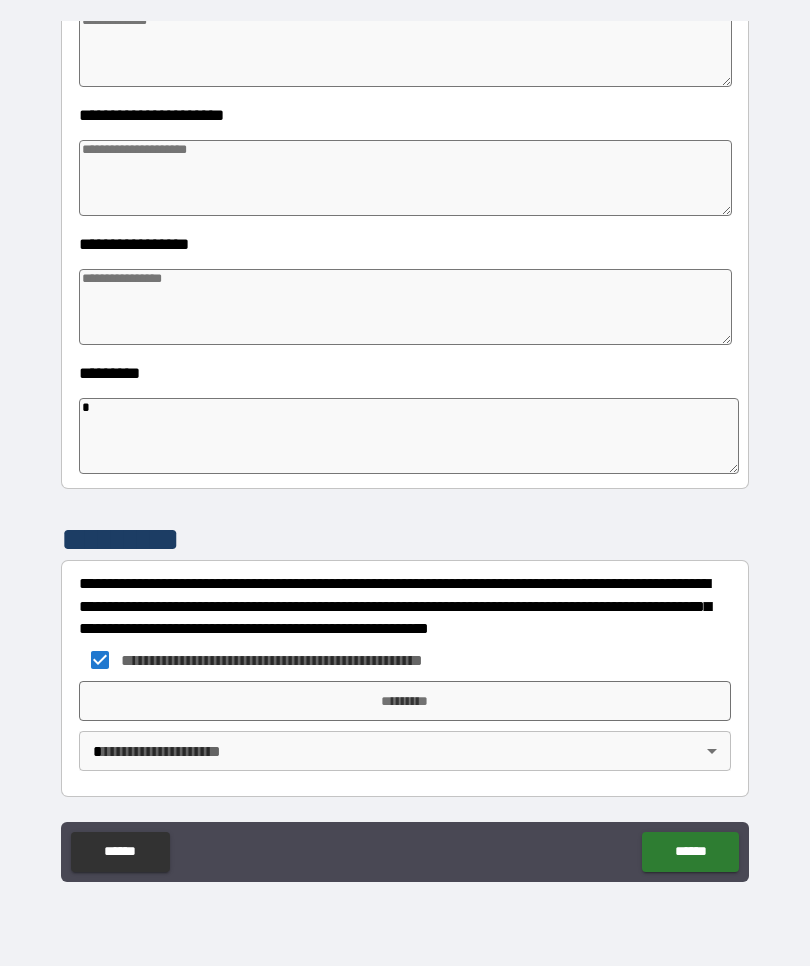 type on "*" 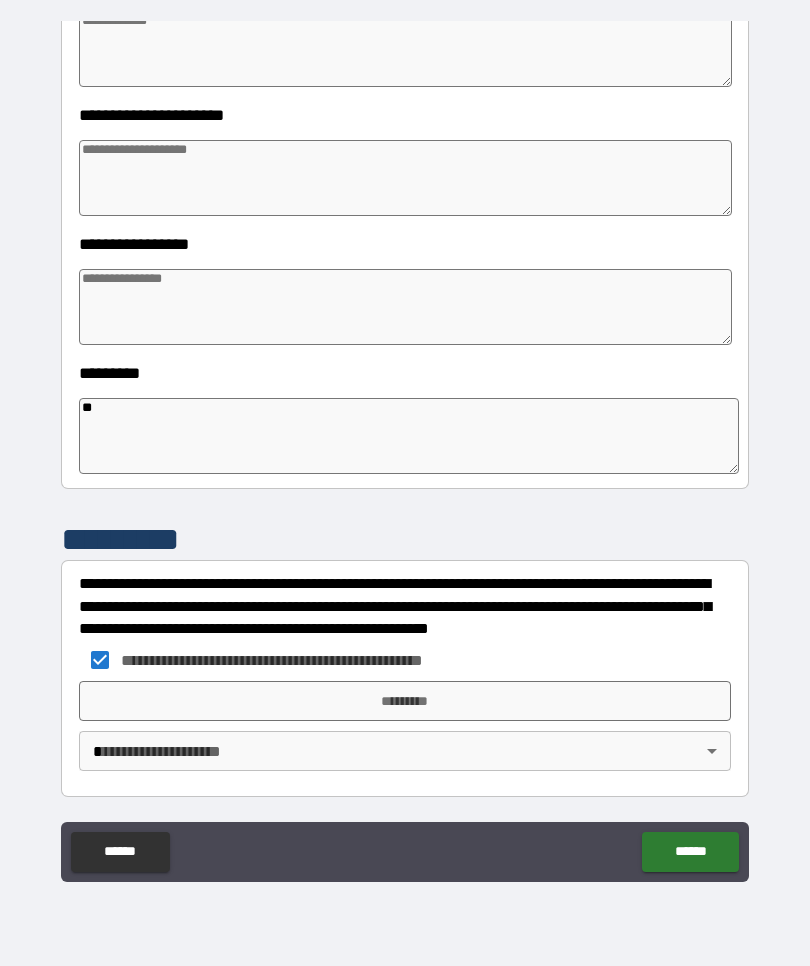 type on "*" 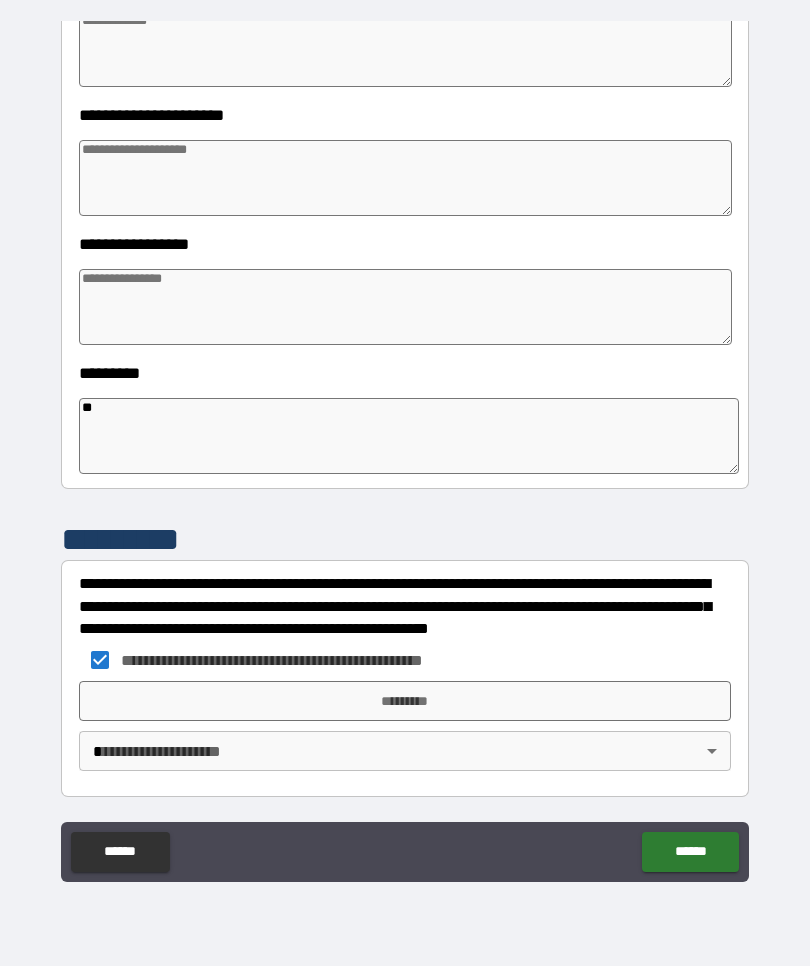 type on "*" 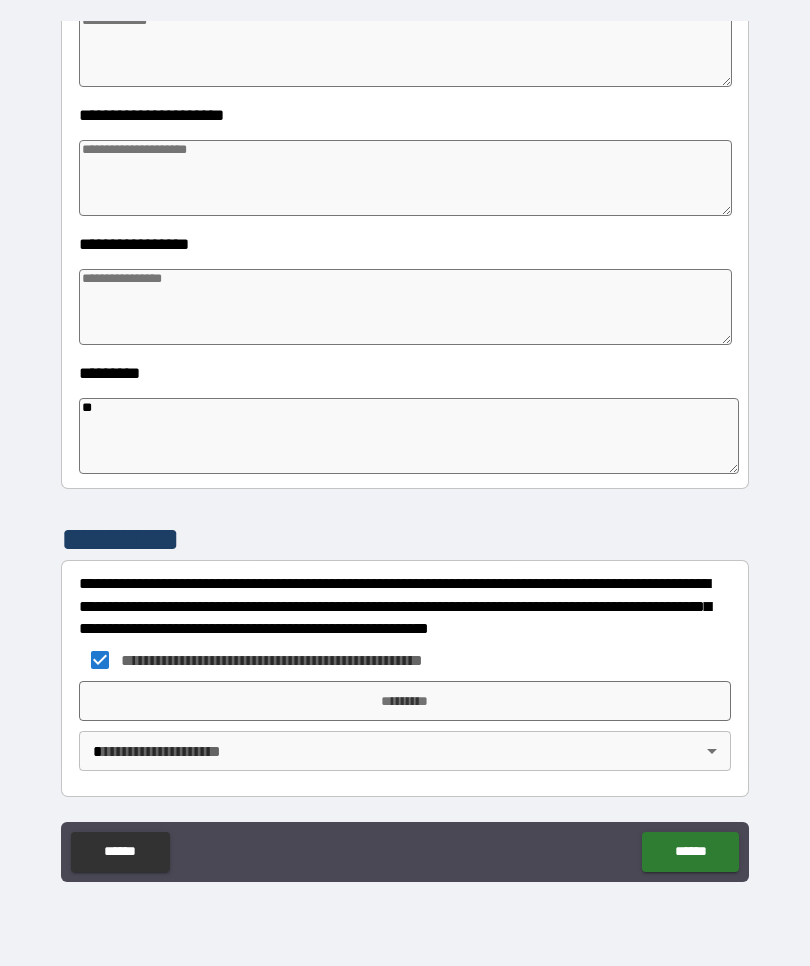 type on "*" 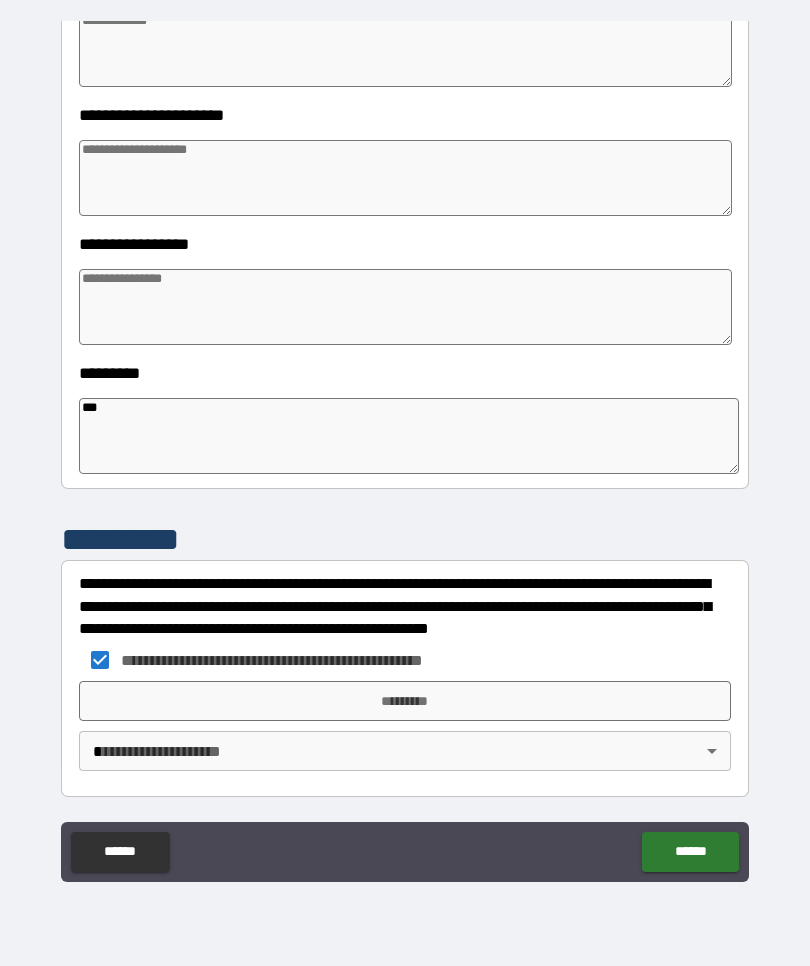 type on "*" 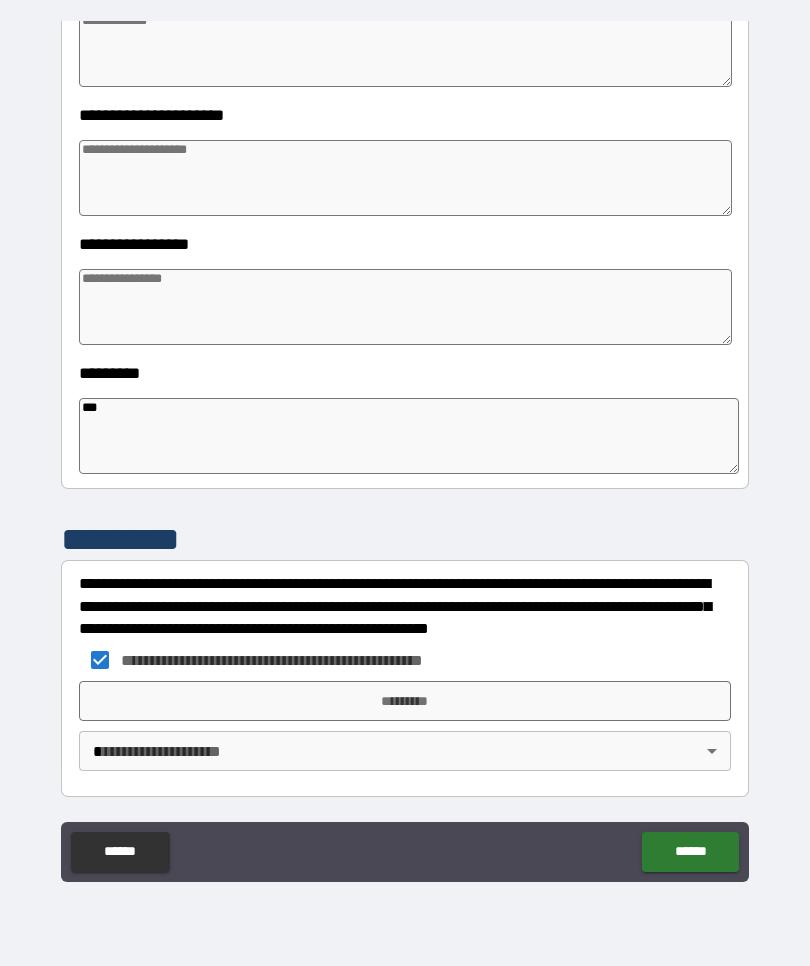 type on "*" 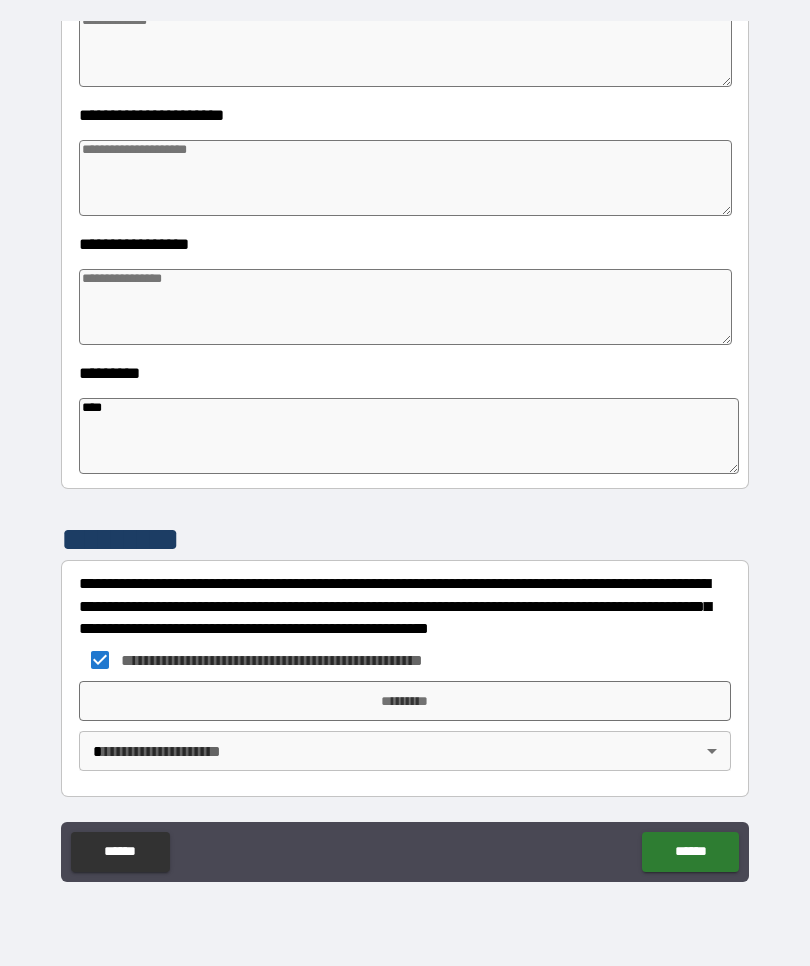 type on "*" 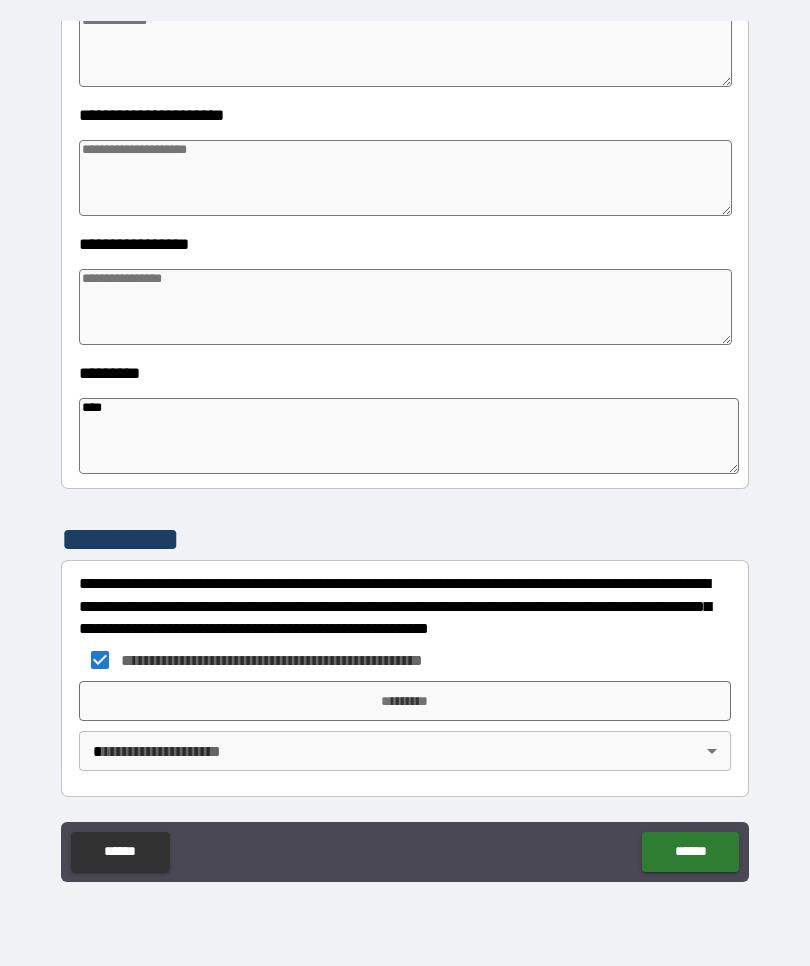 type on "*" 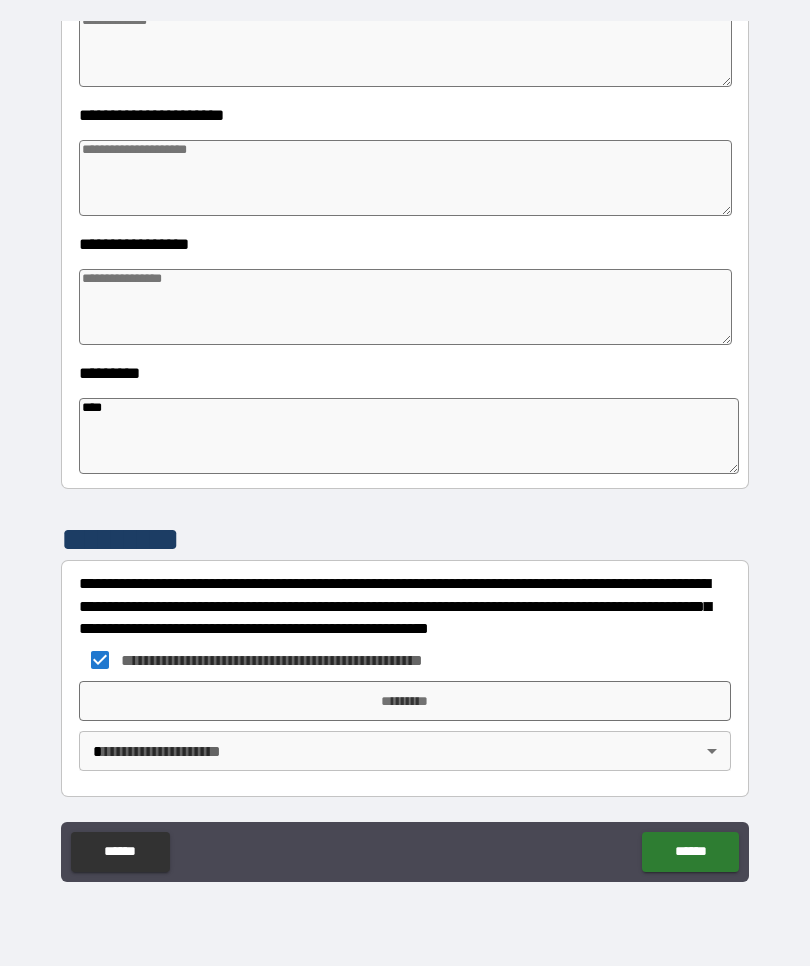 type on "*" 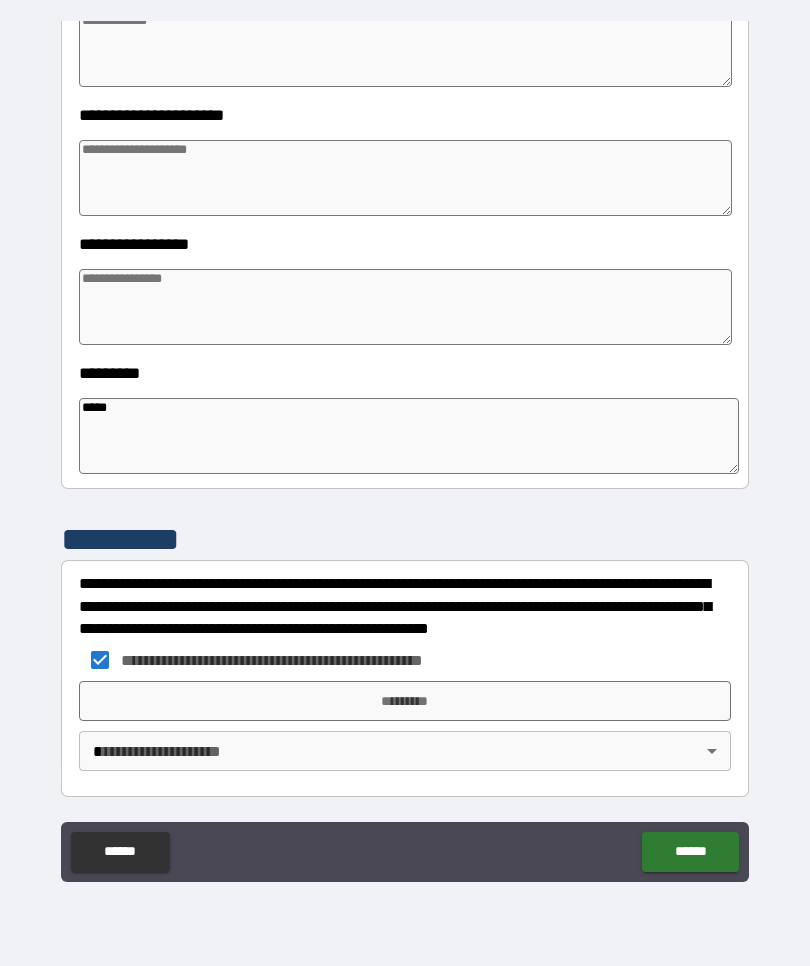 type on "*" 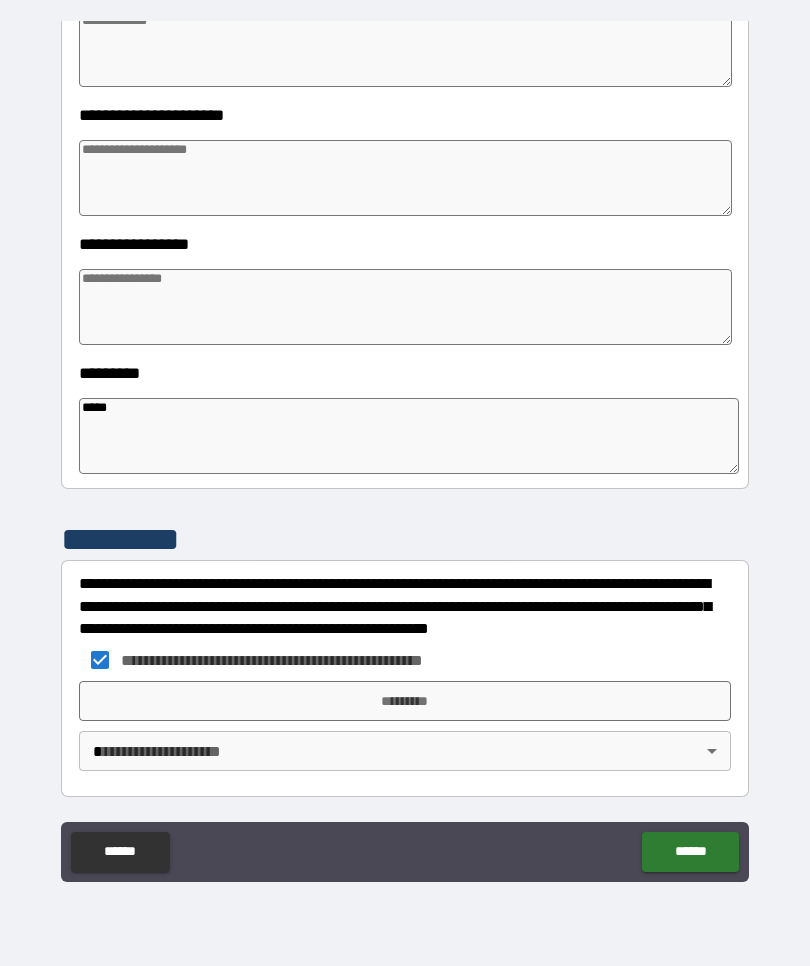 type on "******" 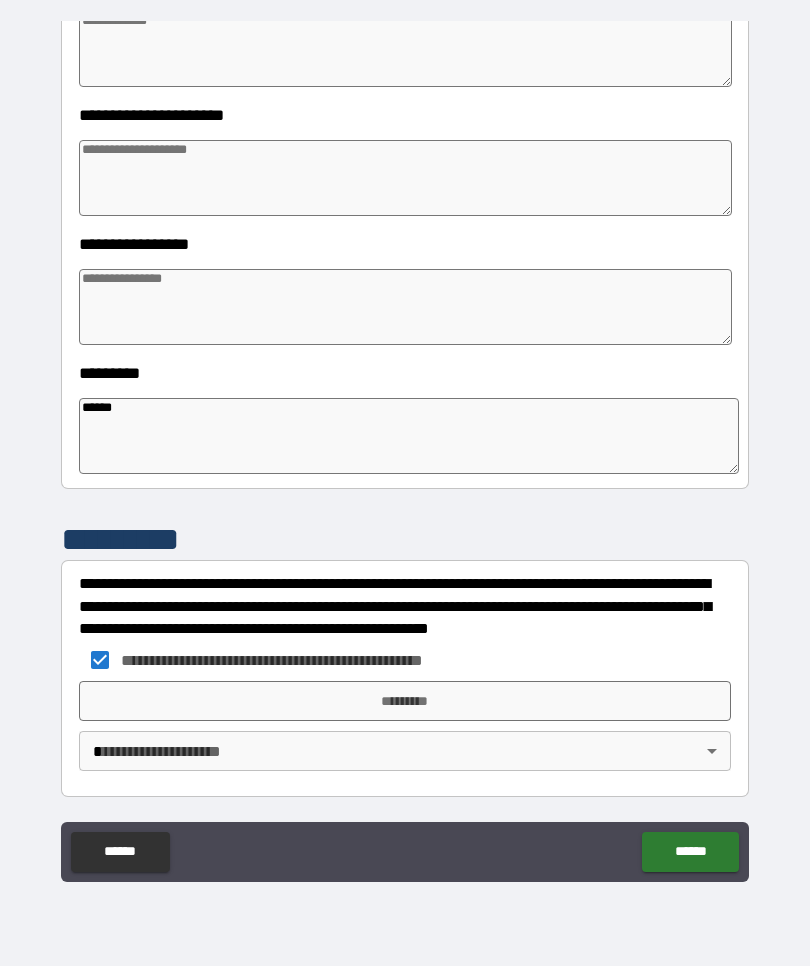 type on "*" 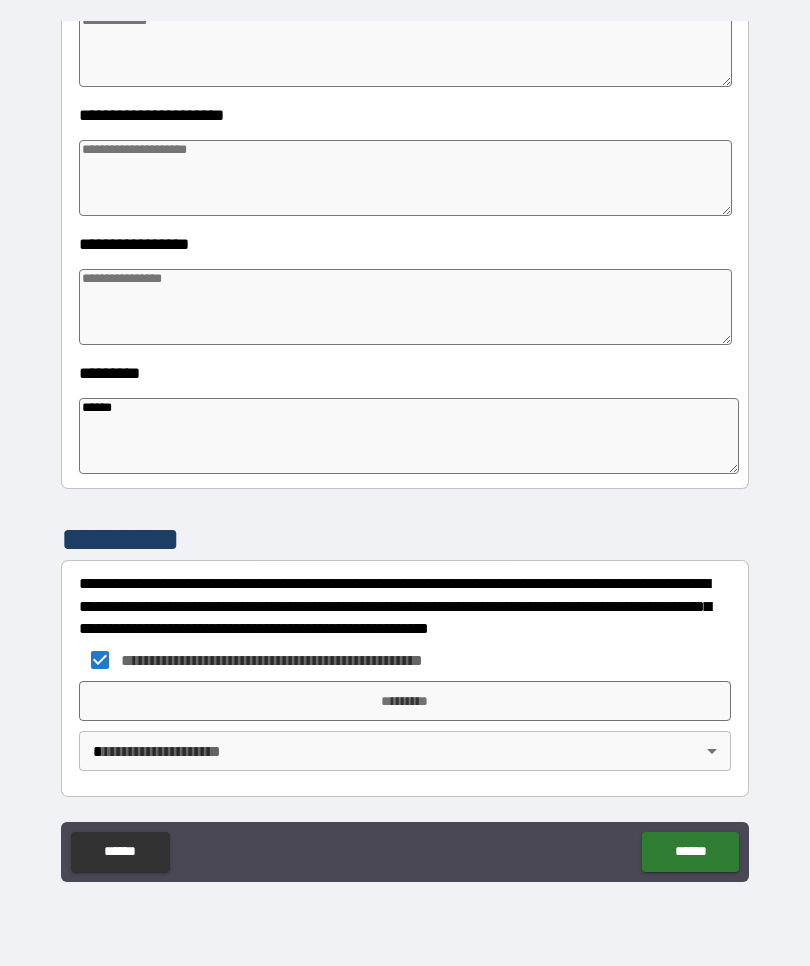 type on "*" 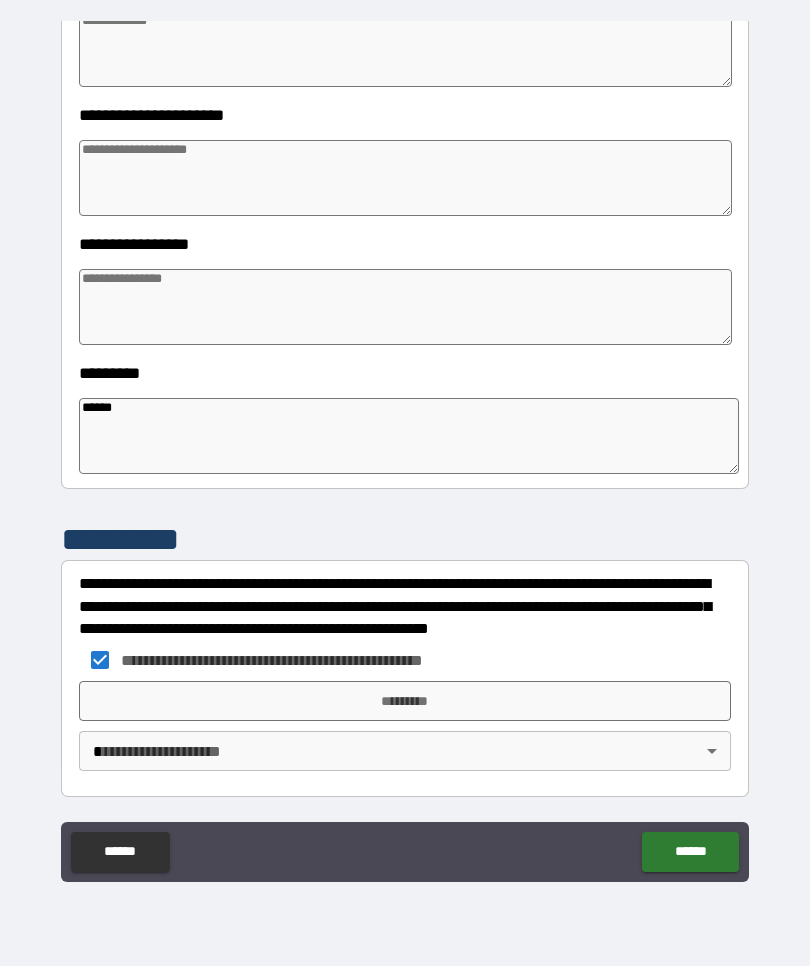 type on "*" 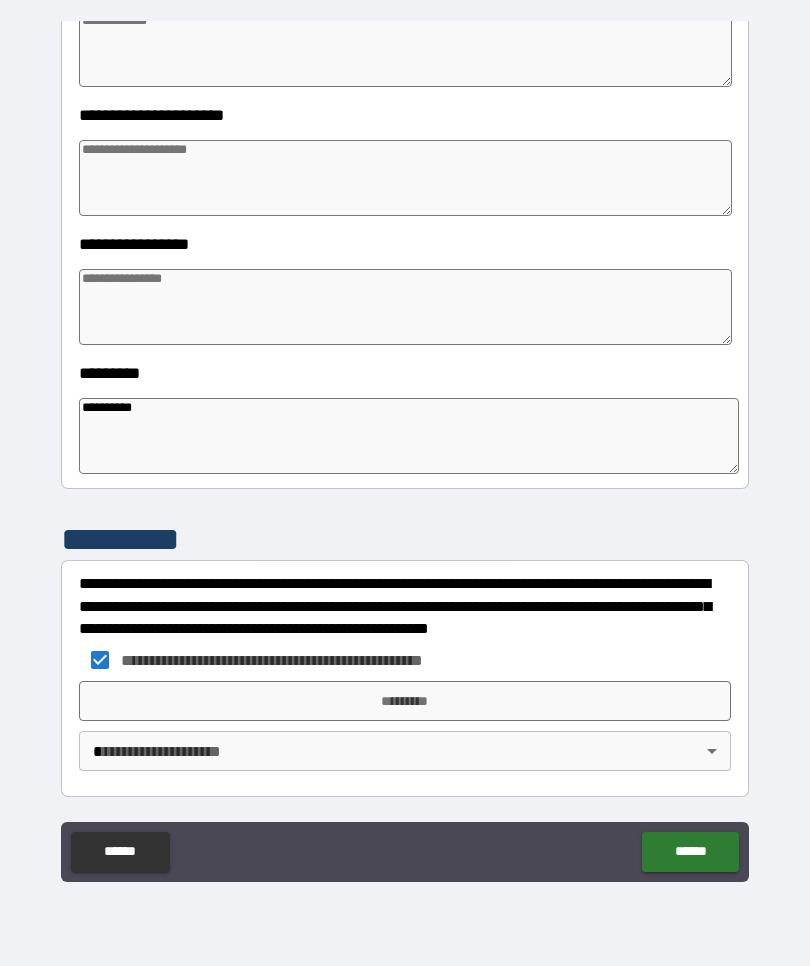 type on "*" 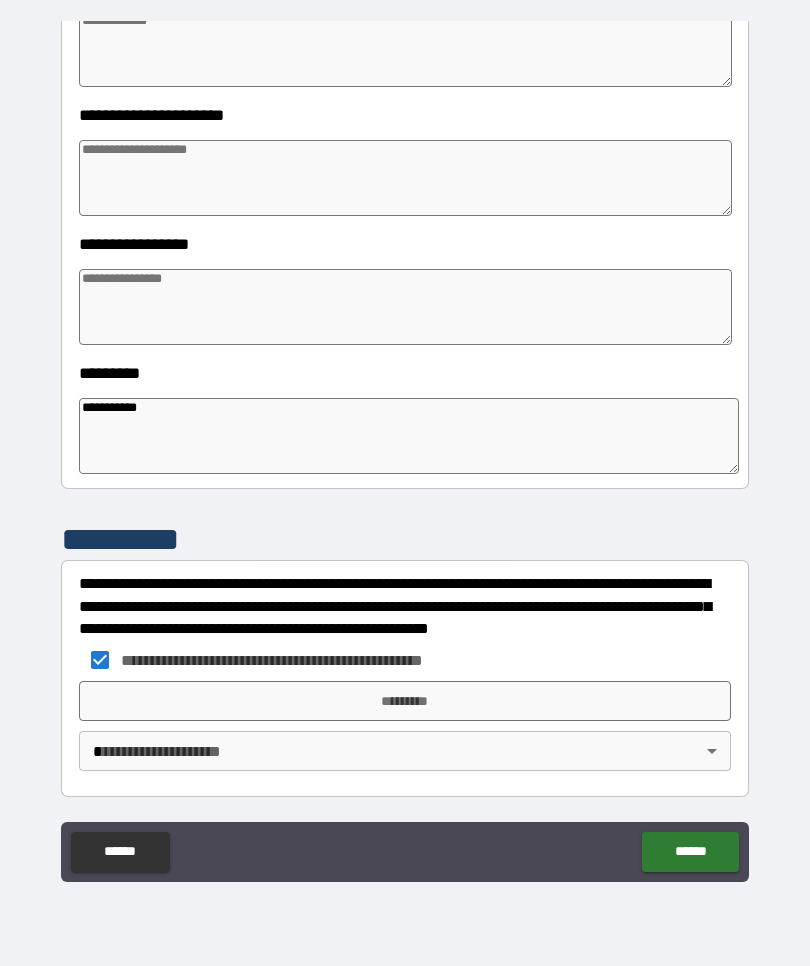 type on "*" 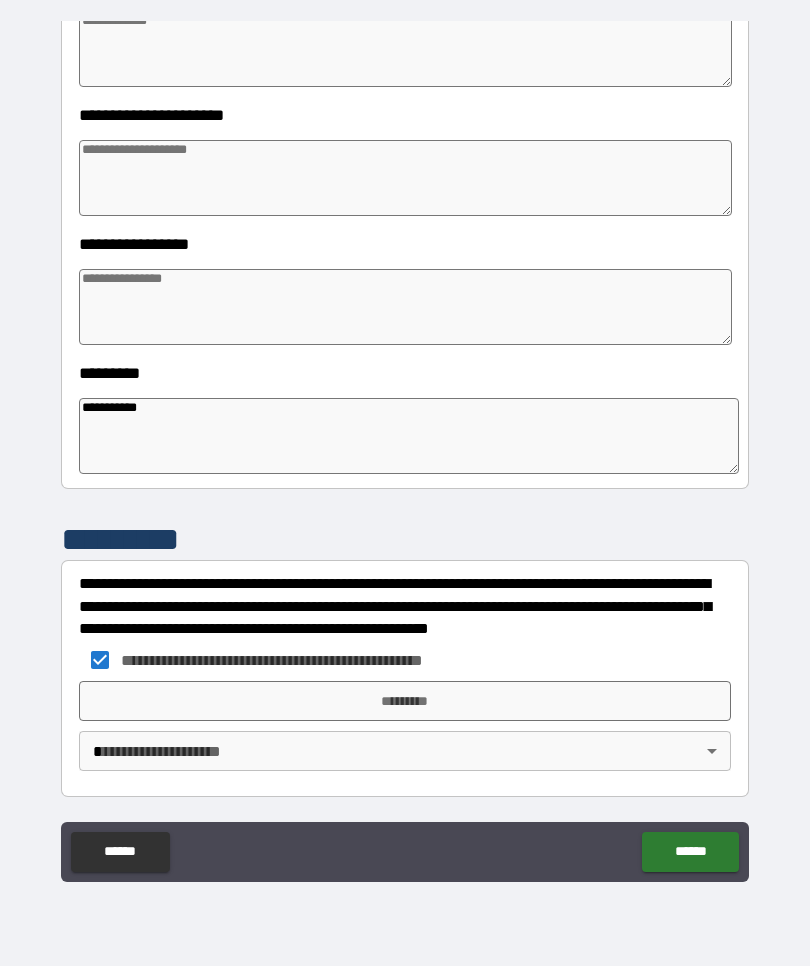type on "*" 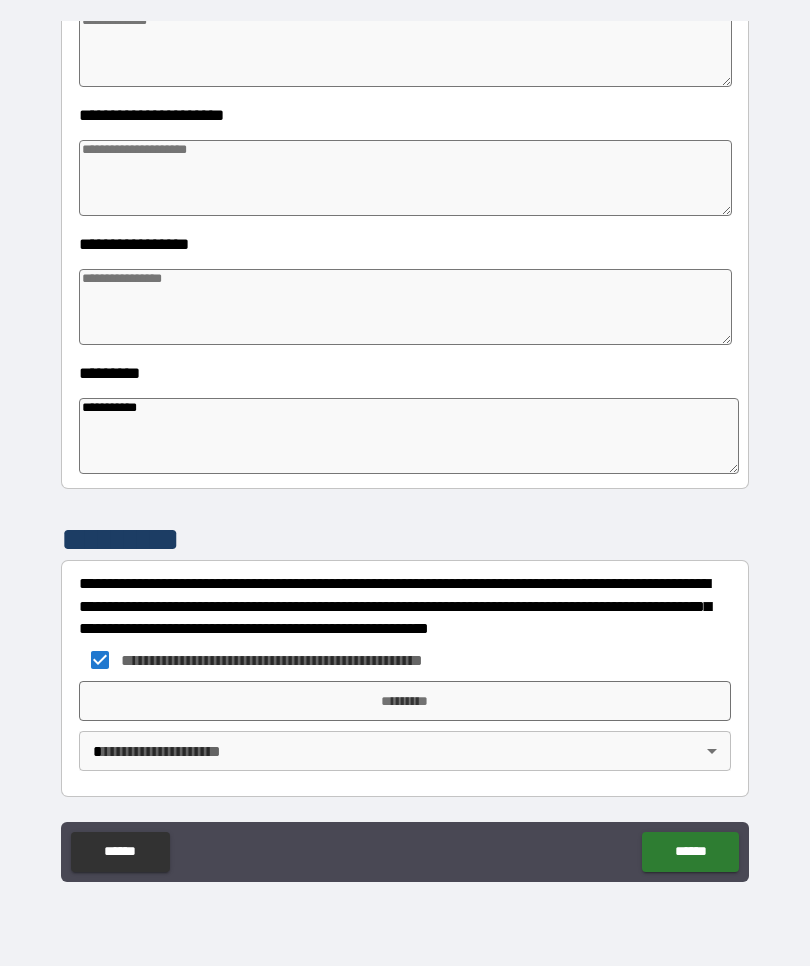 type on "**********" 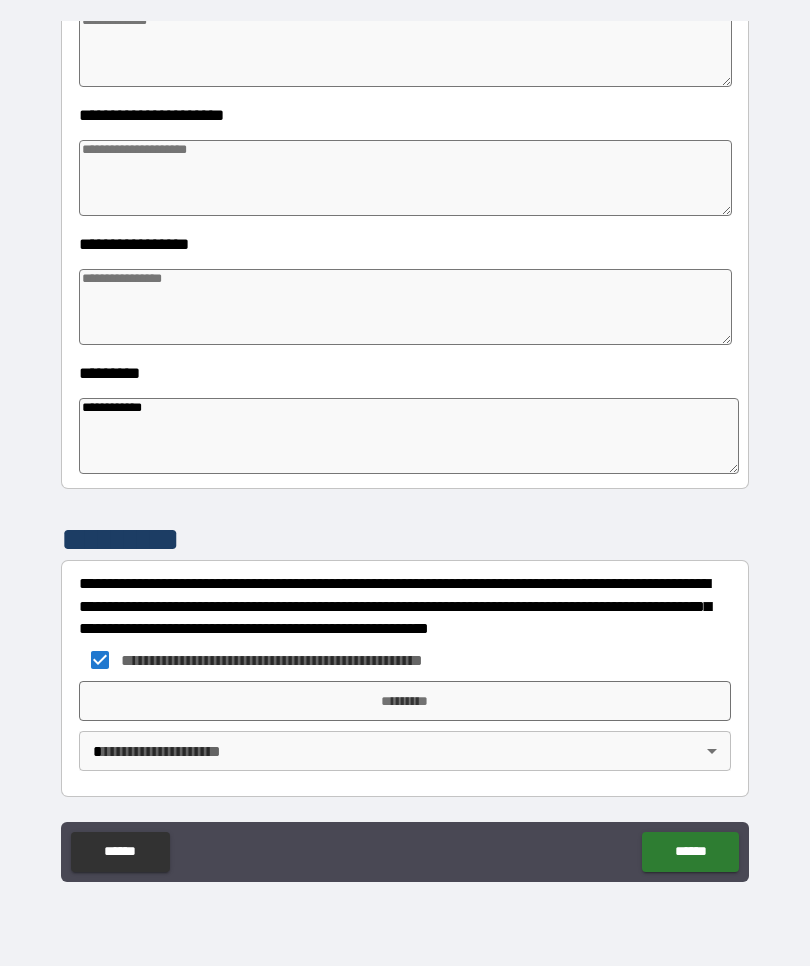 type on "*" 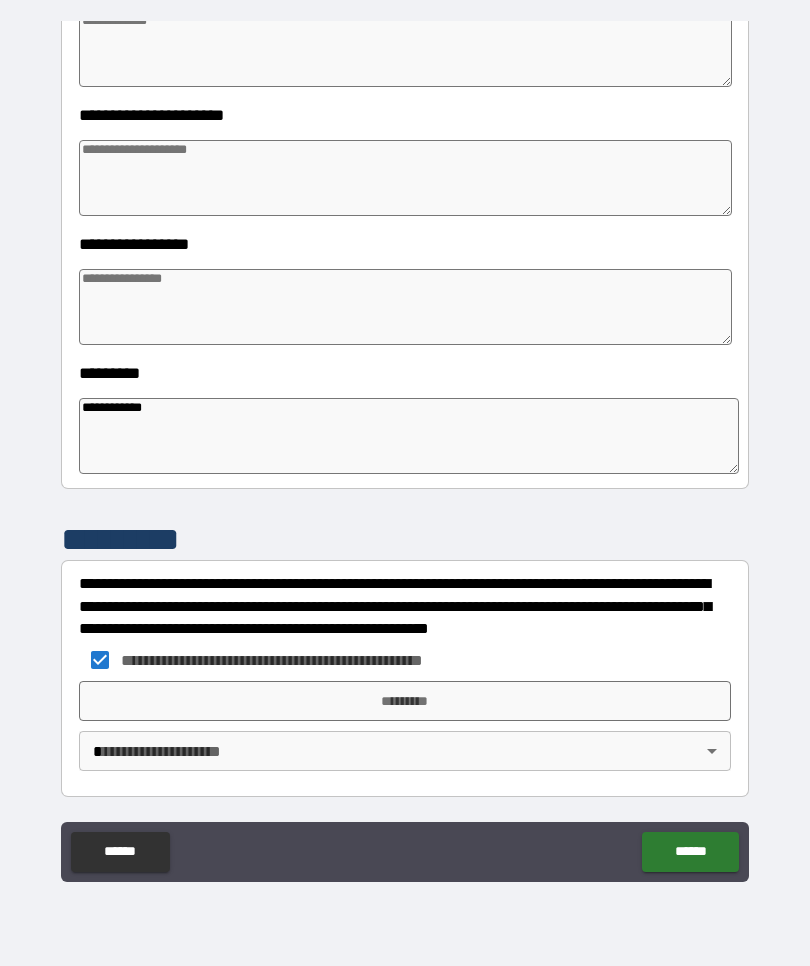 type on "*" 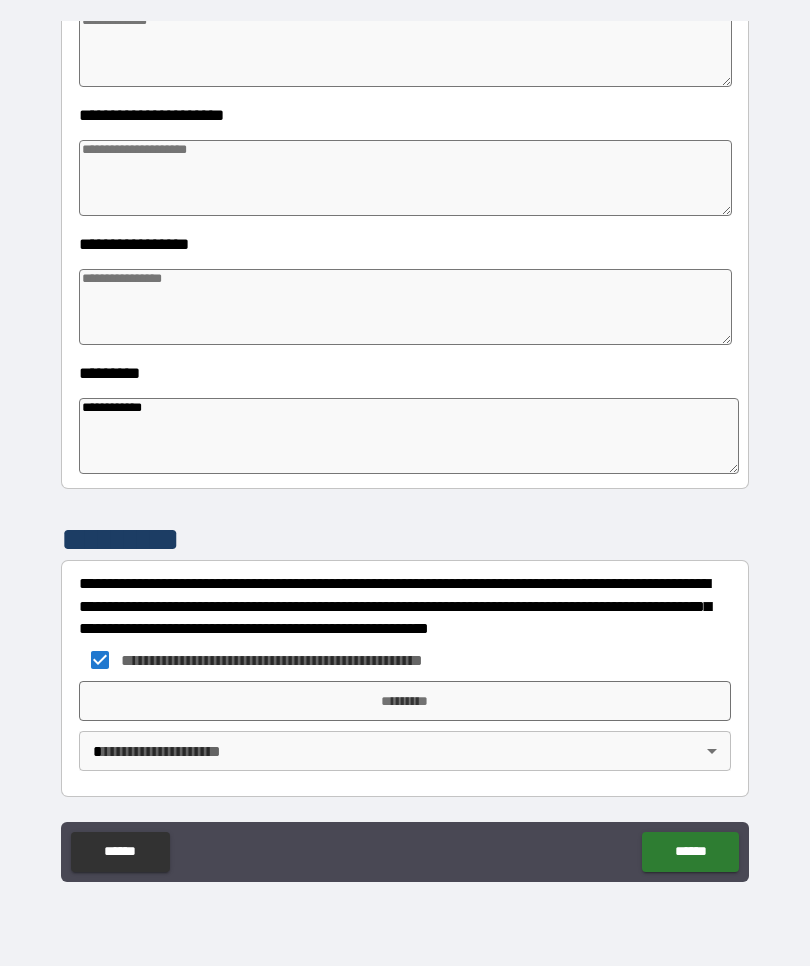 type on "*" 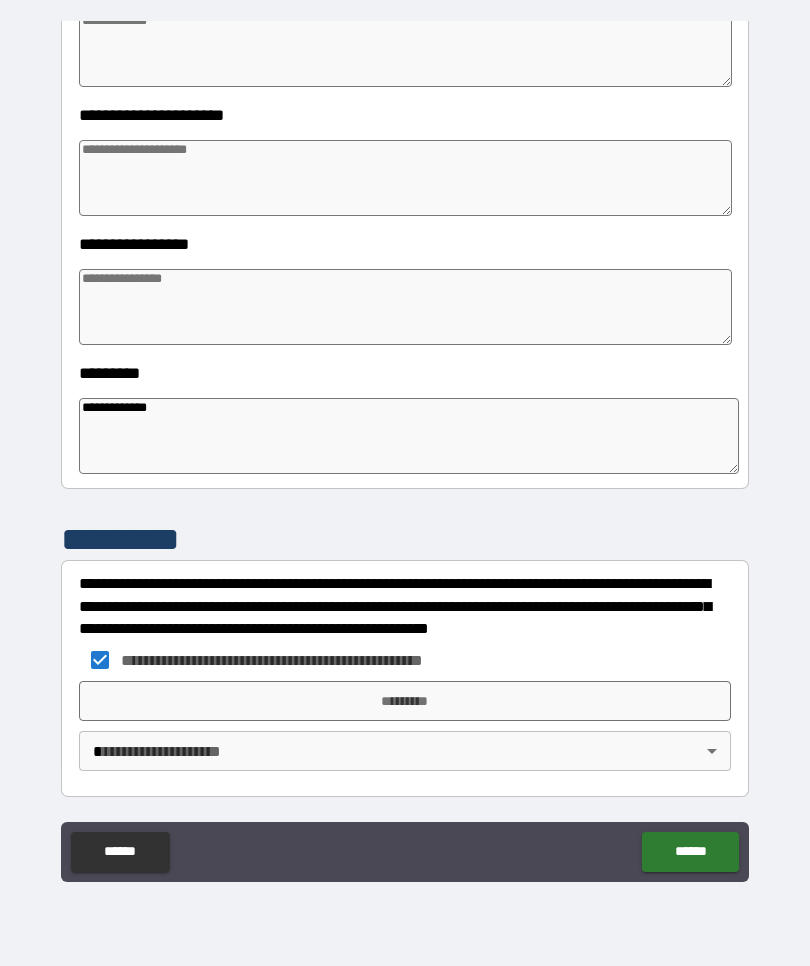 type on "*" 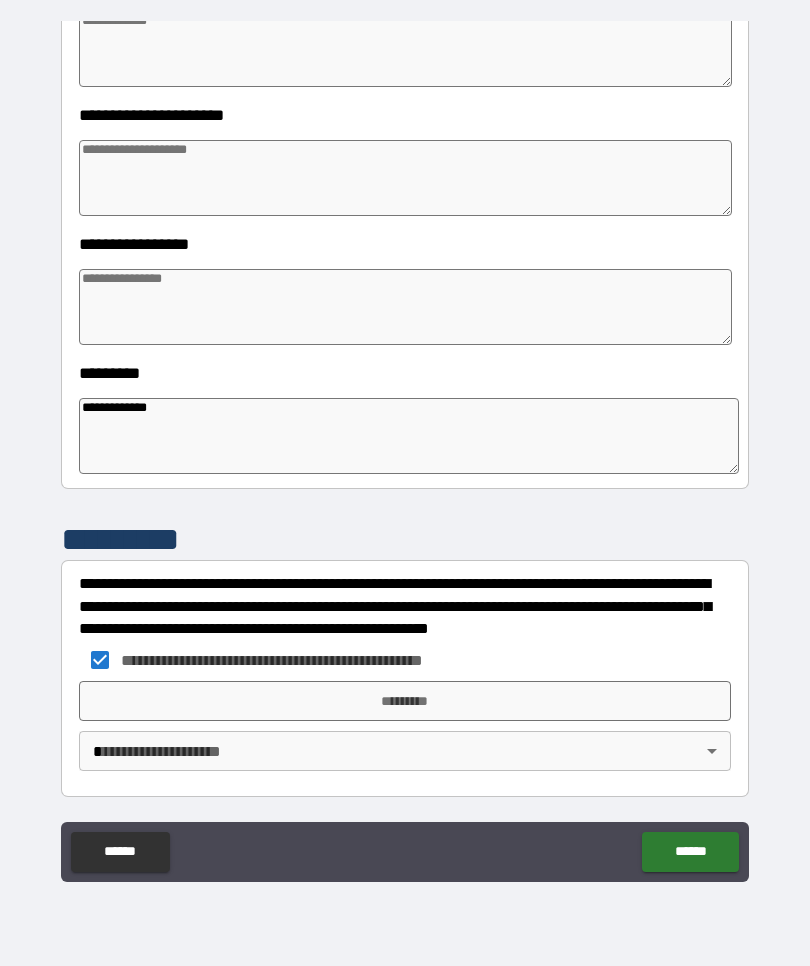type on "*" 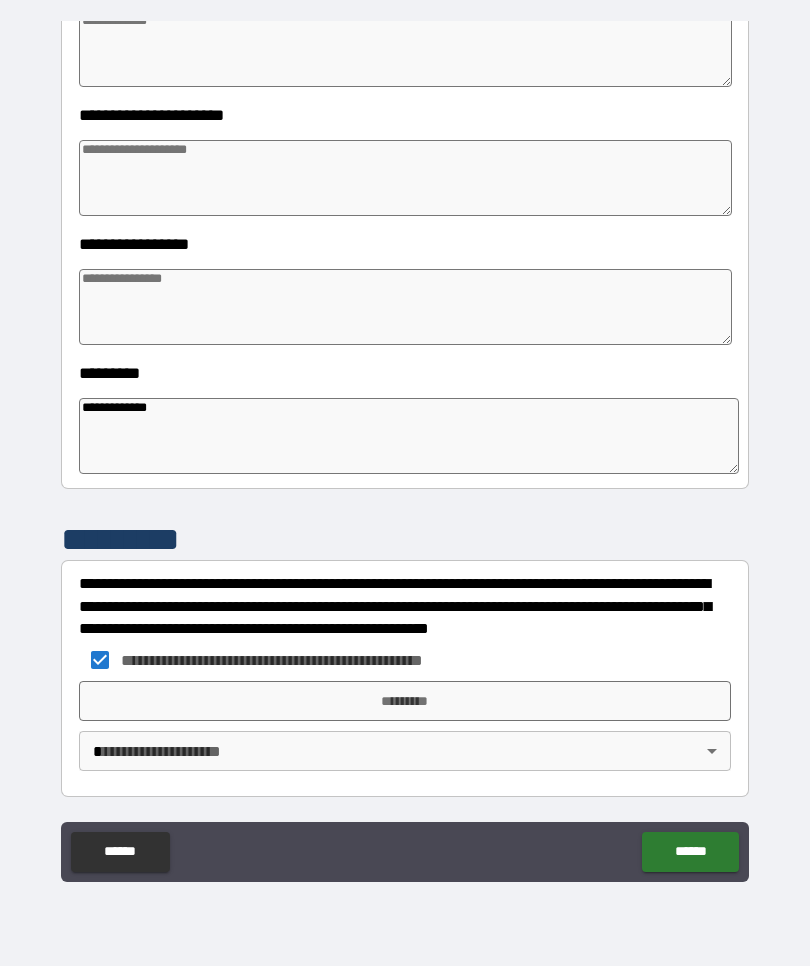 type on "*" 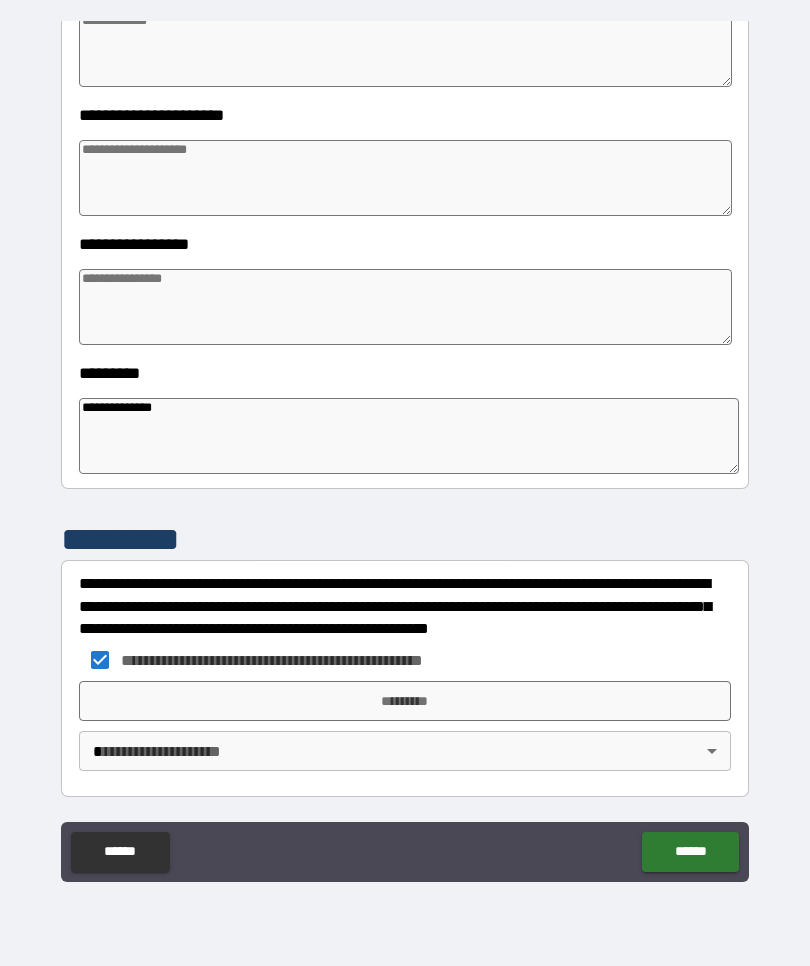 type on "*" 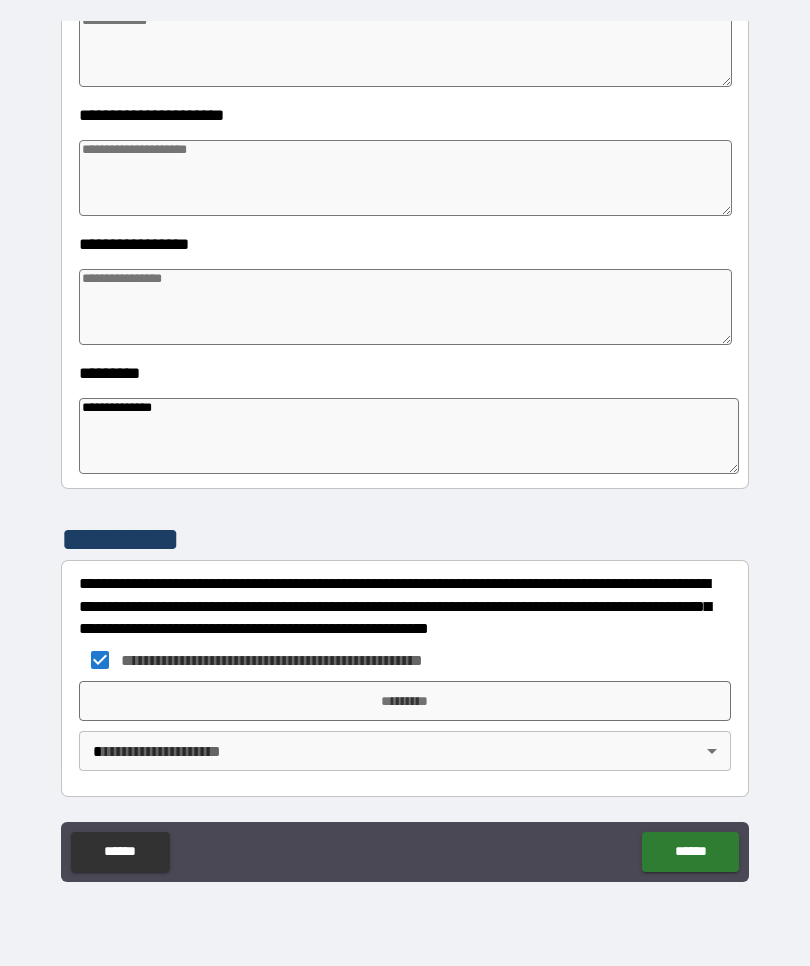 type on "*" 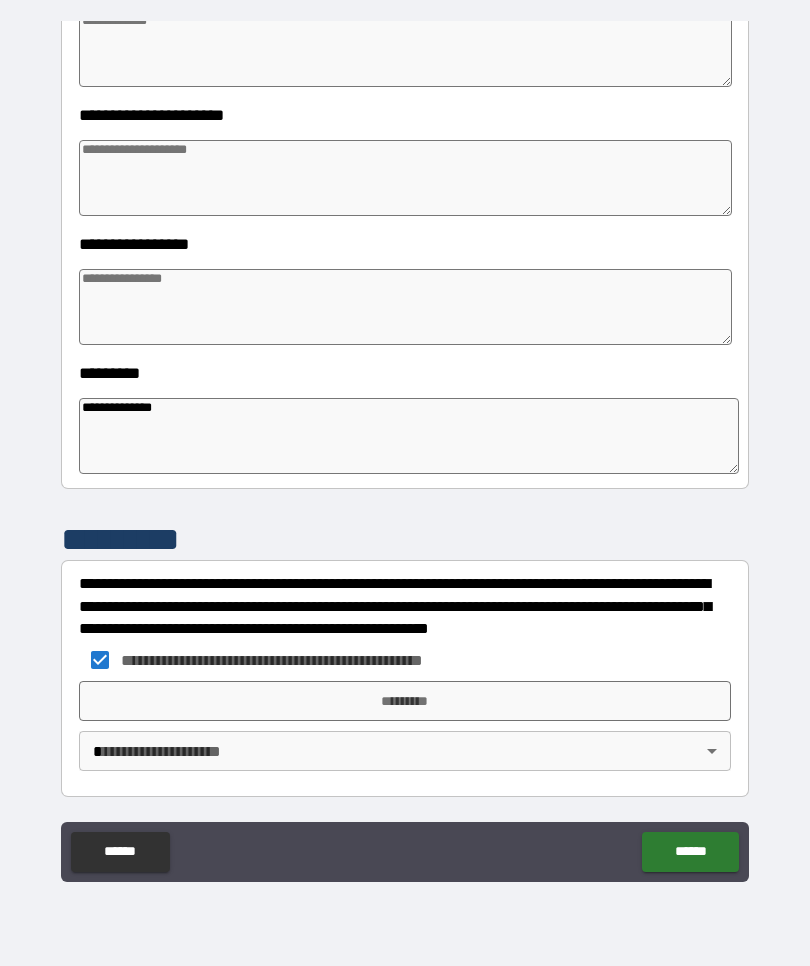 type on "*" 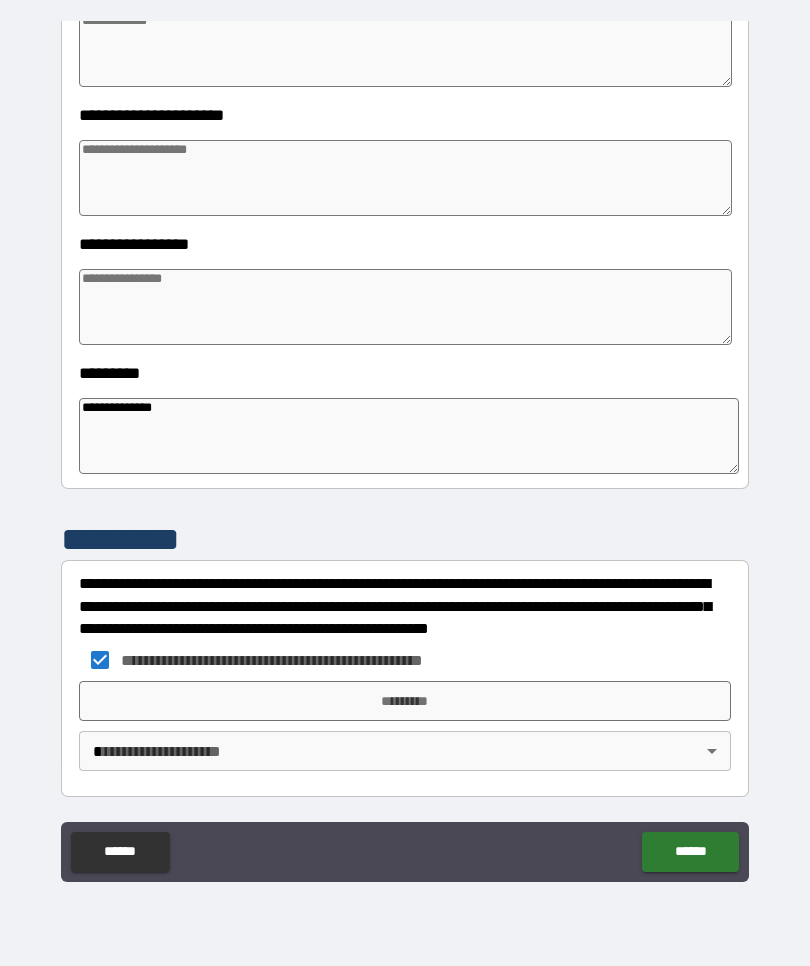 type on "**********" 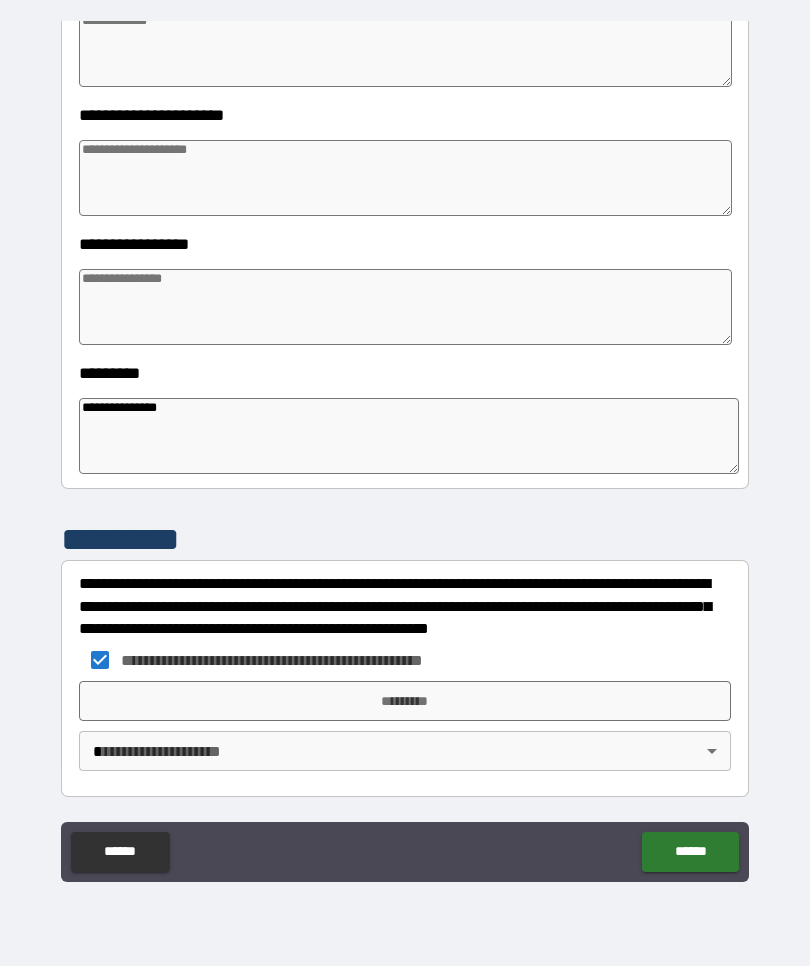 type on "*" 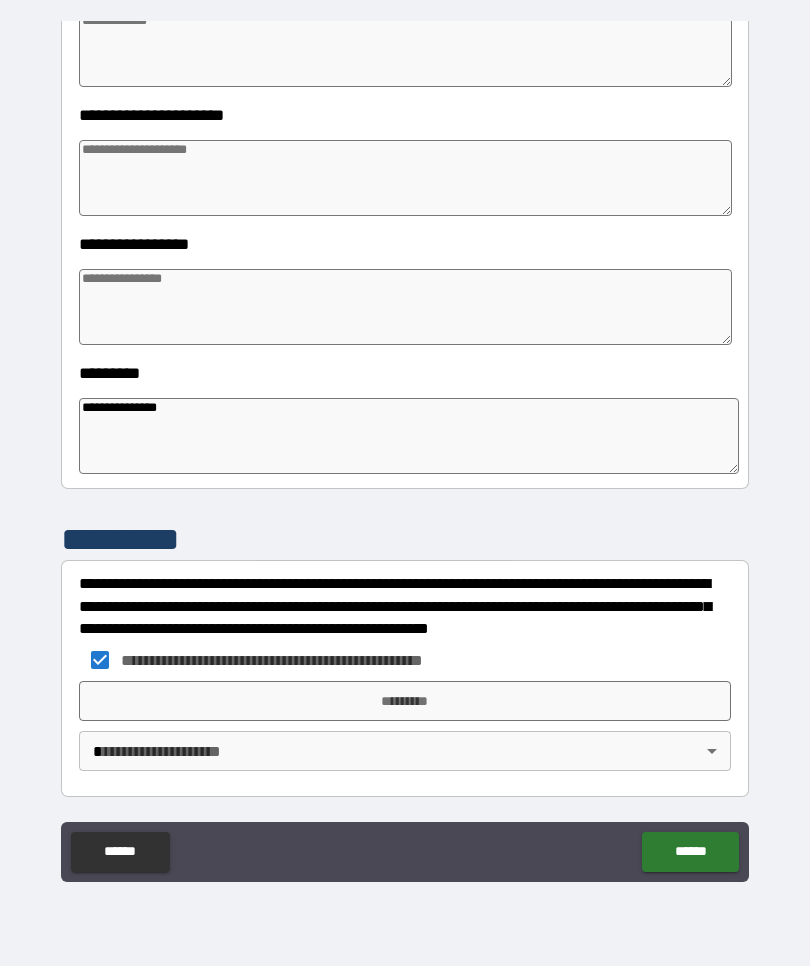 type on "*" 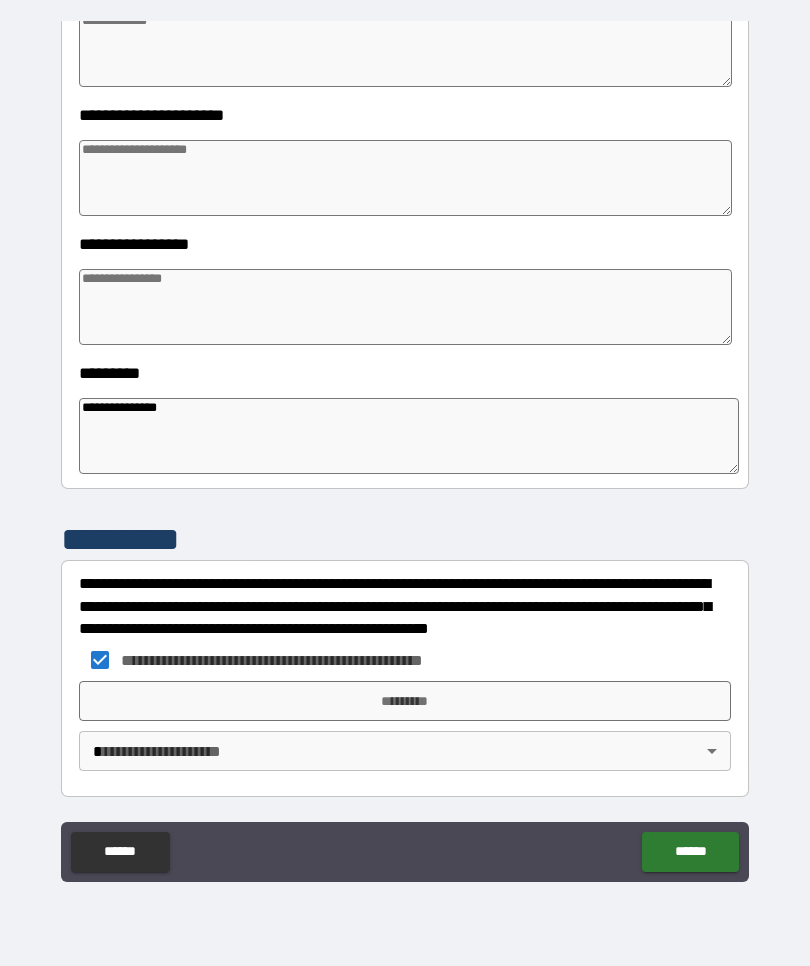 type on "*" 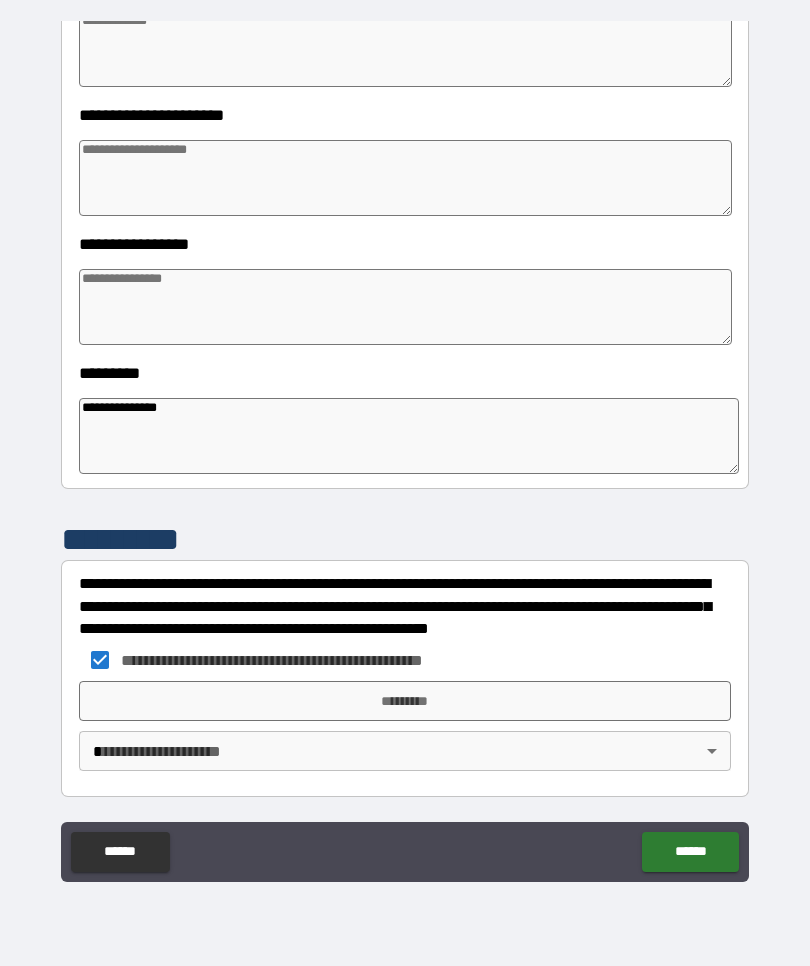 type on "**********" 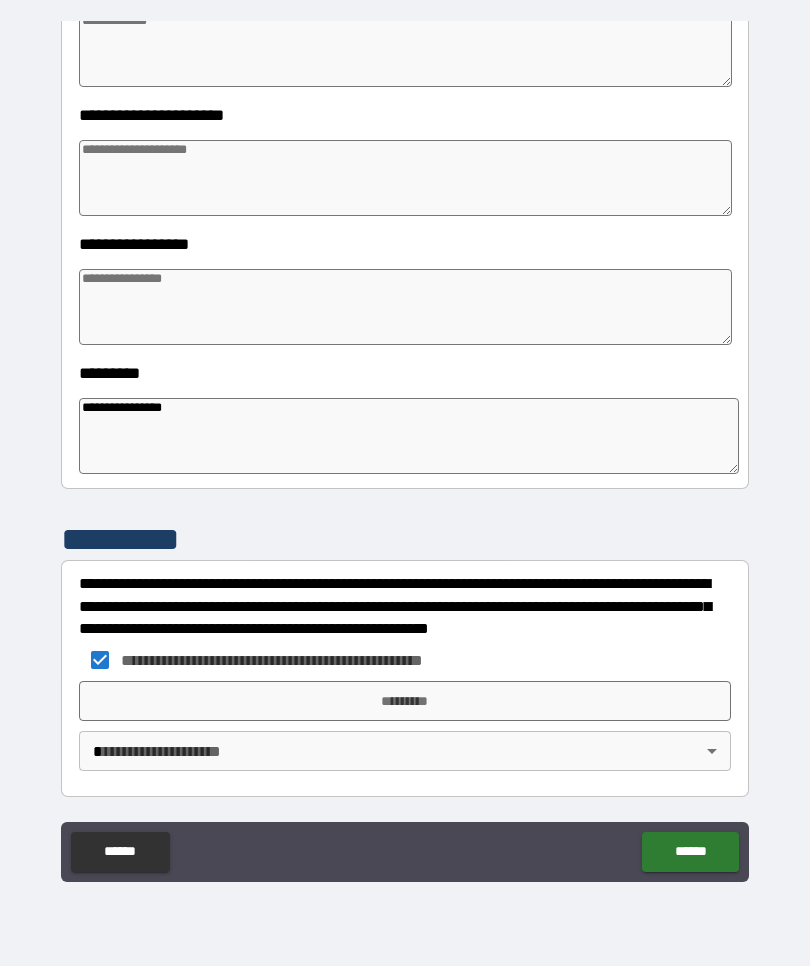 type on "*" 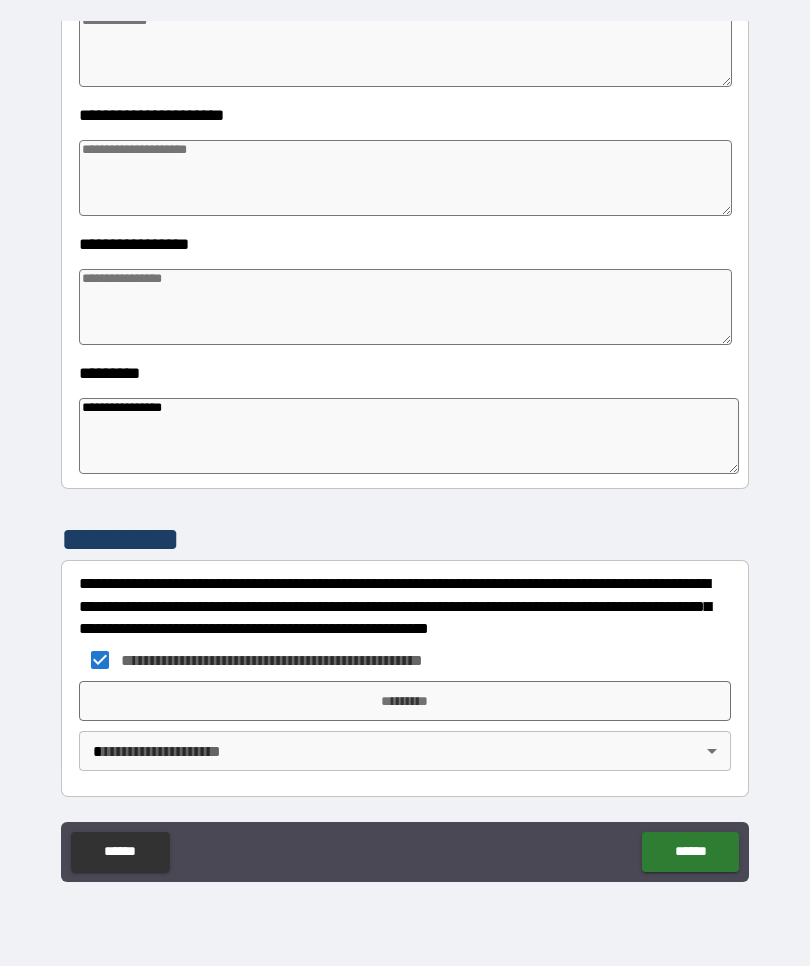 type on "*" 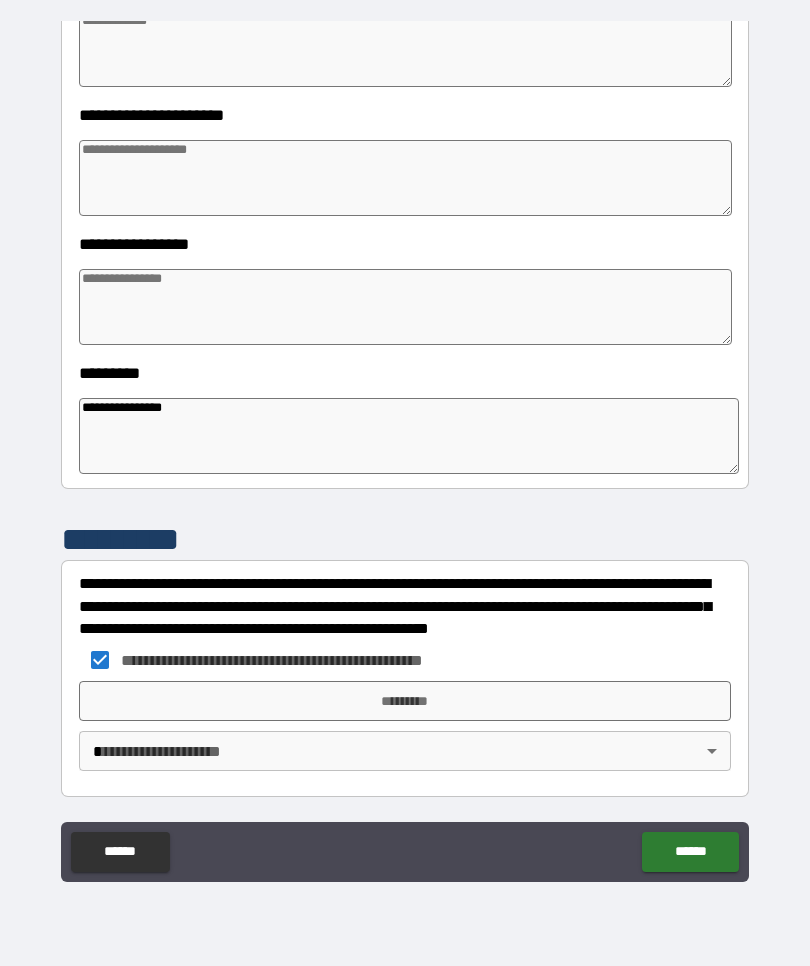 type on "*" 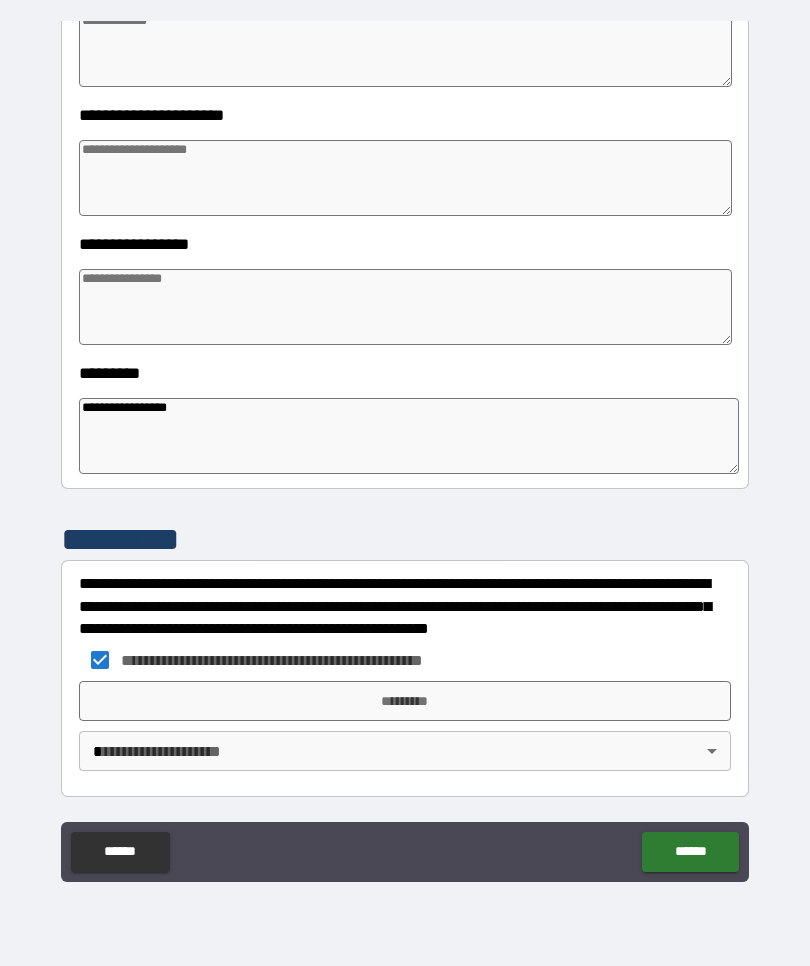 type on "*" 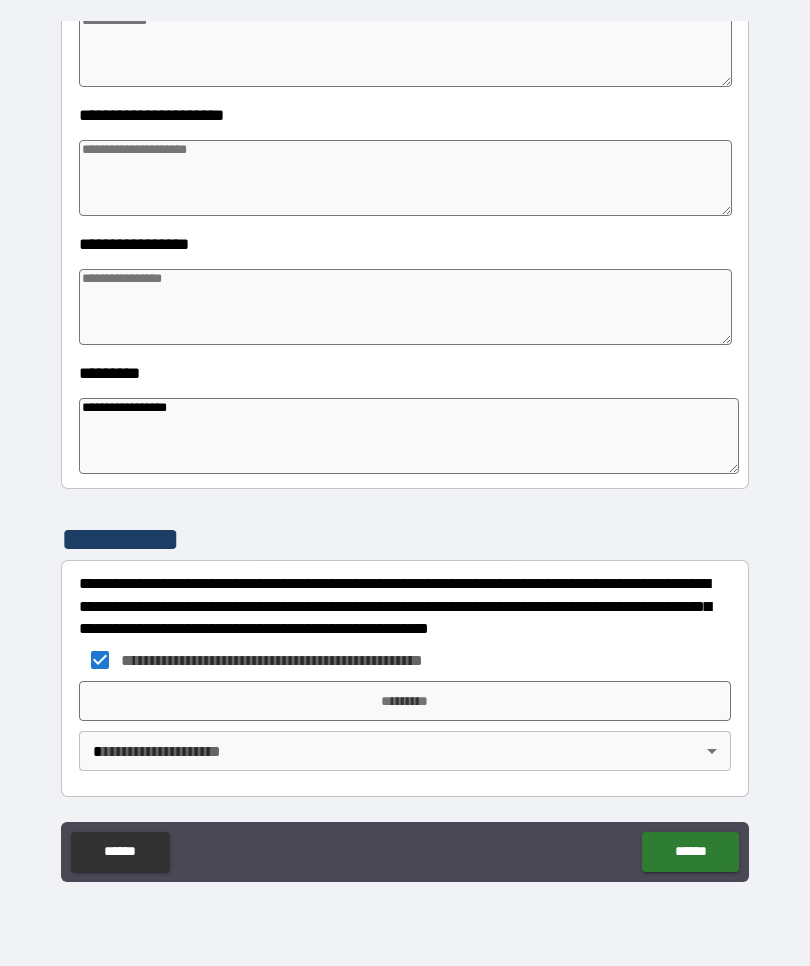 type on "*" 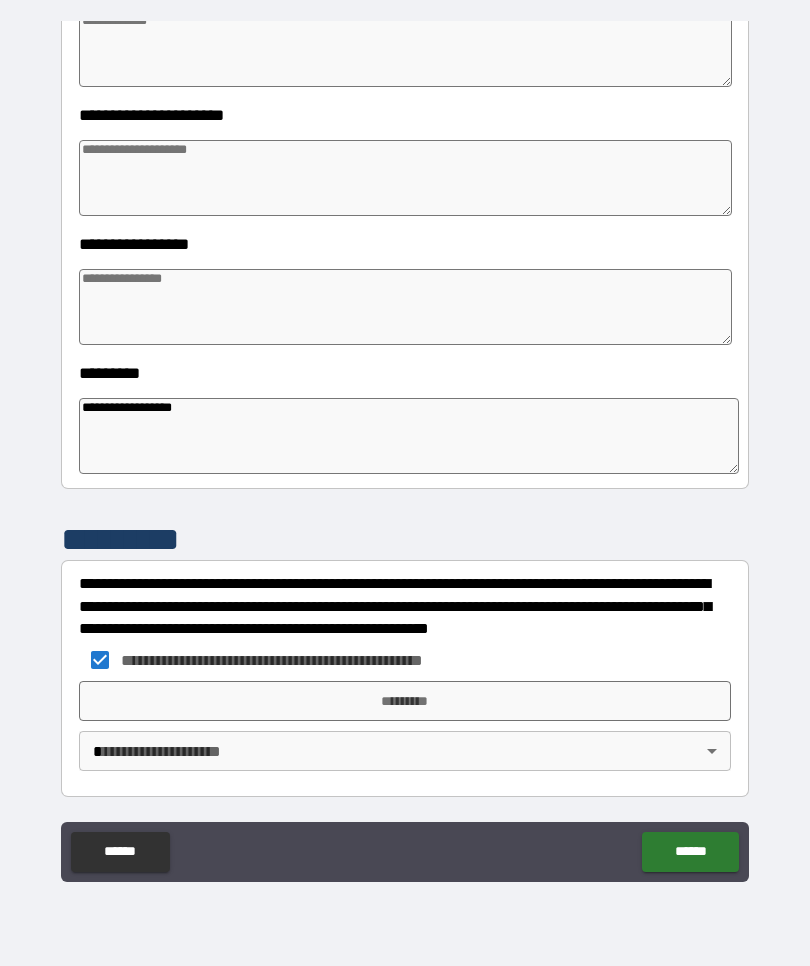 type on "*" 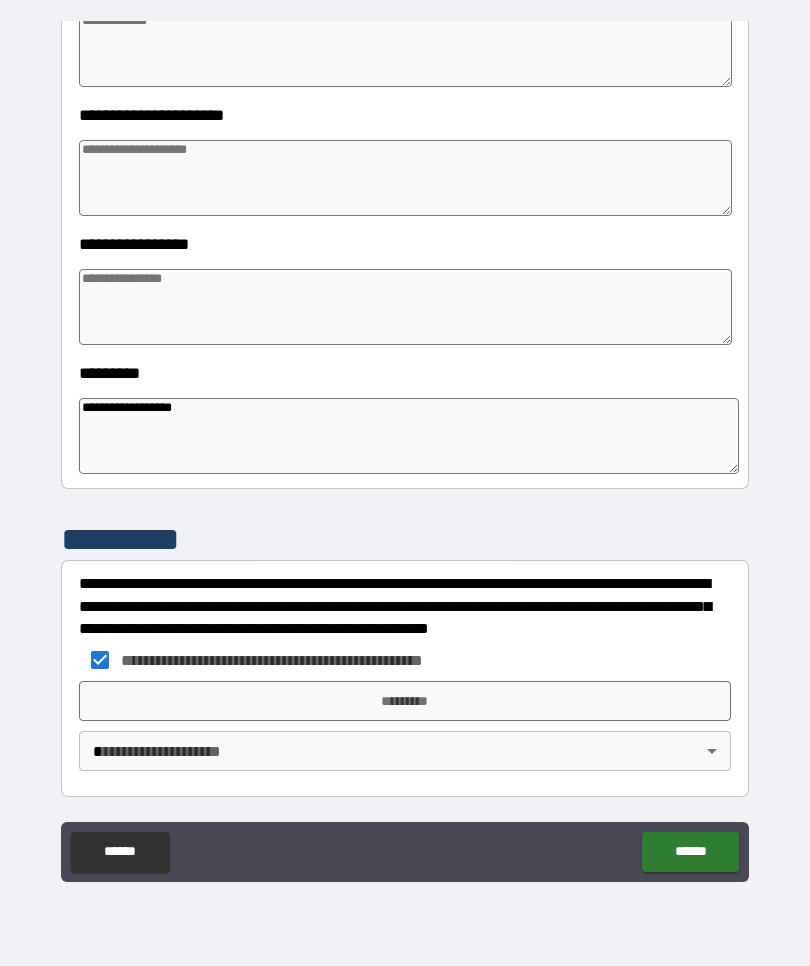 type on "*" 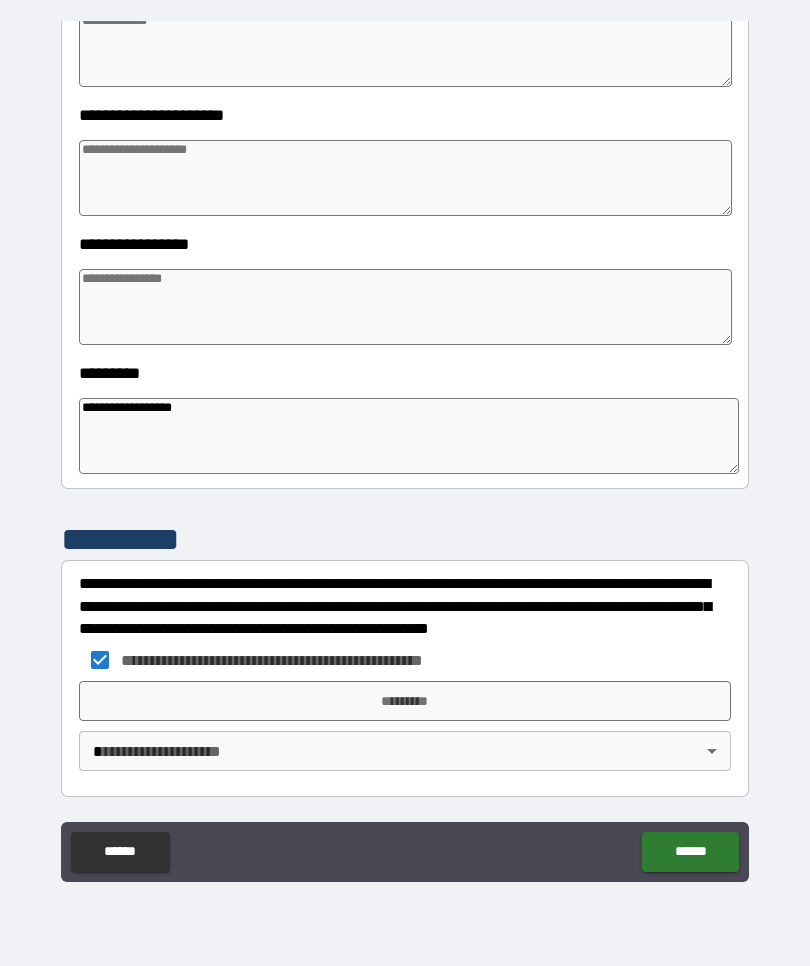 type on "*" 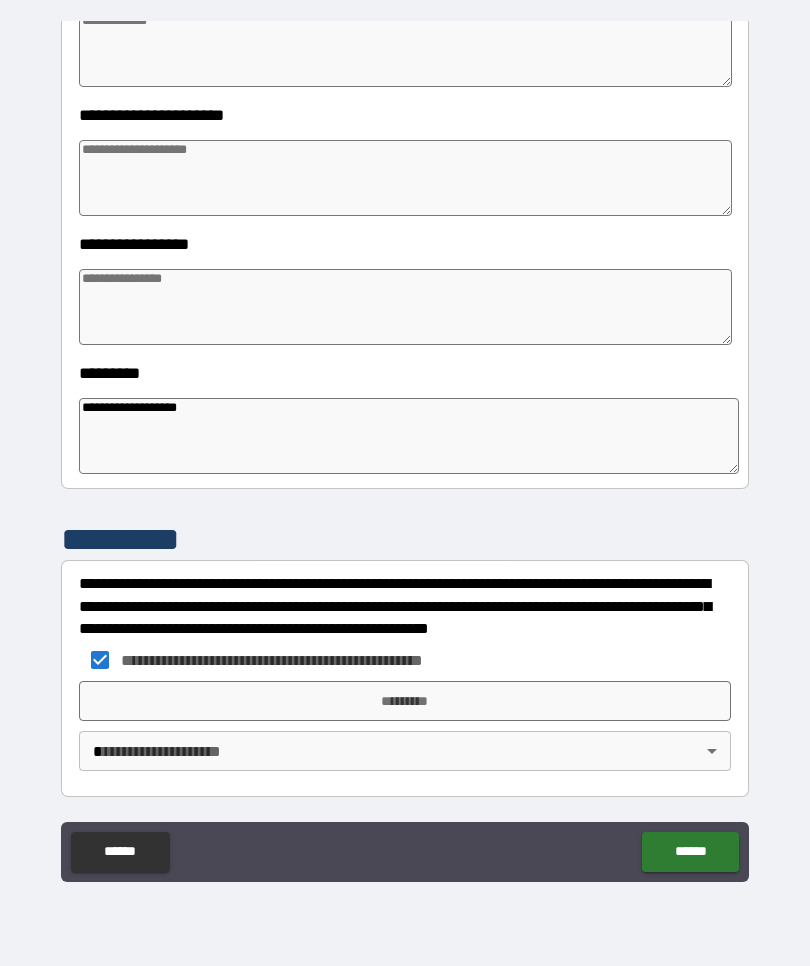 type on "*" 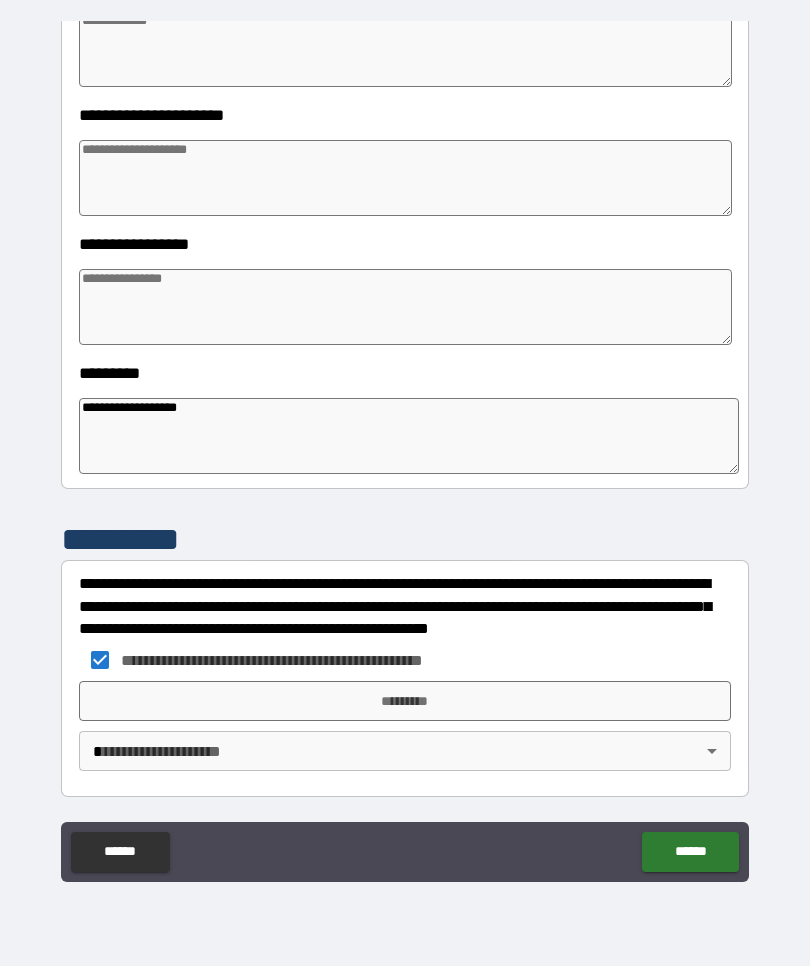 type on "*" 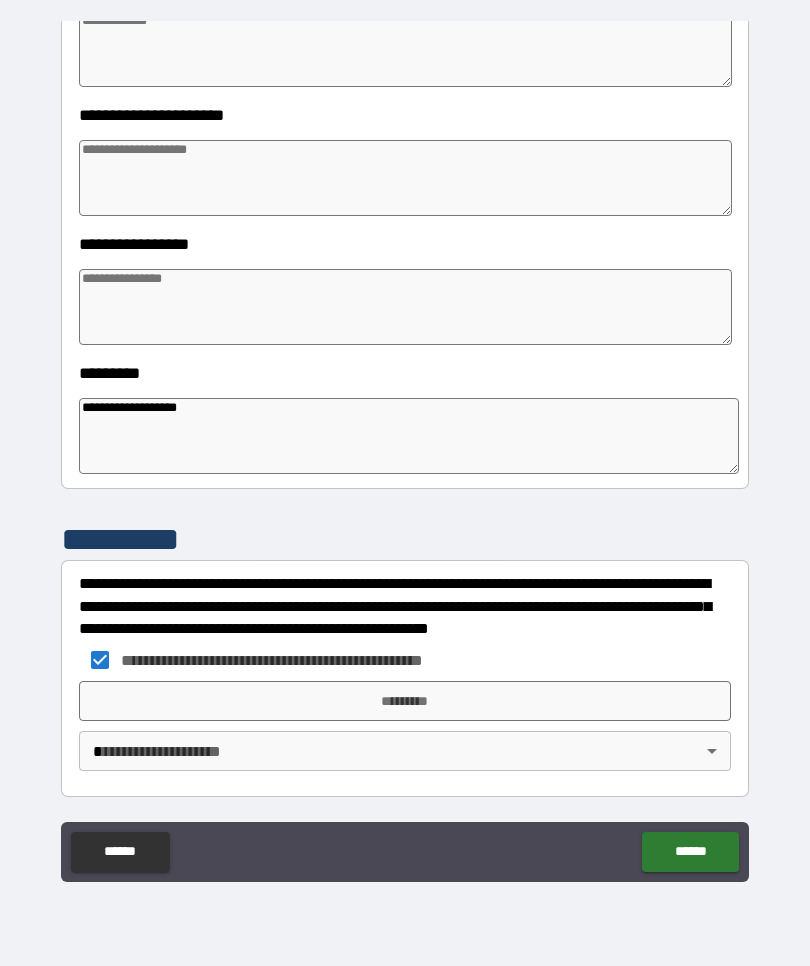 type on "*" 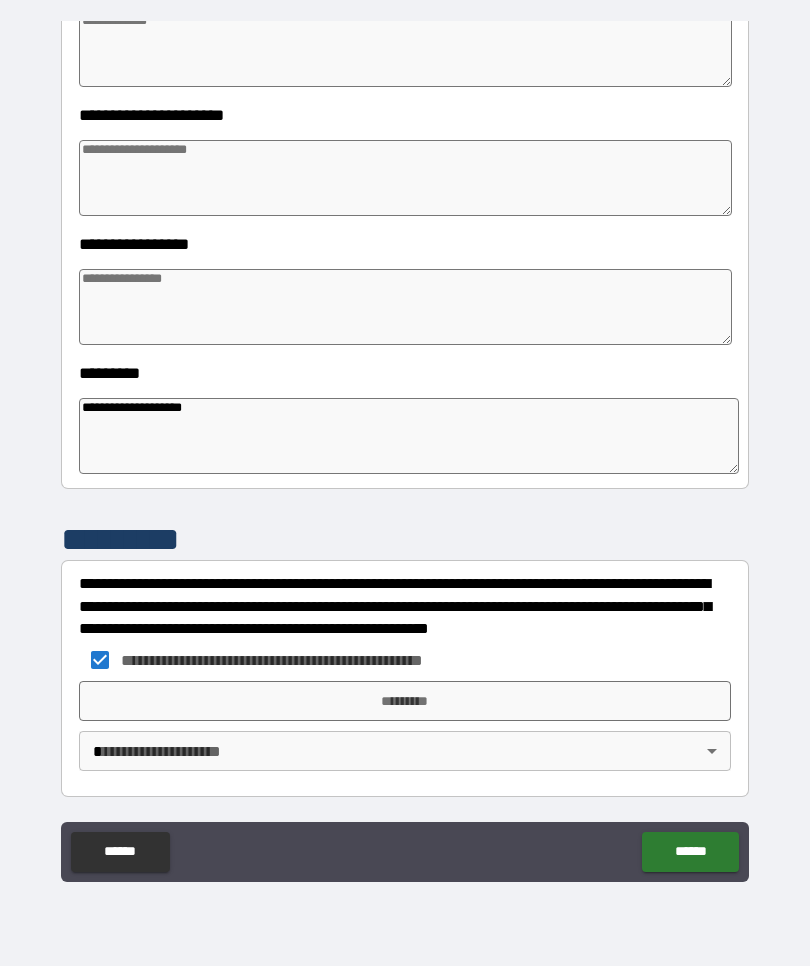 type on "*" 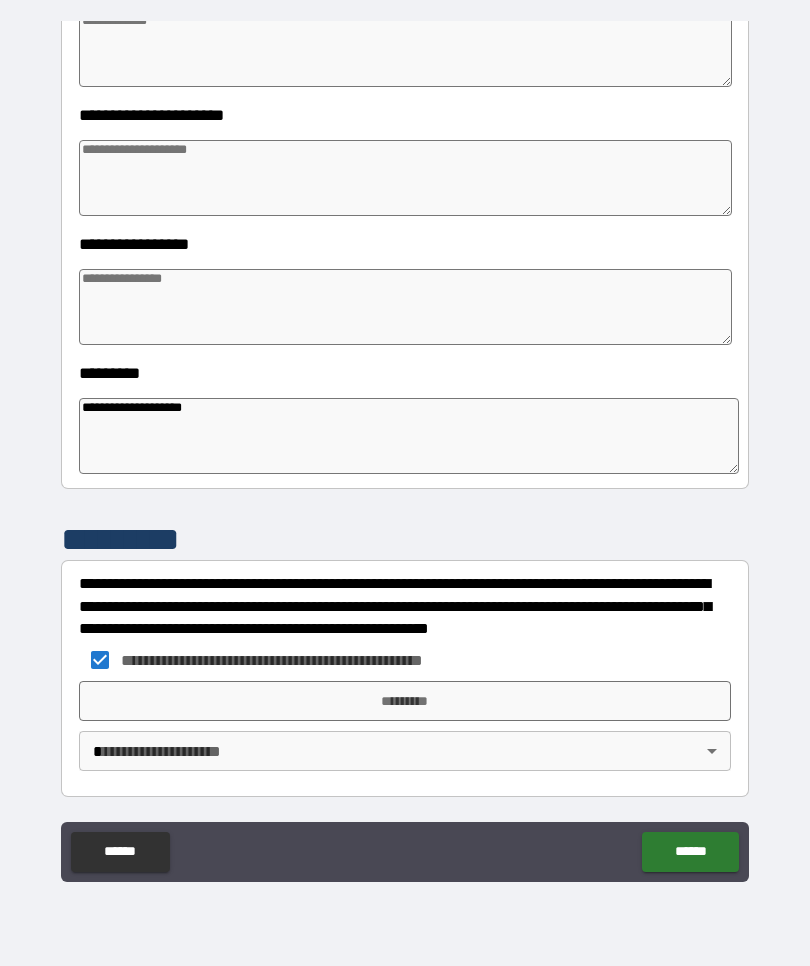 type on "*" 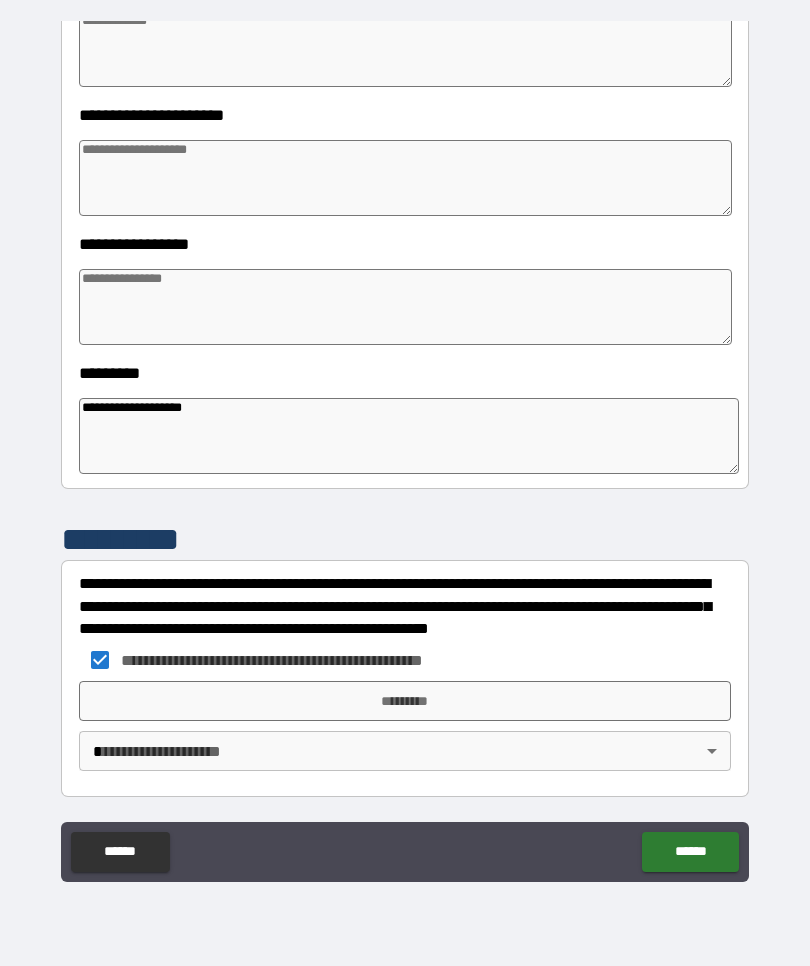 type on "**********" 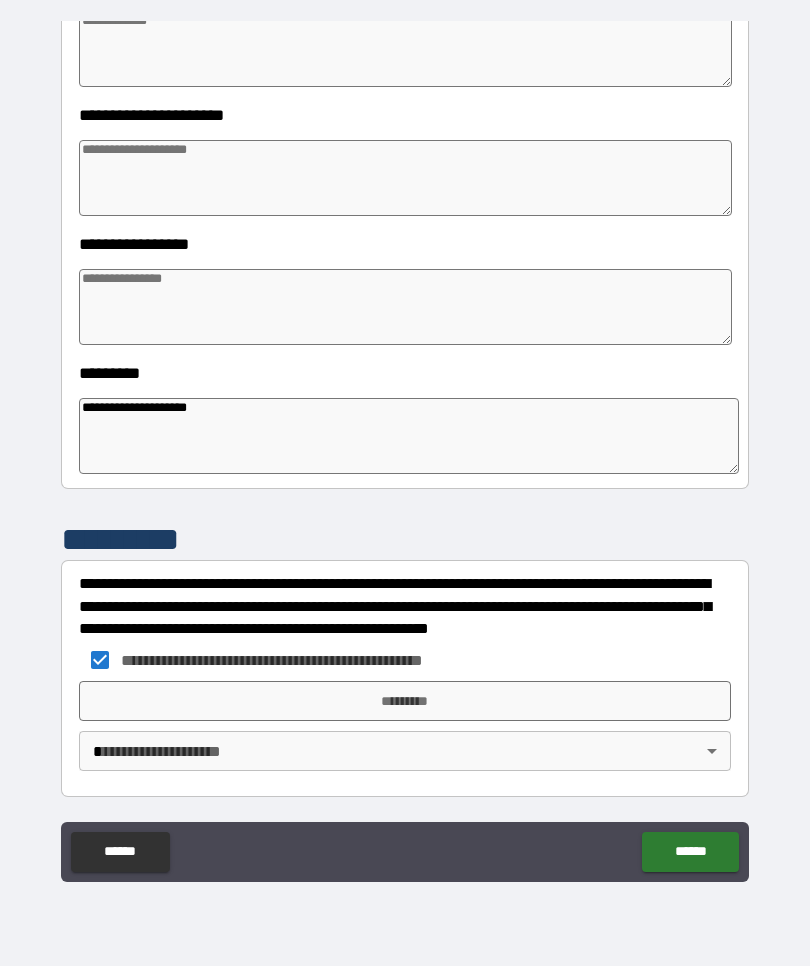 type on "*" 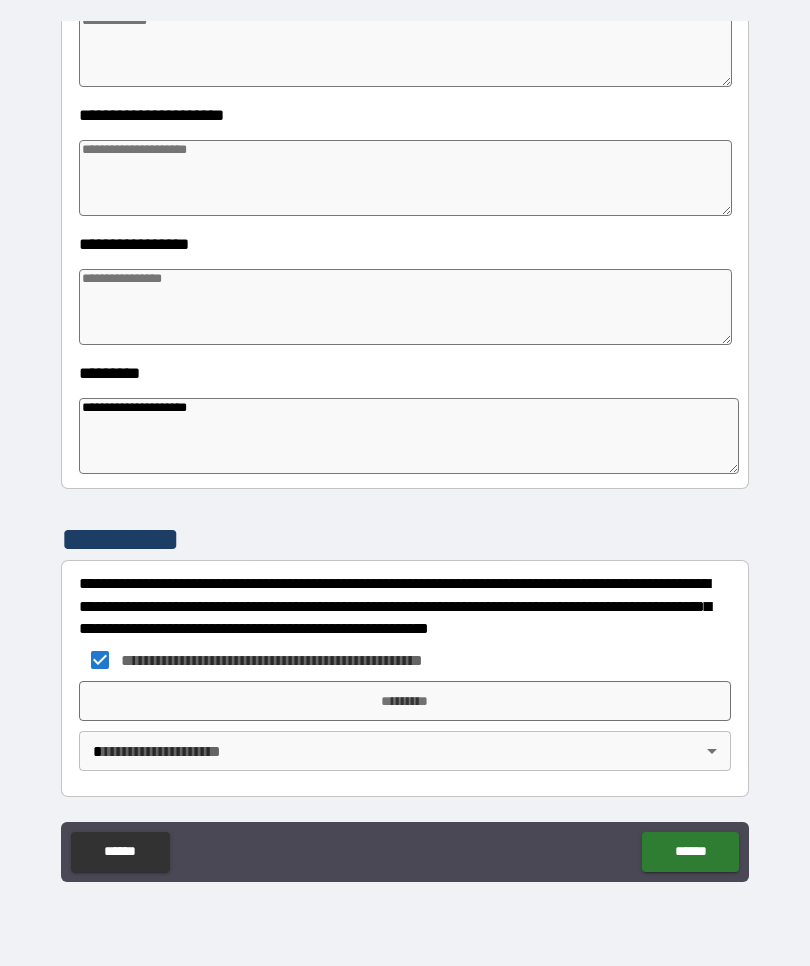 type on "*" 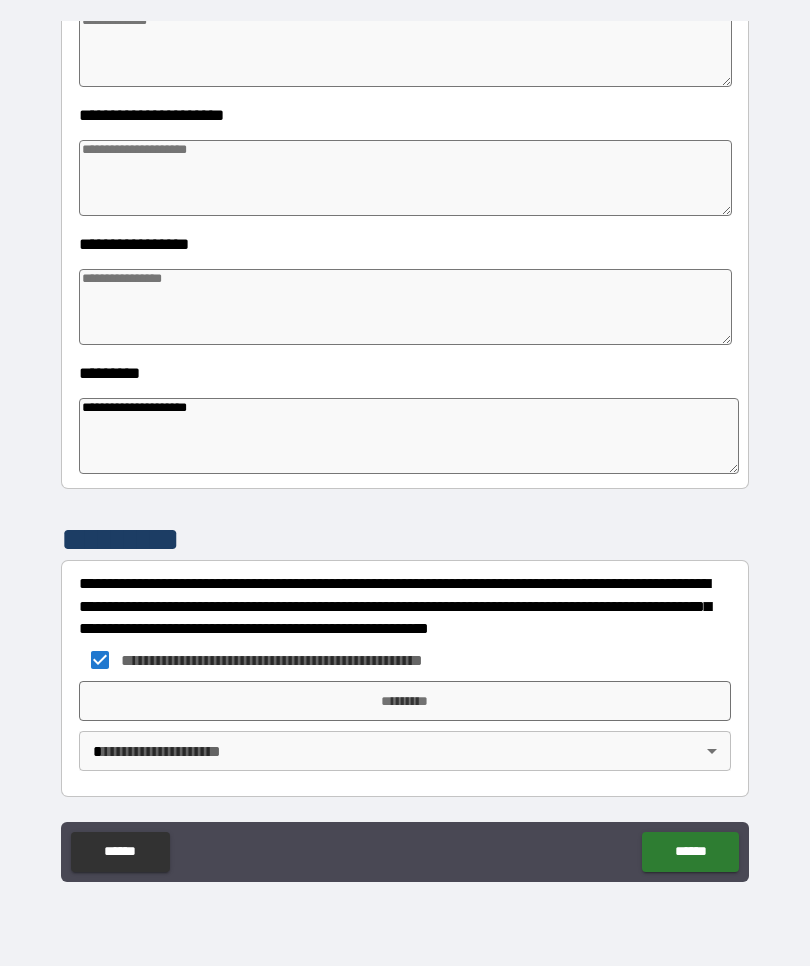 type on "*" 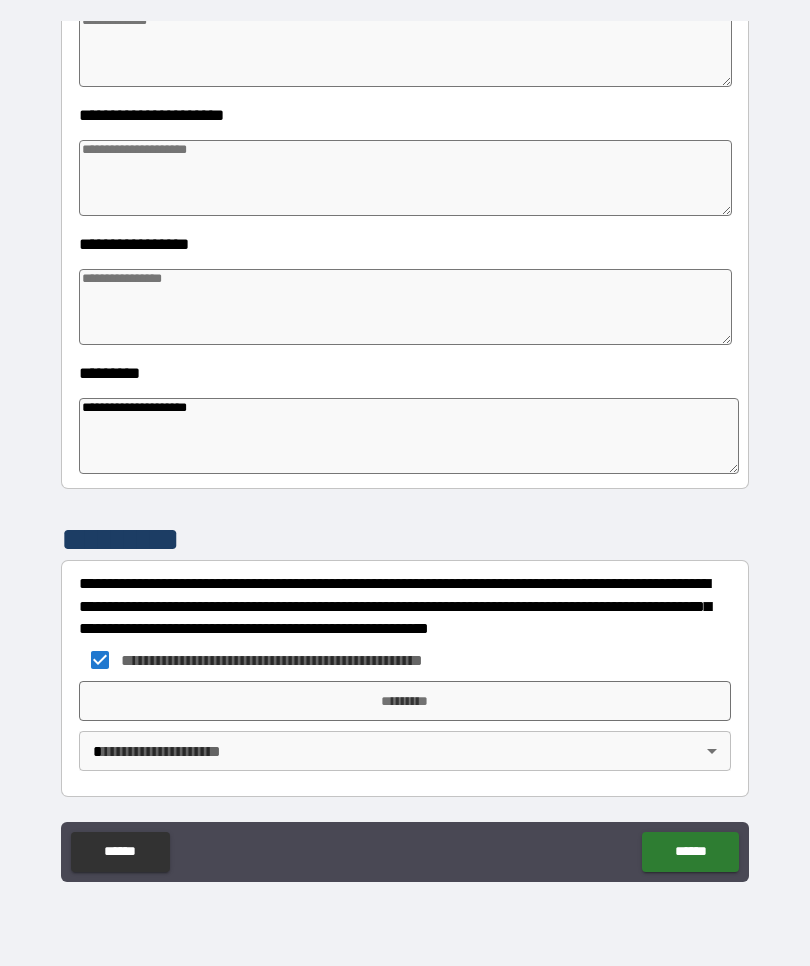 type on "**********" 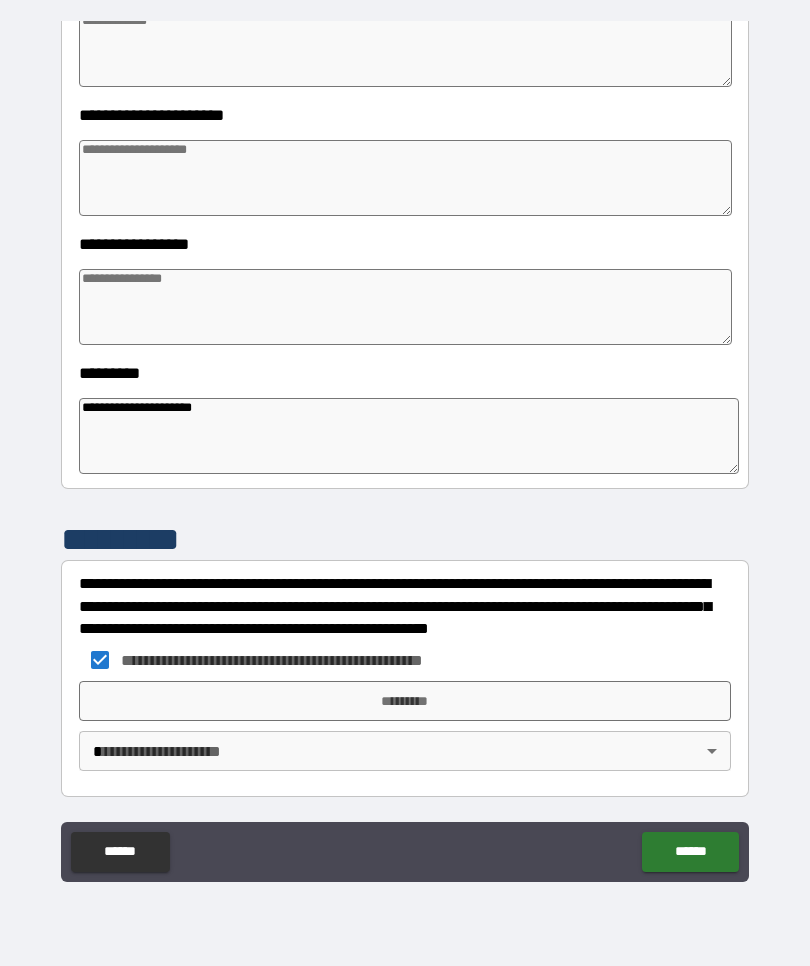 type on "*" 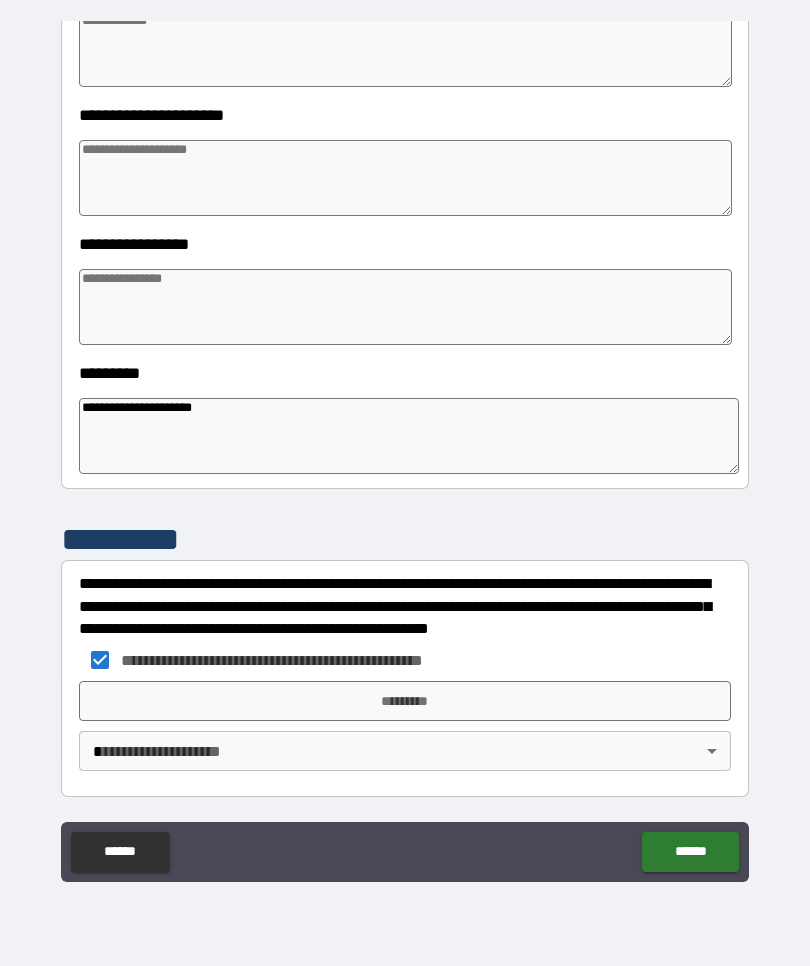 type on "*" 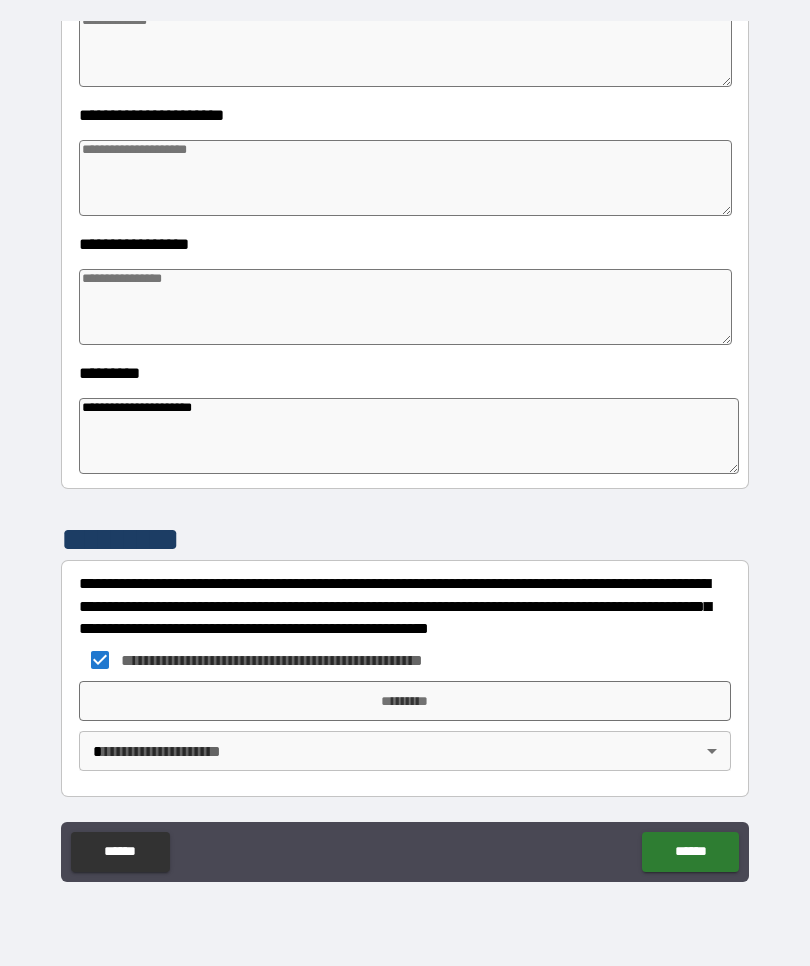 type on "*" 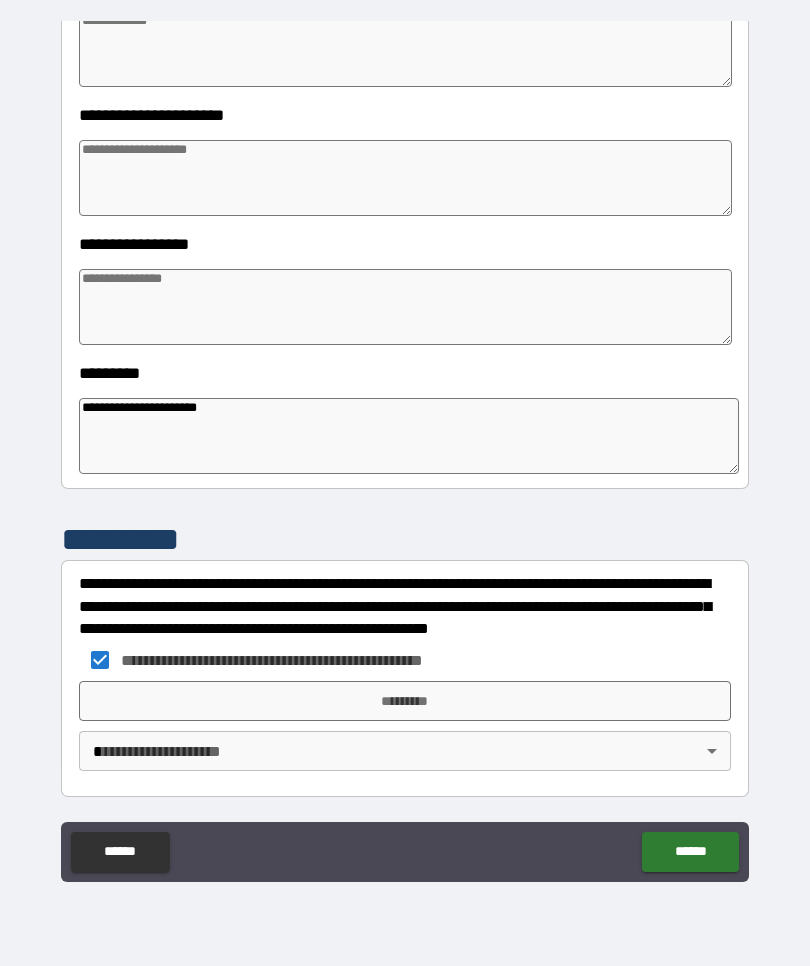 type on "*" 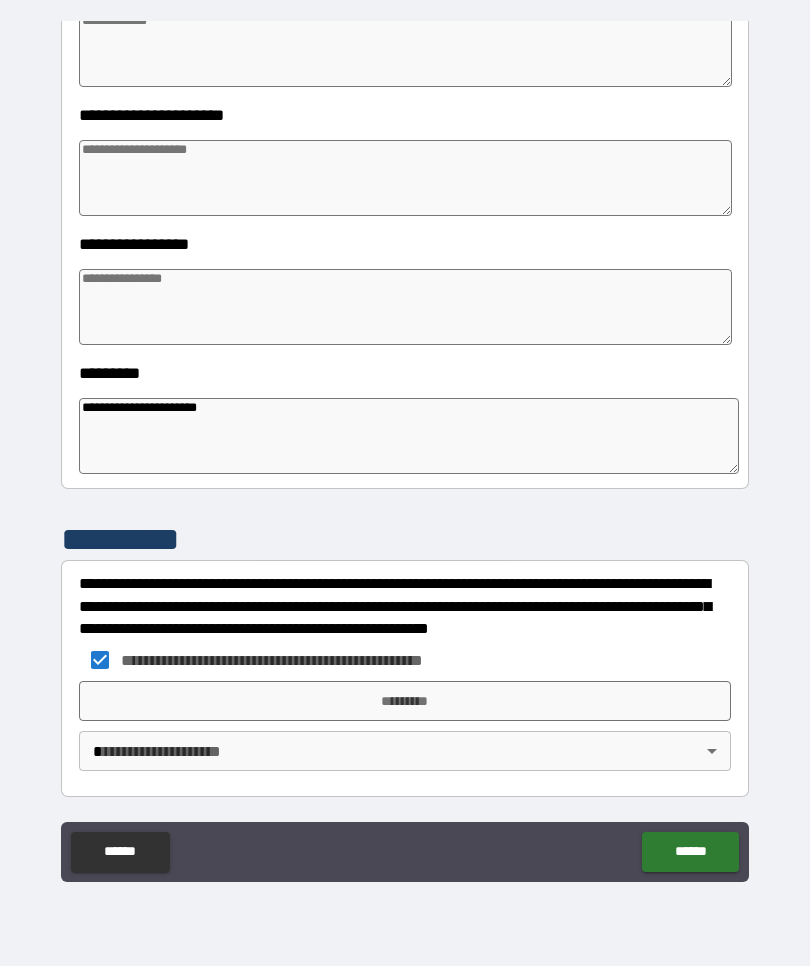 type on "*" 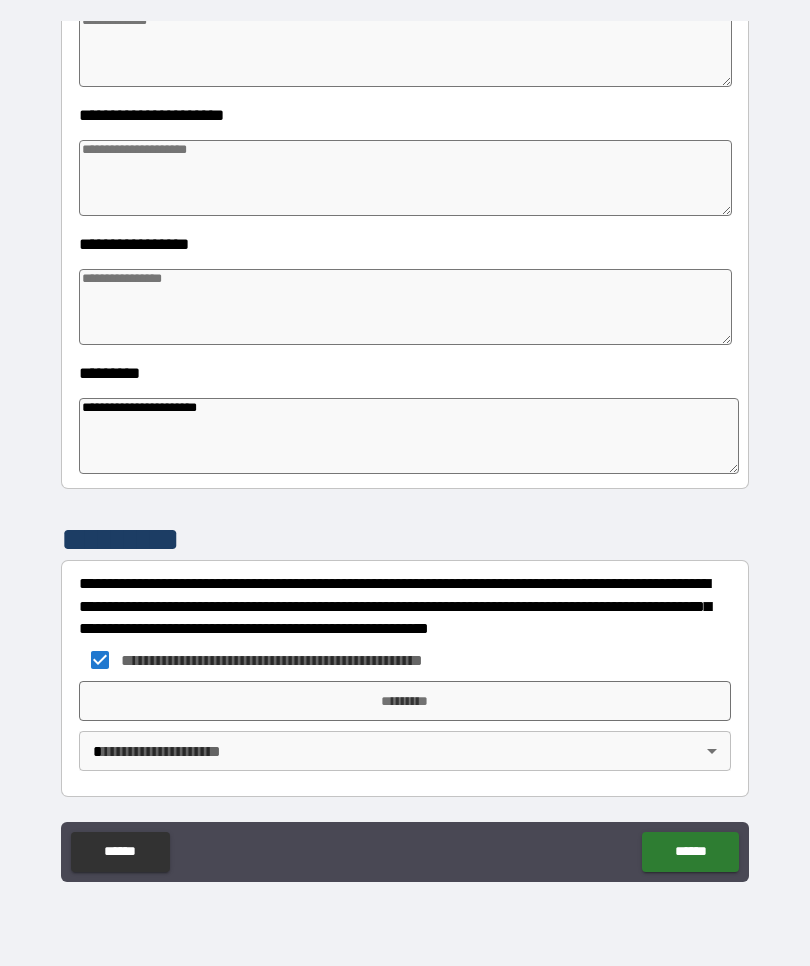 type on "*" 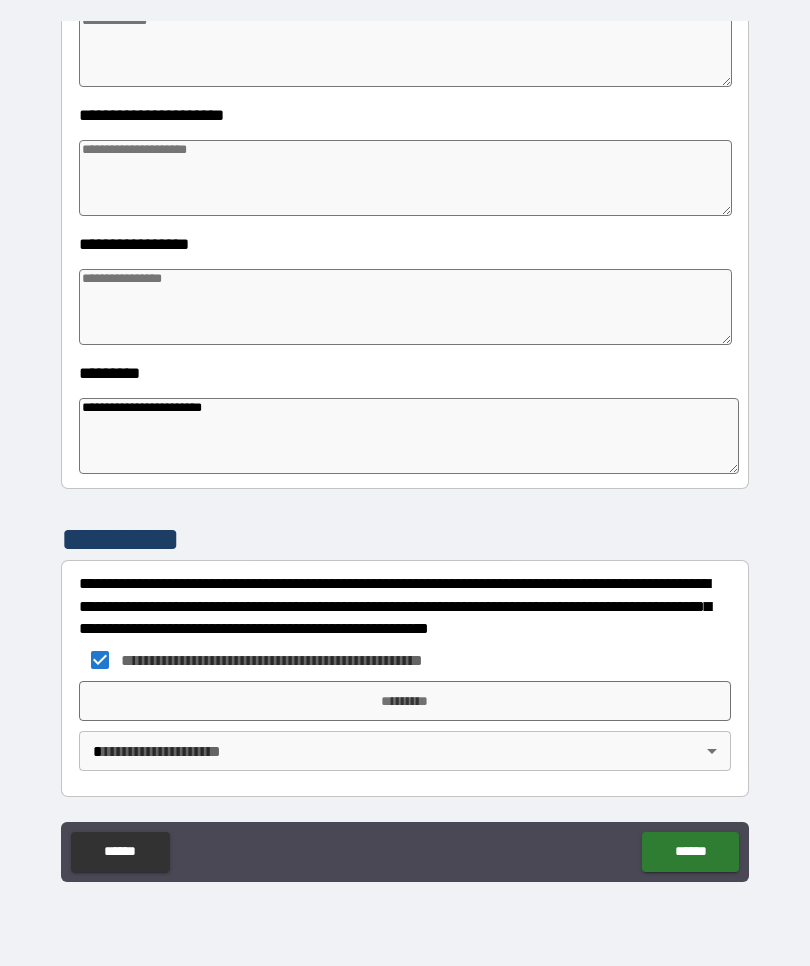 type 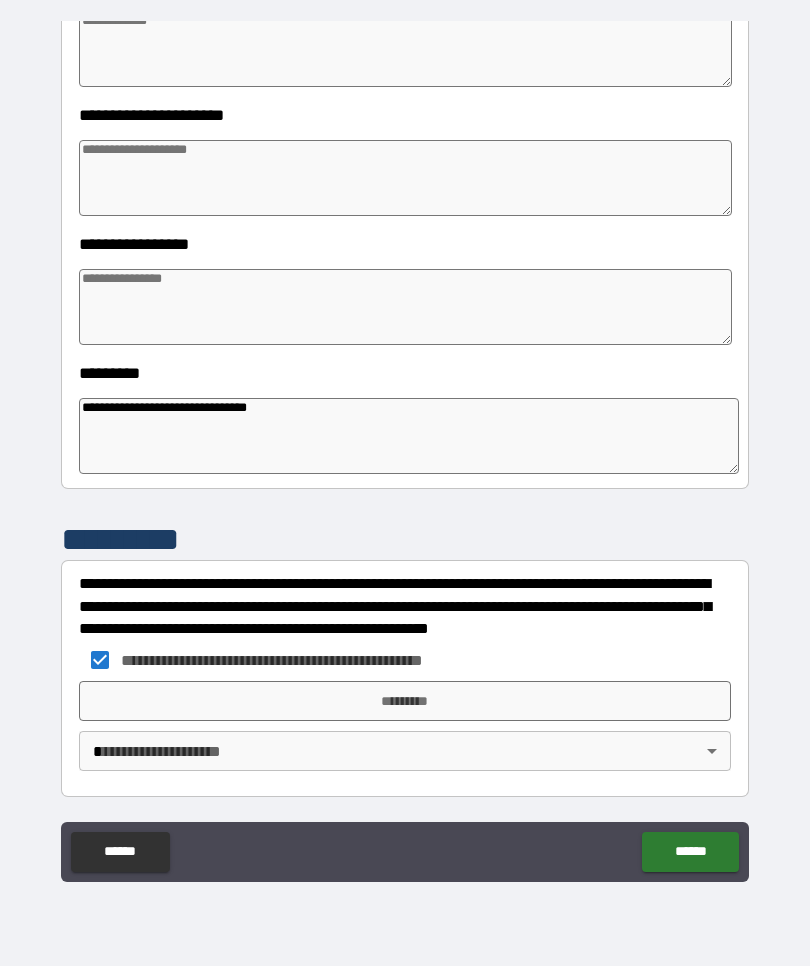 click at bounding box center [405, 307] 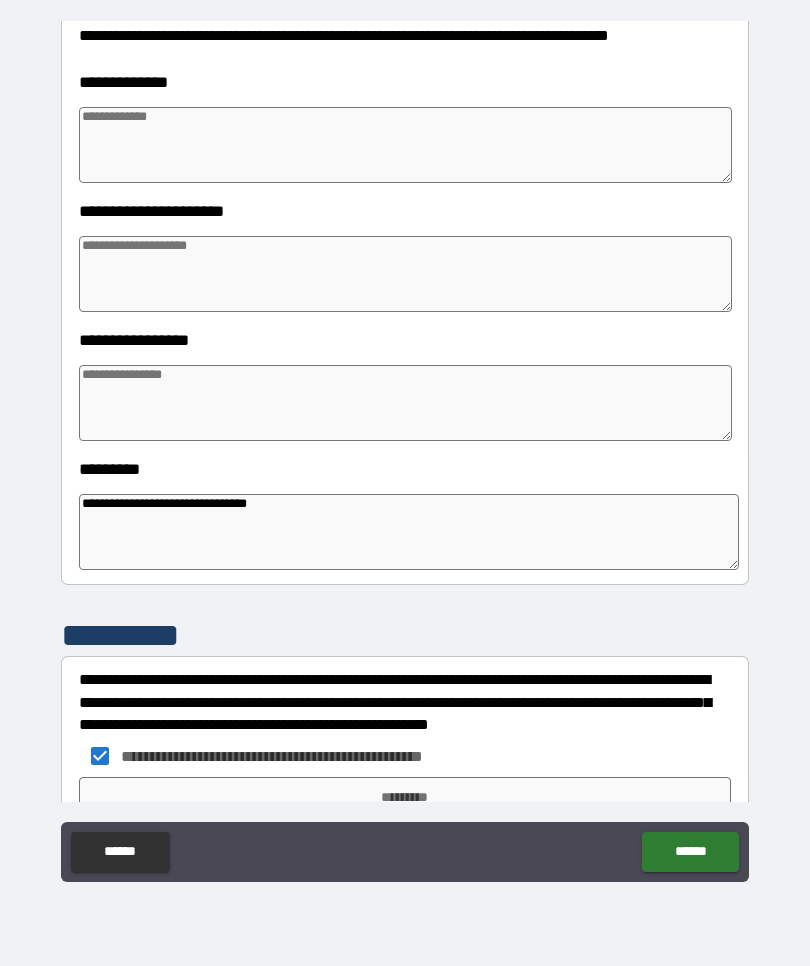 scroll, scrollTop: 303, scrollLeft: 0, axis: vertical 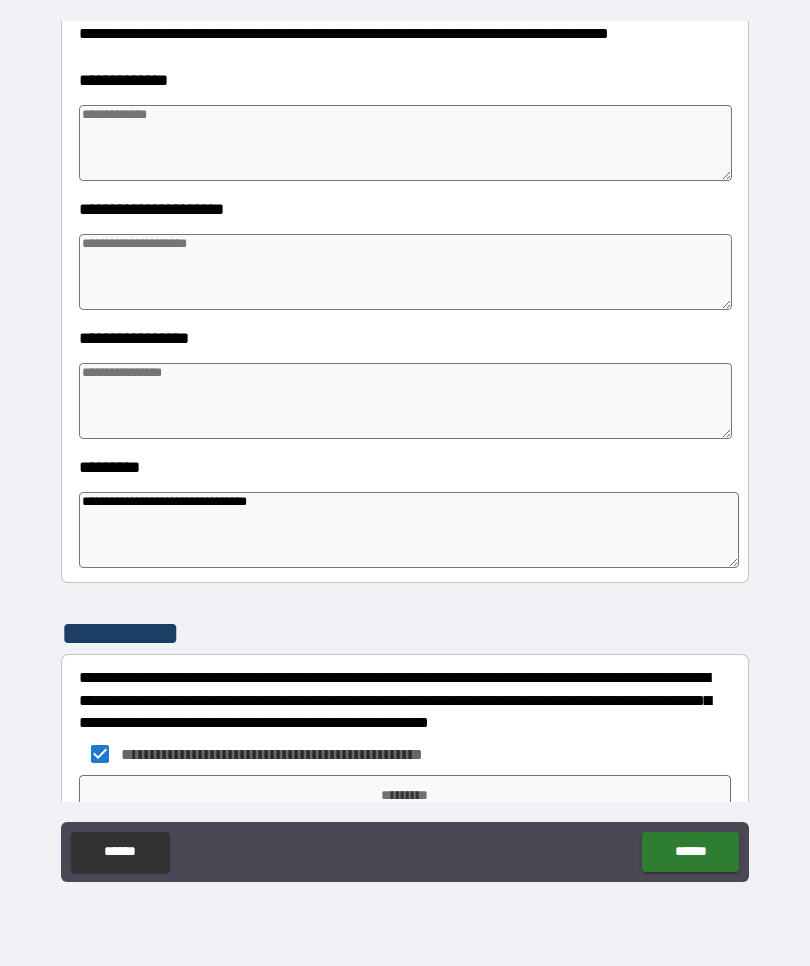 click at bounding box center [405, 143] 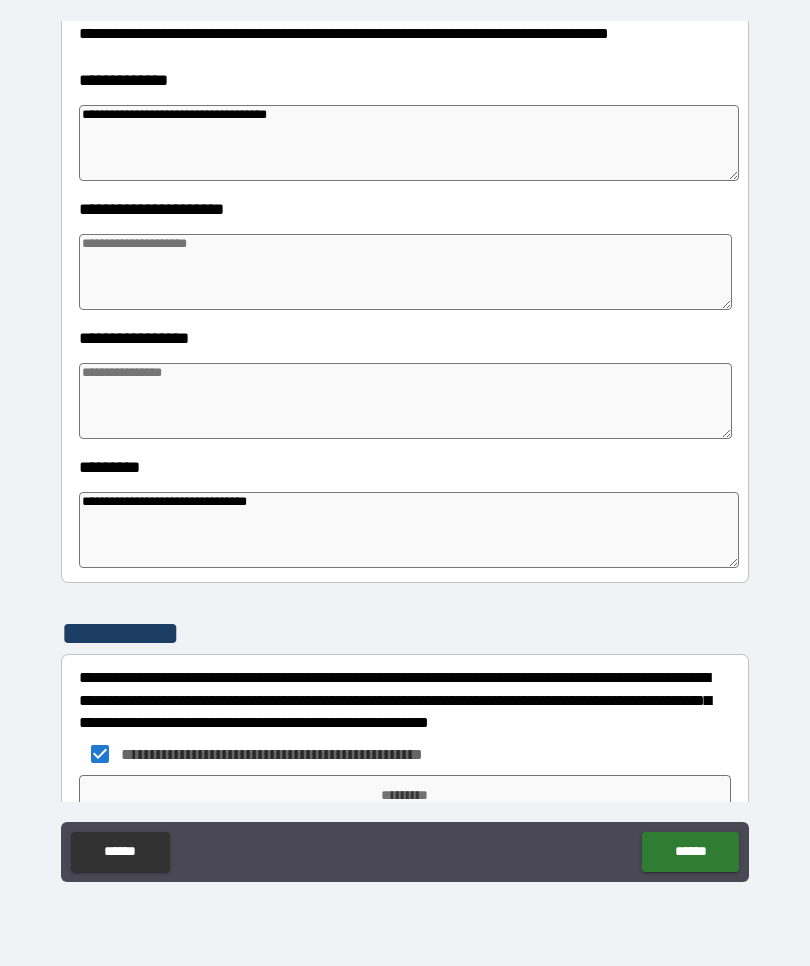 click at bounding box center [405, 401] 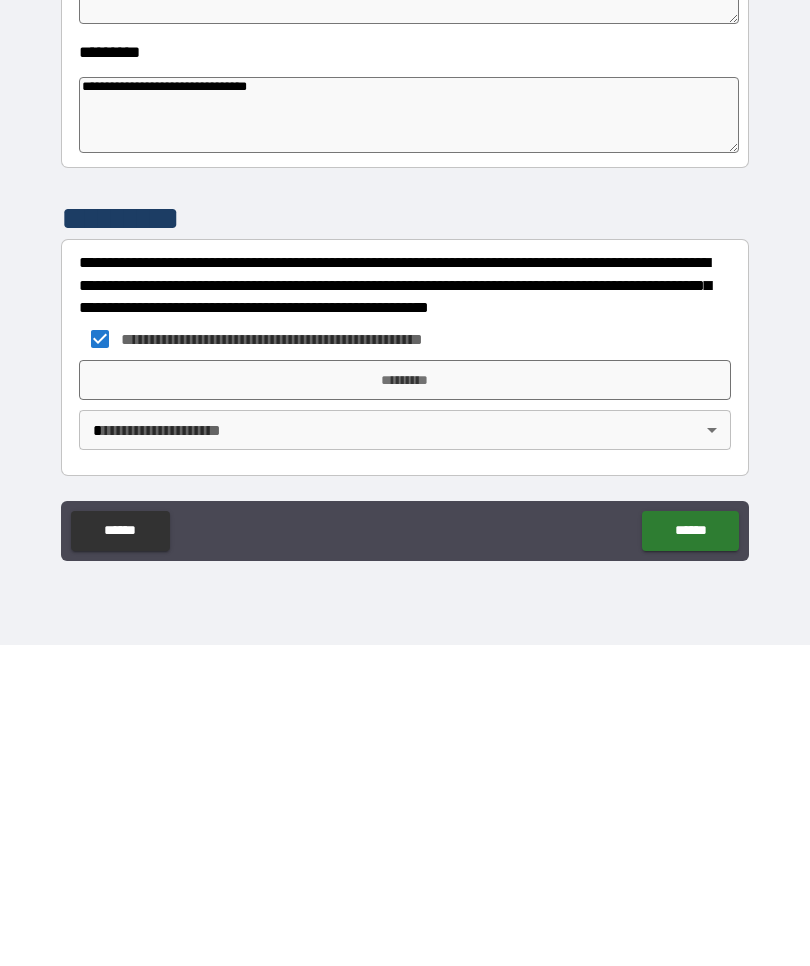 scroll, scrollTop: 397, scrollLeft: 0, axis: vertical 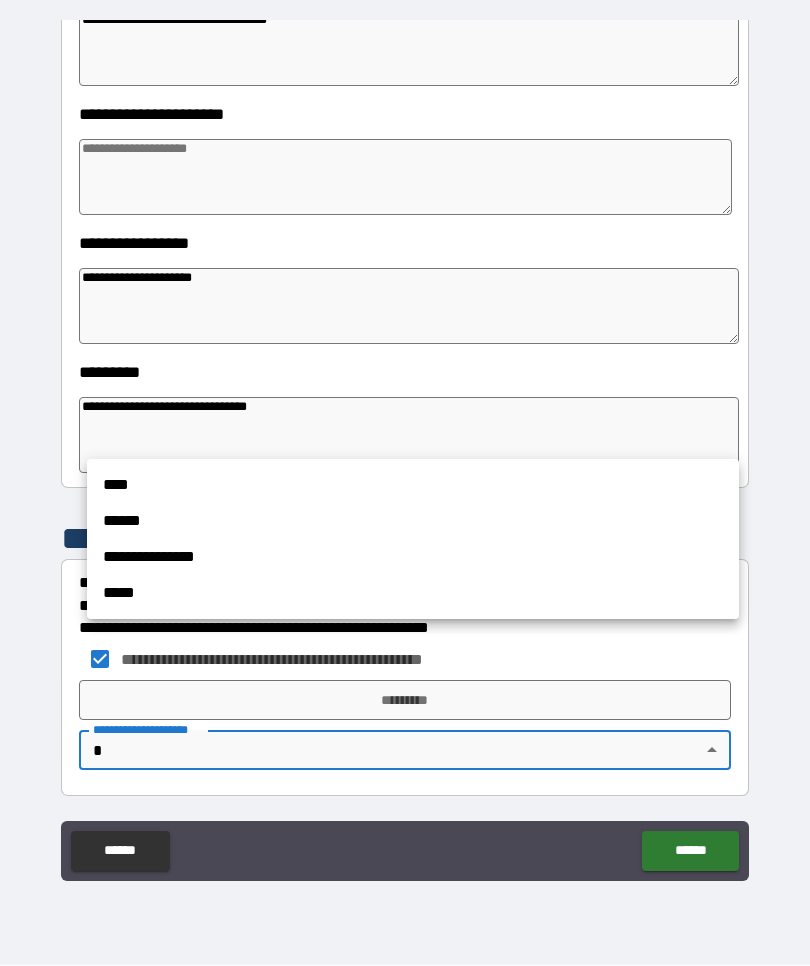 click on "****" at bounding box center [413, 486] 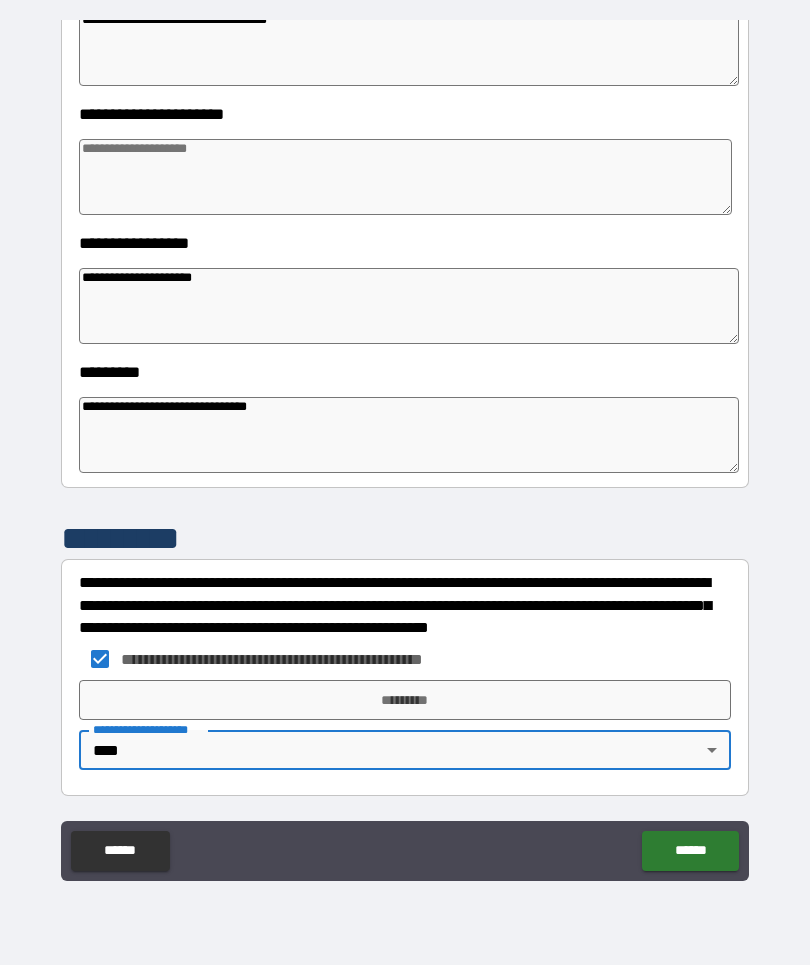 click on "**********" at bounding box center [409, 436] 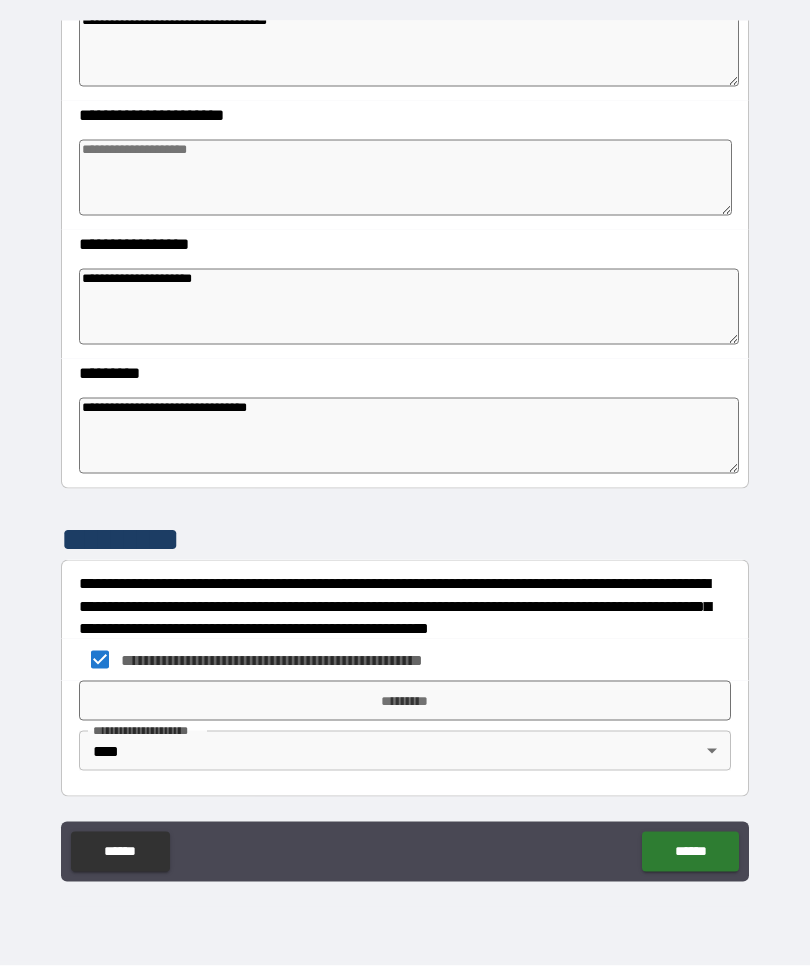 click on "**********" at bounding box center (409, 436) 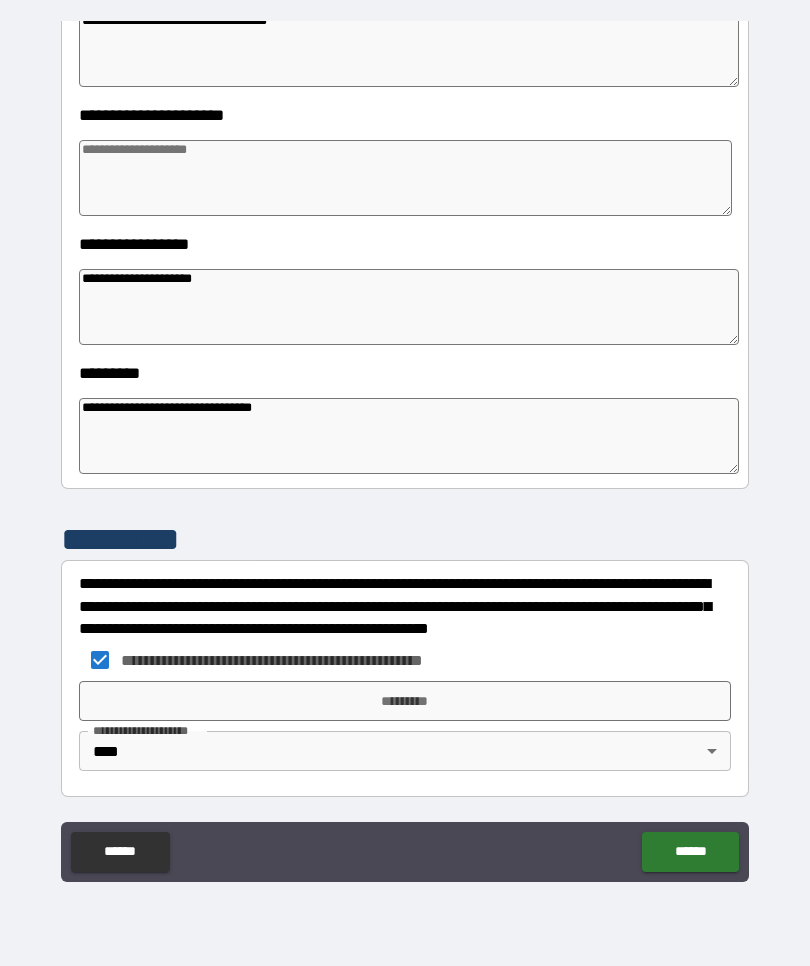click on "**********" at bounding box center (409, 436) 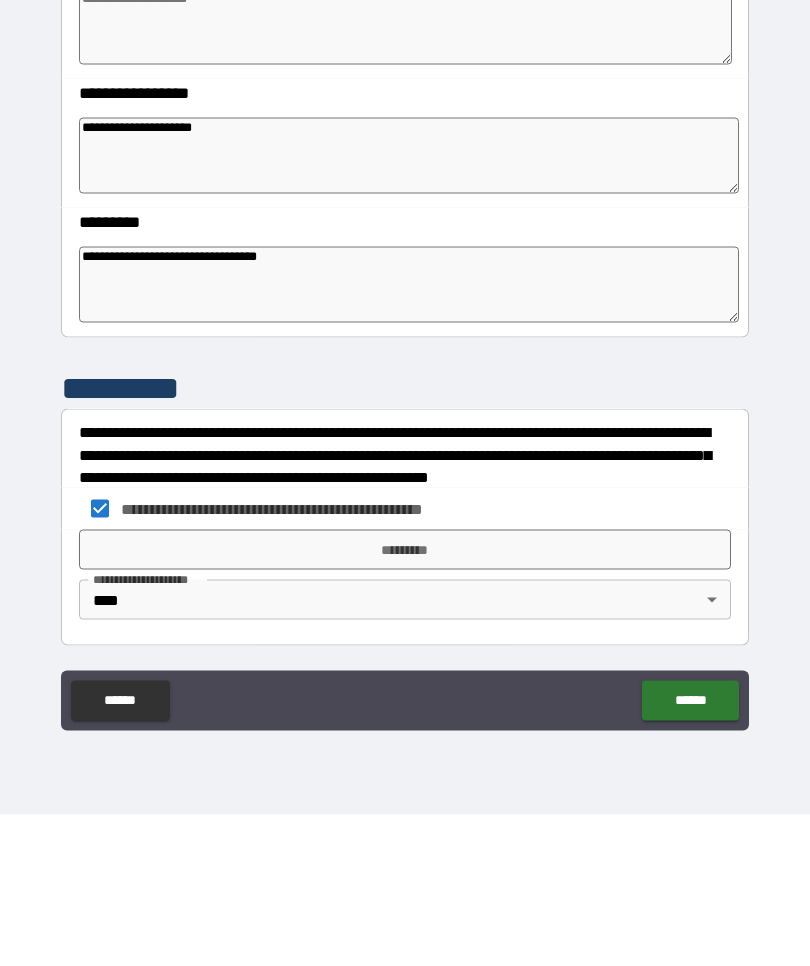 click on "*********" at bounding box center [405, 701] 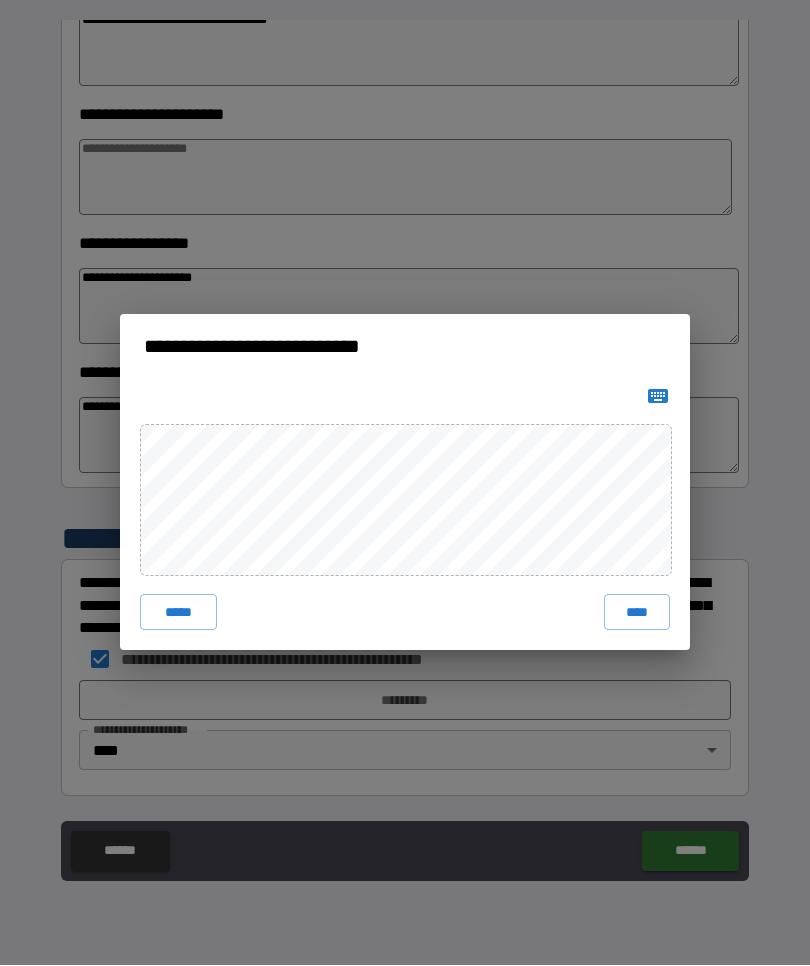 click 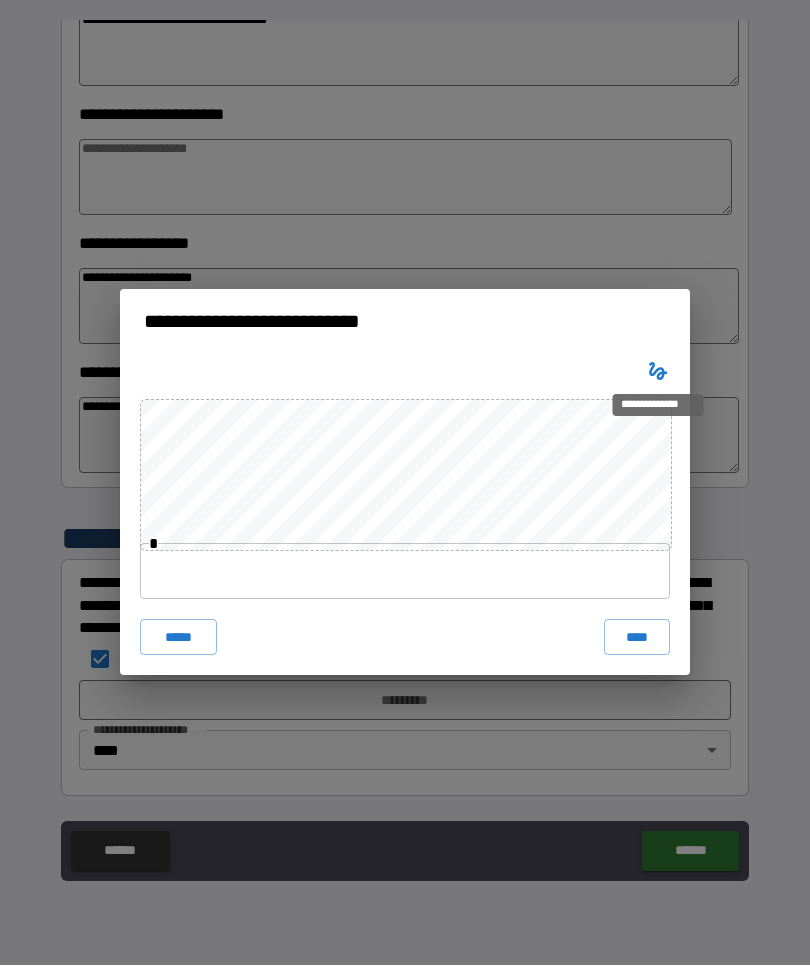 click at bounding box center (405, 572) 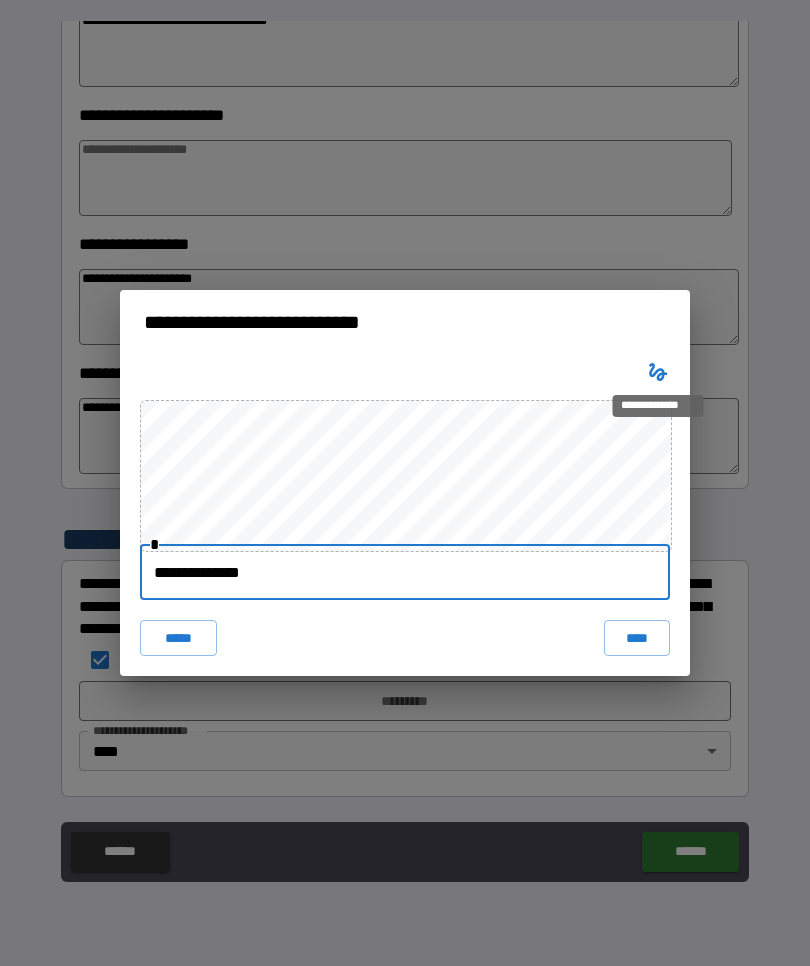 click on "**********" at bounding box center [405, 572] 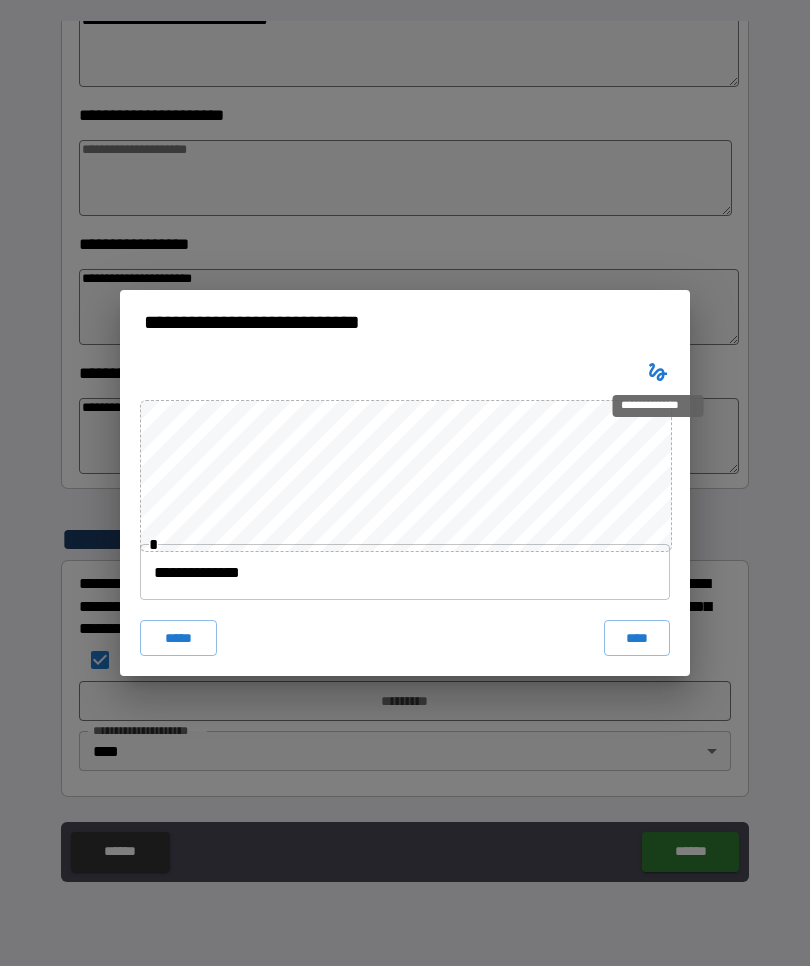 click on "**********" at bounding box center (405, 515) 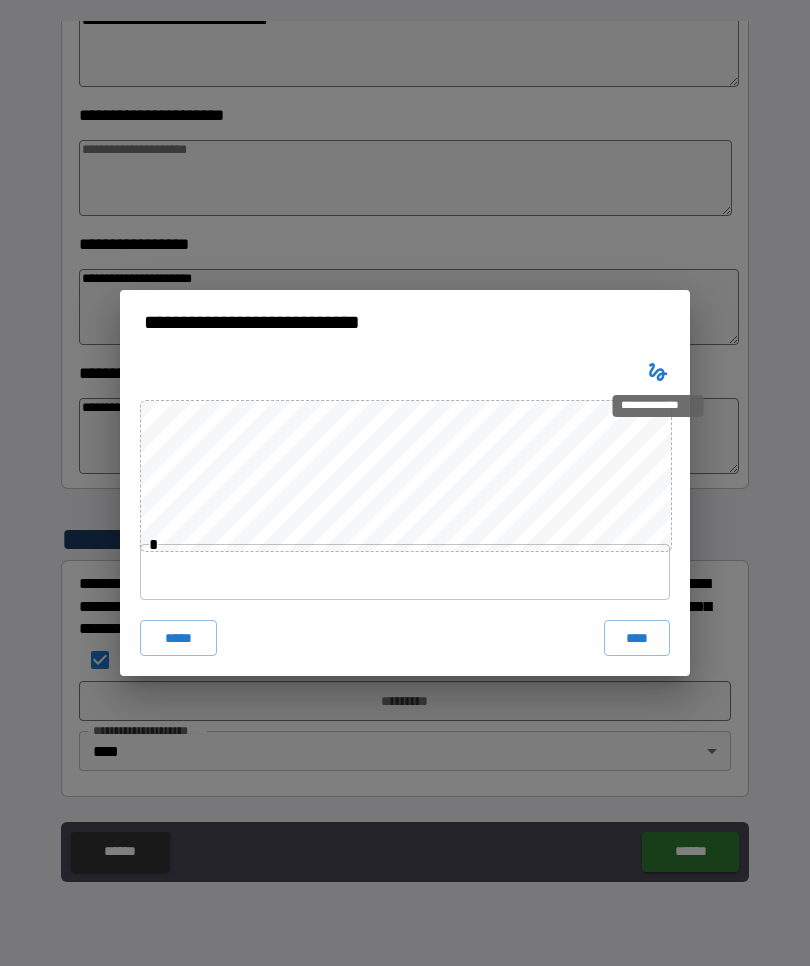 click at bounding box center (405, 572) 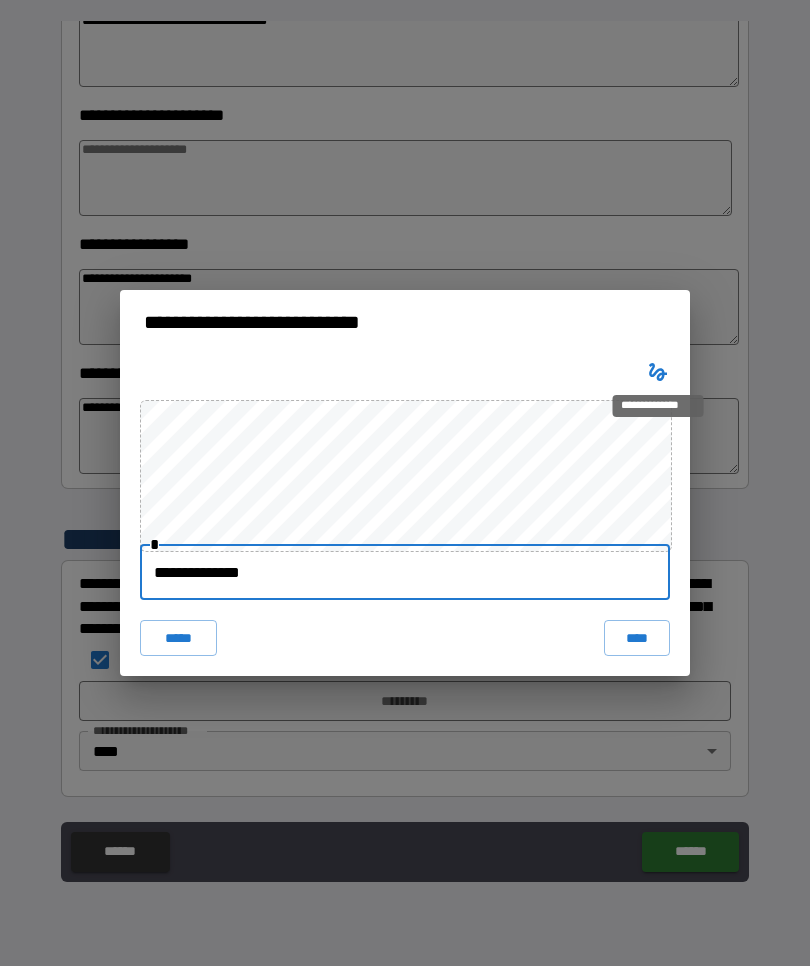 click on "****" at bounding box center [637, 638] 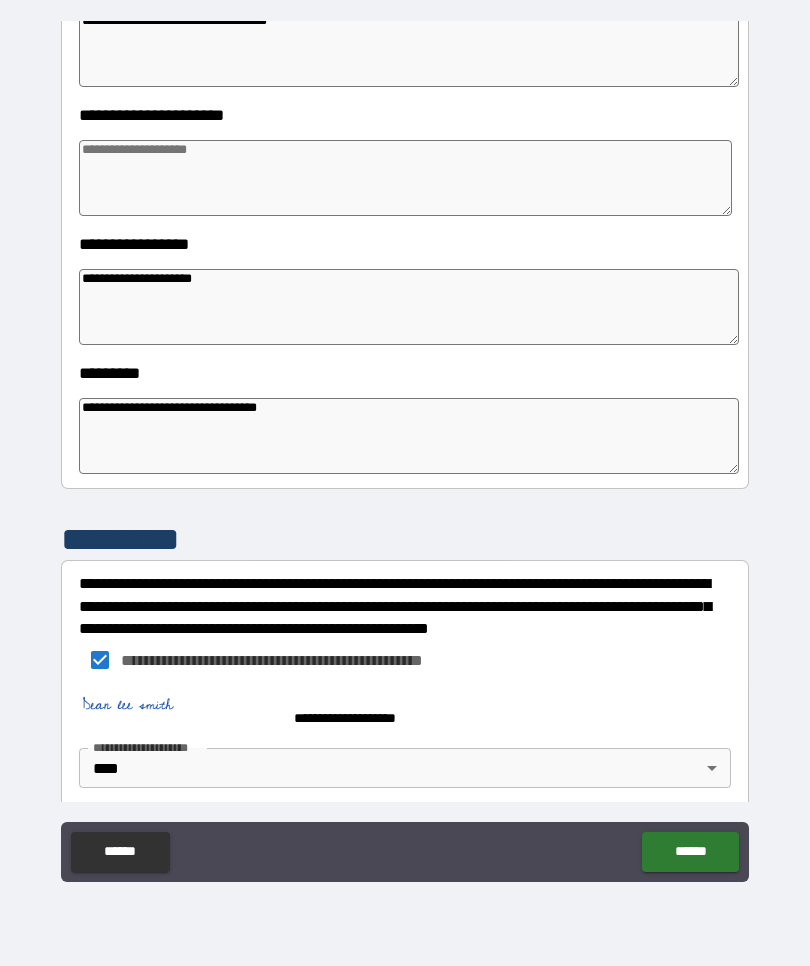 click on "******" at bounding box center (690, 852) 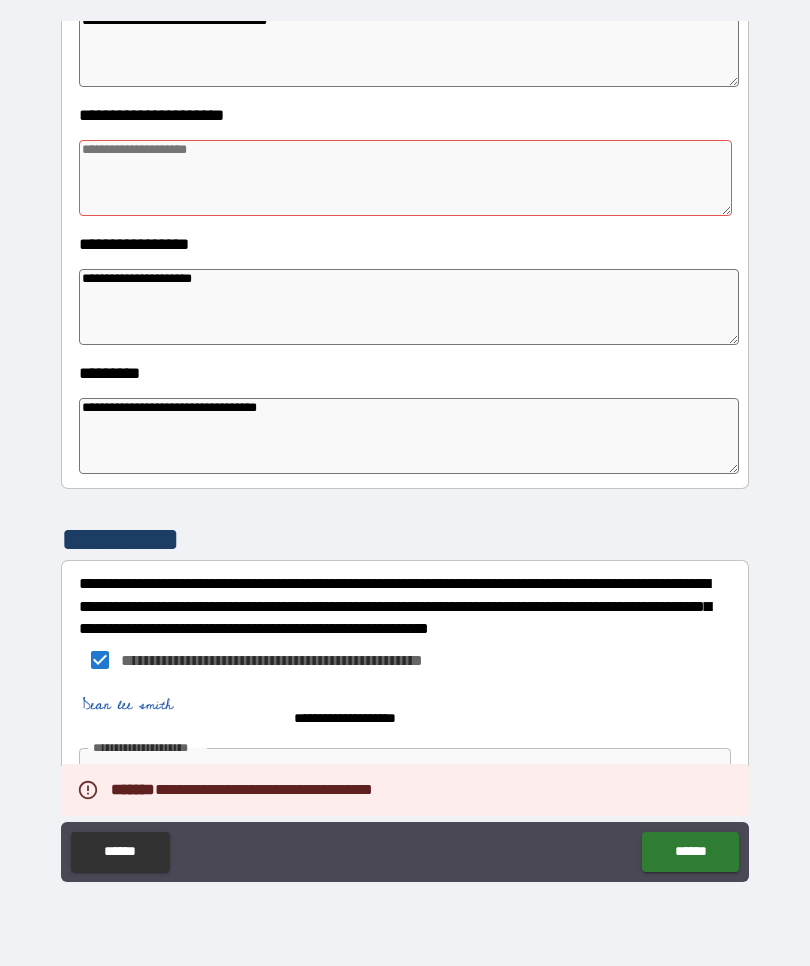 click at bounding box center [405, 178] 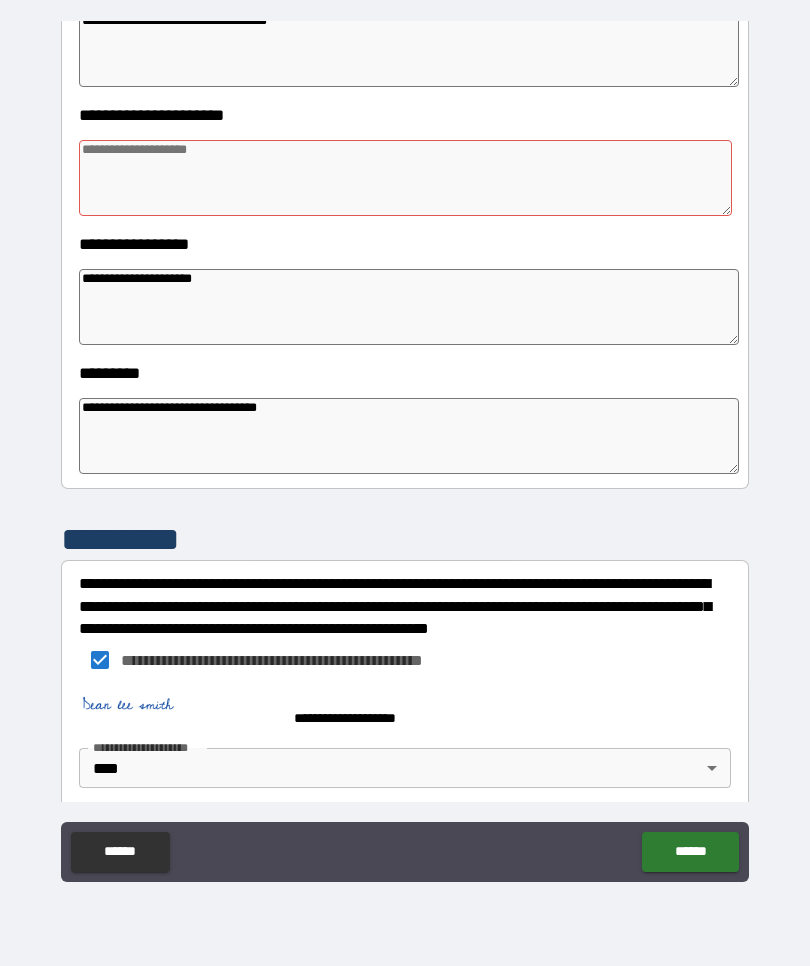 click on "**********" at bounding box center (409, 307) 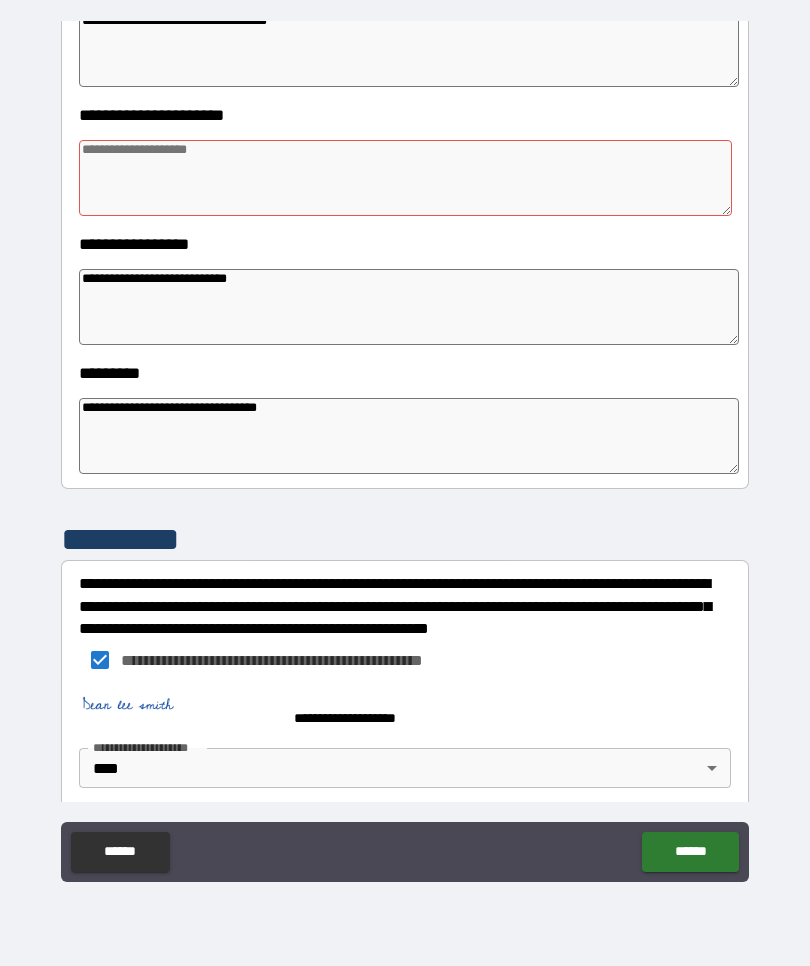 click at bounding box center (405, 178) 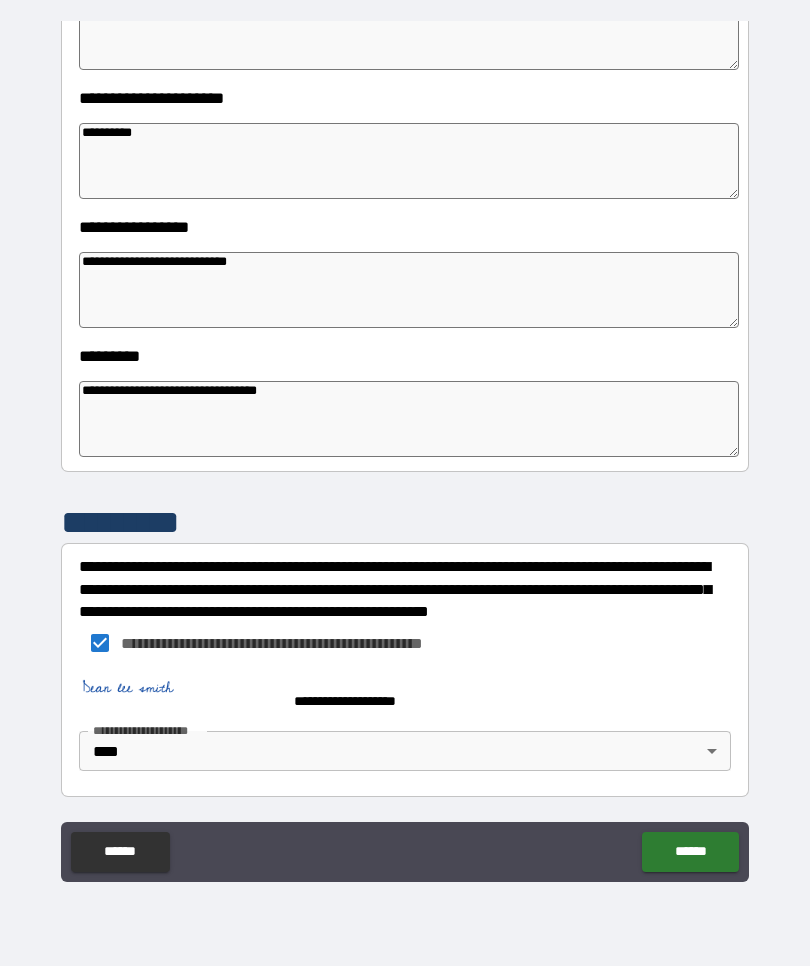 scroll, scrollTop: 414, scrollLeft: 0, axis: vertical 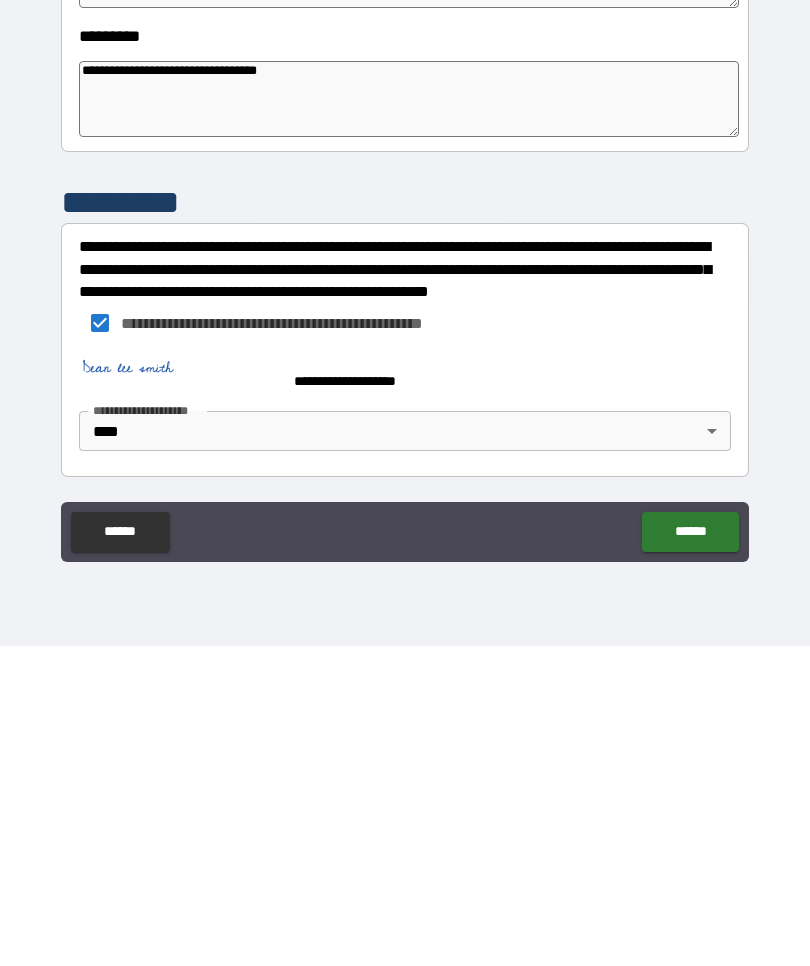 click on "******" at bounding box center (690, 852) 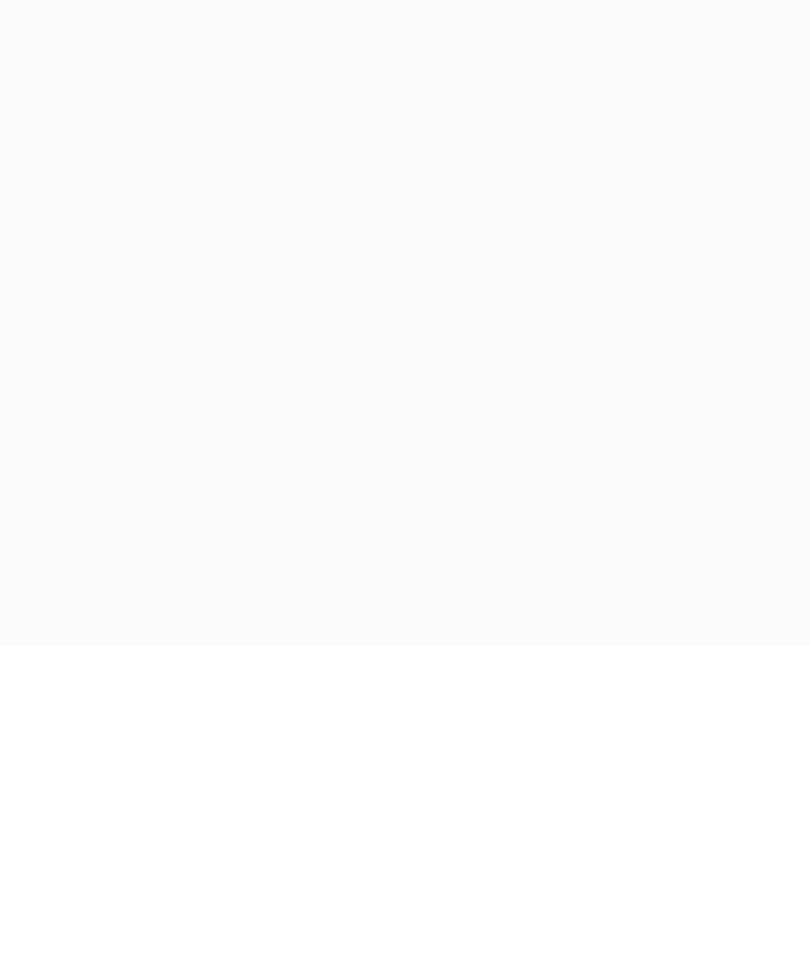 scroll, scrollTop: 69, scrollLeft: 0, axis: vertical 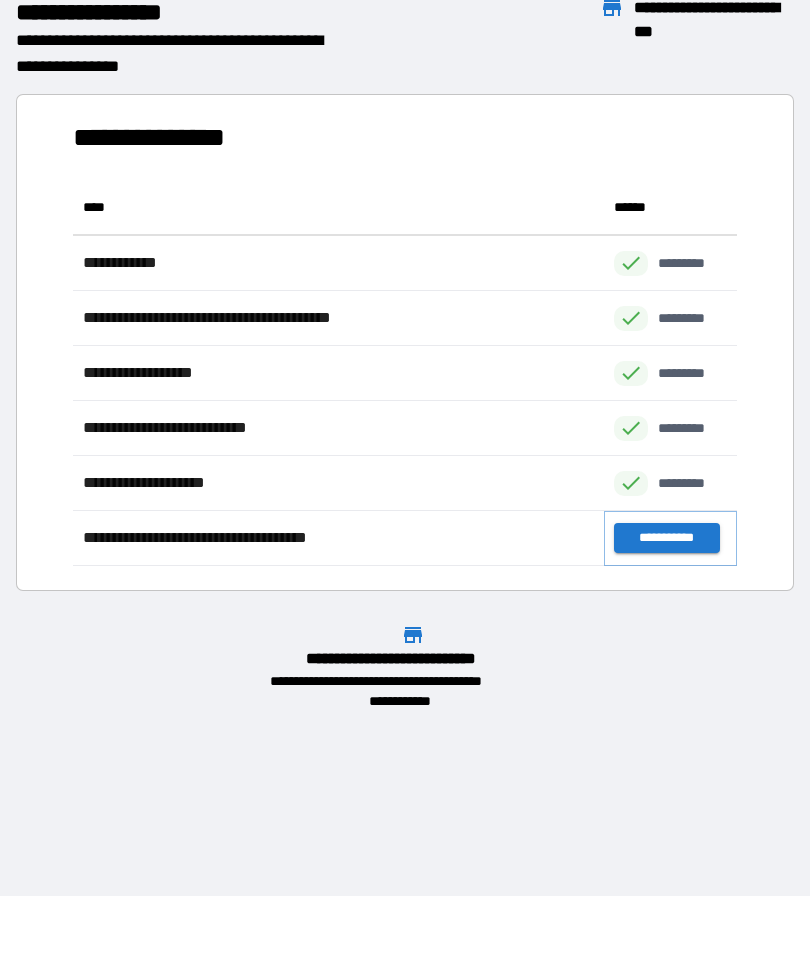 click on "**********" at bounding box center [666, 539] 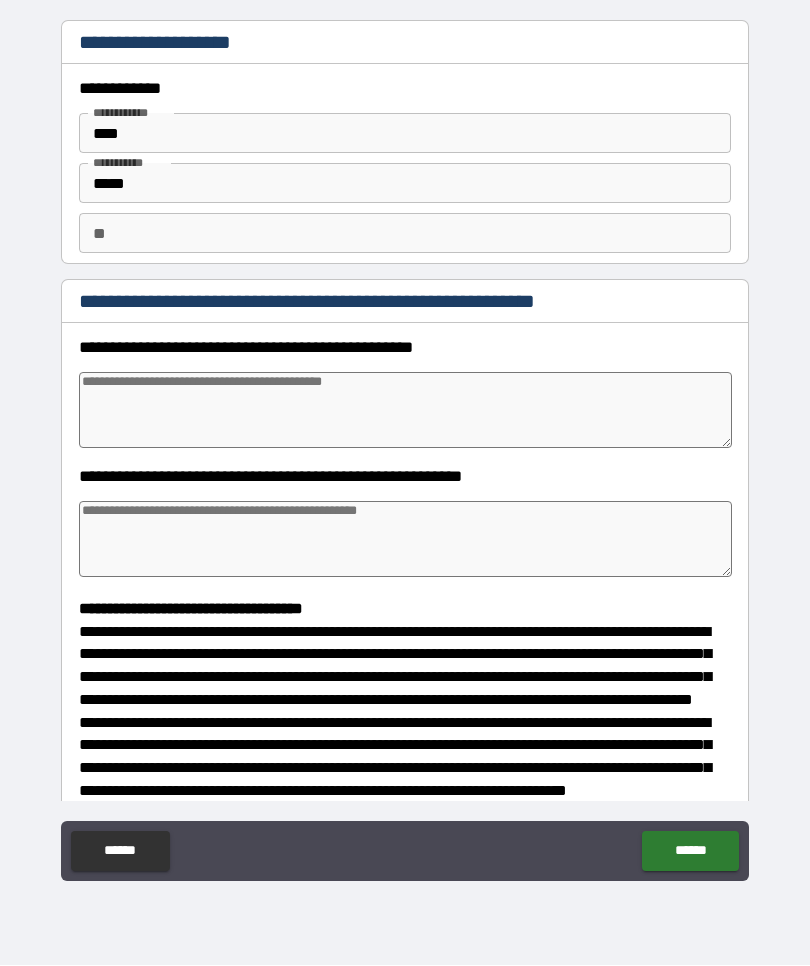click at bounding box center (405, 411) 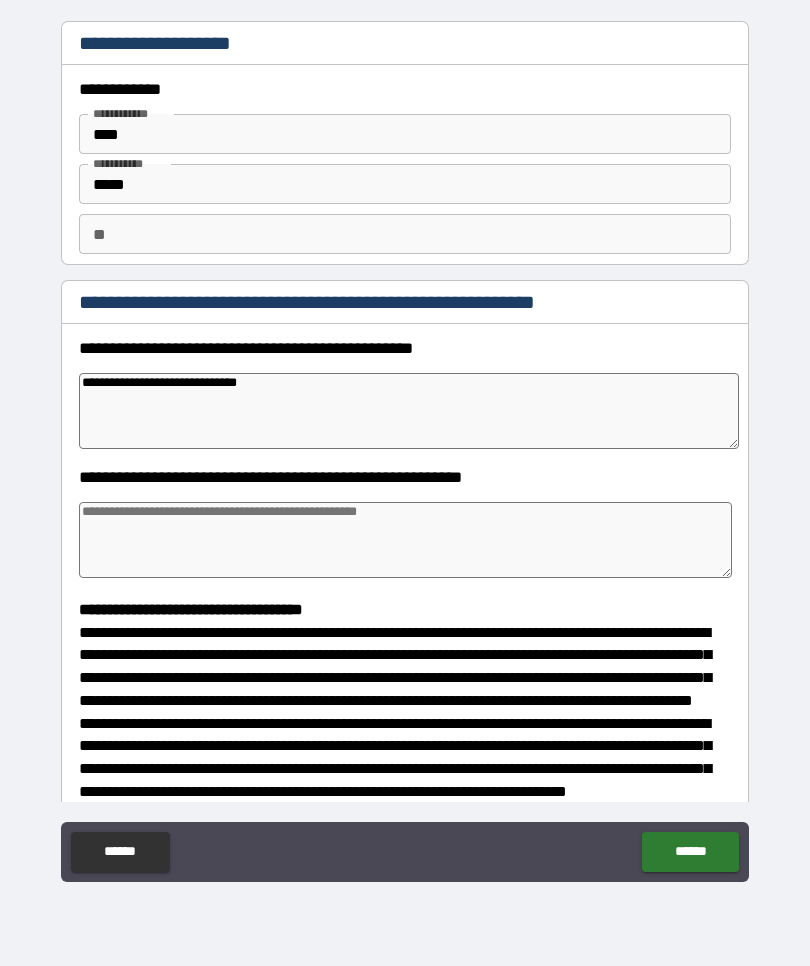 click on "**********" at bounding box center (409, 411) 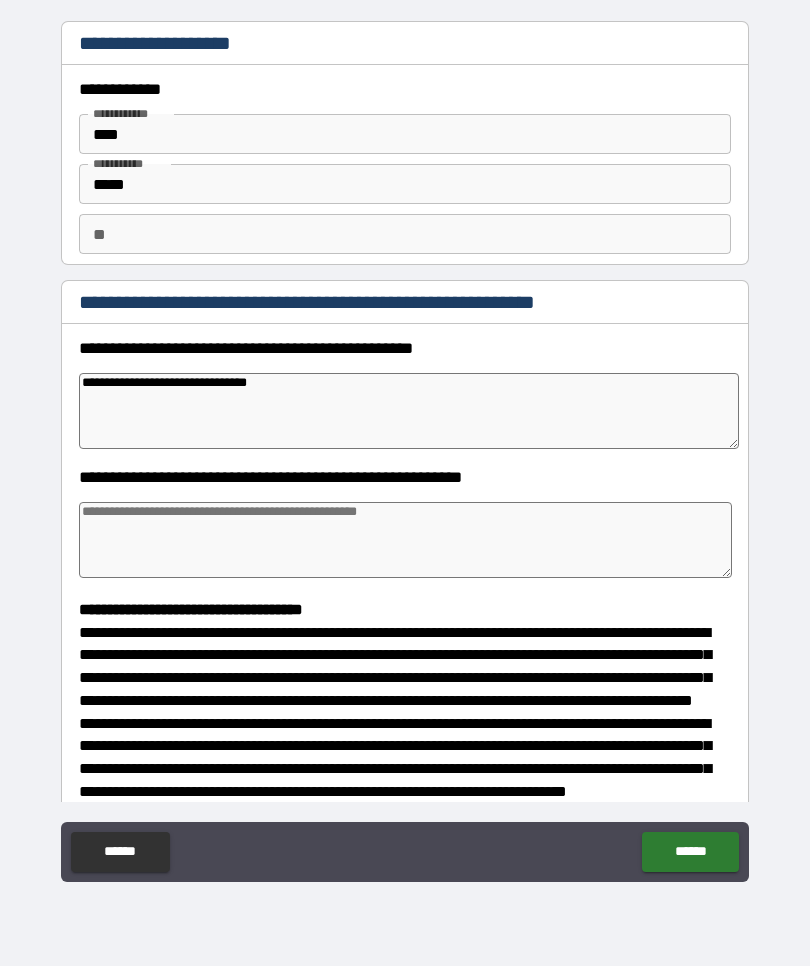 click on "**********" at bounding box center [409, 411] 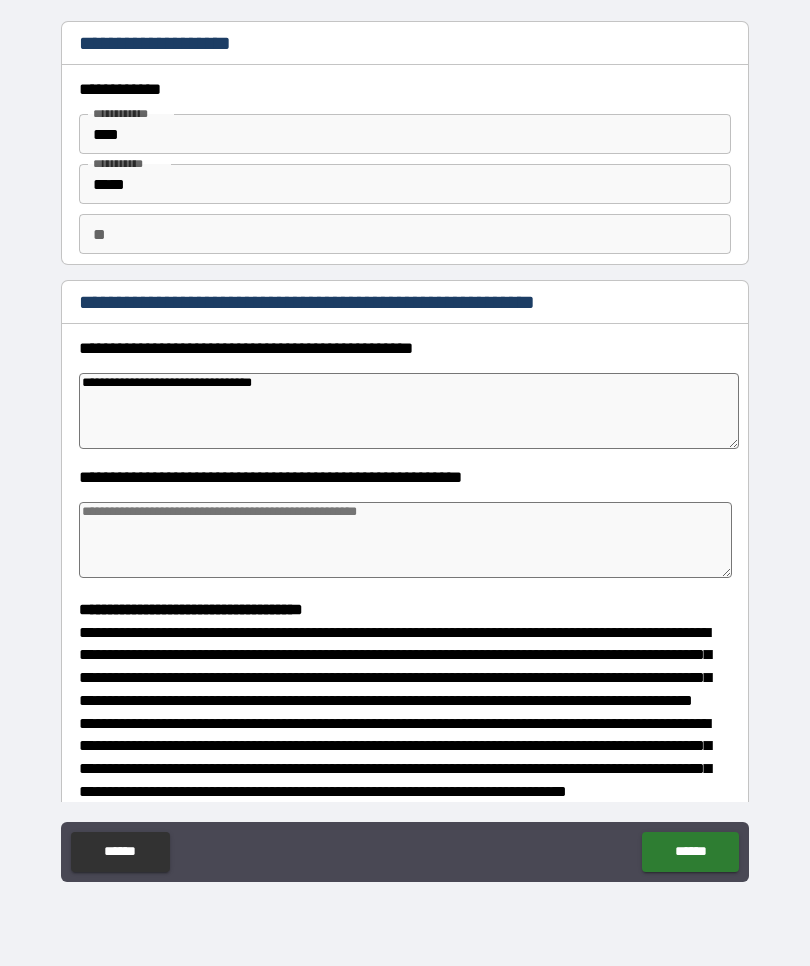 click at bounding box center (405, 540) 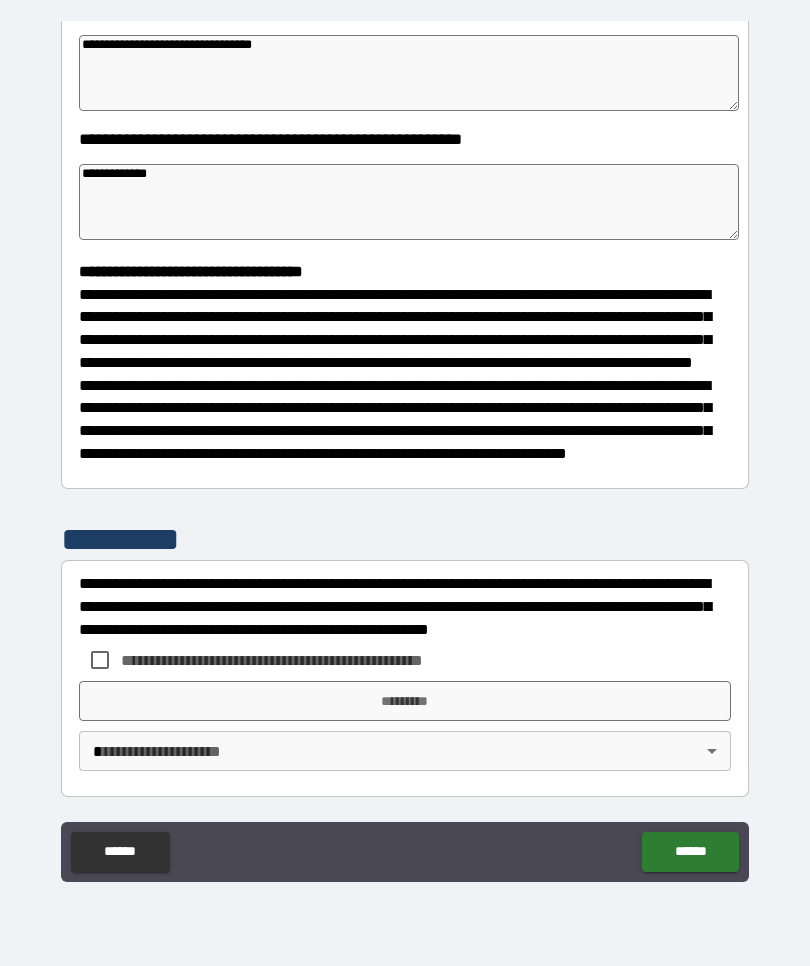 scroll, scrollTop: 375, scrollLeft: 0, axis: vertical 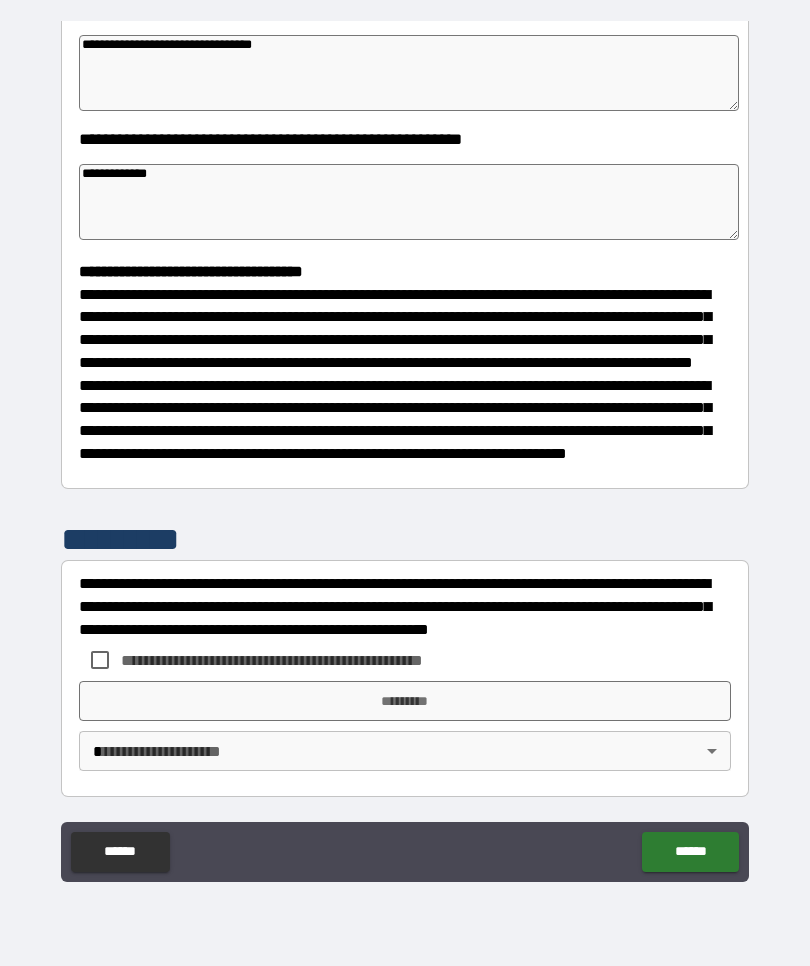 click on "**********" at bounding box center (405, 451) 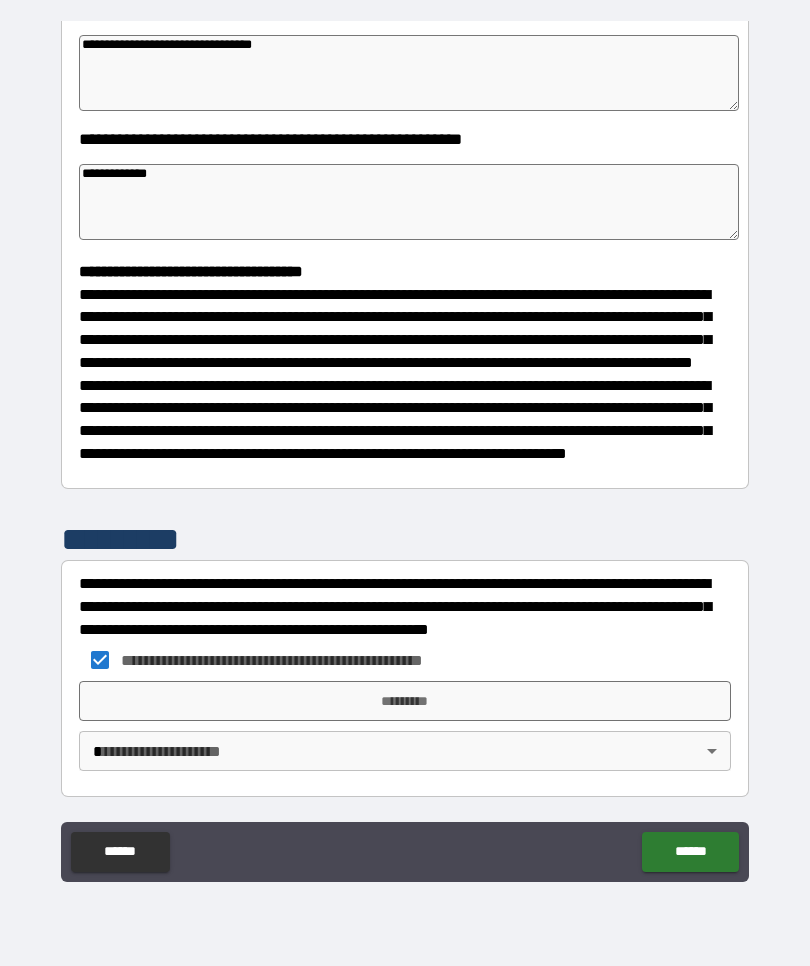 click on "**********" at bounding box center (405, 448) 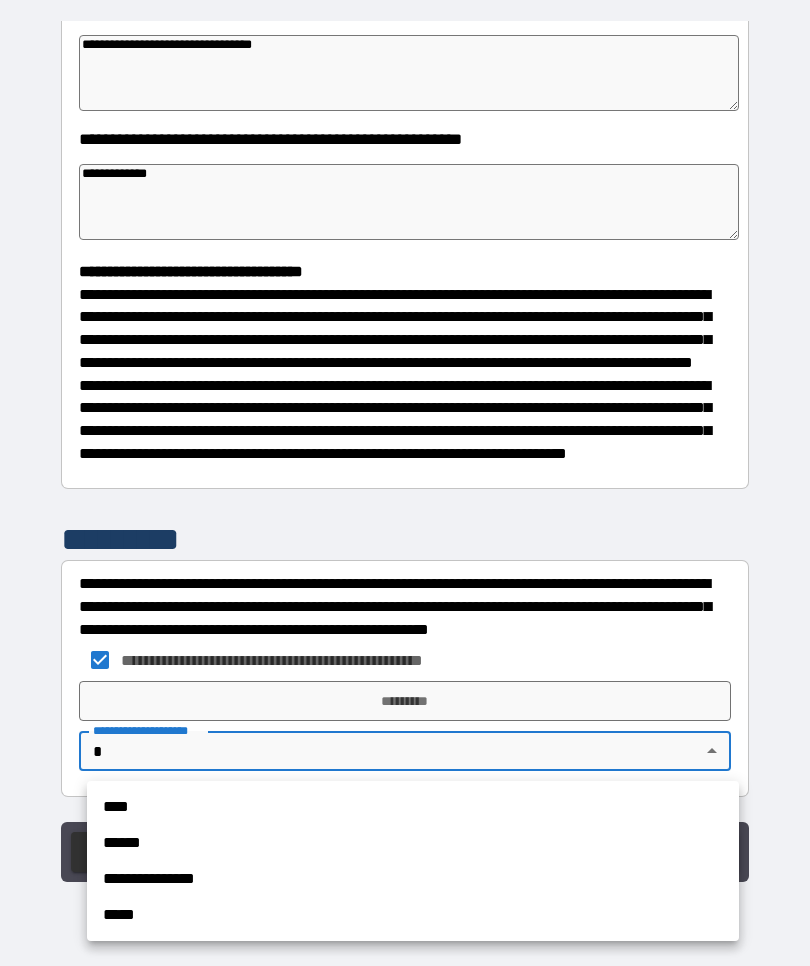 click on "****" at bounding box center [413, 807] 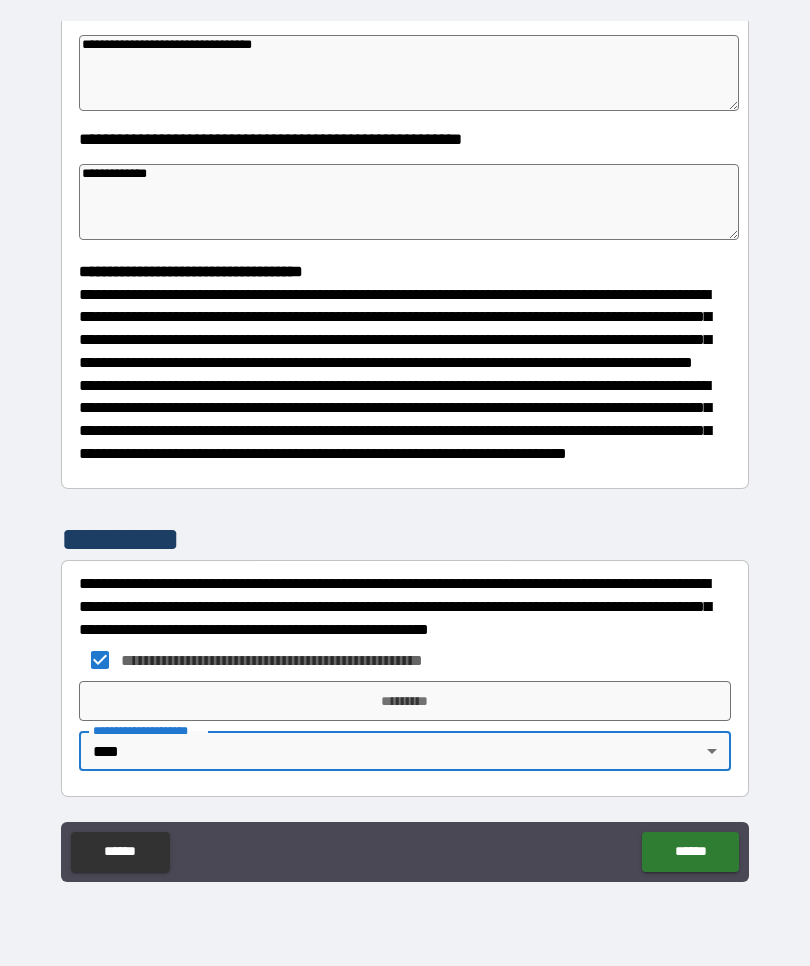 click on "*********" at bounding box center (405, 701) 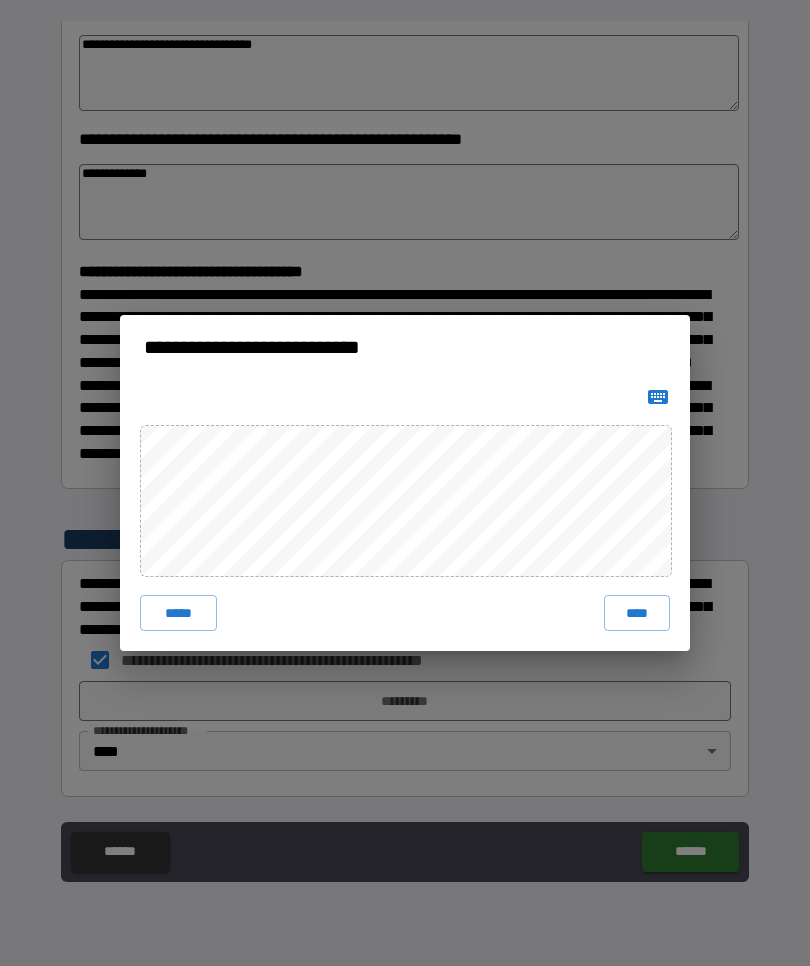 click 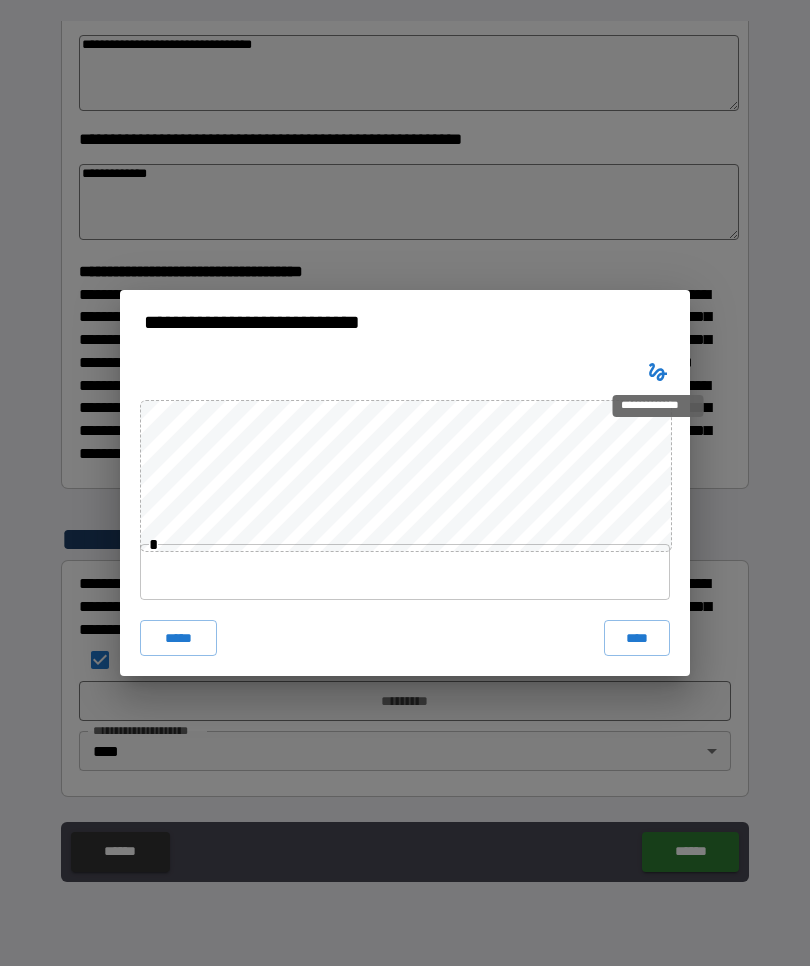 click at bounding box center (405, 572) 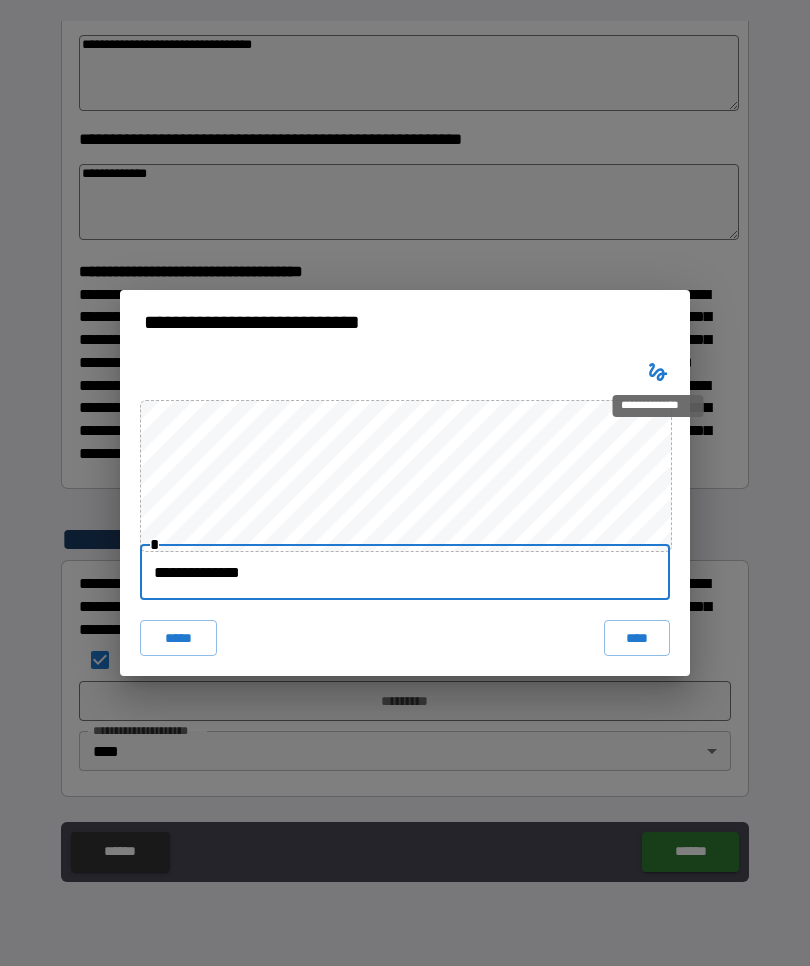 click on "****" at bounding box center [637, 638] 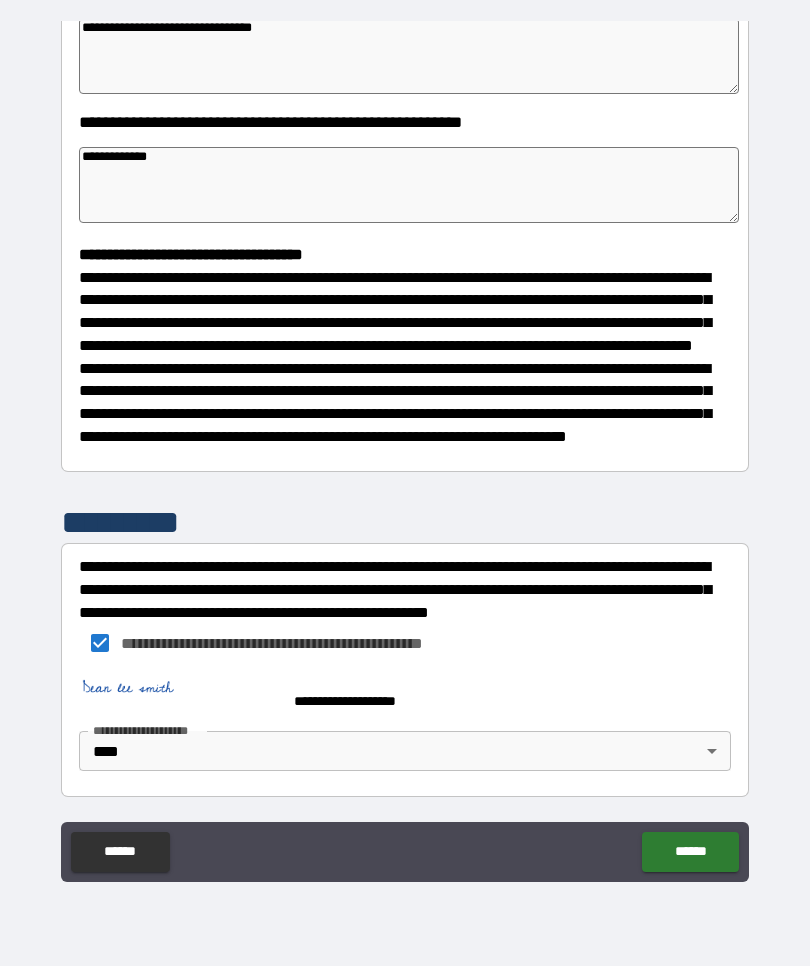 click on "******" at bounding box center [690, 852] 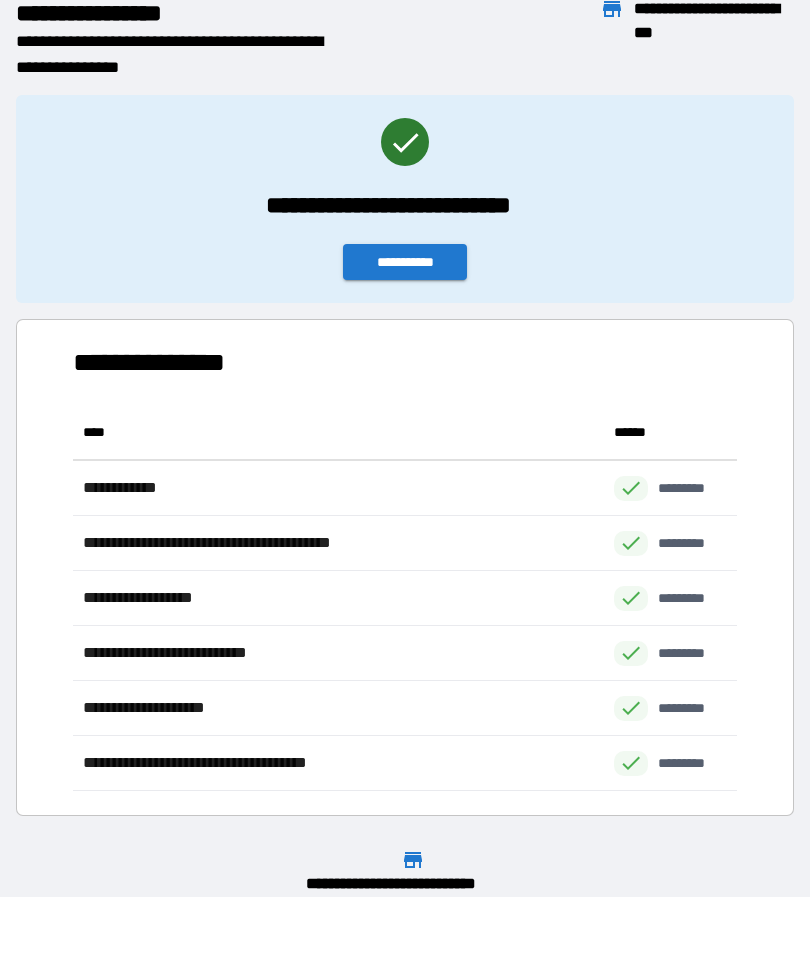 scroll, scrollTop: 386, scrollLeft: 664, axis: both 